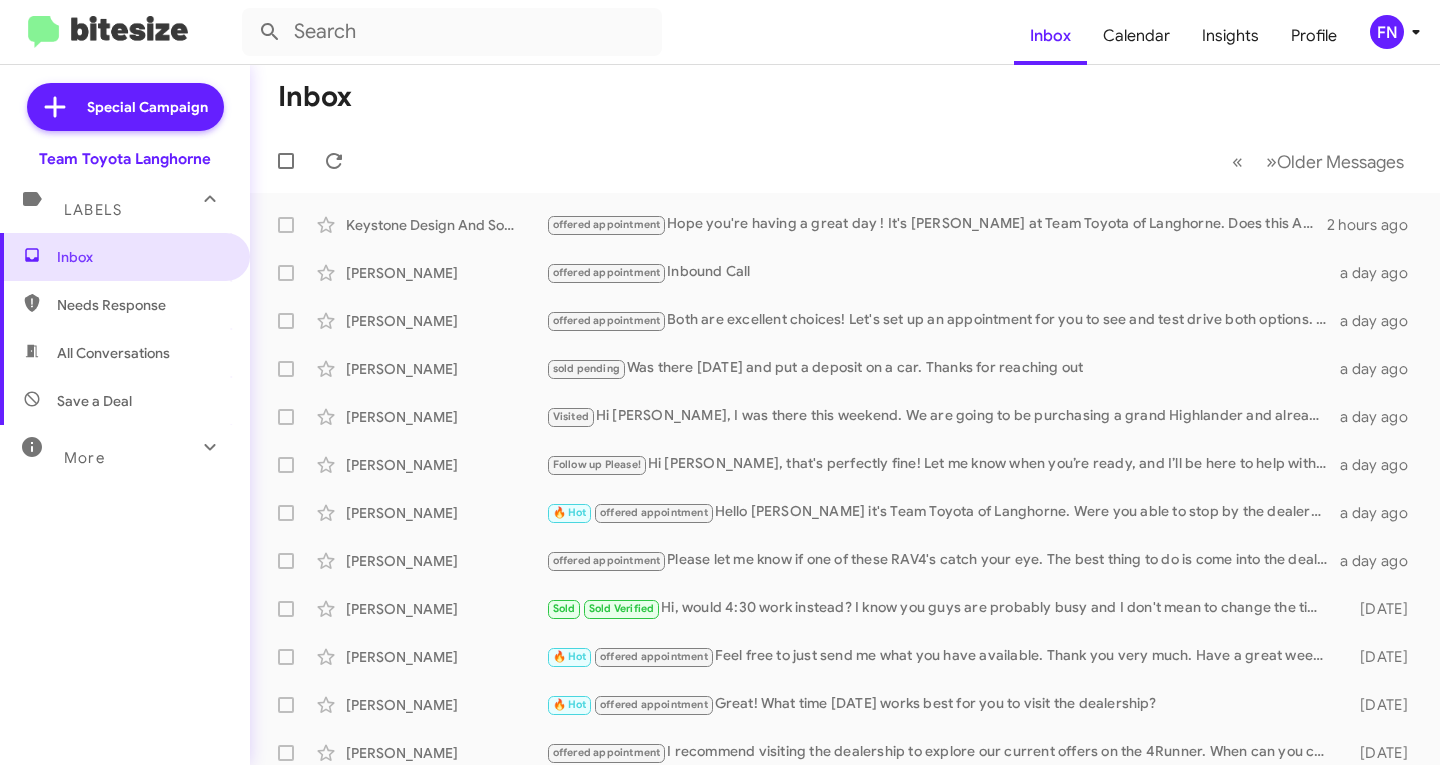 scroll, scrollTop: 0, scrollLeft: 0, axis: both 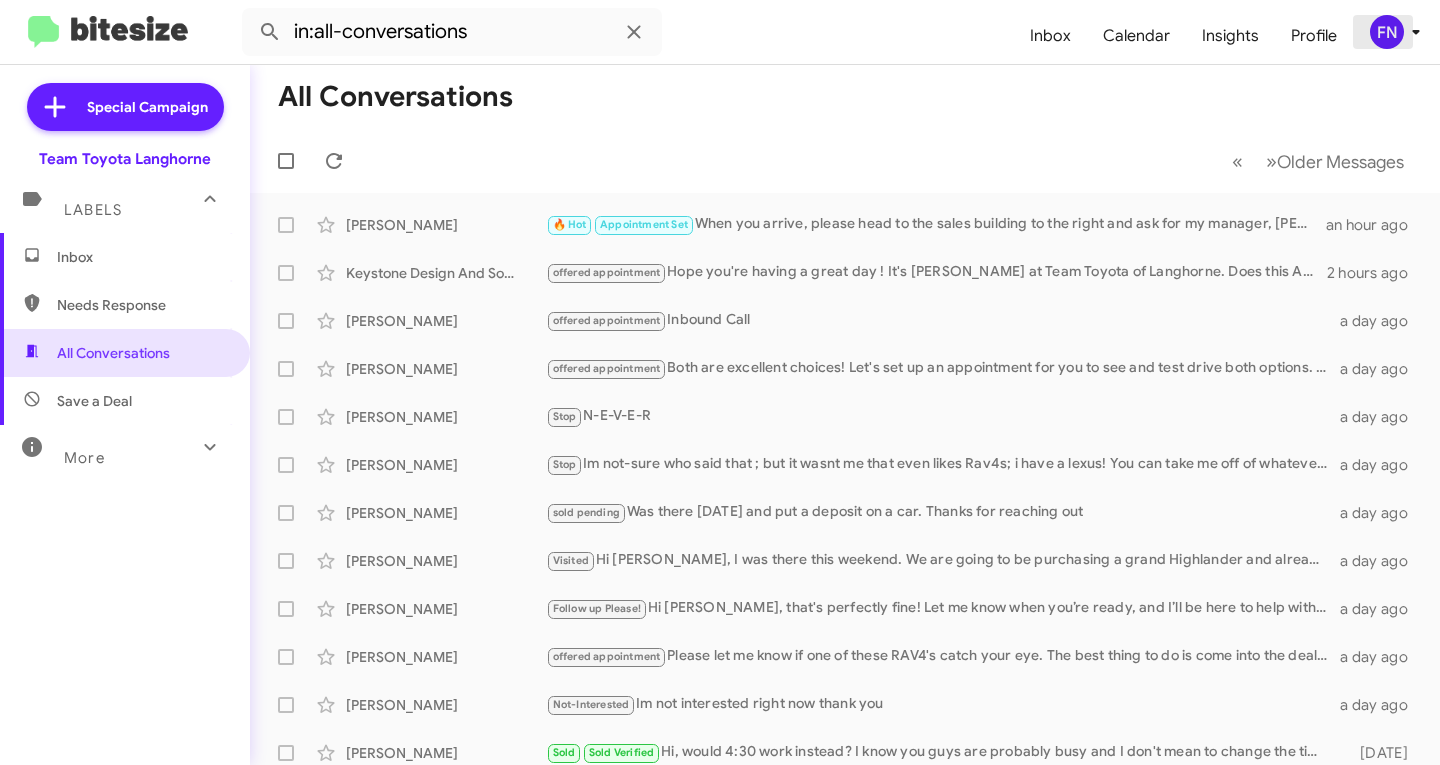 click on "FN" 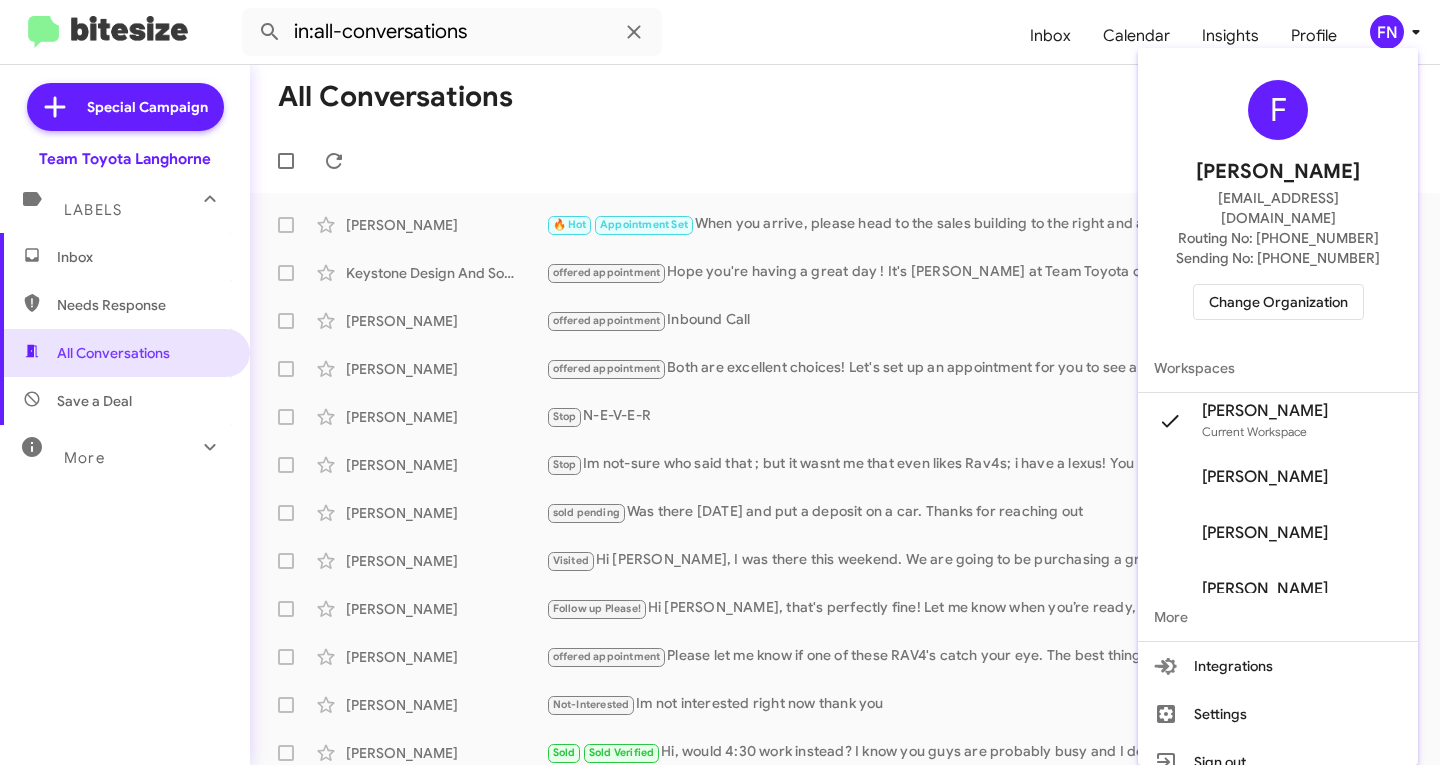 click on "Change Organization" at bounding box center [1278, 302] 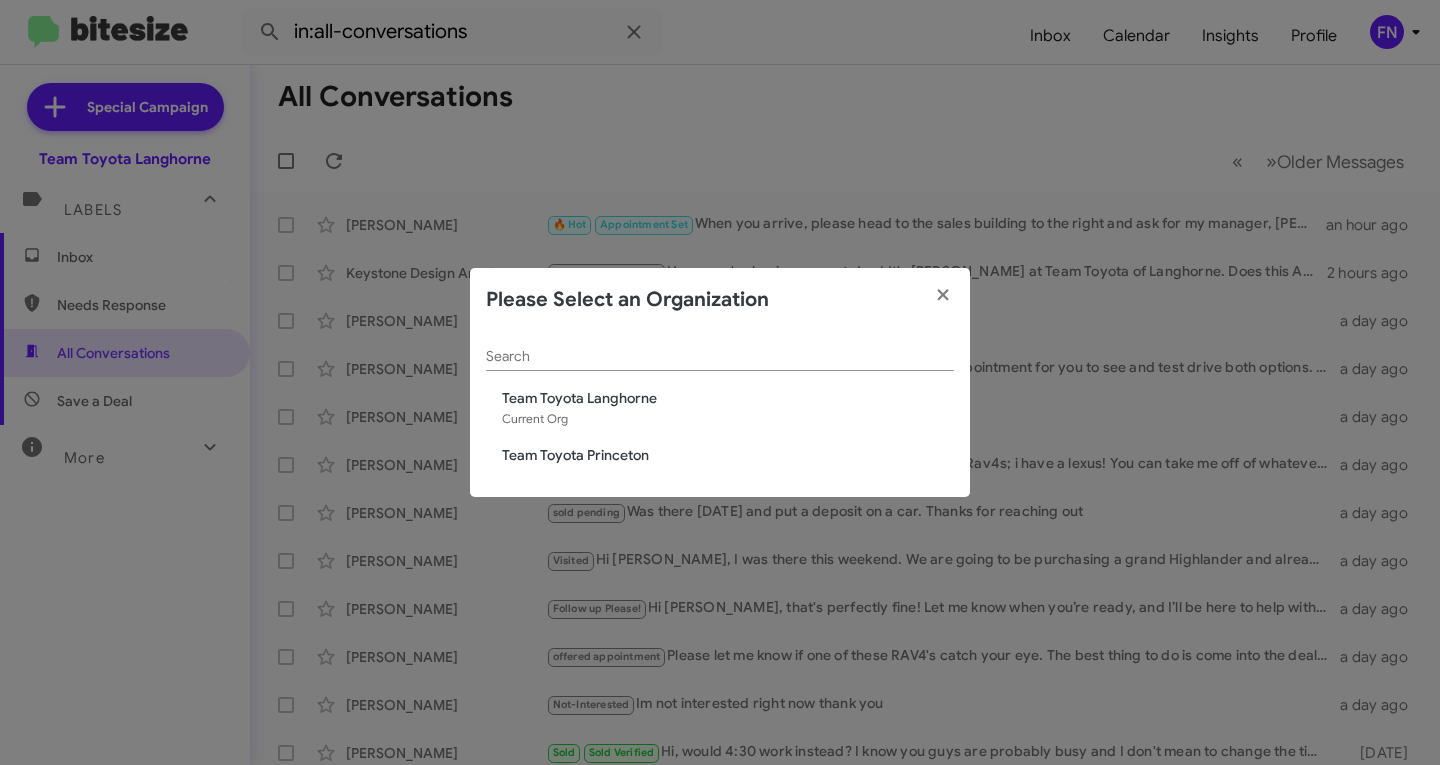 click on "Please Select an Organization Search Team Toyota Langhorne  Current Org  Team Toyota Princeton" 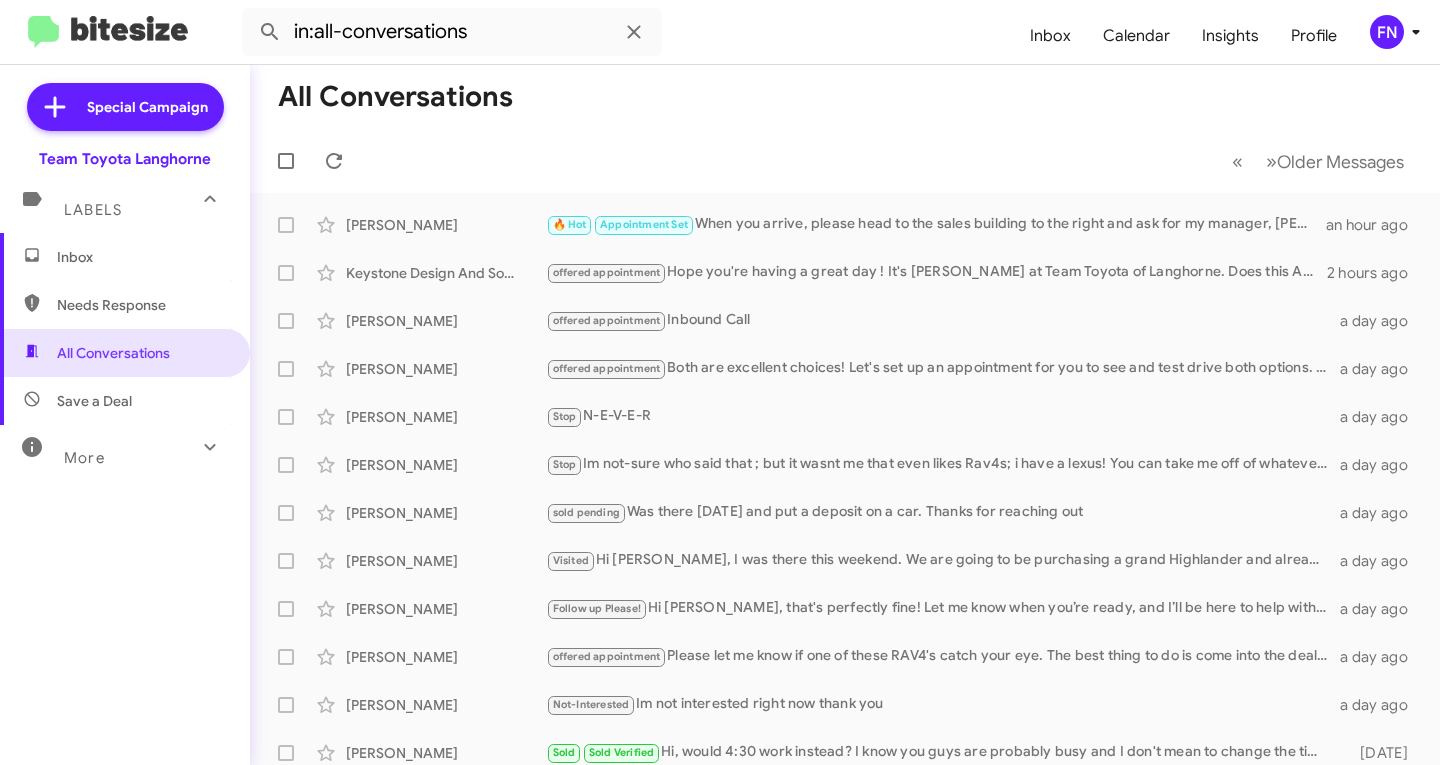 click on "Labels" at bounding box center [125, 201] 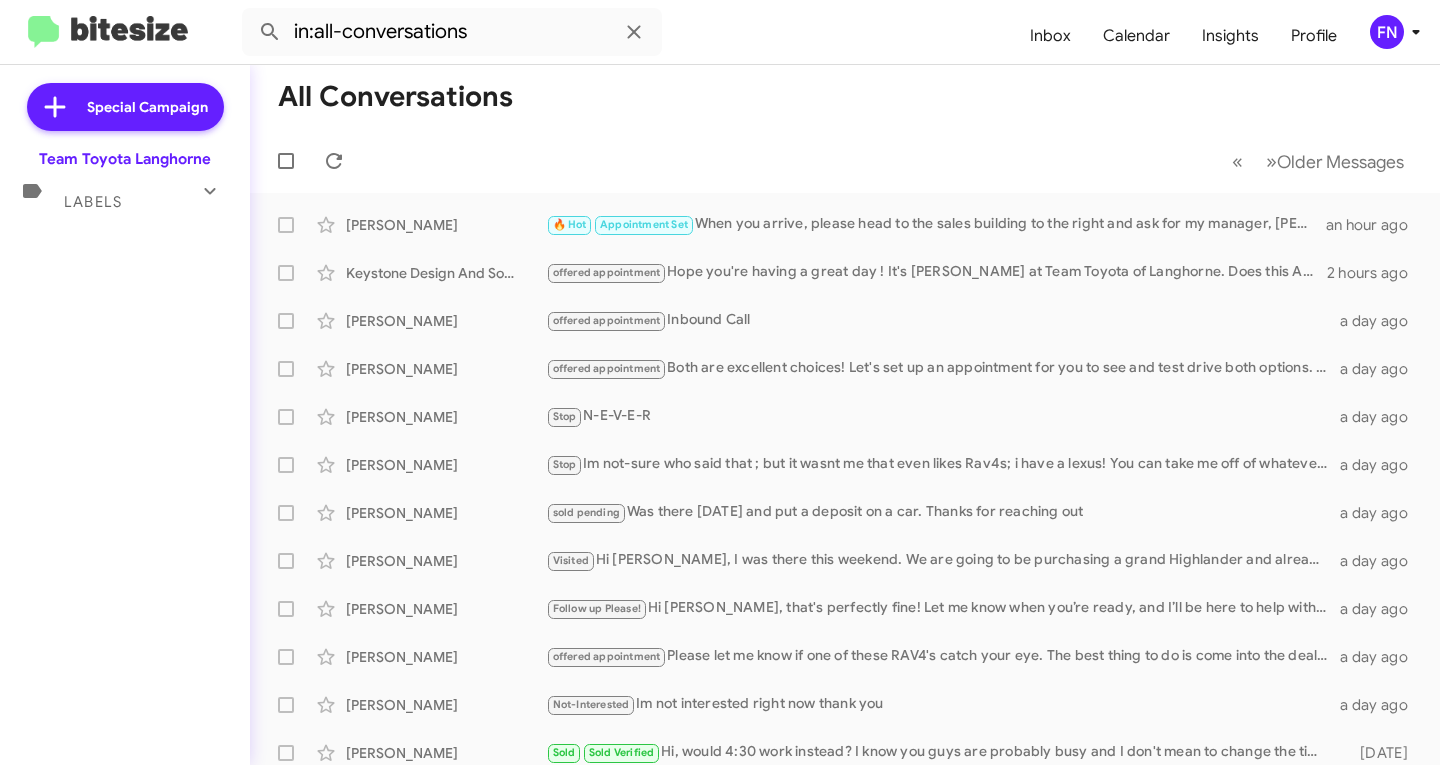 click on "Special Campaign  Team Toyota Langhorne  Labels  Inbox  Needs Response  All Conversations Save a Deal More Important  🔥 Hot Appointment Set
Starred Sent Sold Sold Responded Historic Reactivated Finished Opt out Paused Unpaused Phone Call" 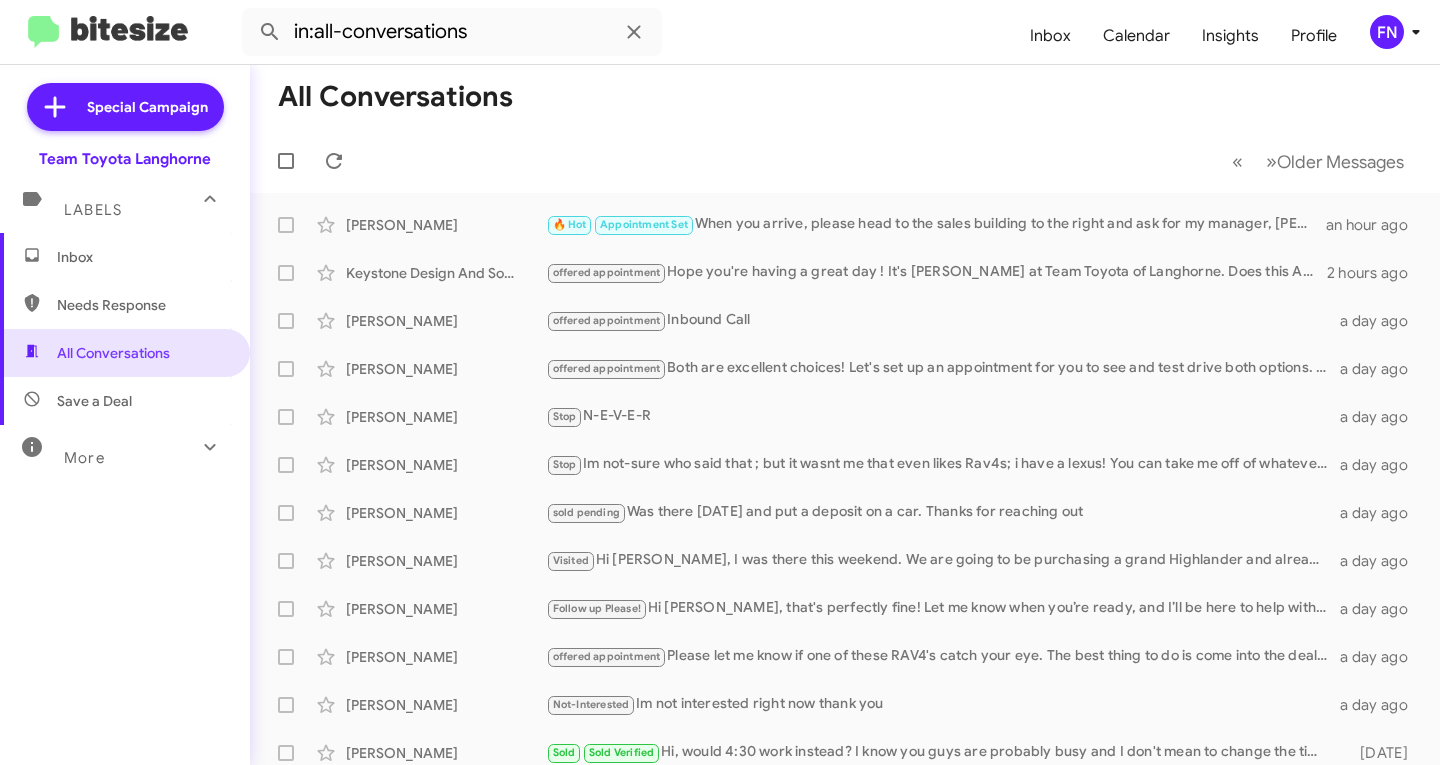 click on "Inbox" at bounding box center (125, 257) 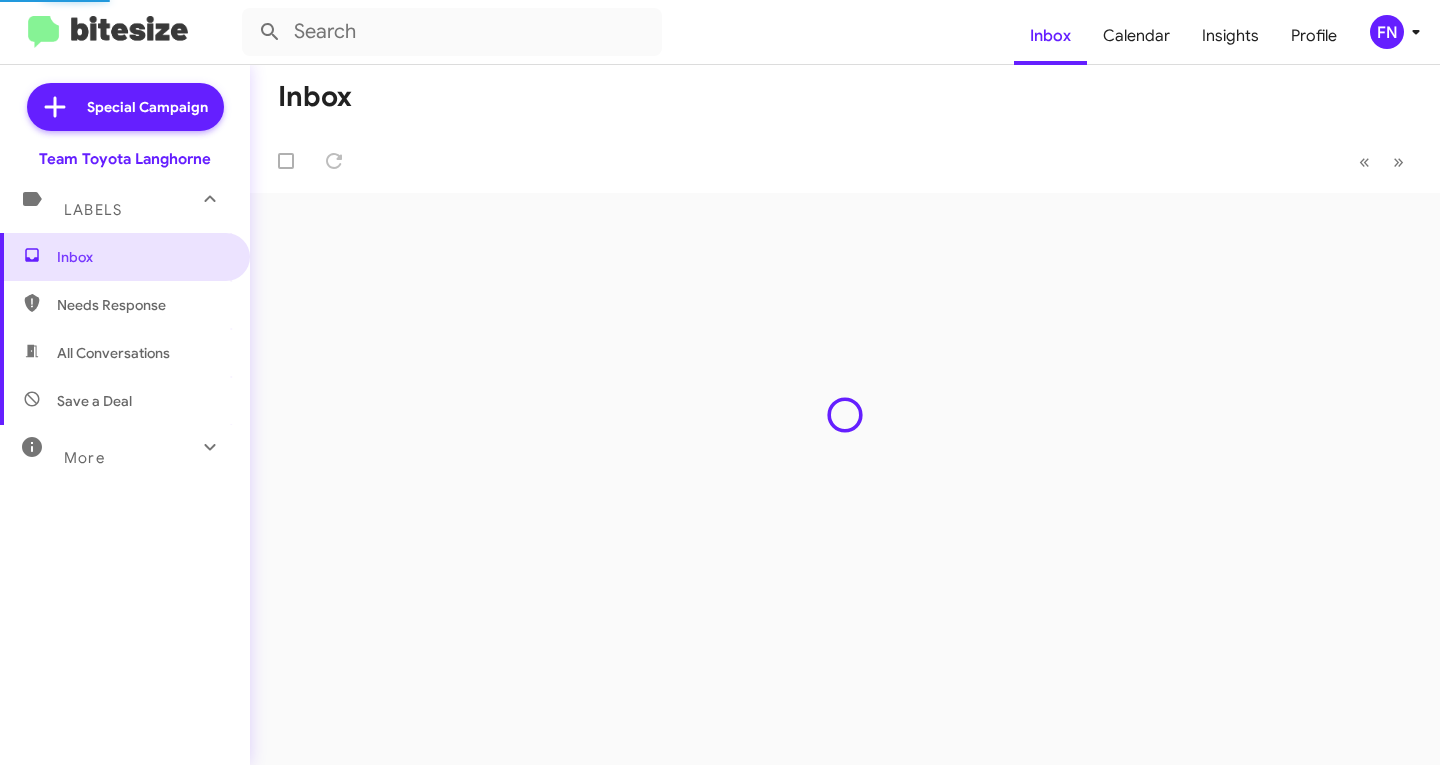 click on "All Conversations" at bounding box center (125, 353) 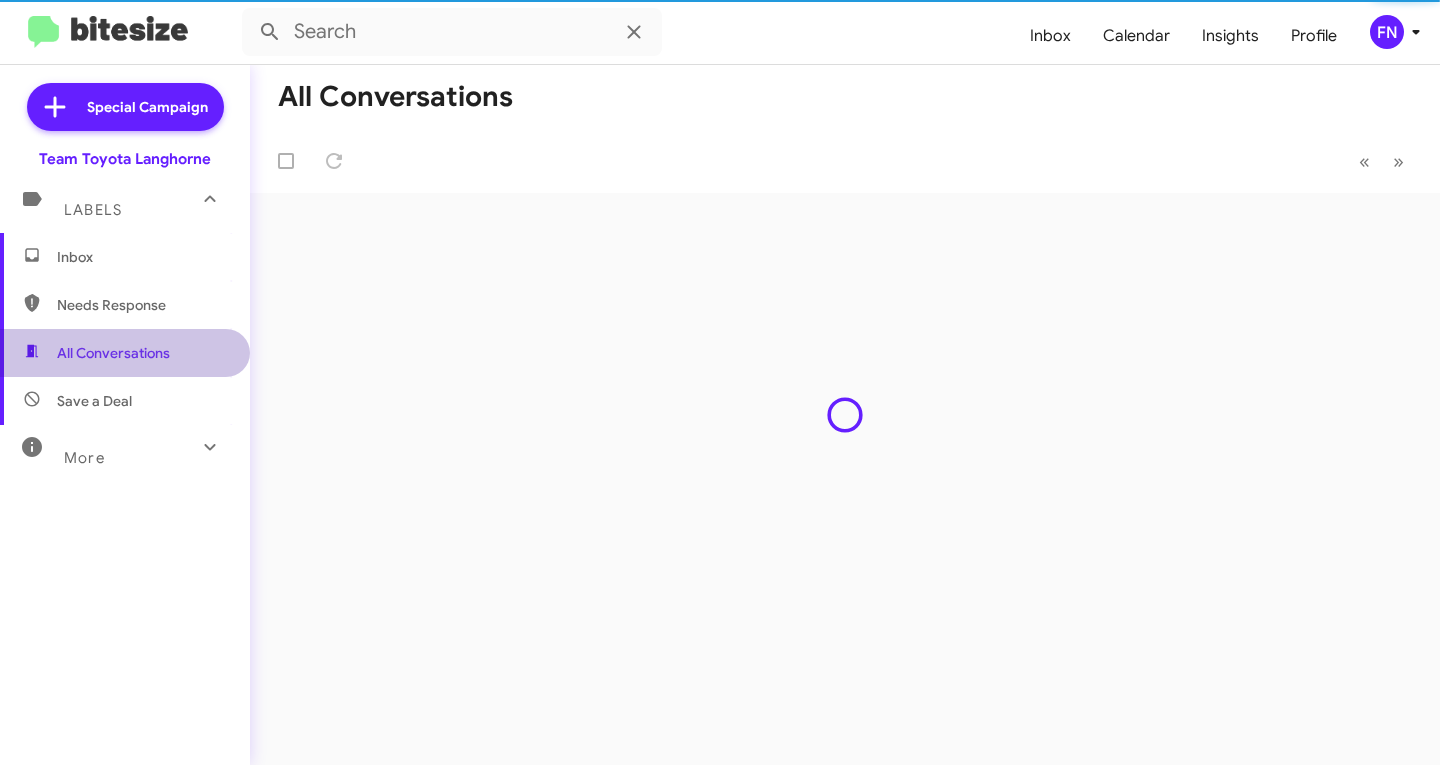 type on "in:all-conversations" 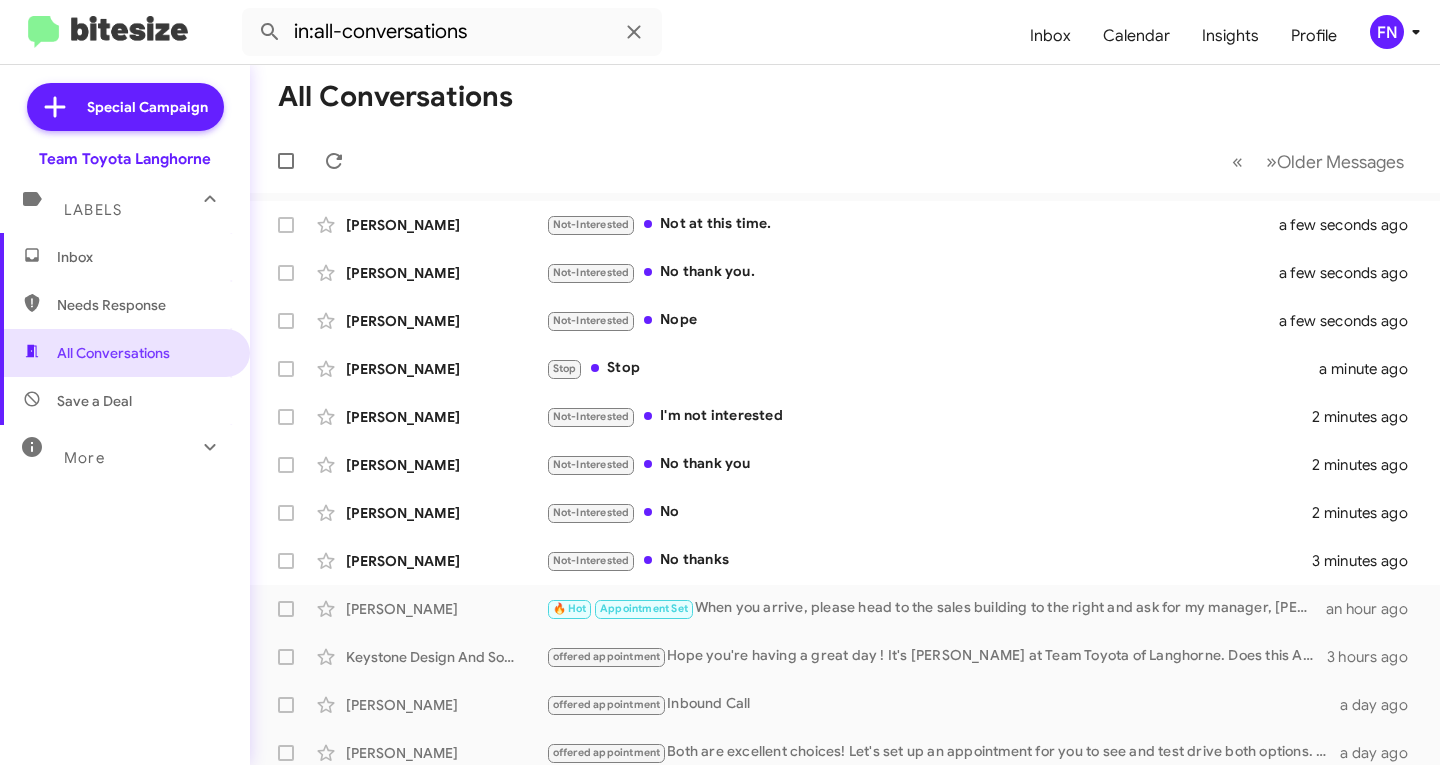 click on "Inbox" at bounding box center [142, 257] 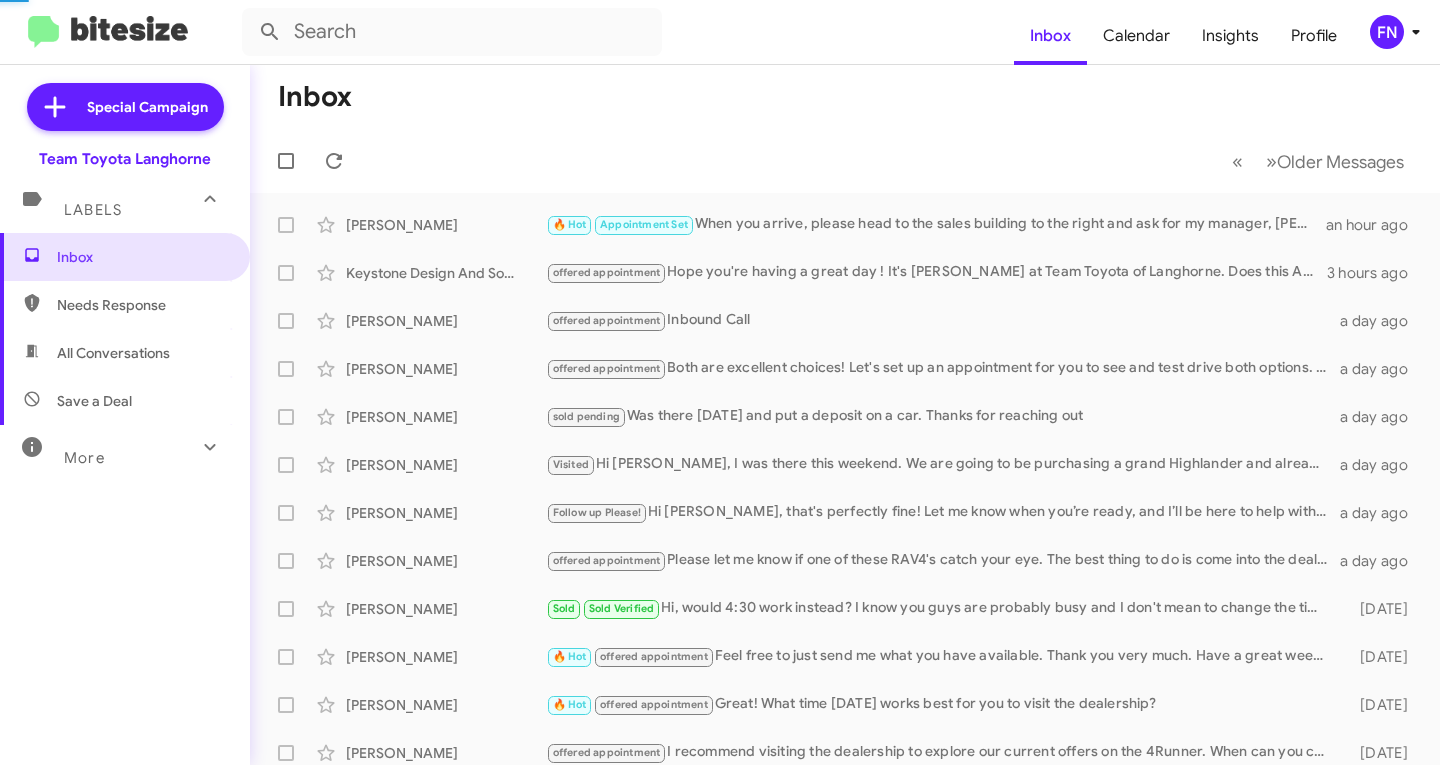 click on "All Conversations" at bounding box center [125, 353] 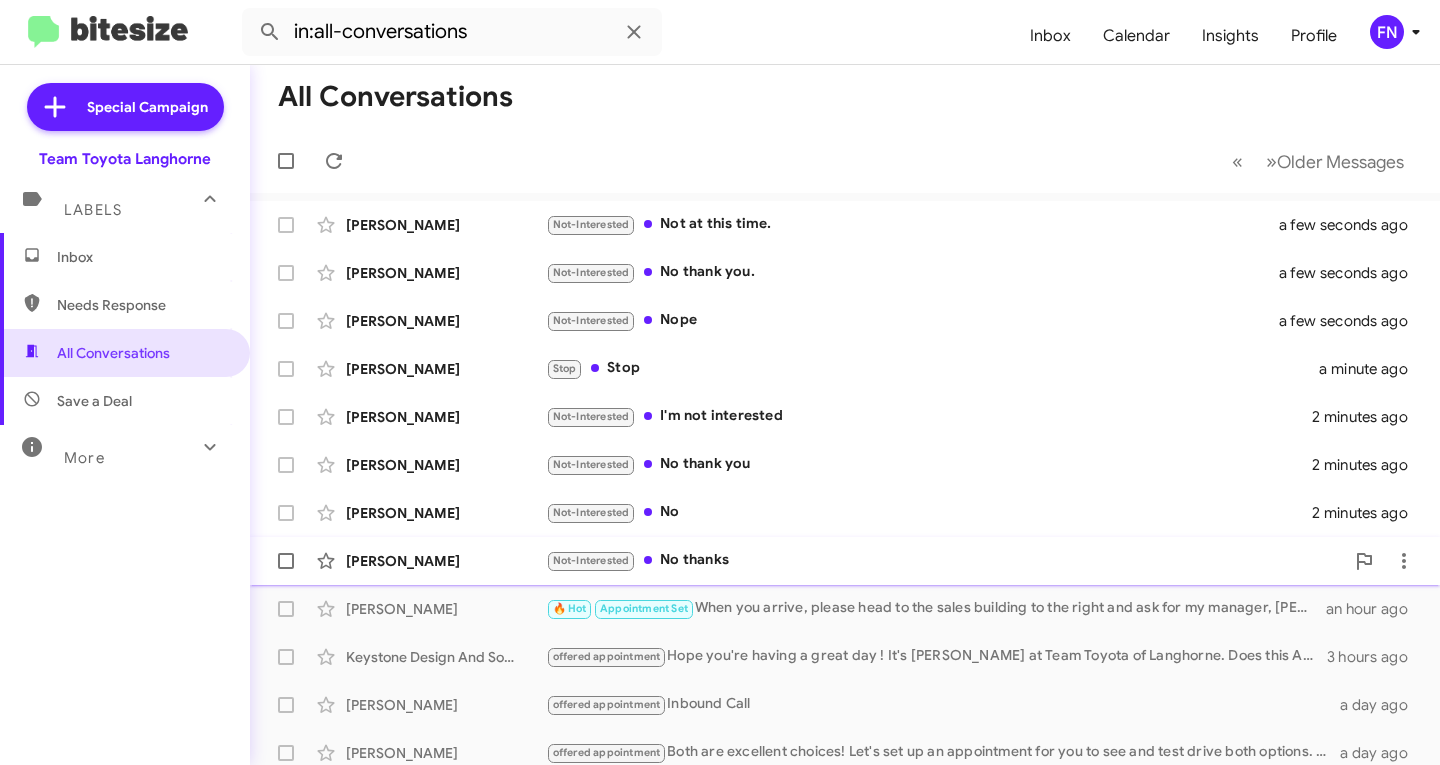 click on "Deontre Purnell" 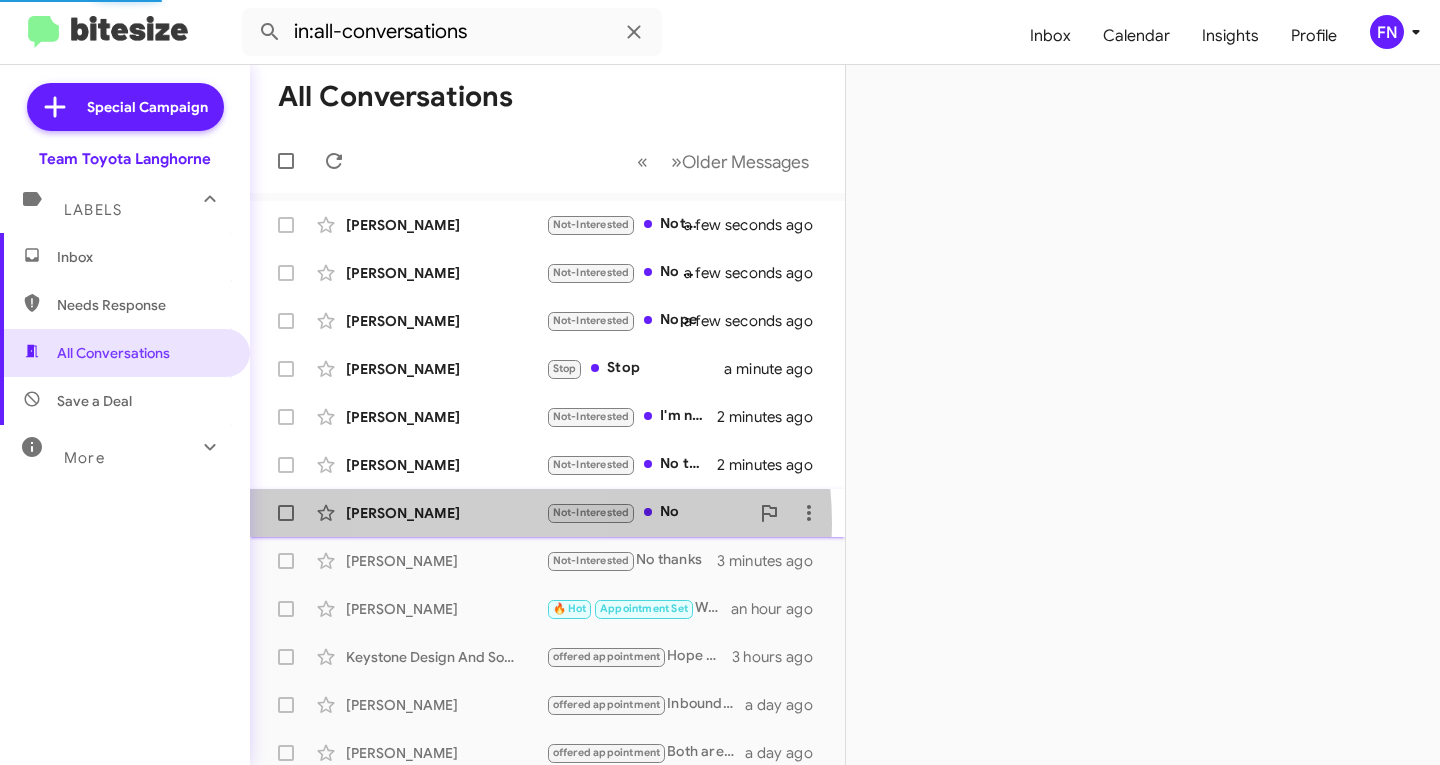 click on "Pierre-Richard Sampeur  Not-Interested   No   2 minutes ago" 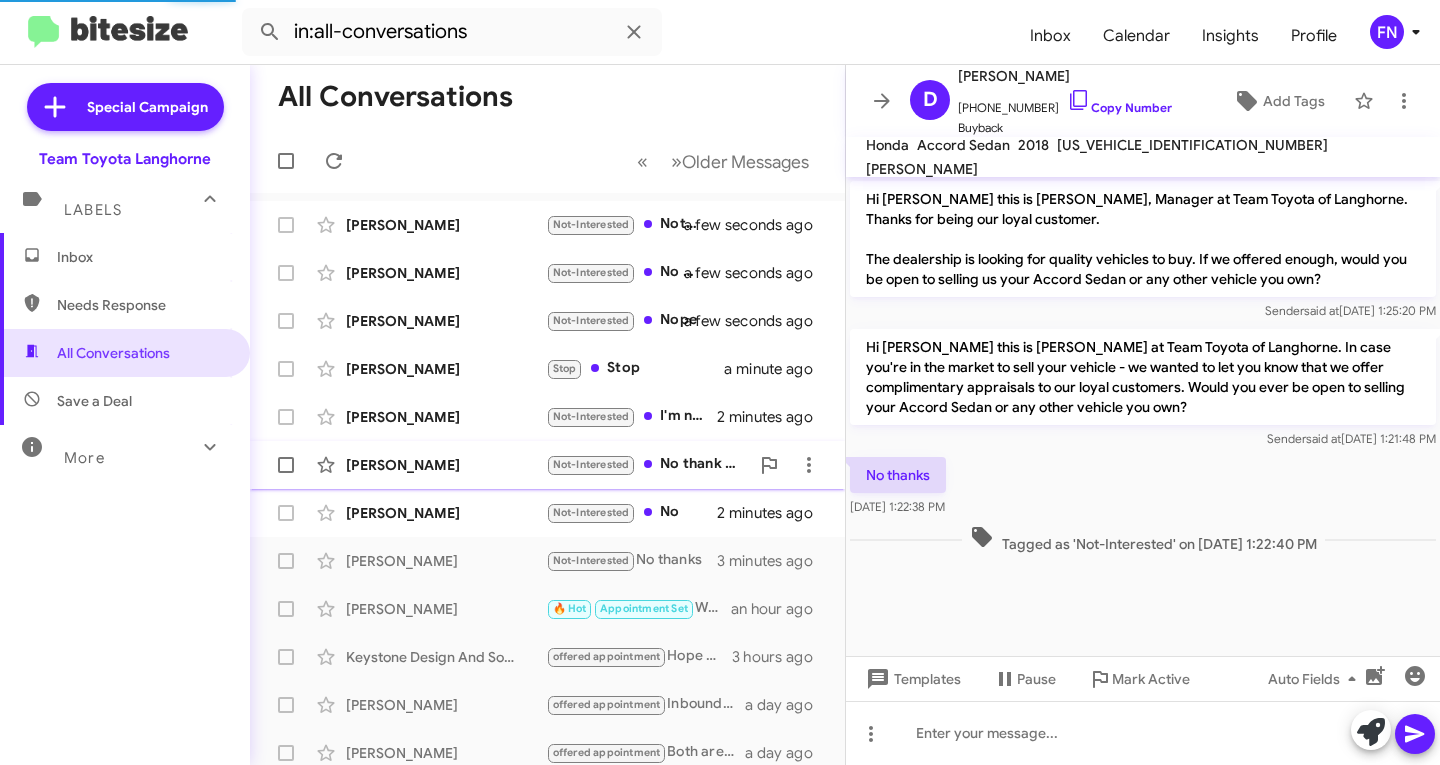 click on "[PERSON_NAME]" 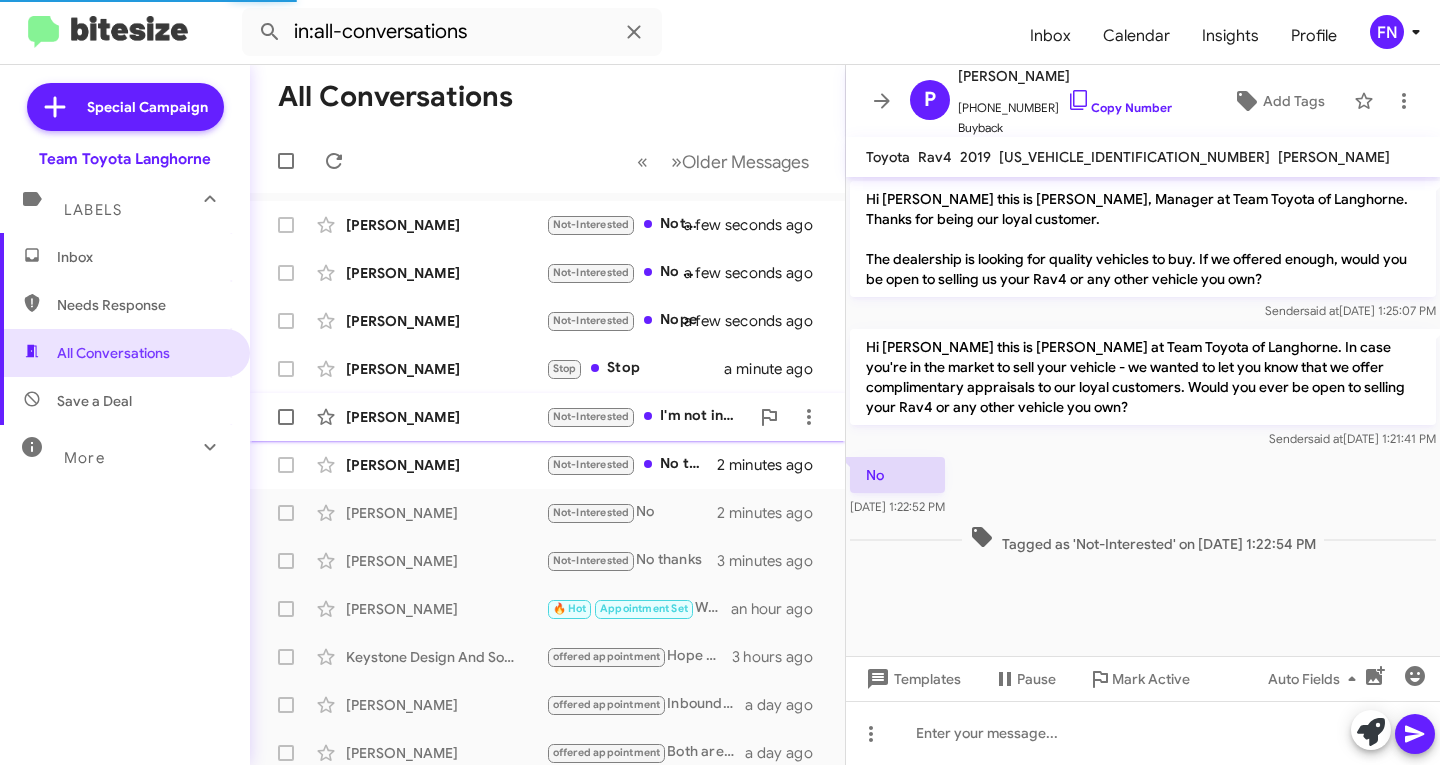 click on "[PERSON_NAME]" 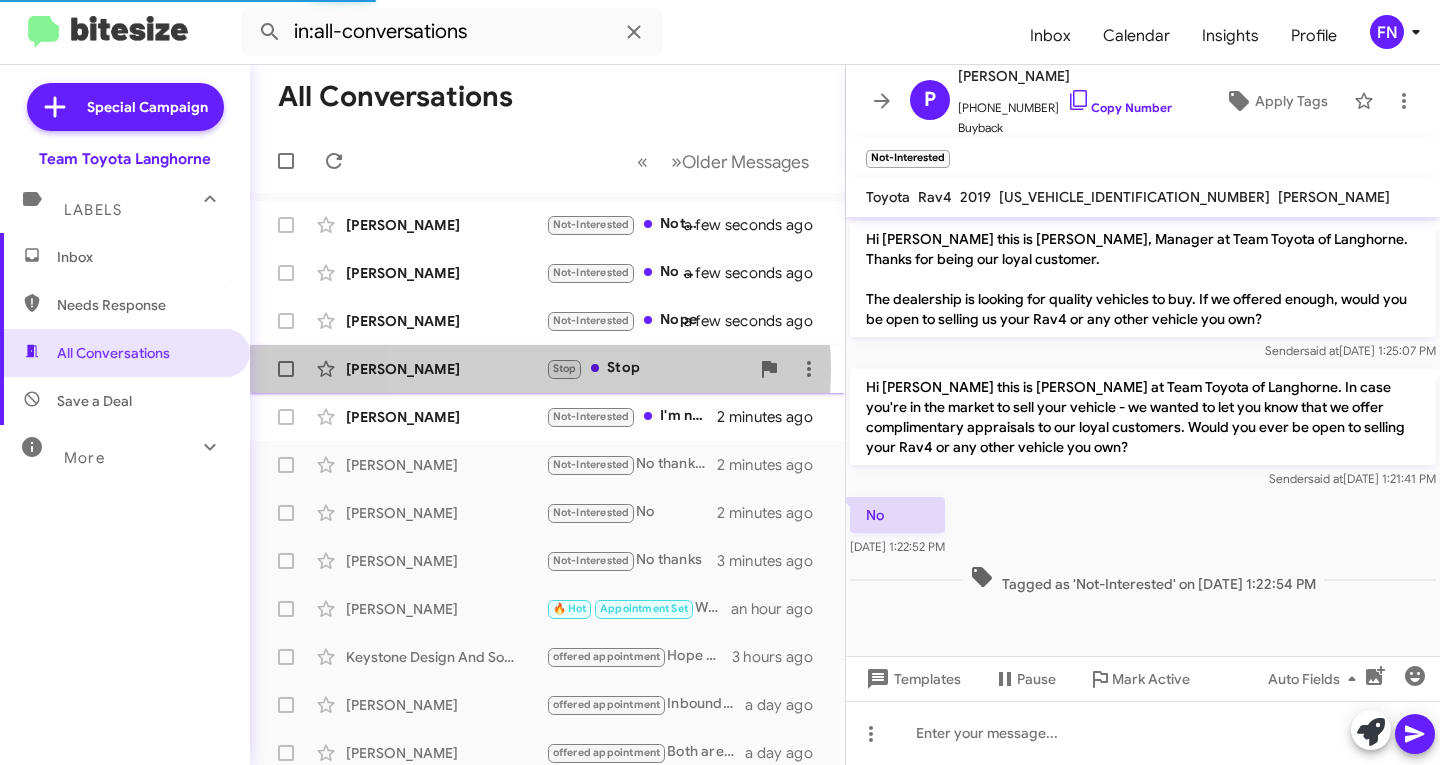 click on "[PERSON_NAME]" 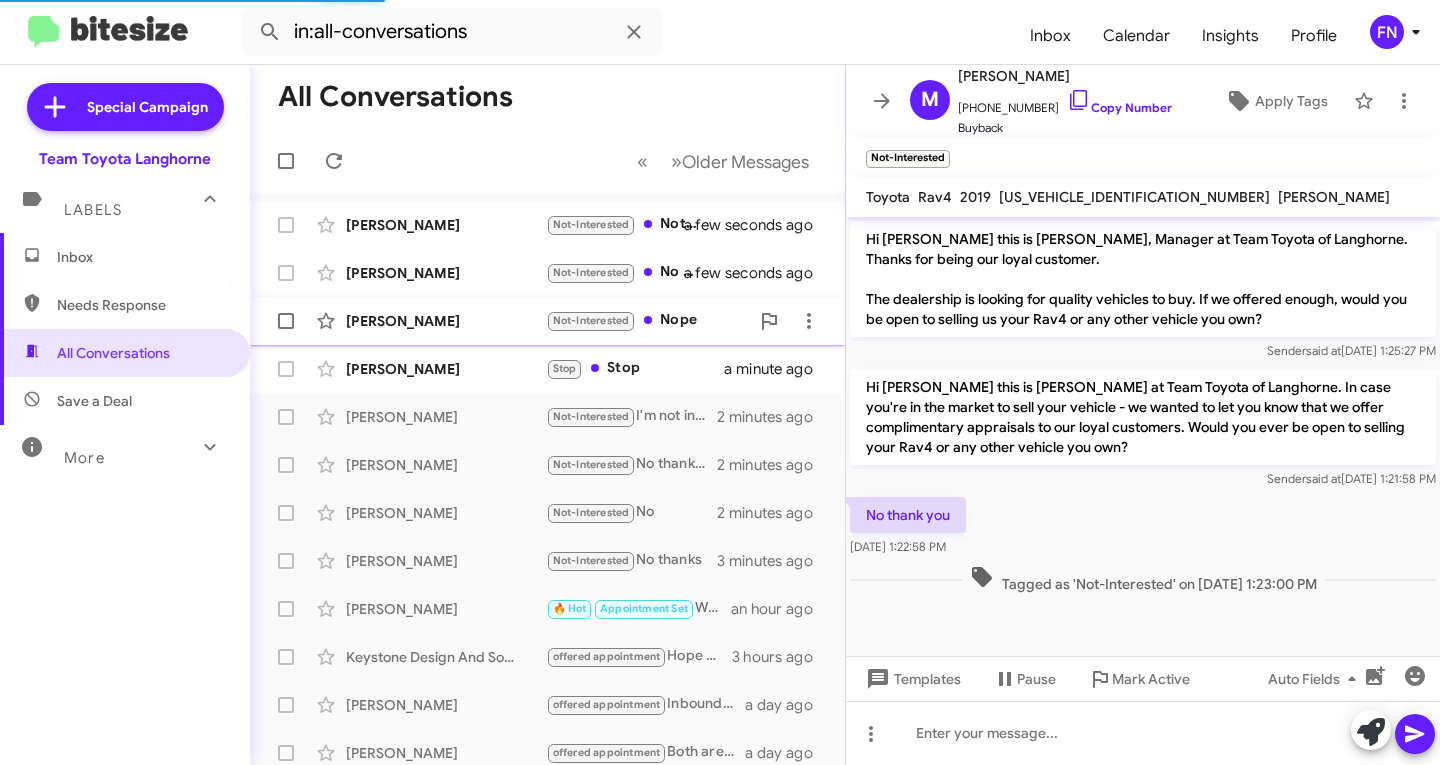 click on "Richard Hodge  Not-Interested   Nope   a few seconds ago" 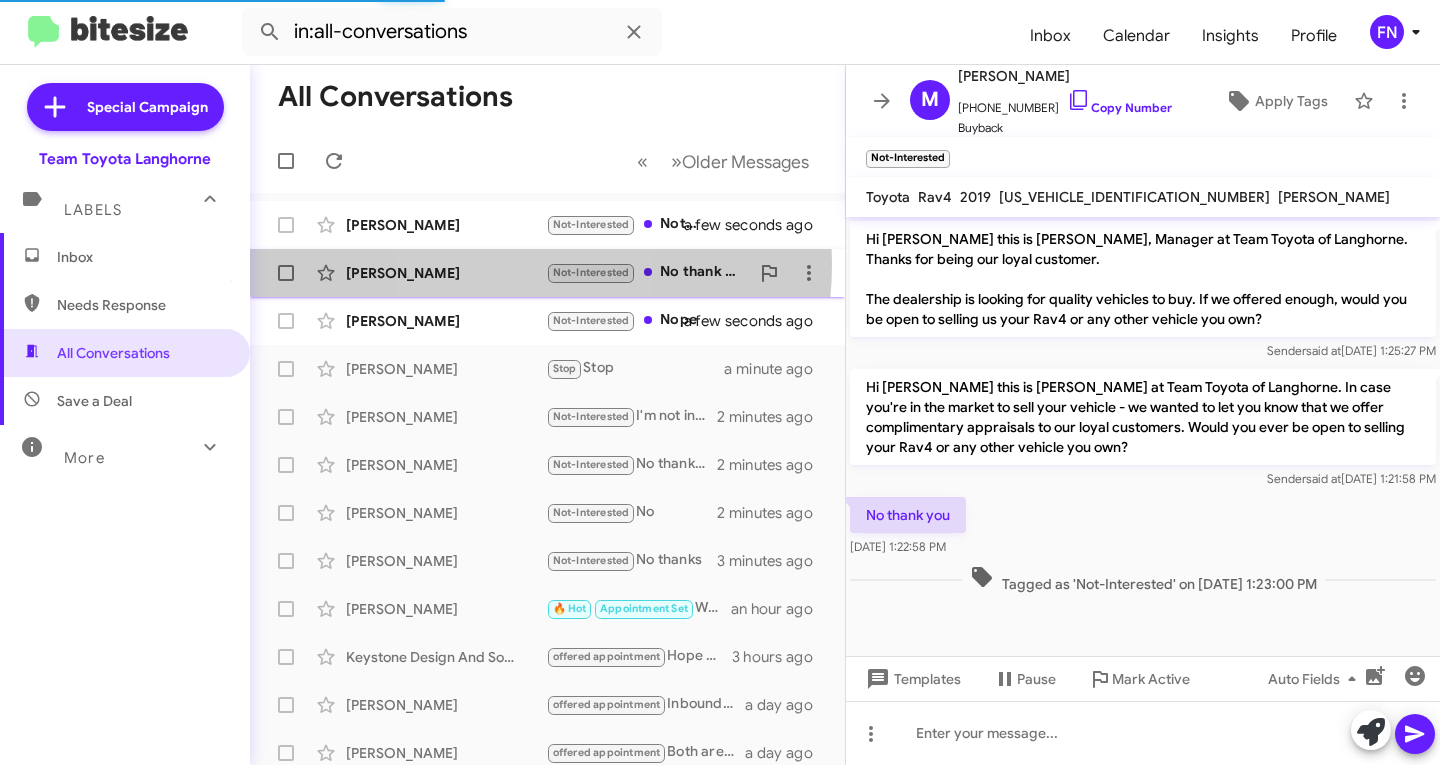 click on "[PERSON_NAME]" 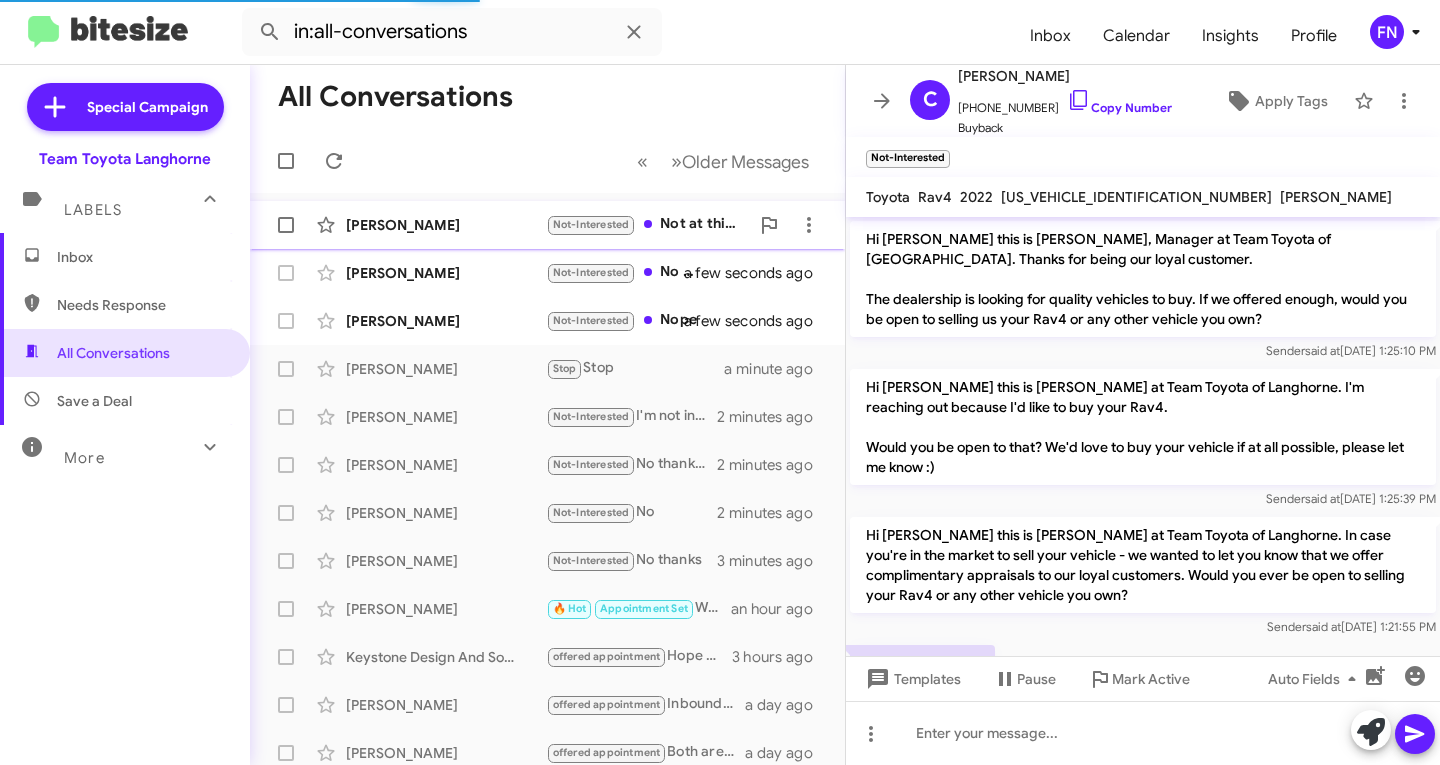 scroll, scrollTop: 115, scrollLeft: 0, axis: vertical 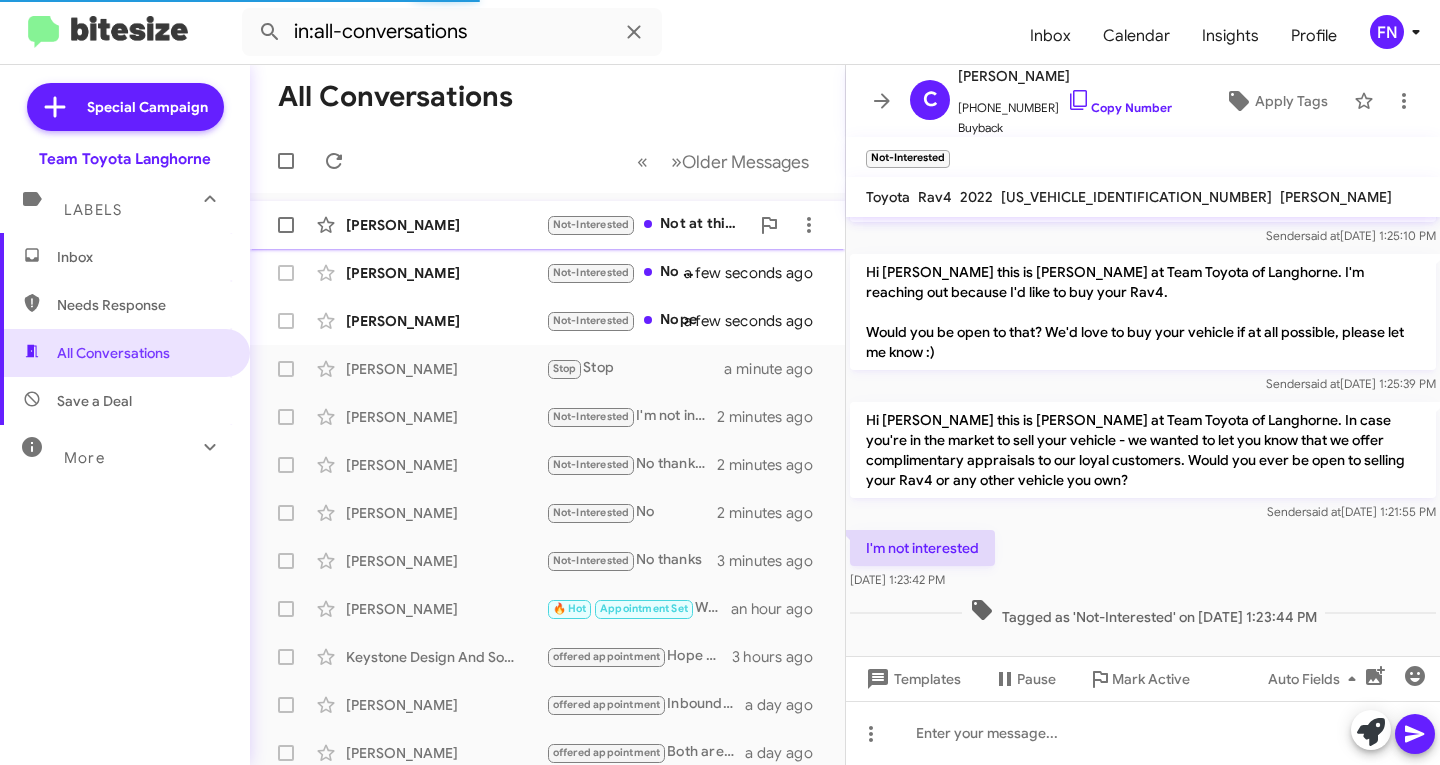 click on "[PERSON_NAME]" 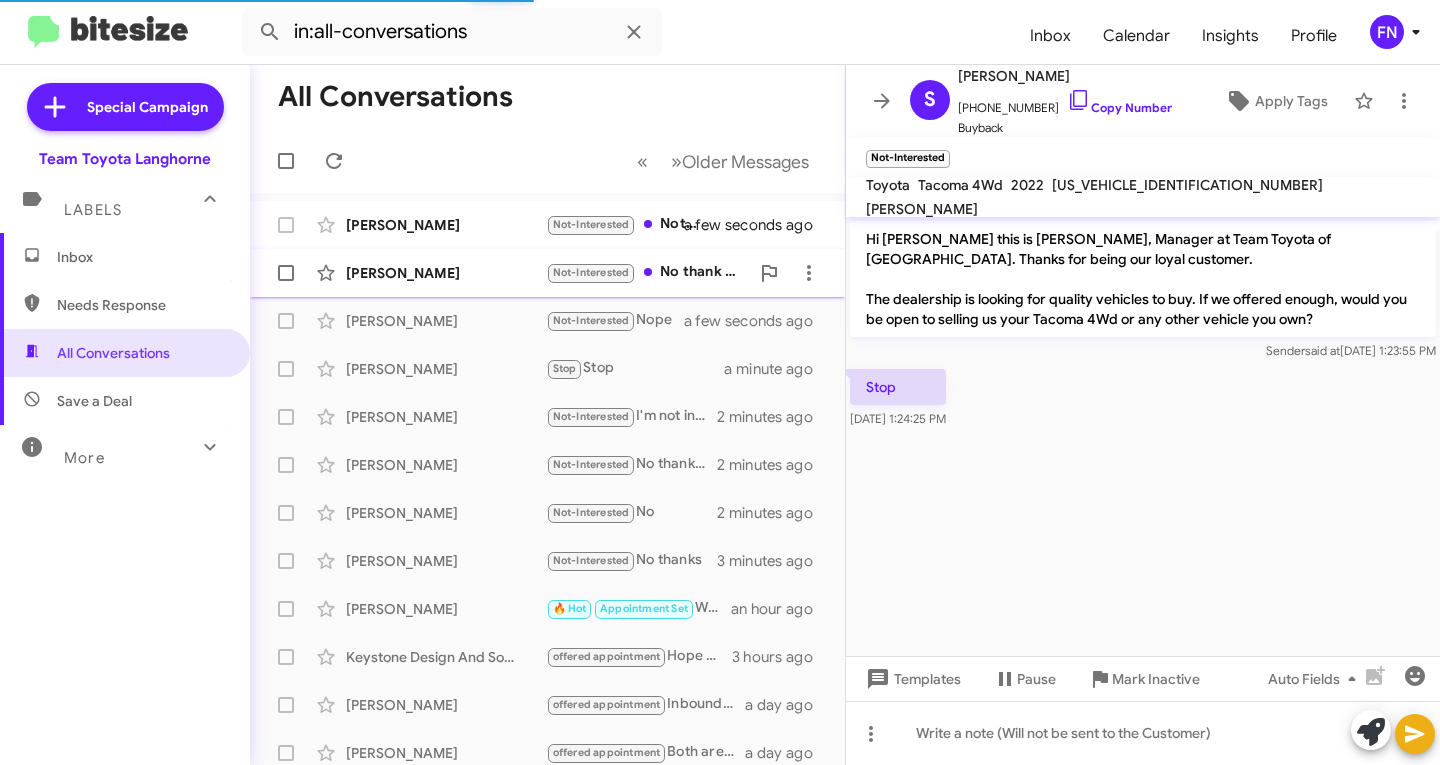 scroll, scrollTop: 0, scrollLeft: 0, axis: both 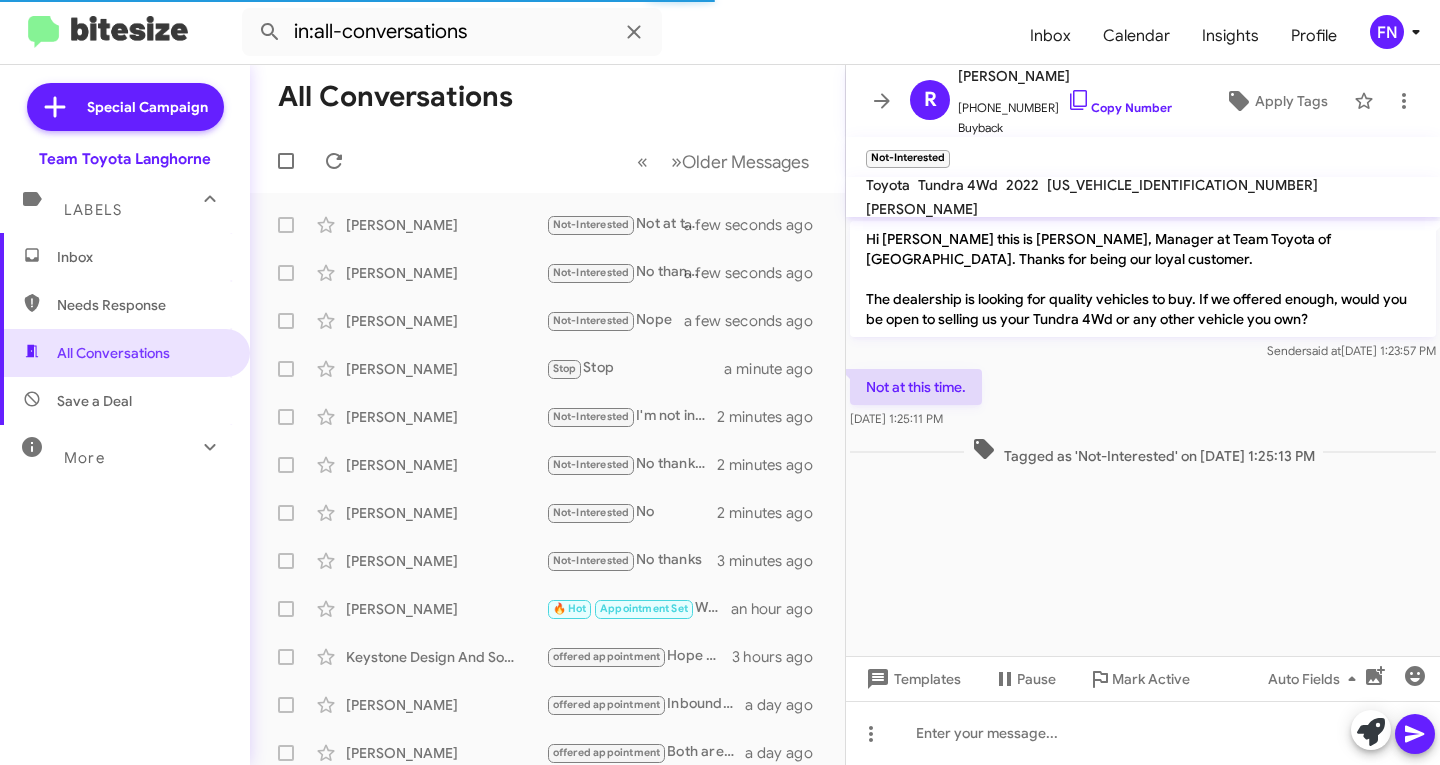 click on "Inbox" at bounding box center [125, 257] 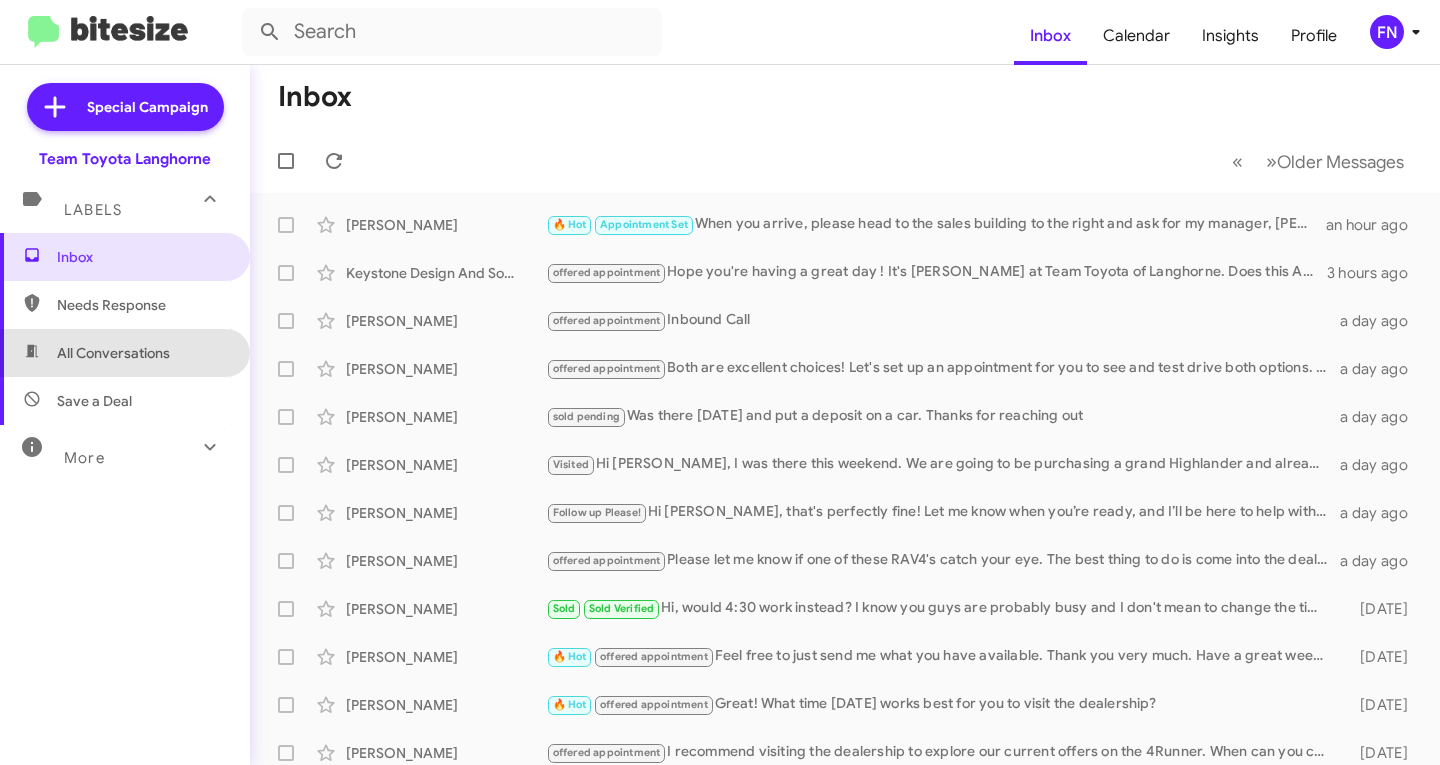 click on "All Conversations" at bounding box center (125, 353) 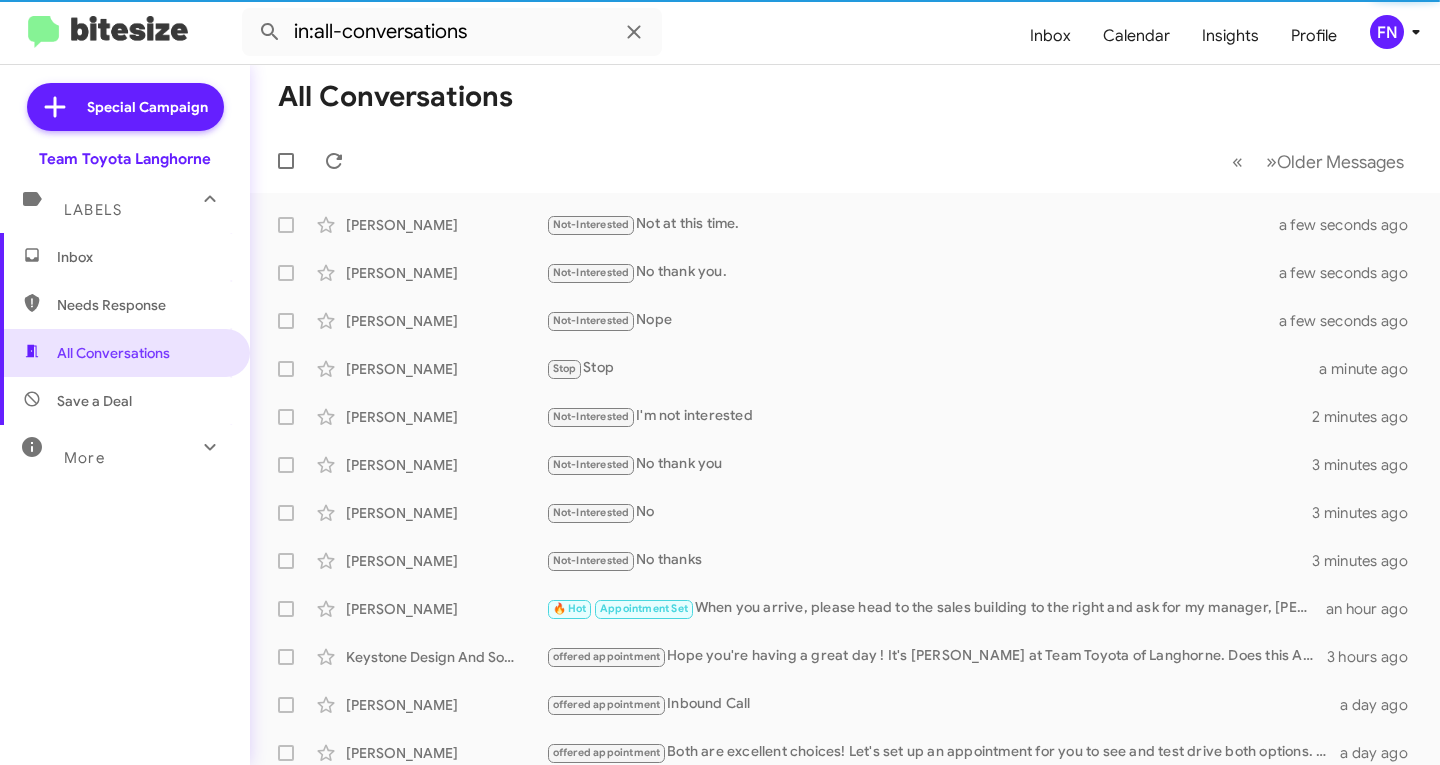 click on "FN" 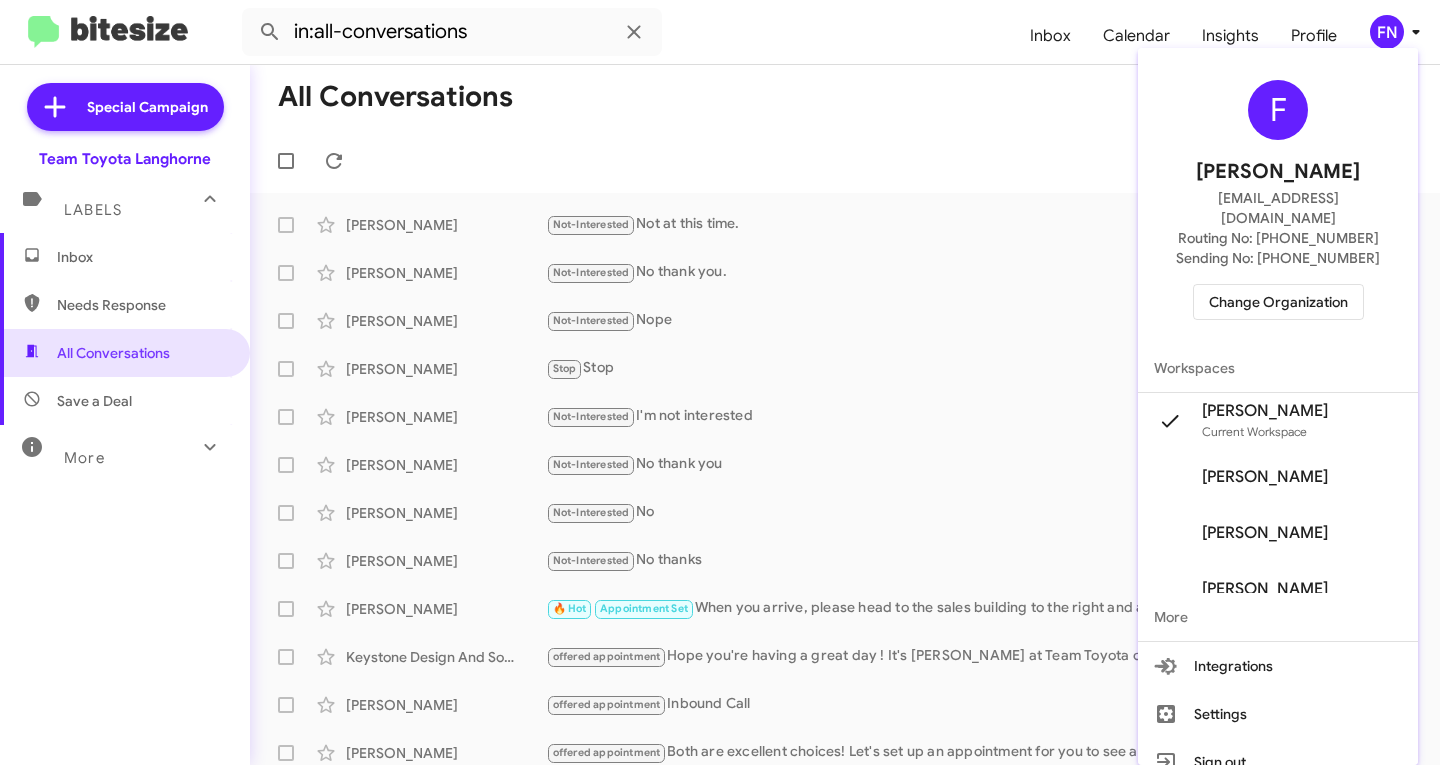 click on "Change Organization" at bounding box center [1278, 302] 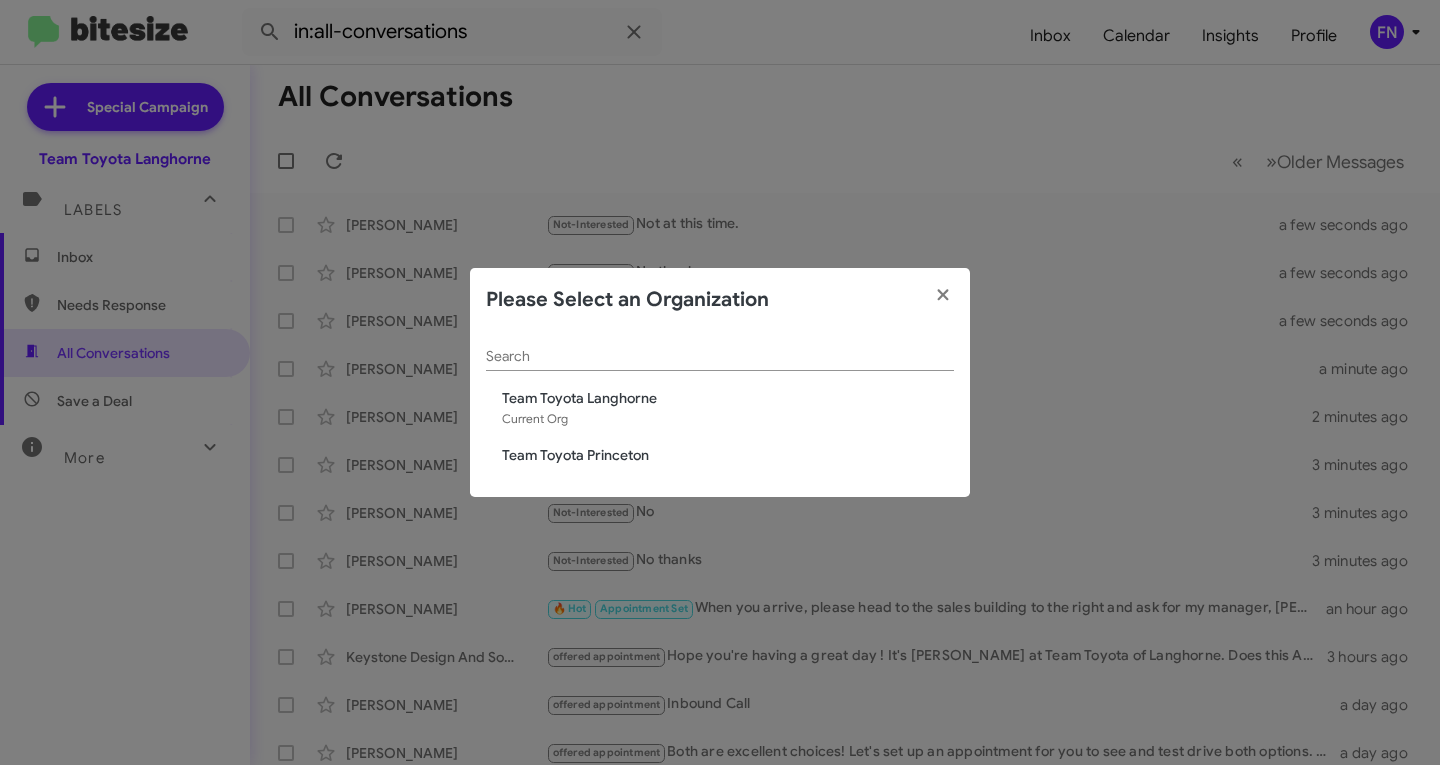 click on "Team Toyota Princeton" 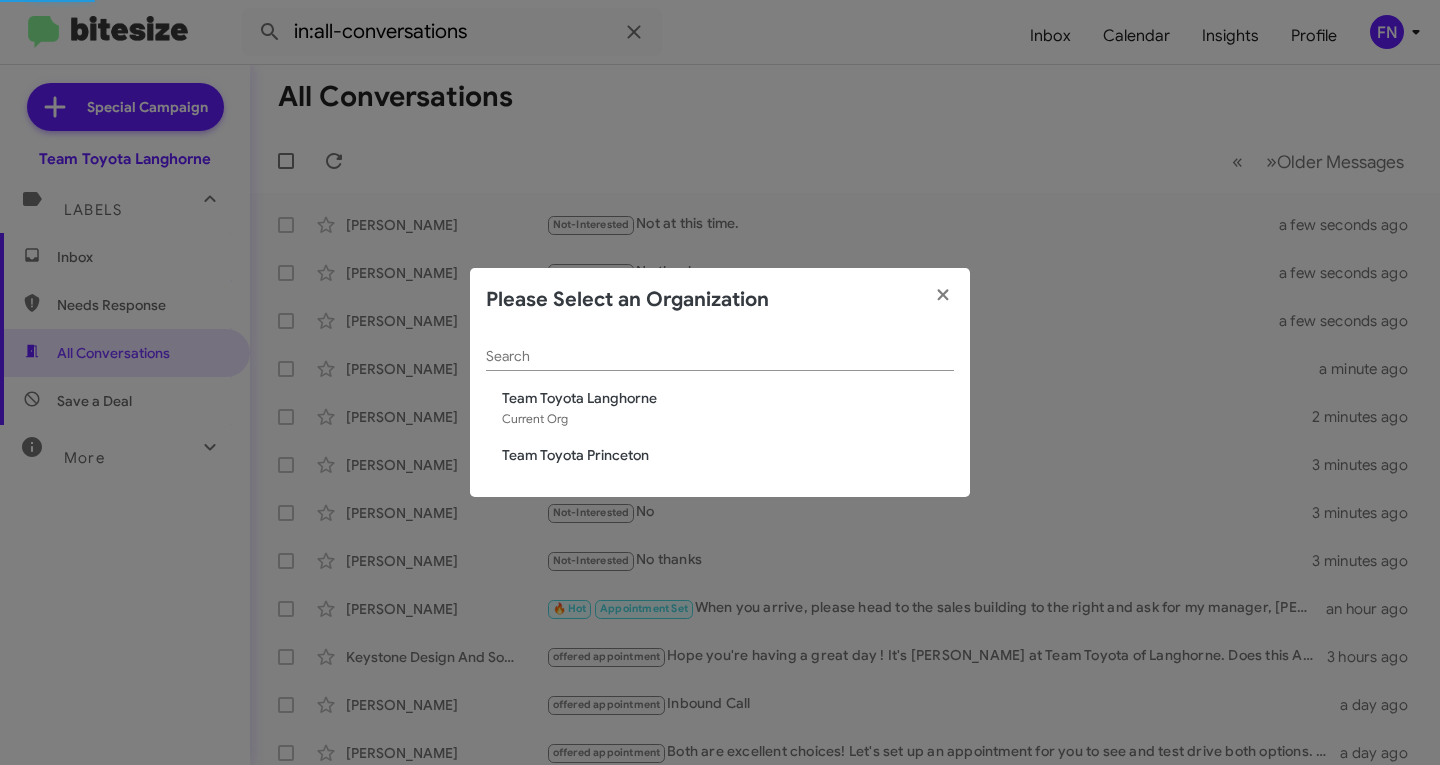 type 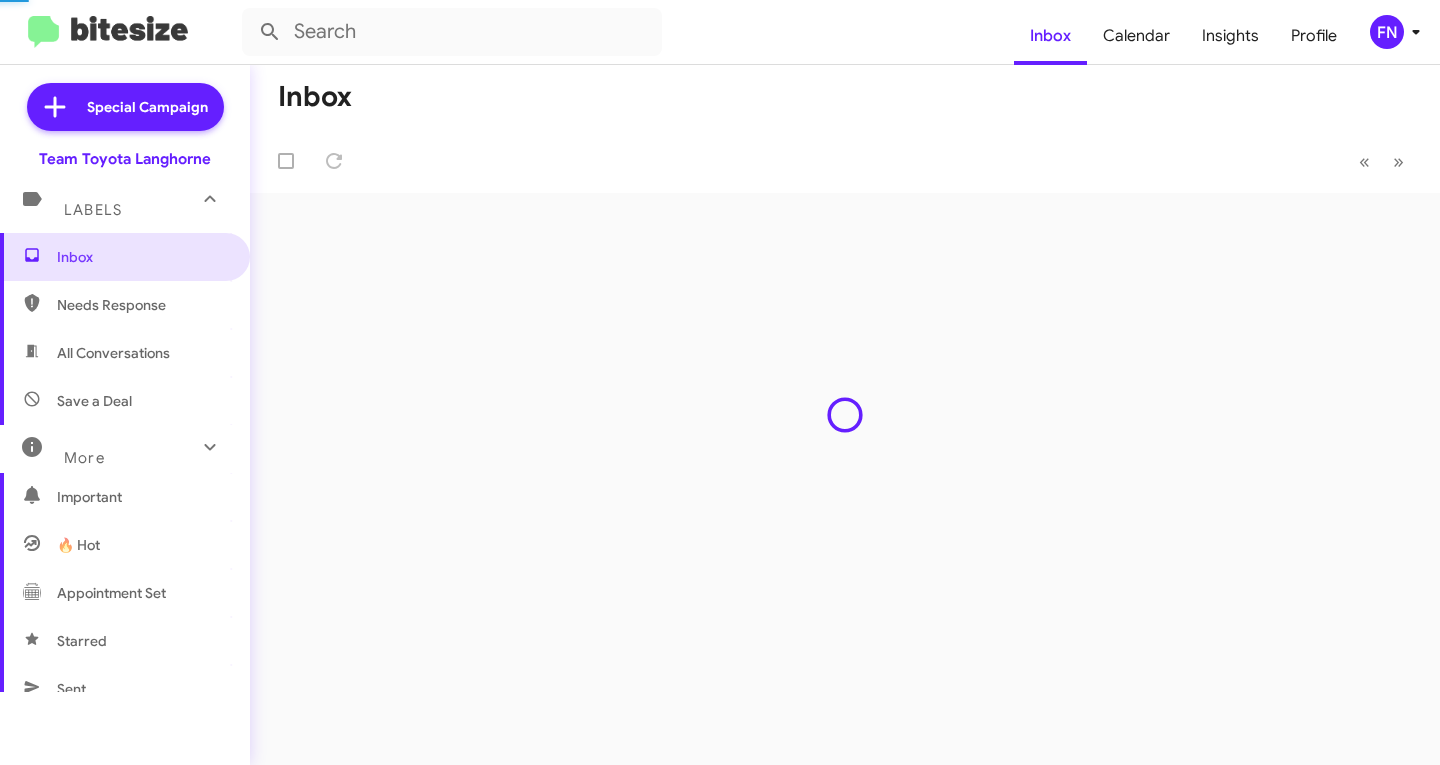 scroll, scrollTop: 0, scrollLeft: 0, axis: both 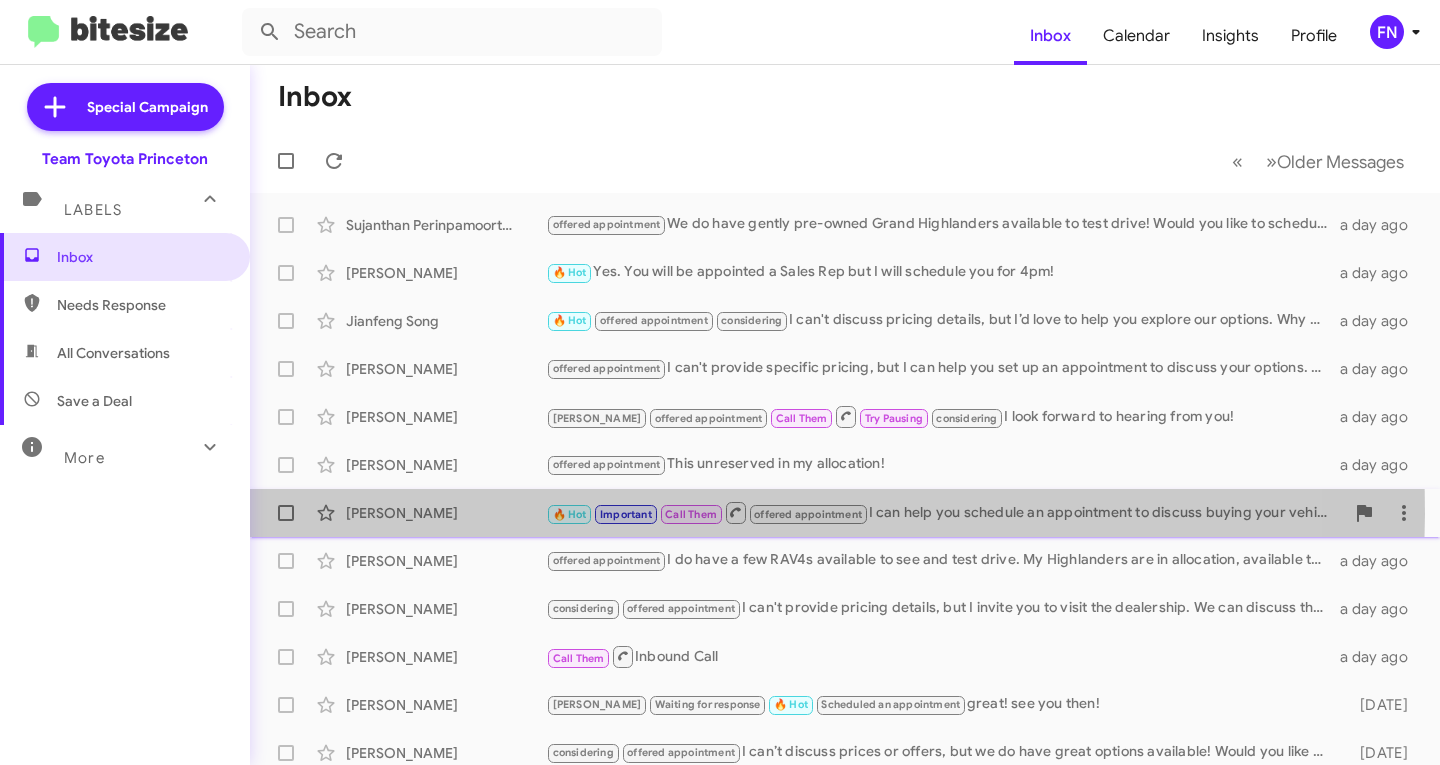 click on "[PERSON_NAME]" 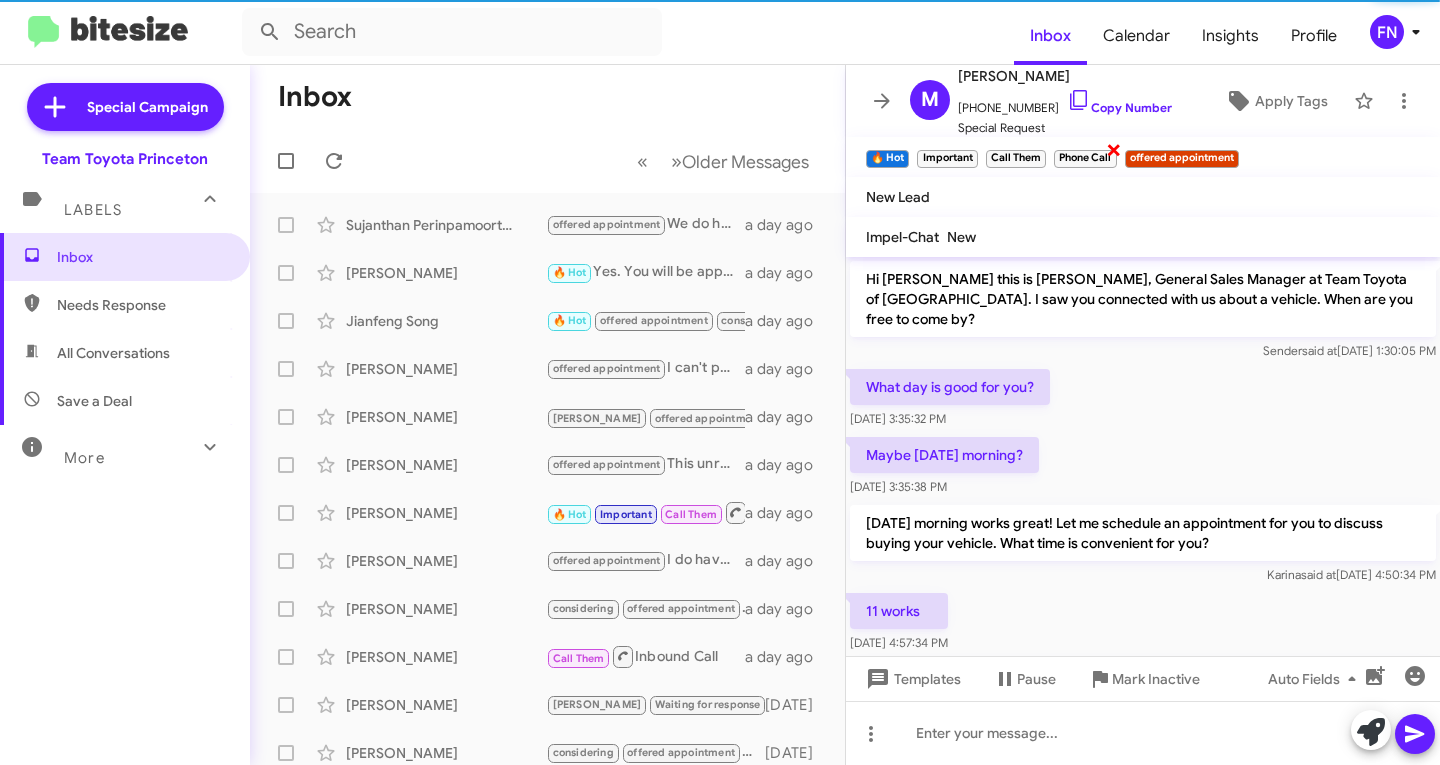 scroll, scrollTop: 595, scrollLeft: 0, axis: vertical 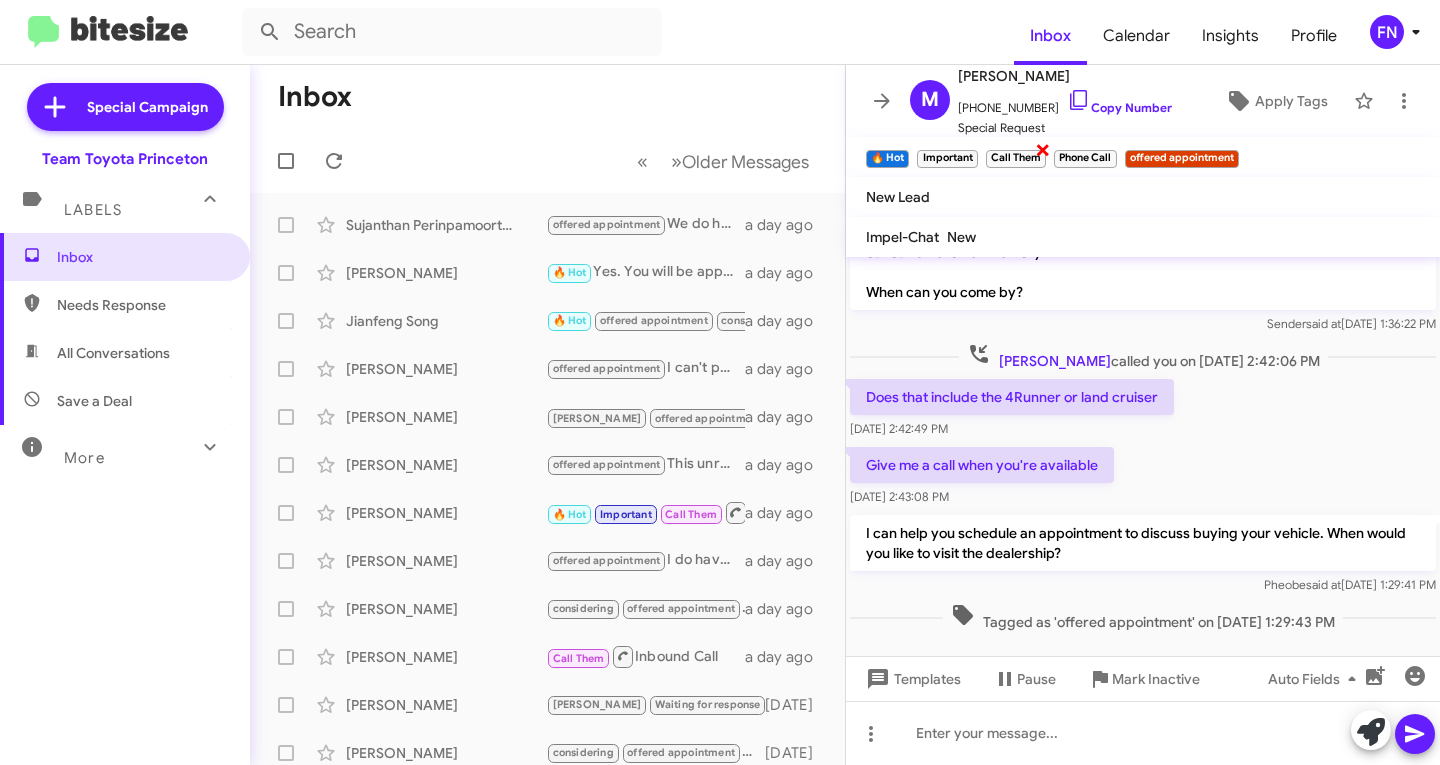 click on "×" 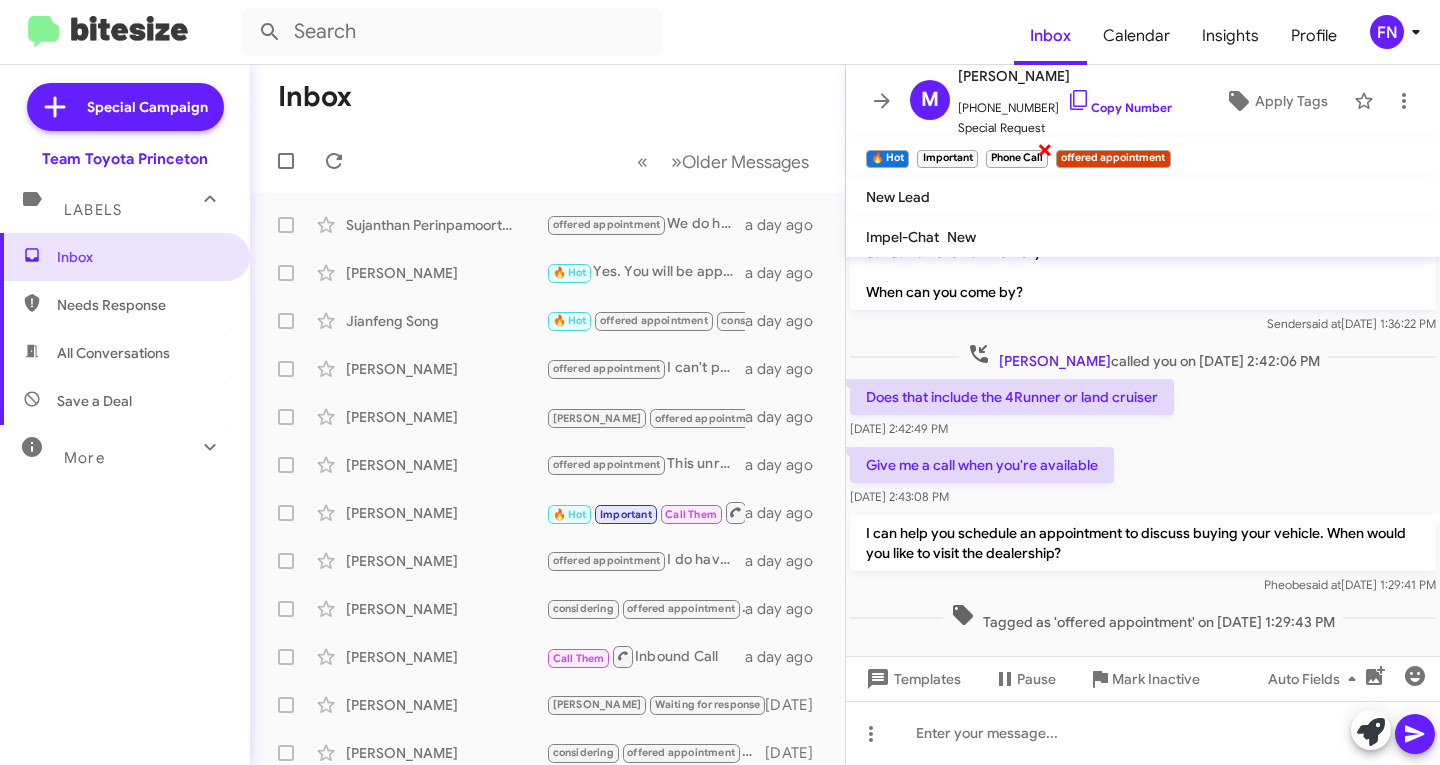 click on "×" 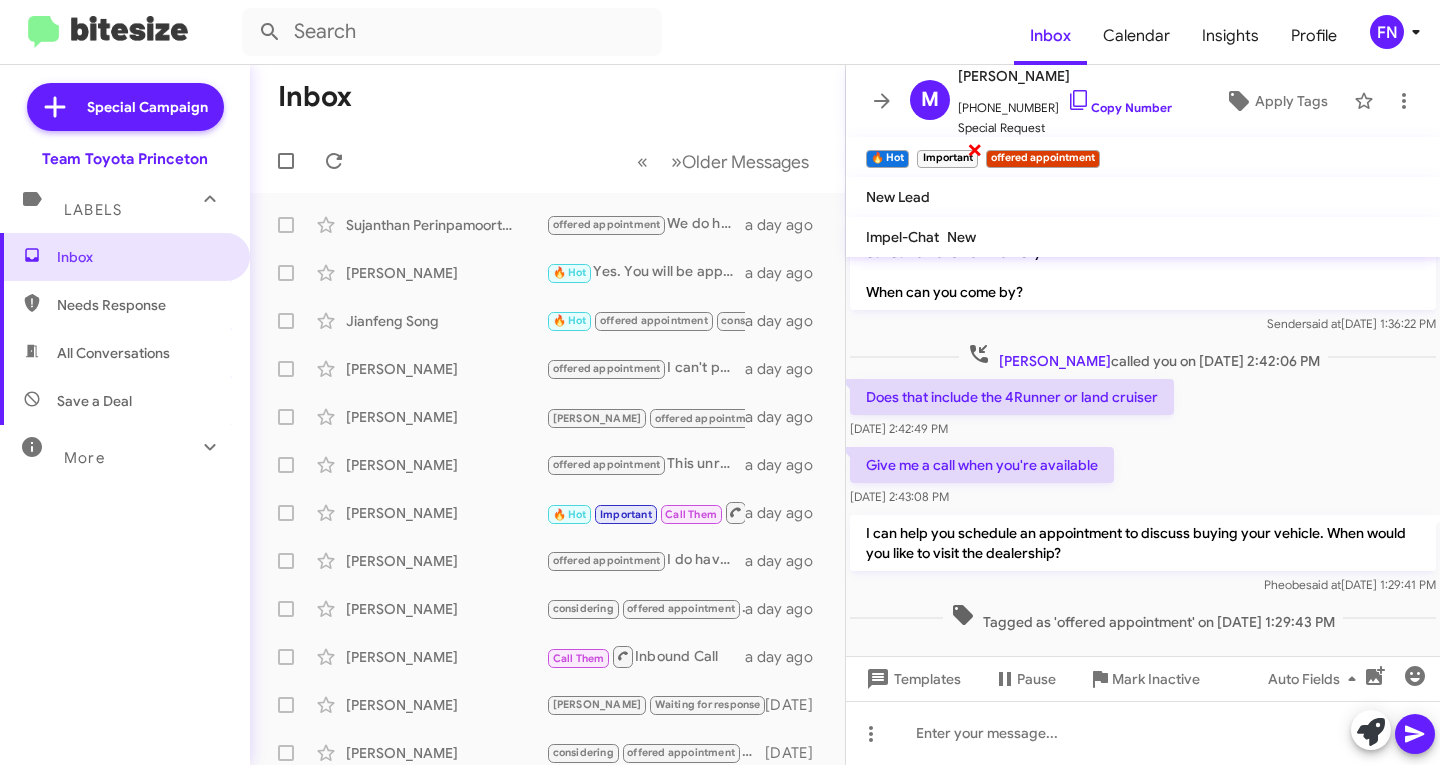 click on "×" 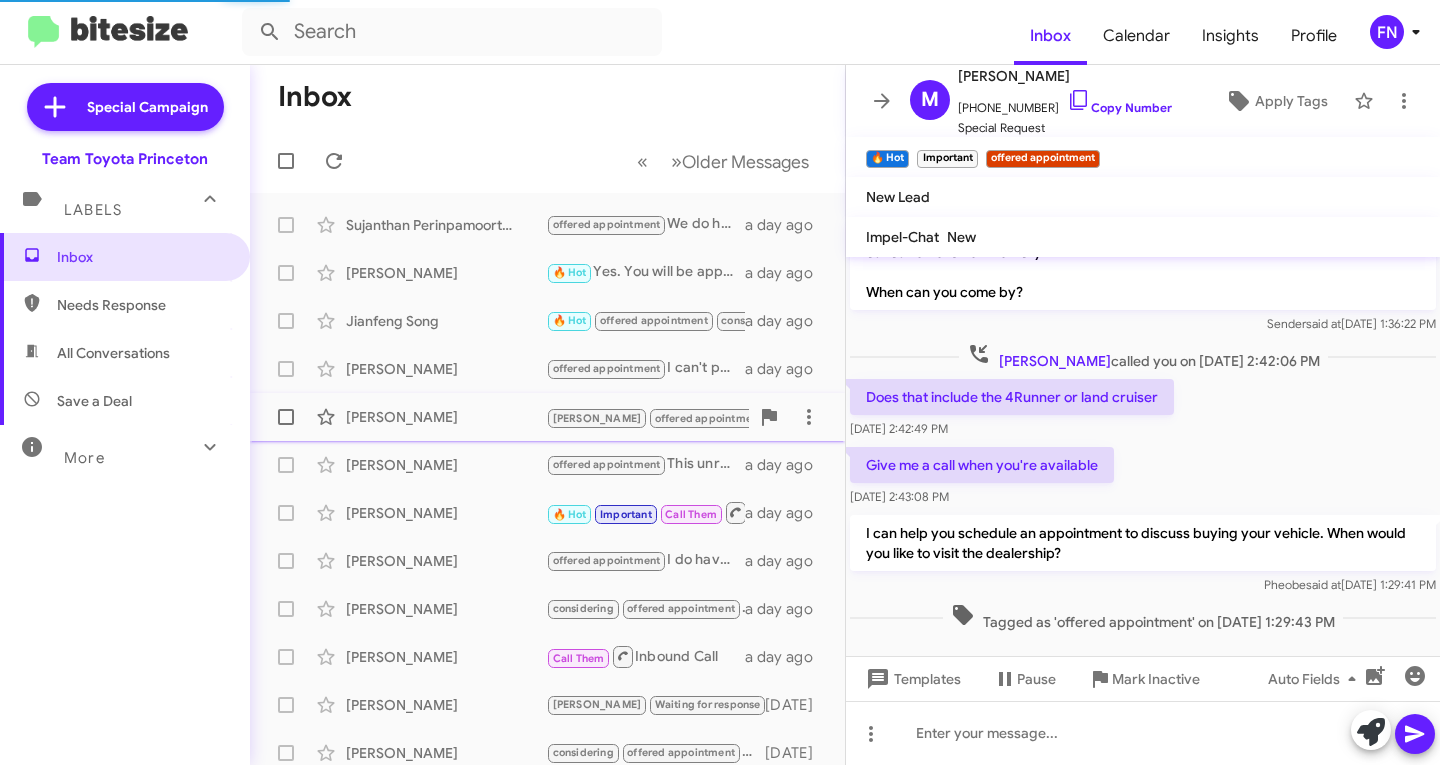 click on "[PERSON_NAME]" 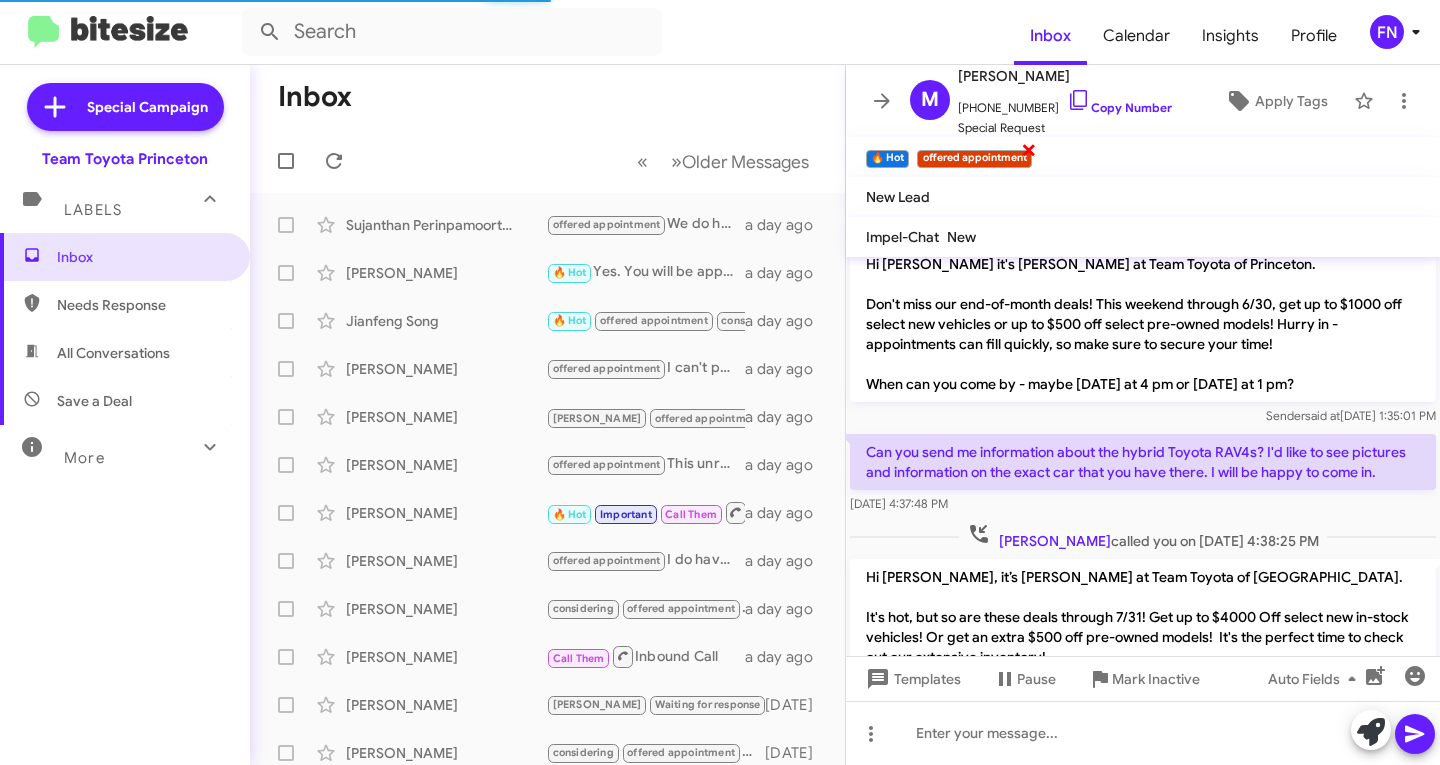 scroll, scrollTop: 930, scrollLeft: 0, axis: vertical 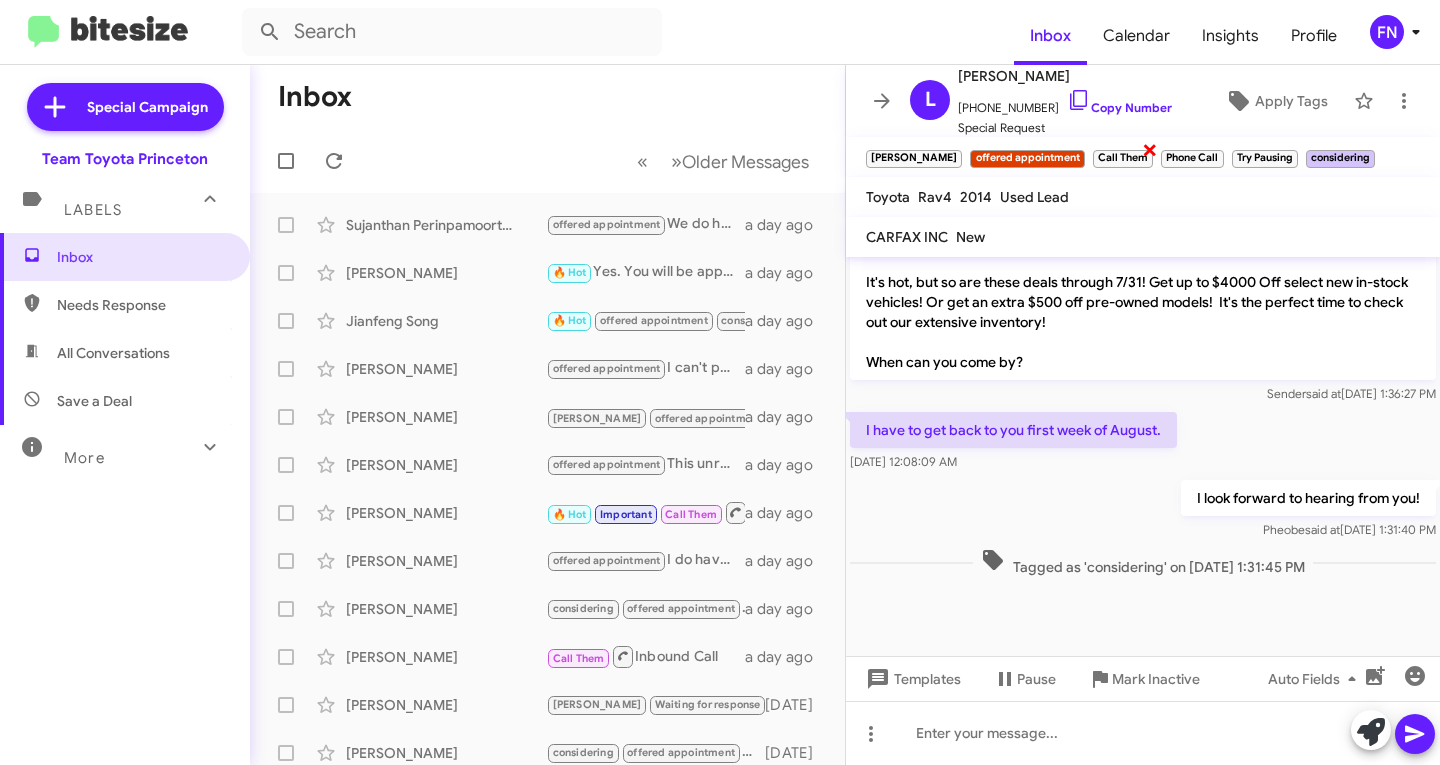 click on "×" 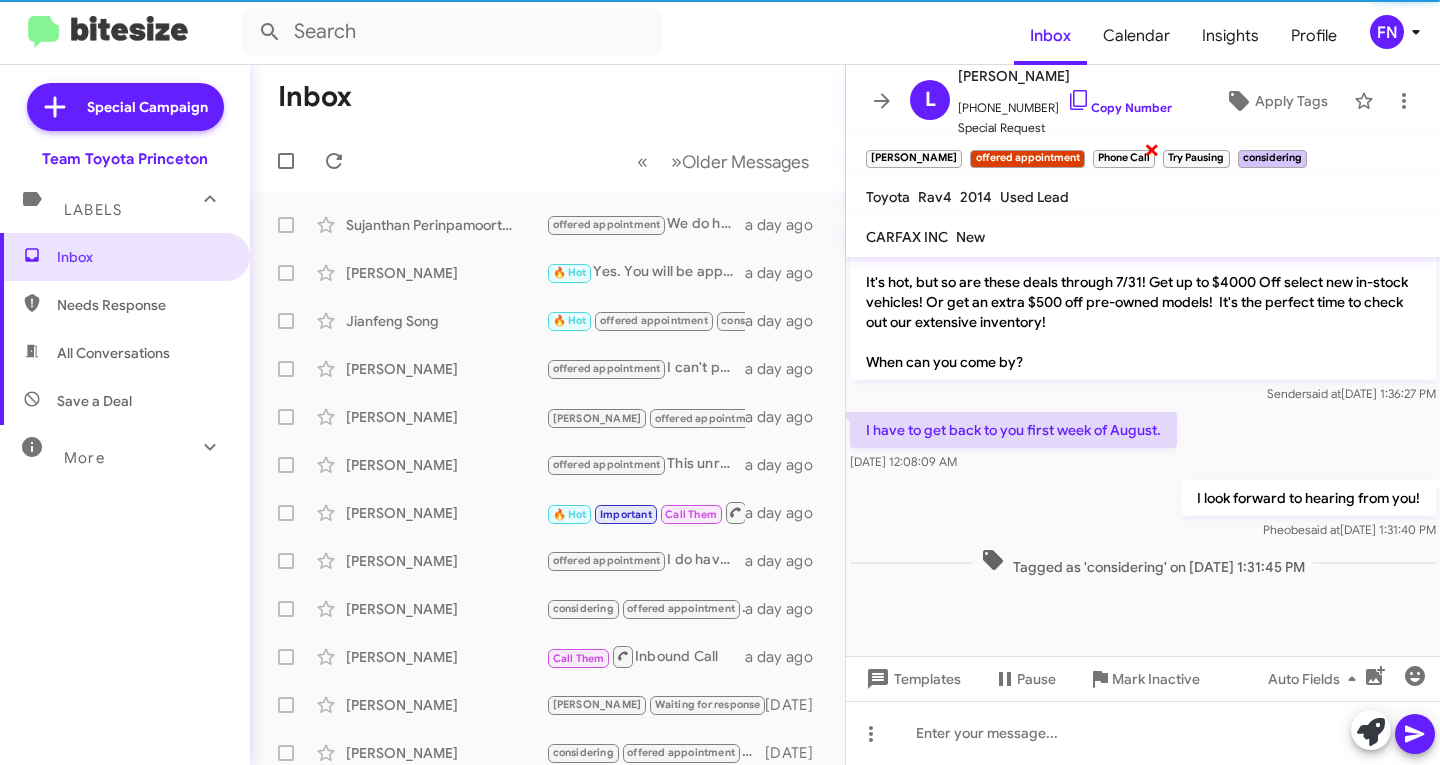 click on "×" 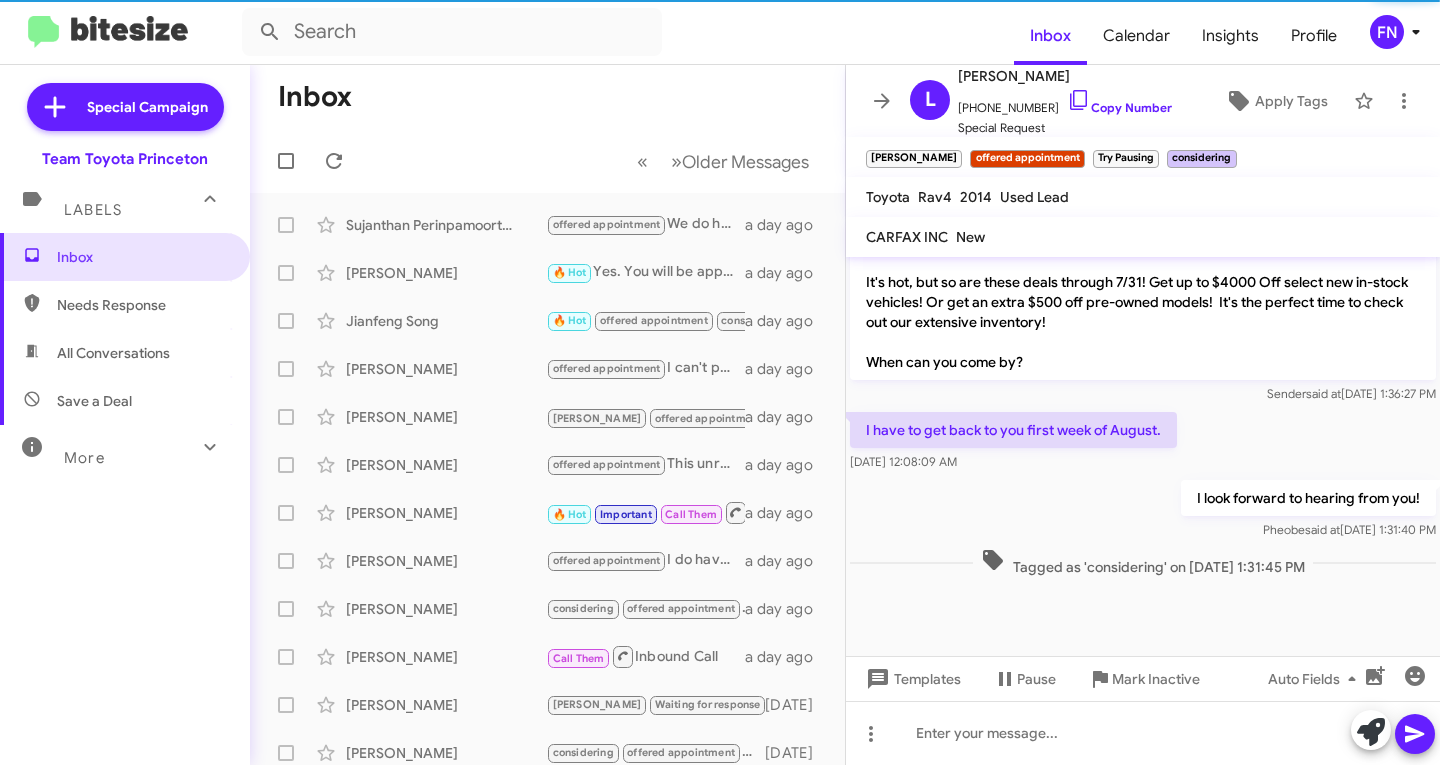 click on "Try Pausing" 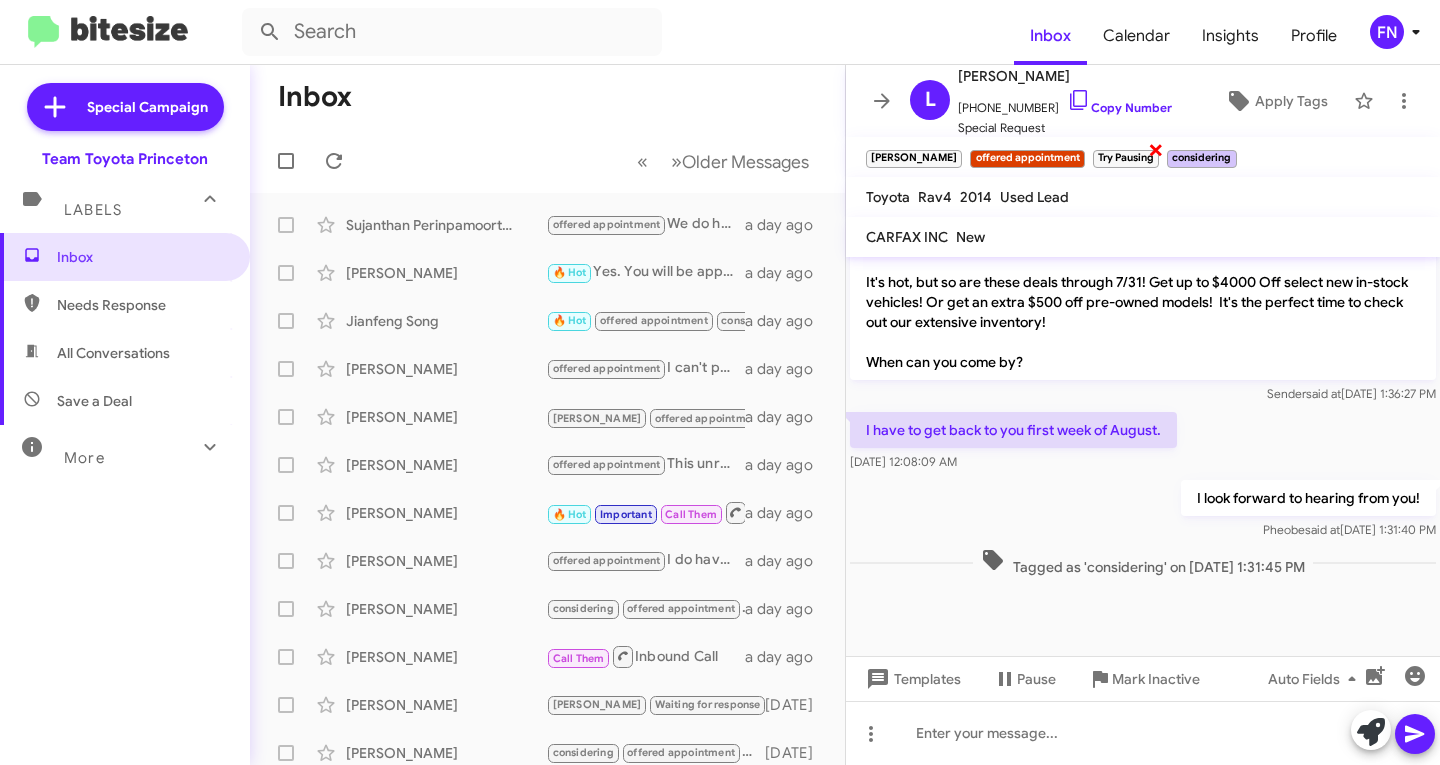 click on "×" 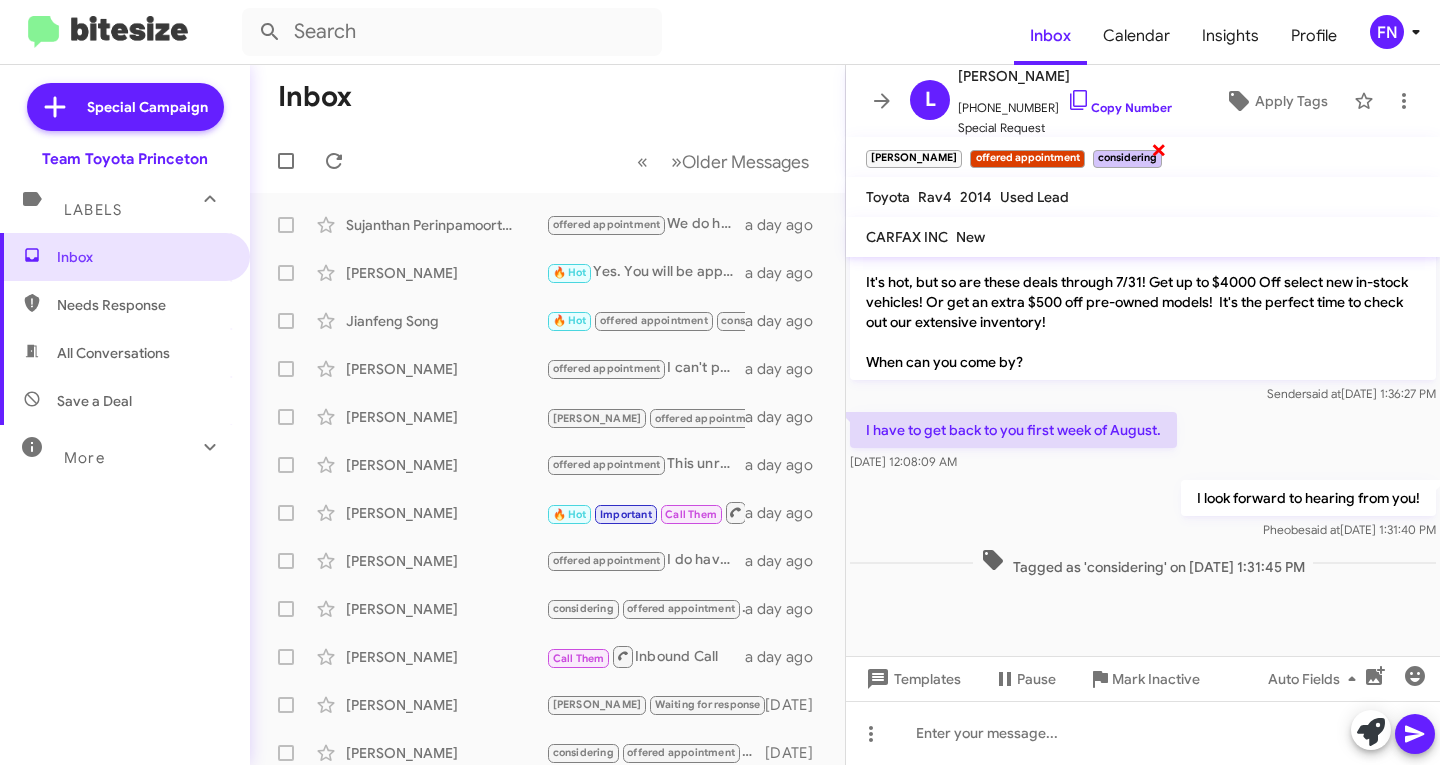 click on "×" 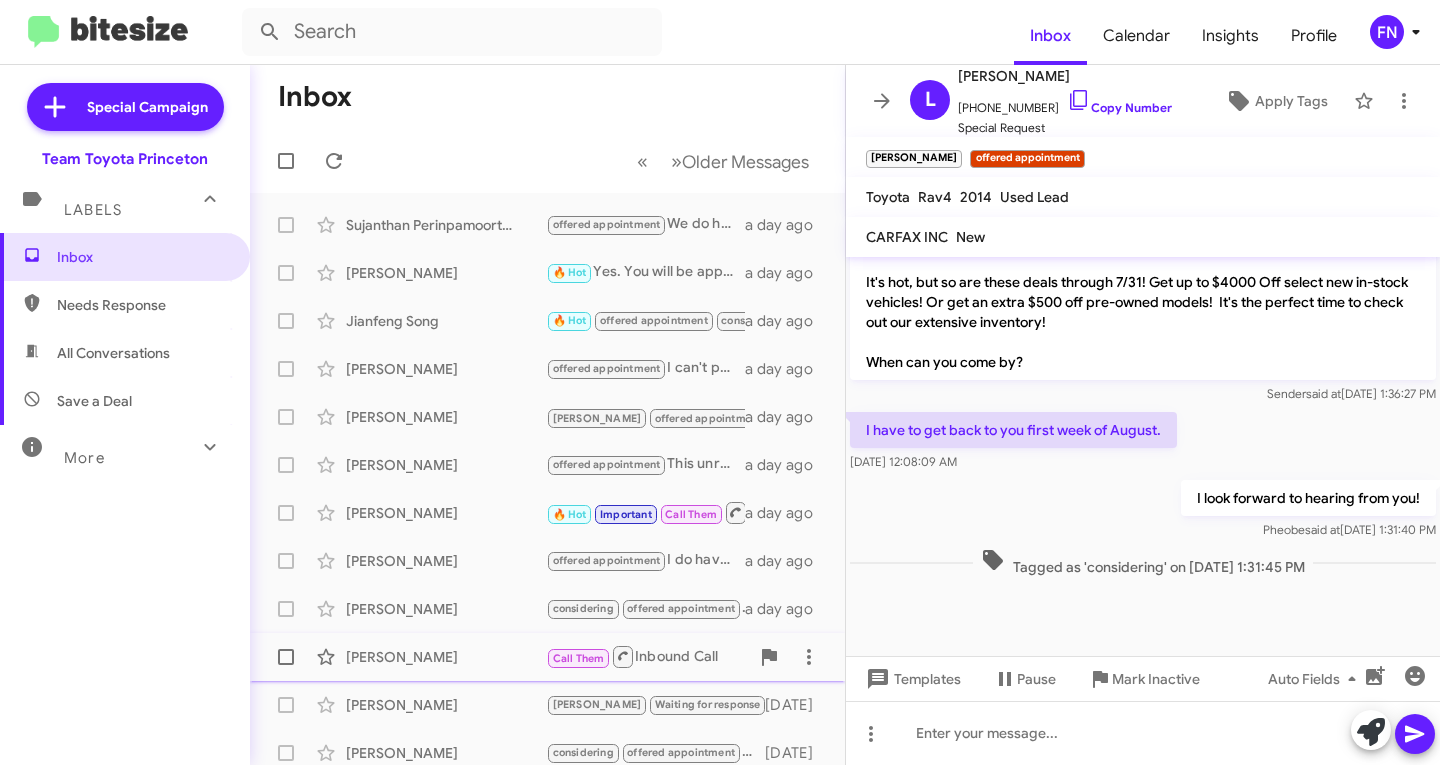 click on "Todd Bauer" 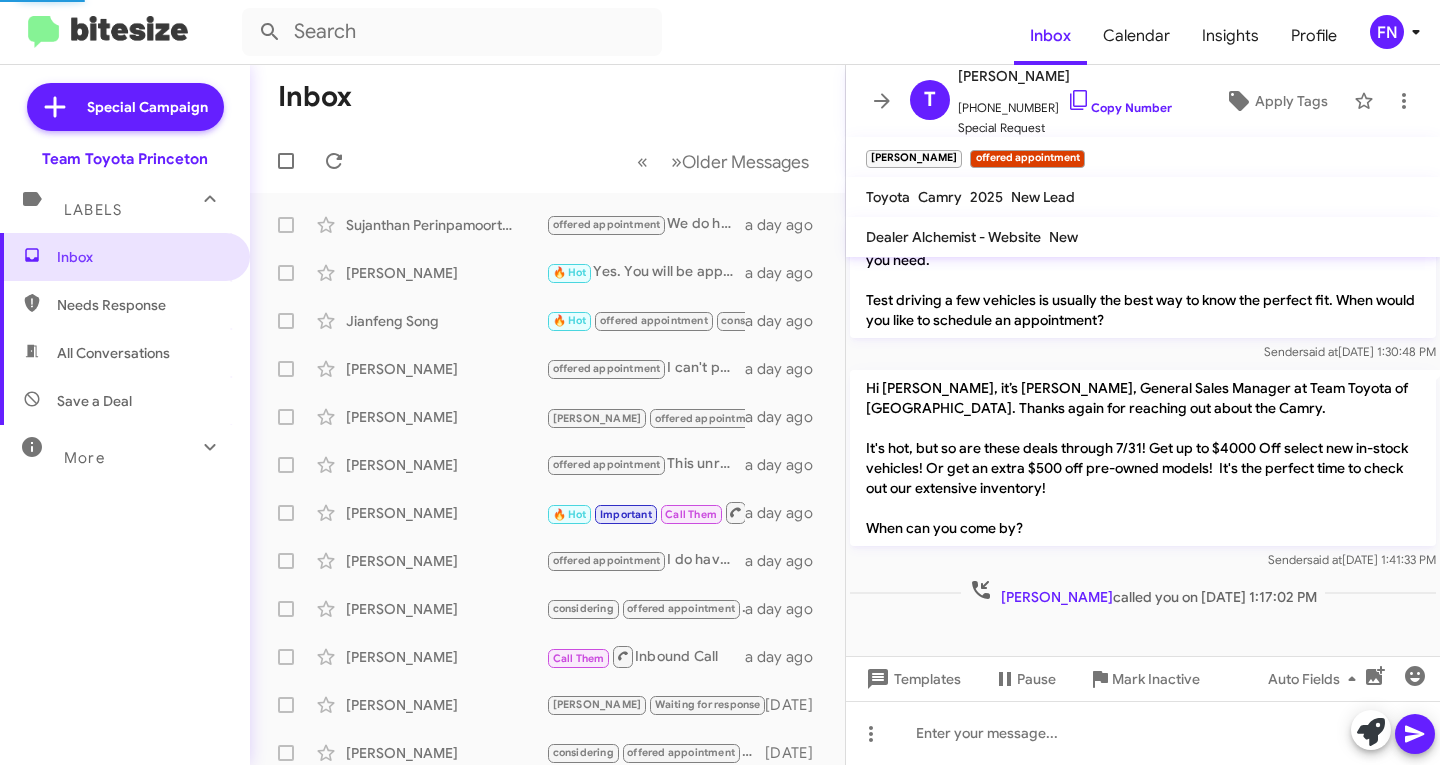 scroll, scrollTop: 847, scrollLeft: 0, axis: vertical 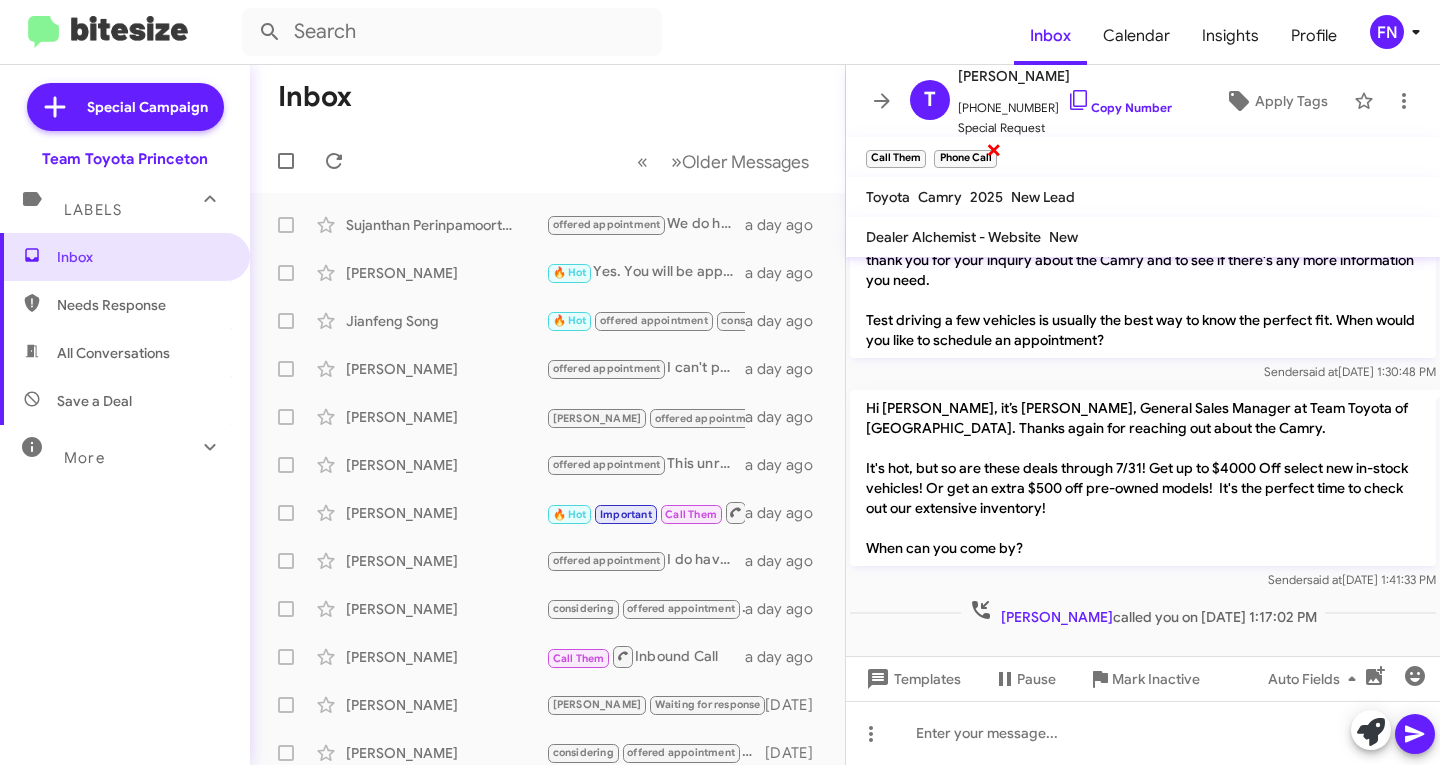 click on "×" 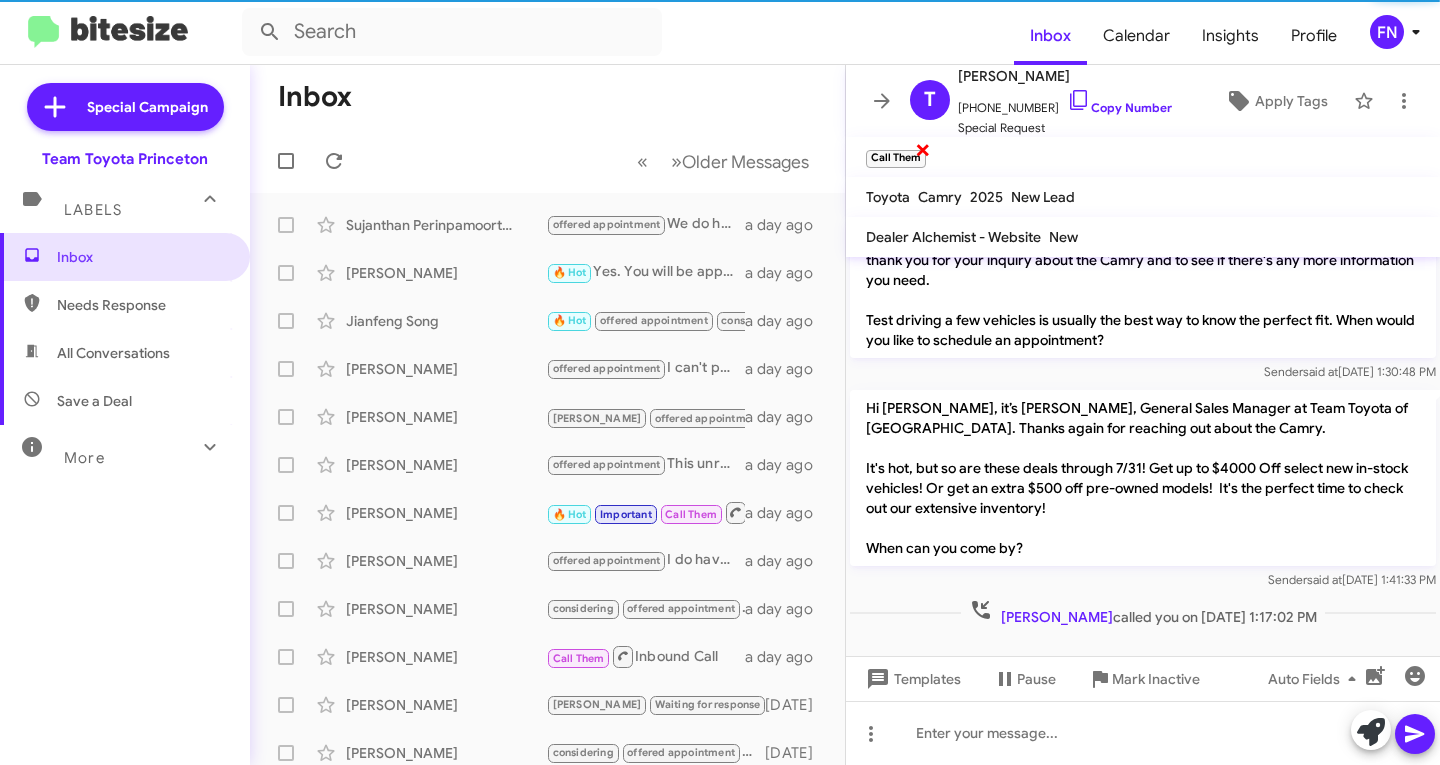 click on "×" 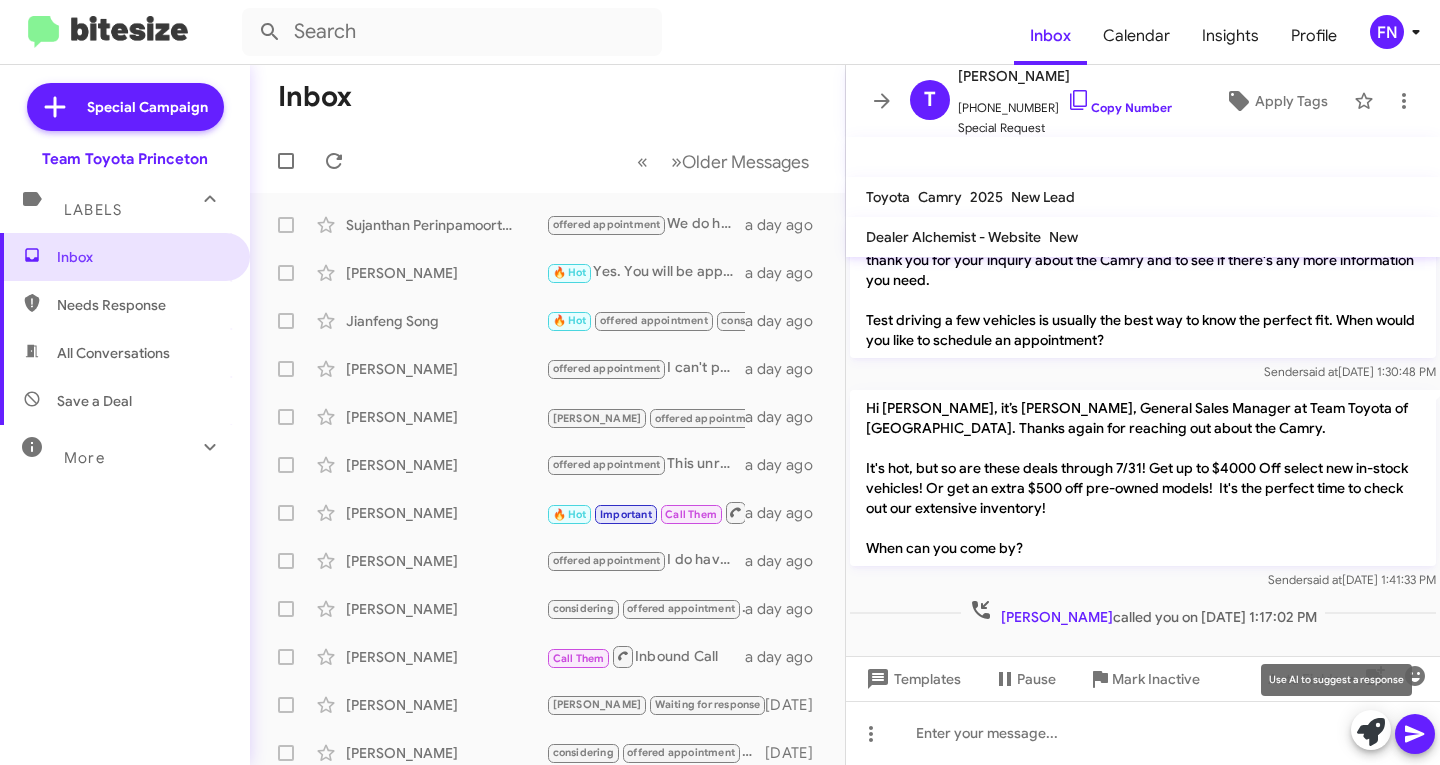 click 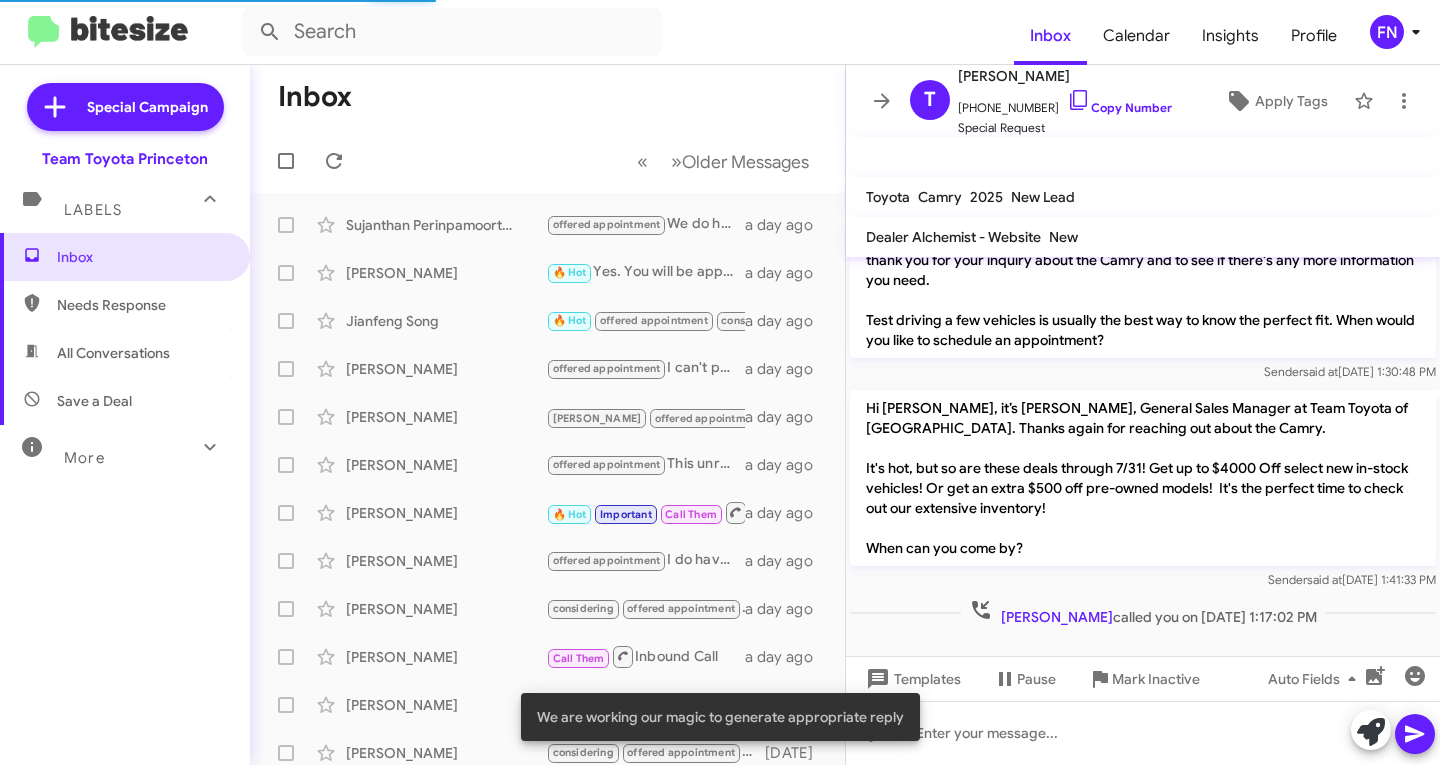 scroll, scrollTop: 930, scrollLeft: 0, axis: vertical 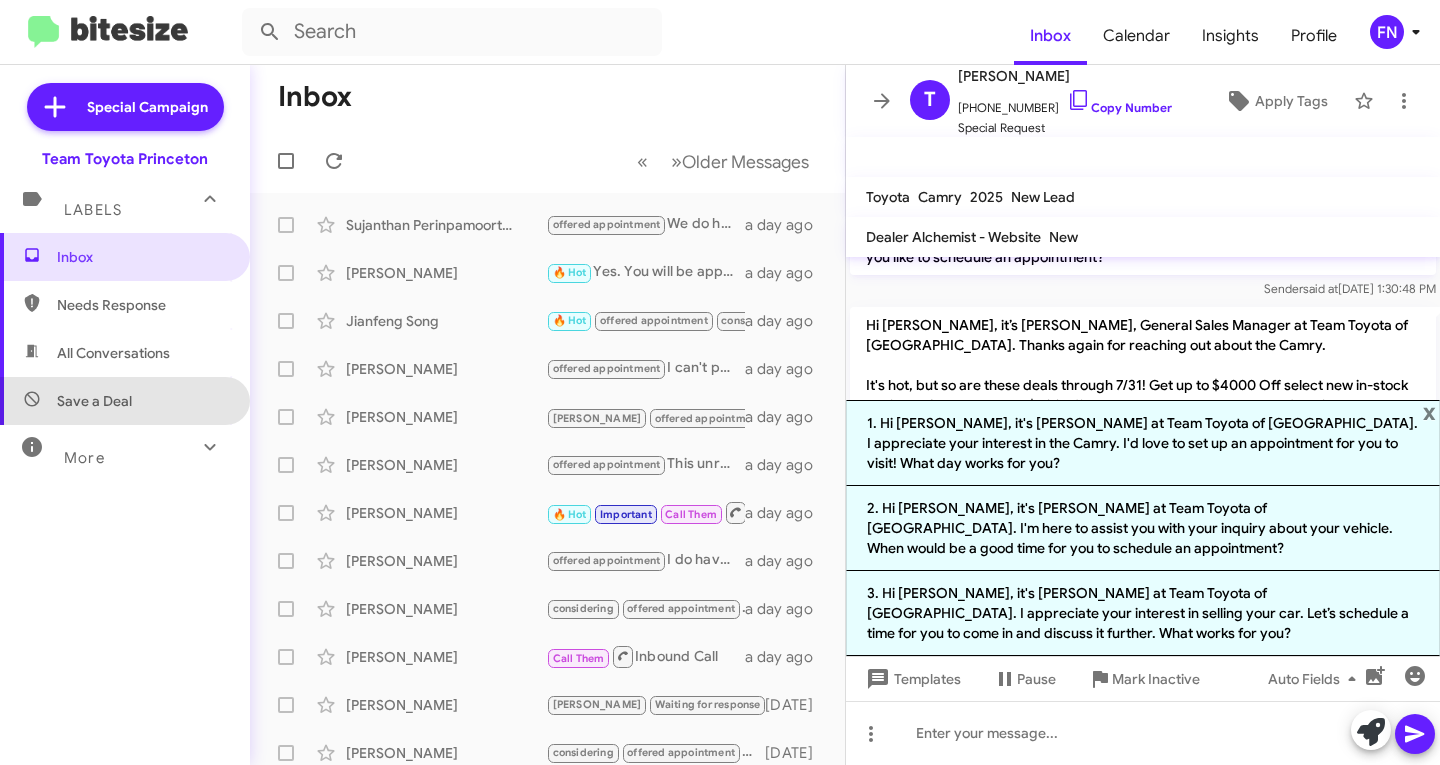 click on "Save a Deal" at bounding box center [125, 401] 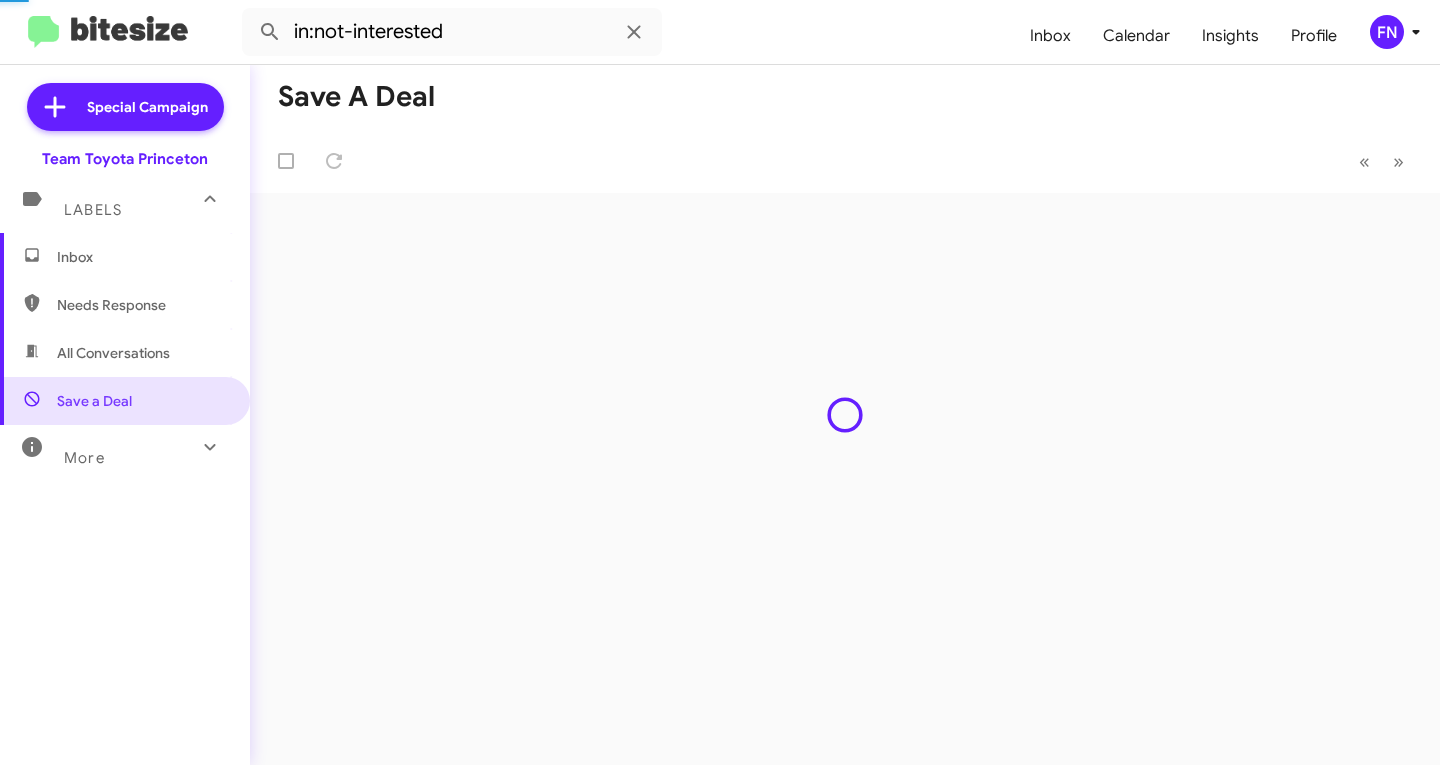 click on "All Conversations" at bounding box center [125, 353] 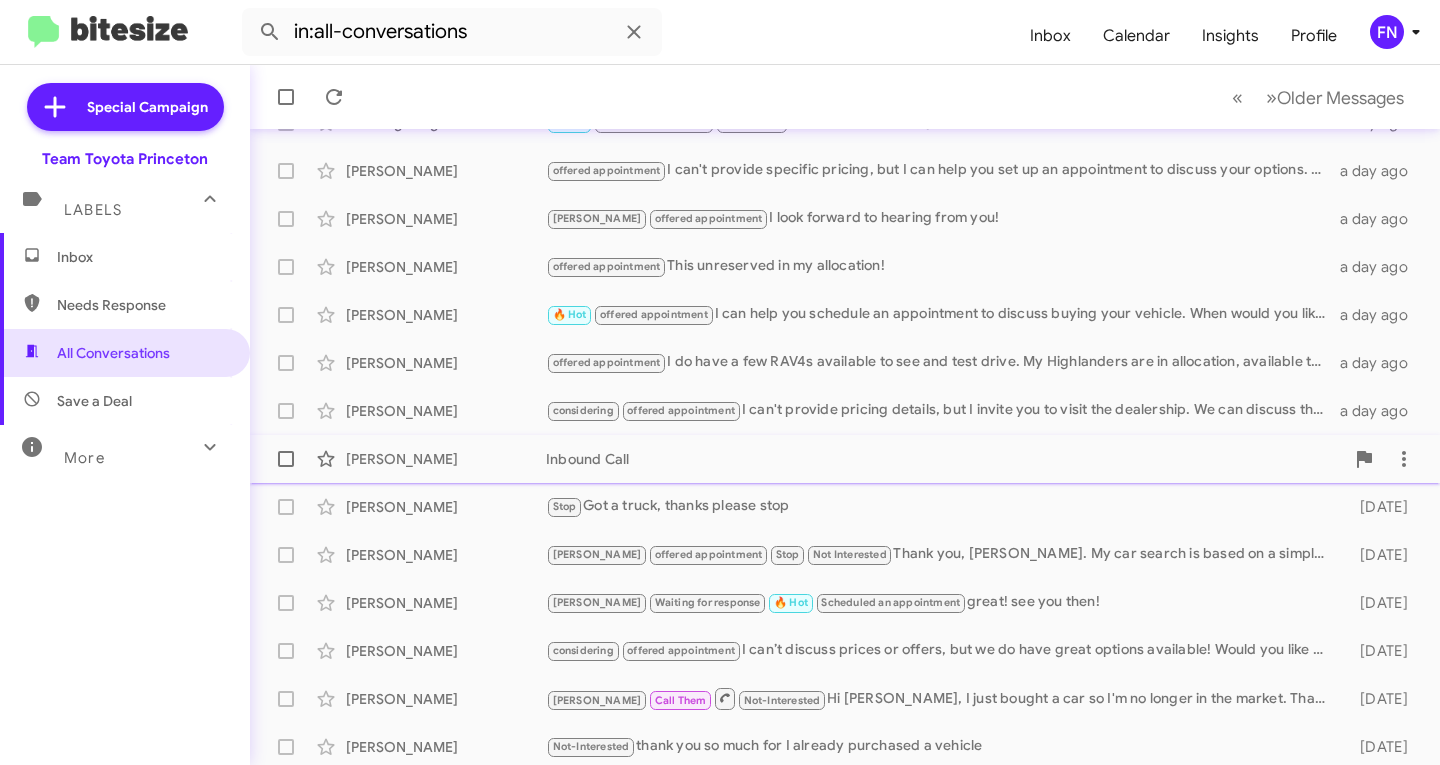 scroll, scrollTop: 396, scrollLeft: 0, axis: vertical 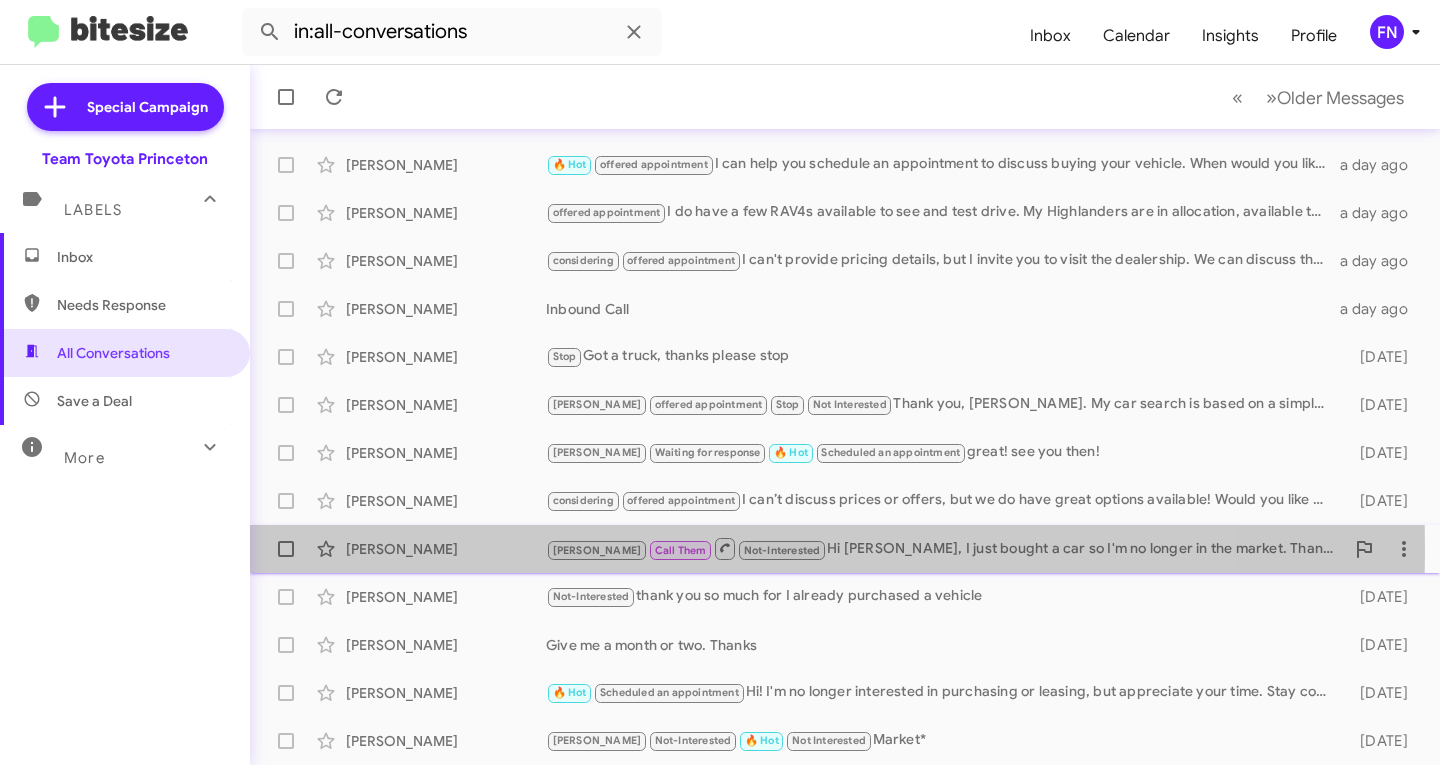 click on "Justin Scott" 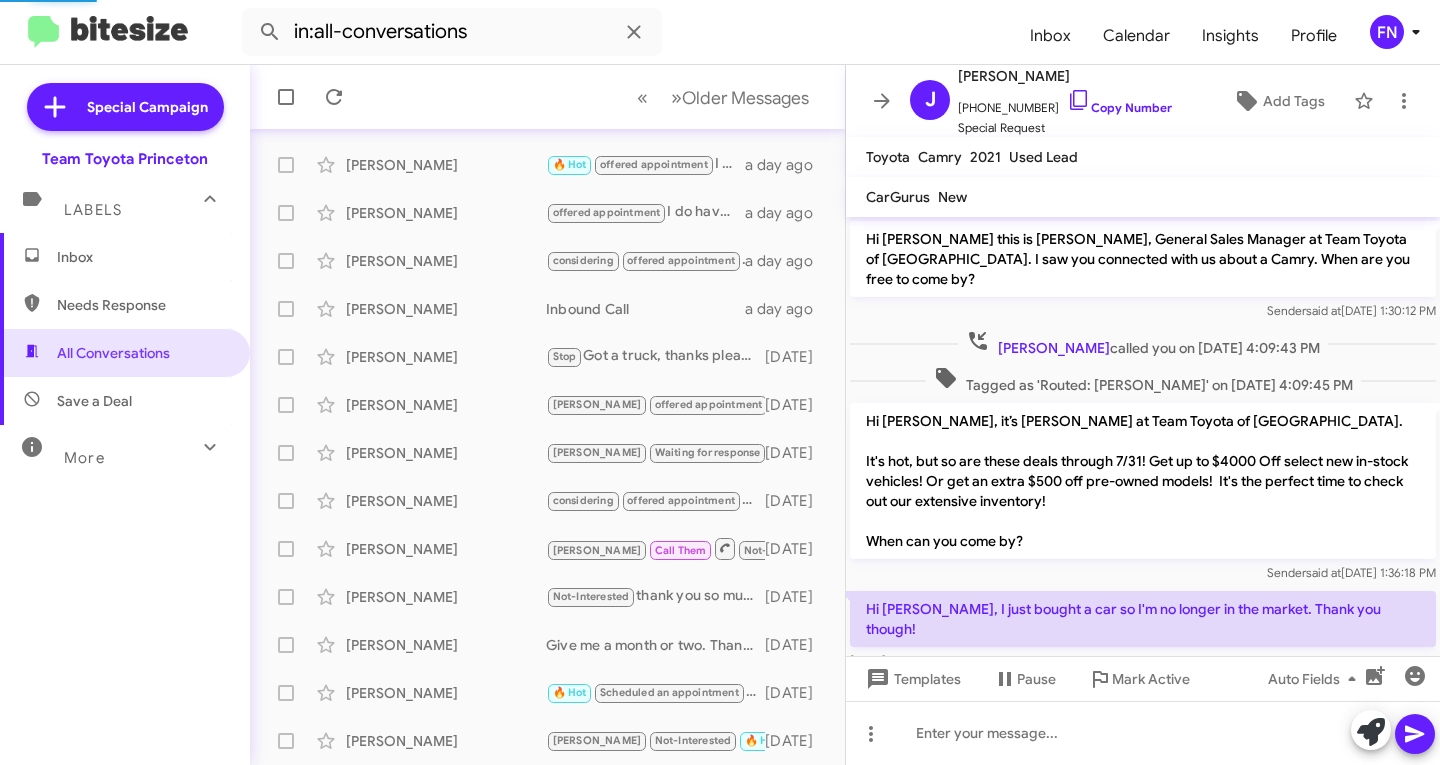 scroll, scrollTop: 66, scrollLeft: 0, axis: vertical 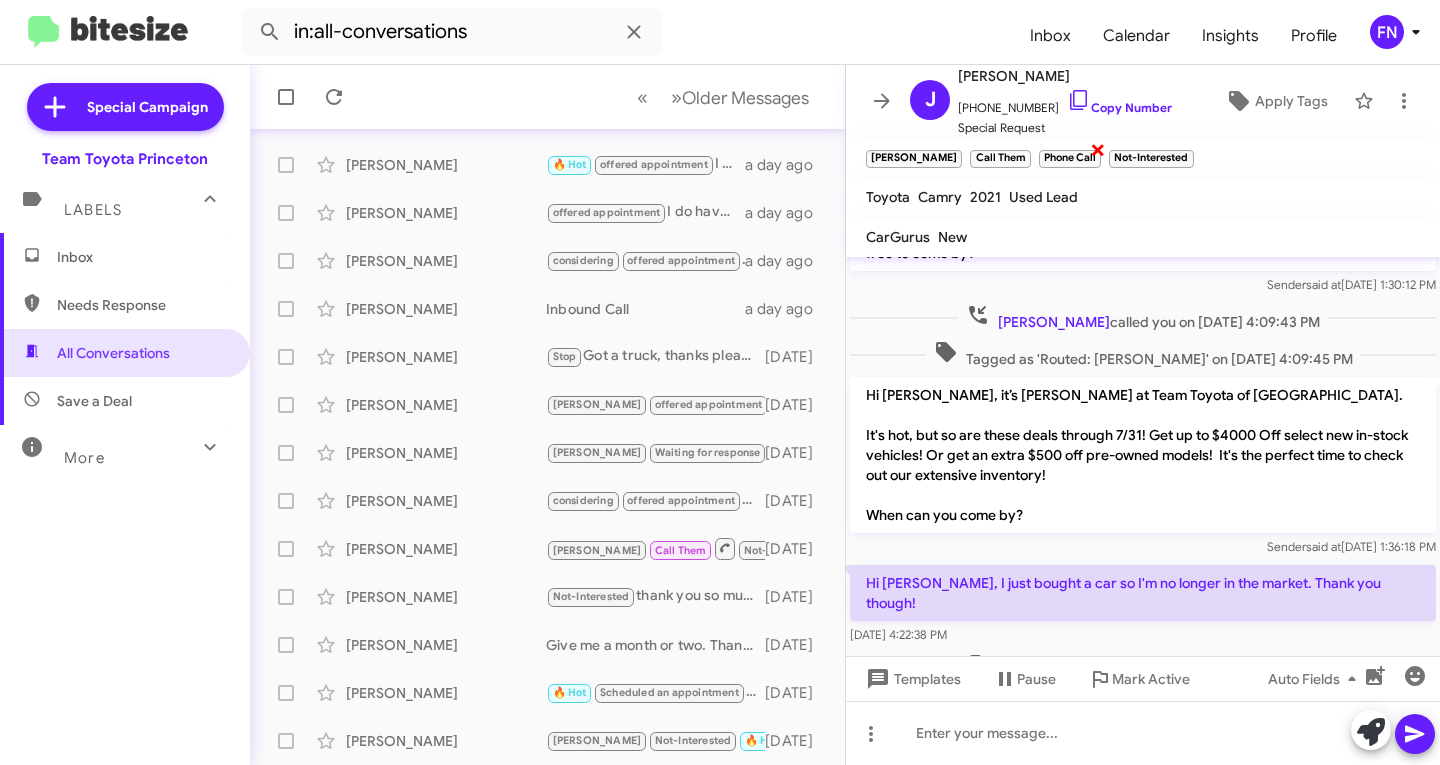 click on "×" 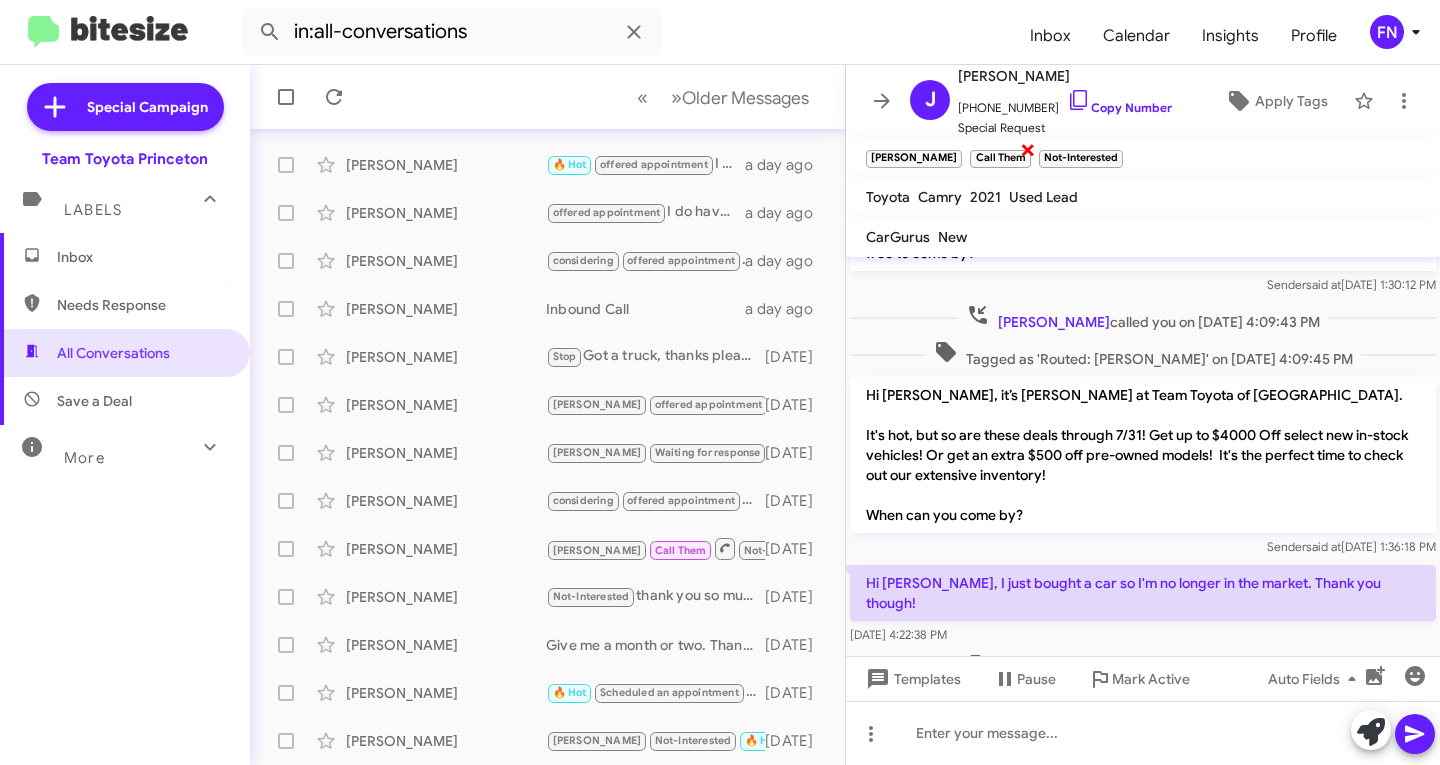 click on "×" 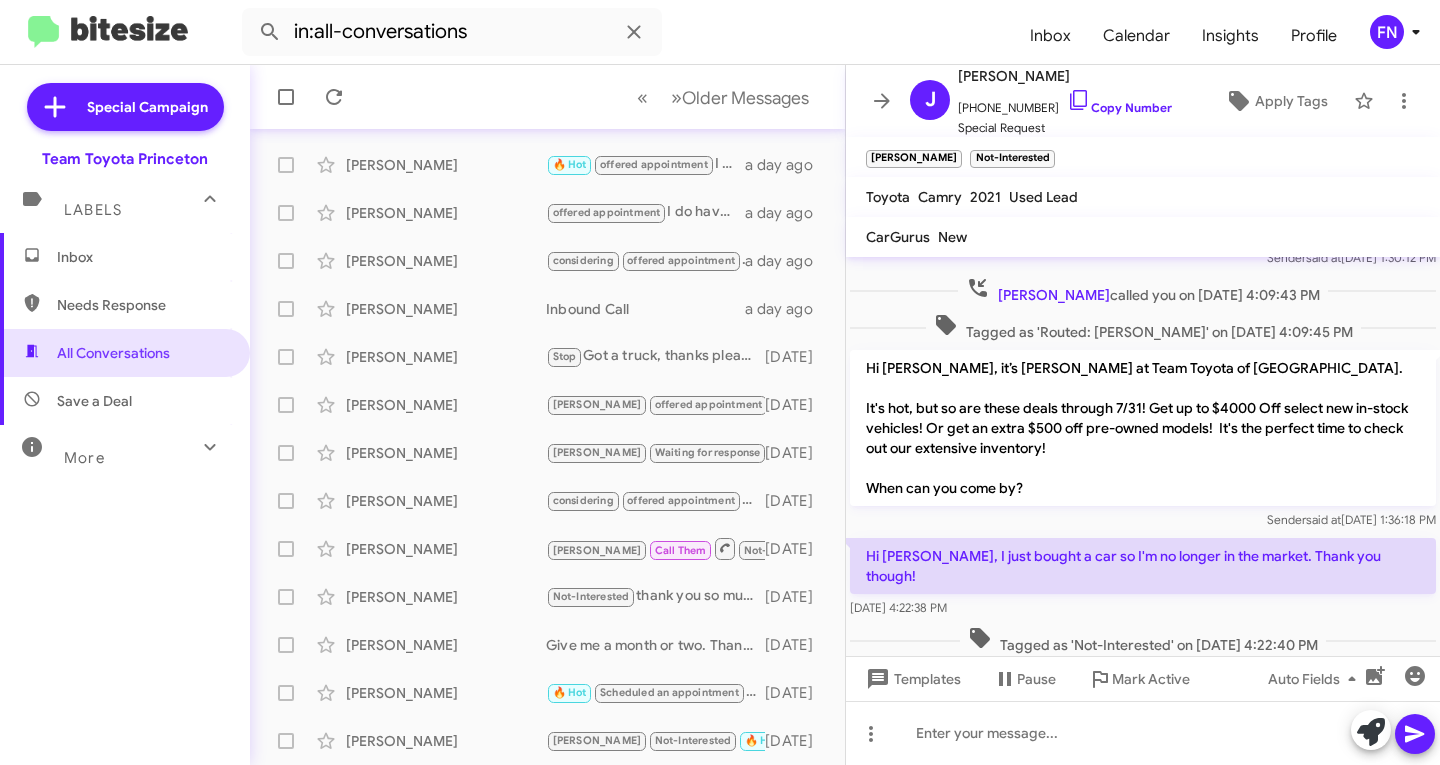 scroll, scrollTop: 106, scrollLeft: 0, axis: vertical 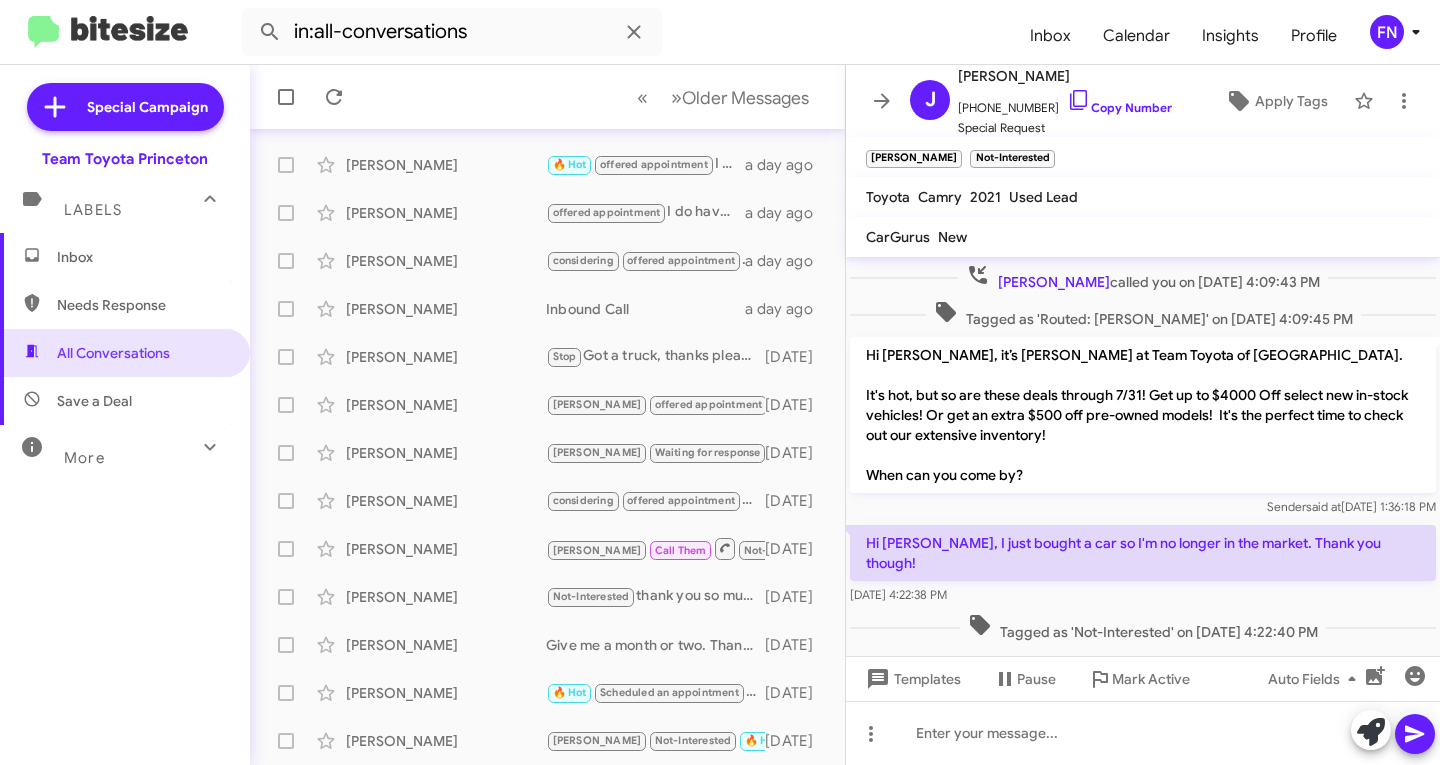 click on "More" at bounding box center (125, 449) 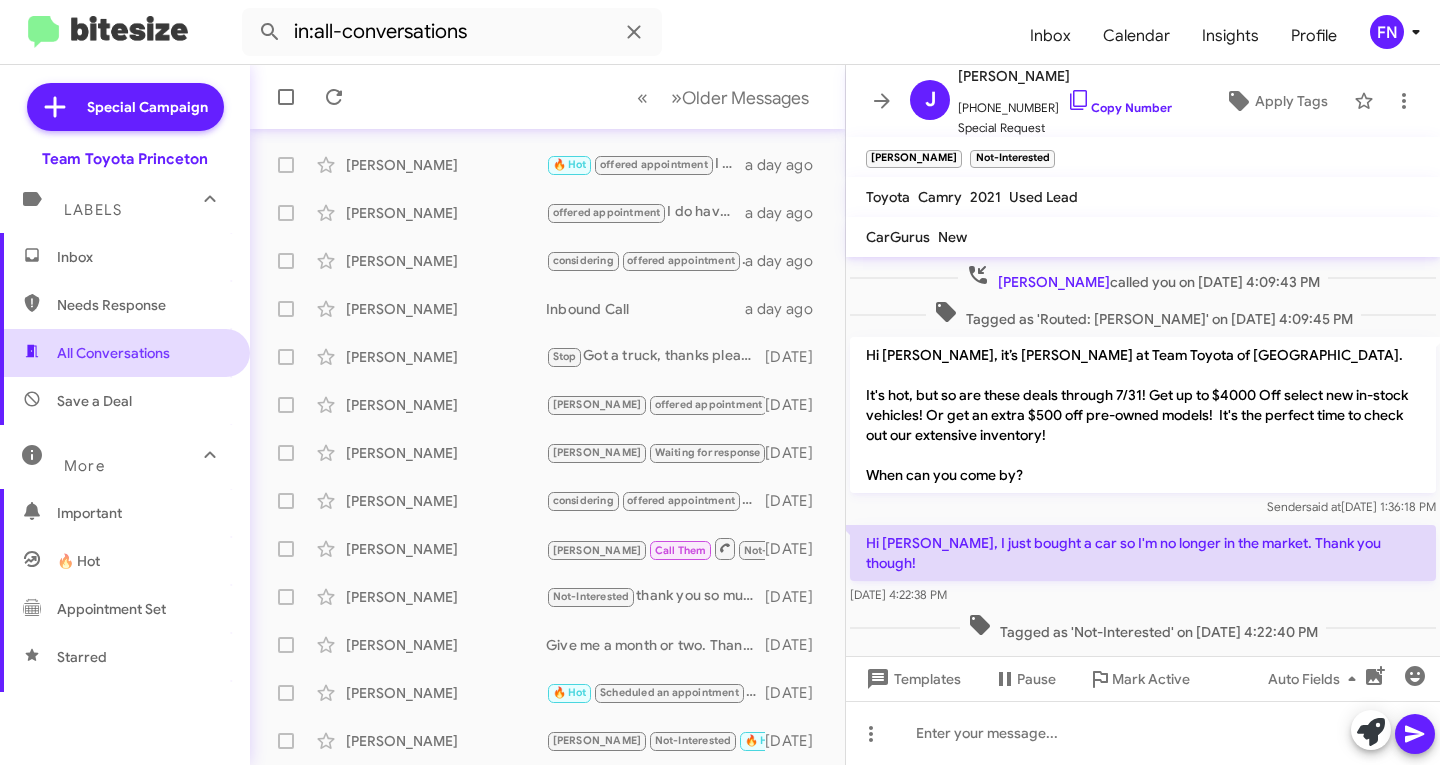 click on "All Conversations" at bounding box center (125, 353) 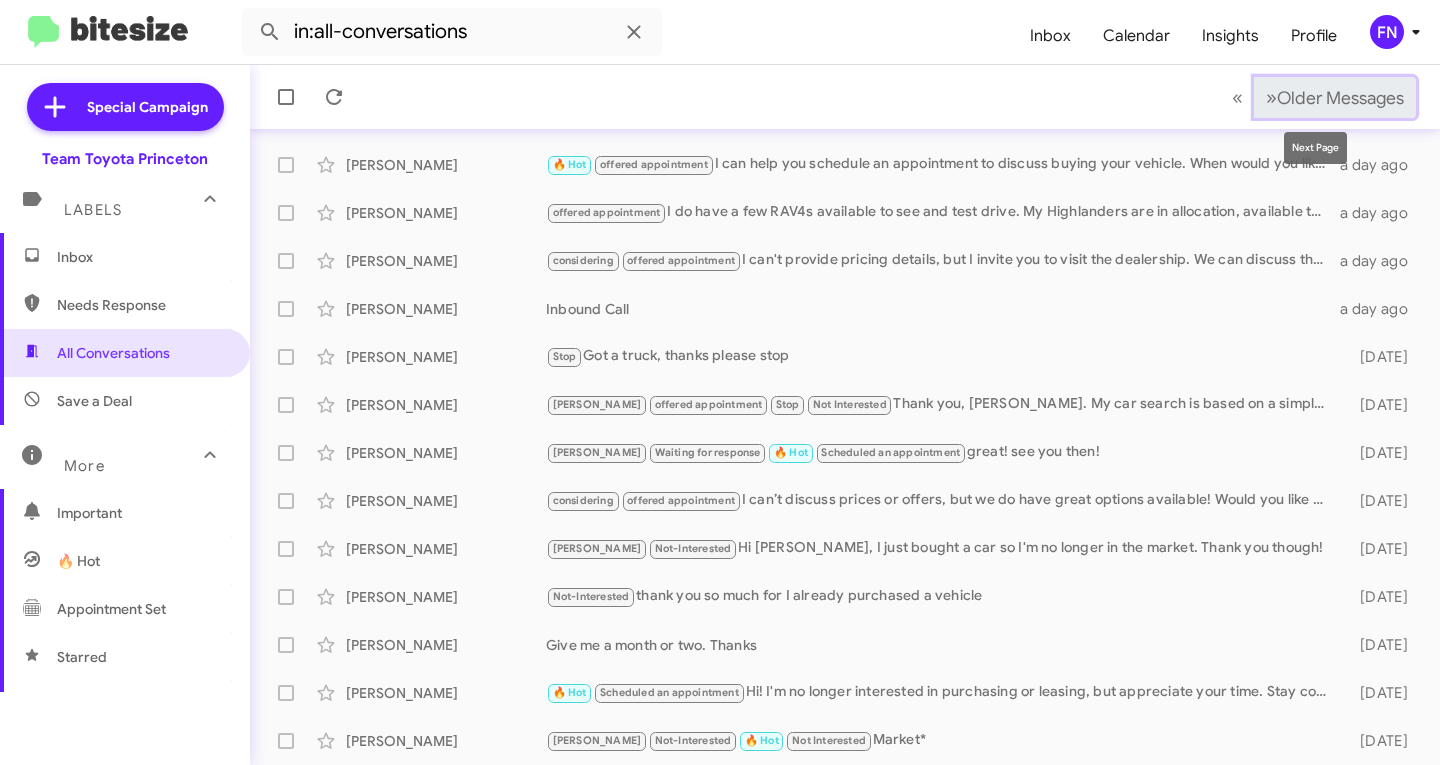 click on "Older Messages" 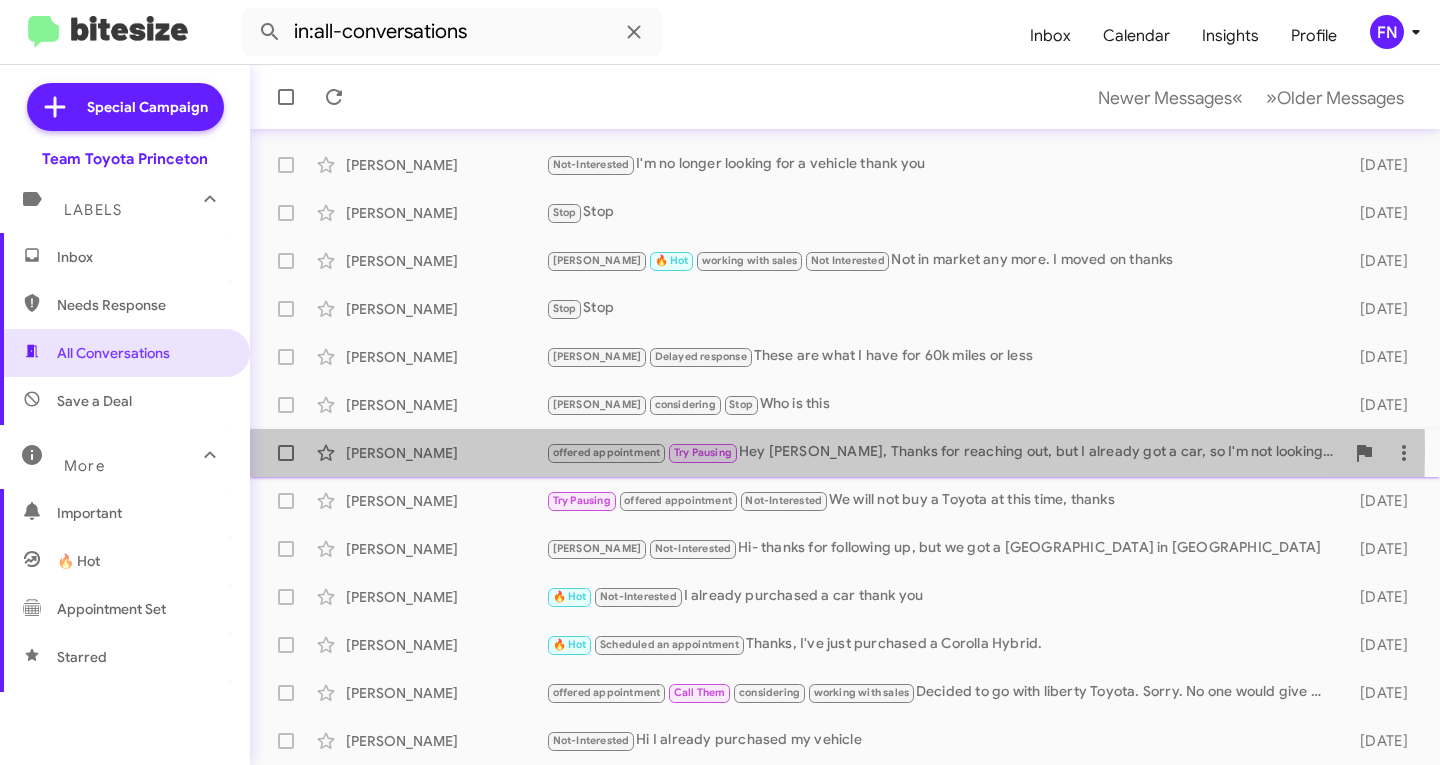 click on "Sandeep Thakare" 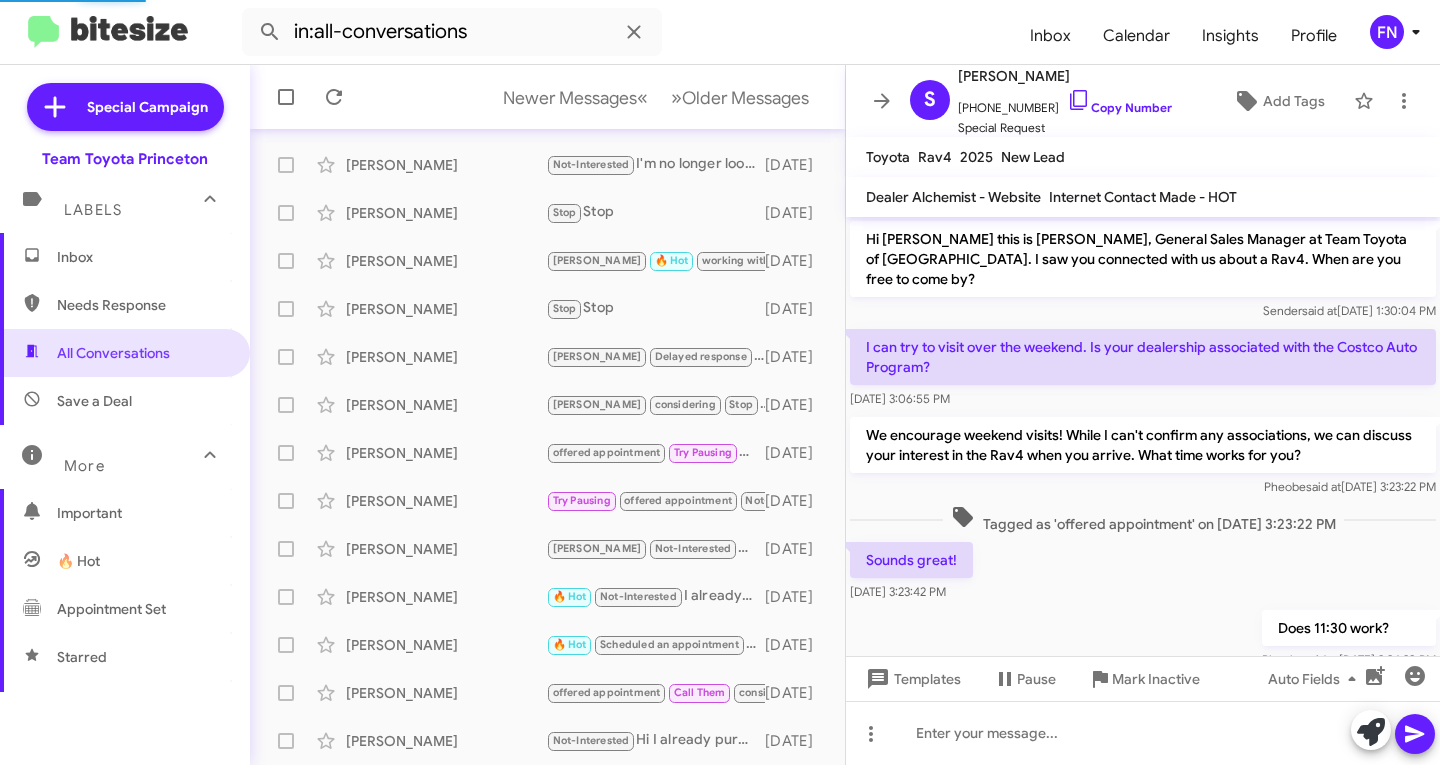 scroll, scrollTop: 586, scrollLeft: 0, axis: vertical 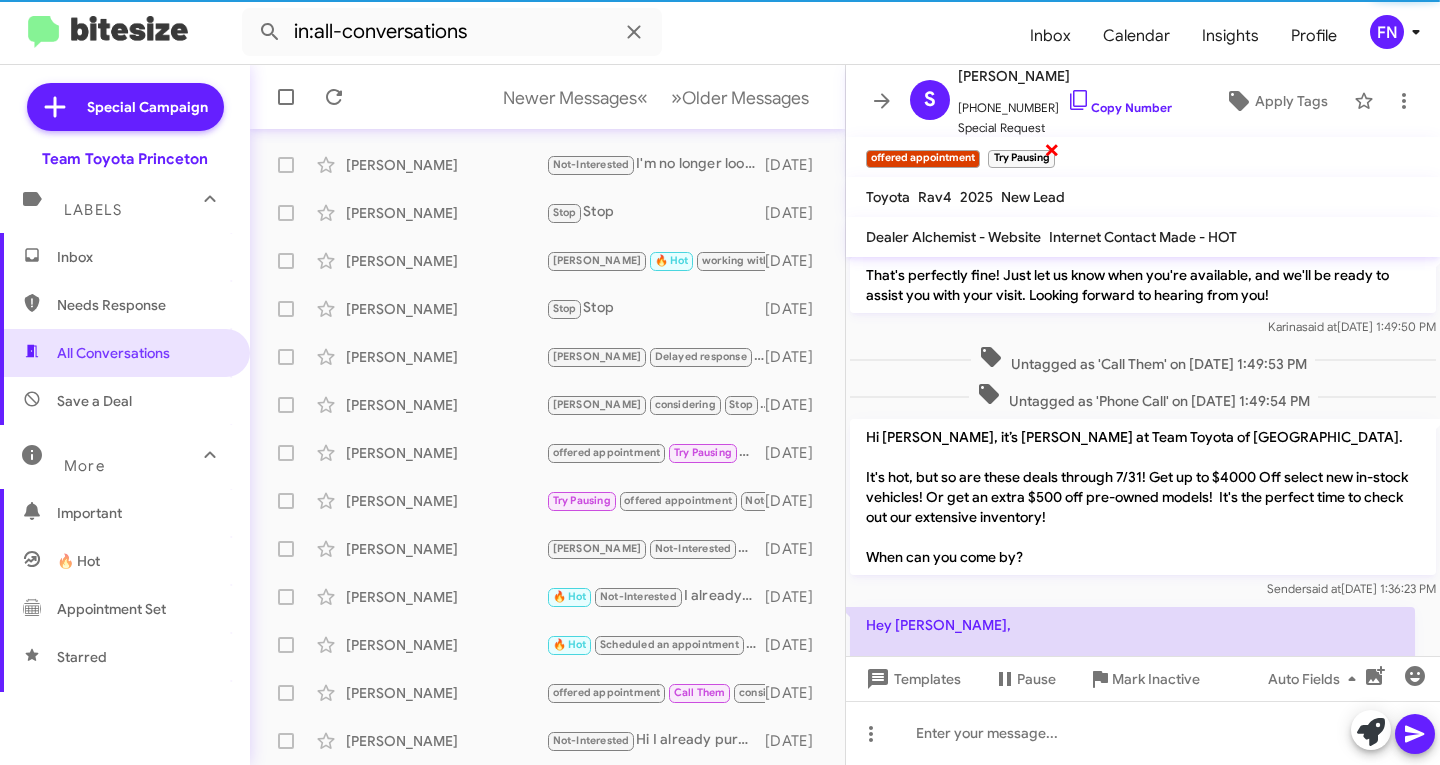 click on "×" 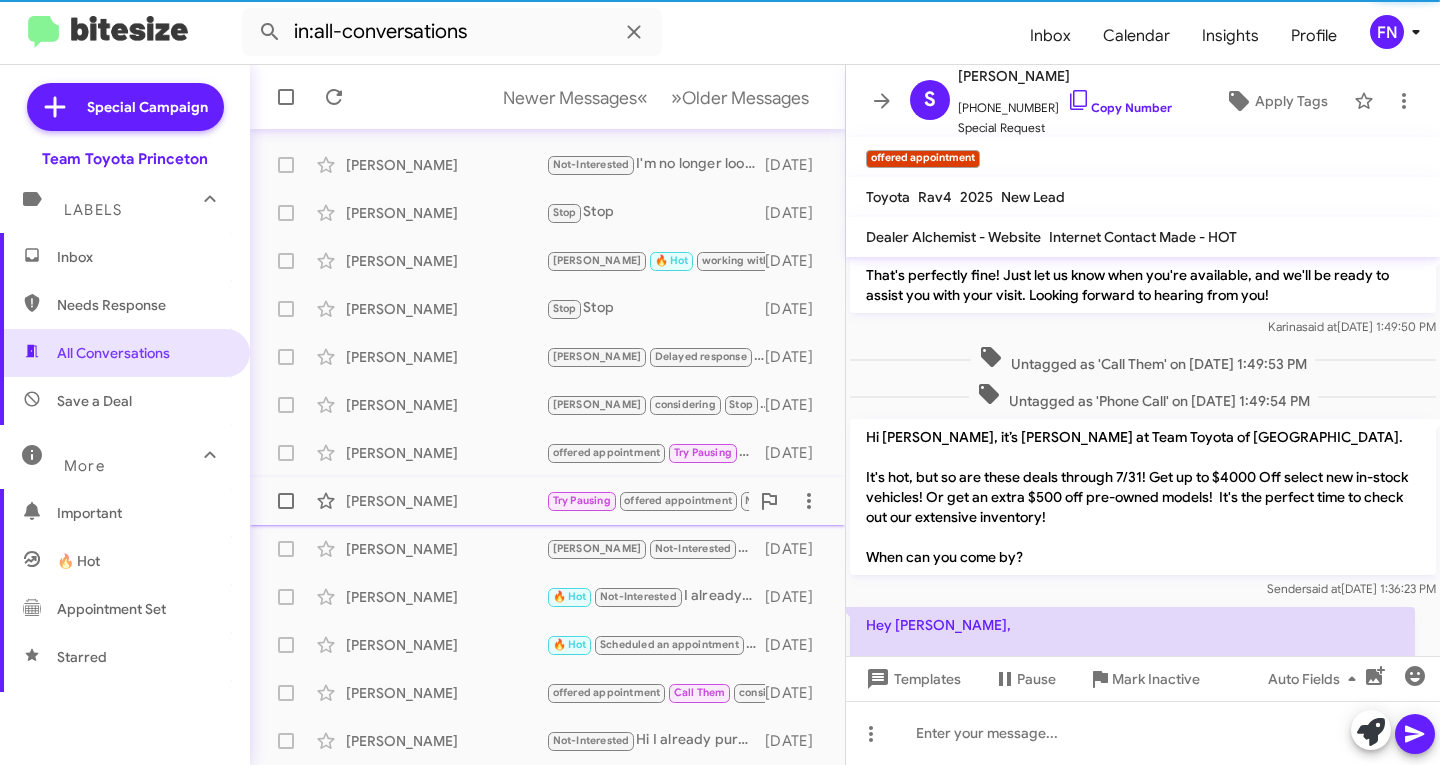 click on "Jiachang Gong  Try Pausing   offered appointment   Not-Interested   We will not buy a Toyota at this time, thanks   4 days ago" 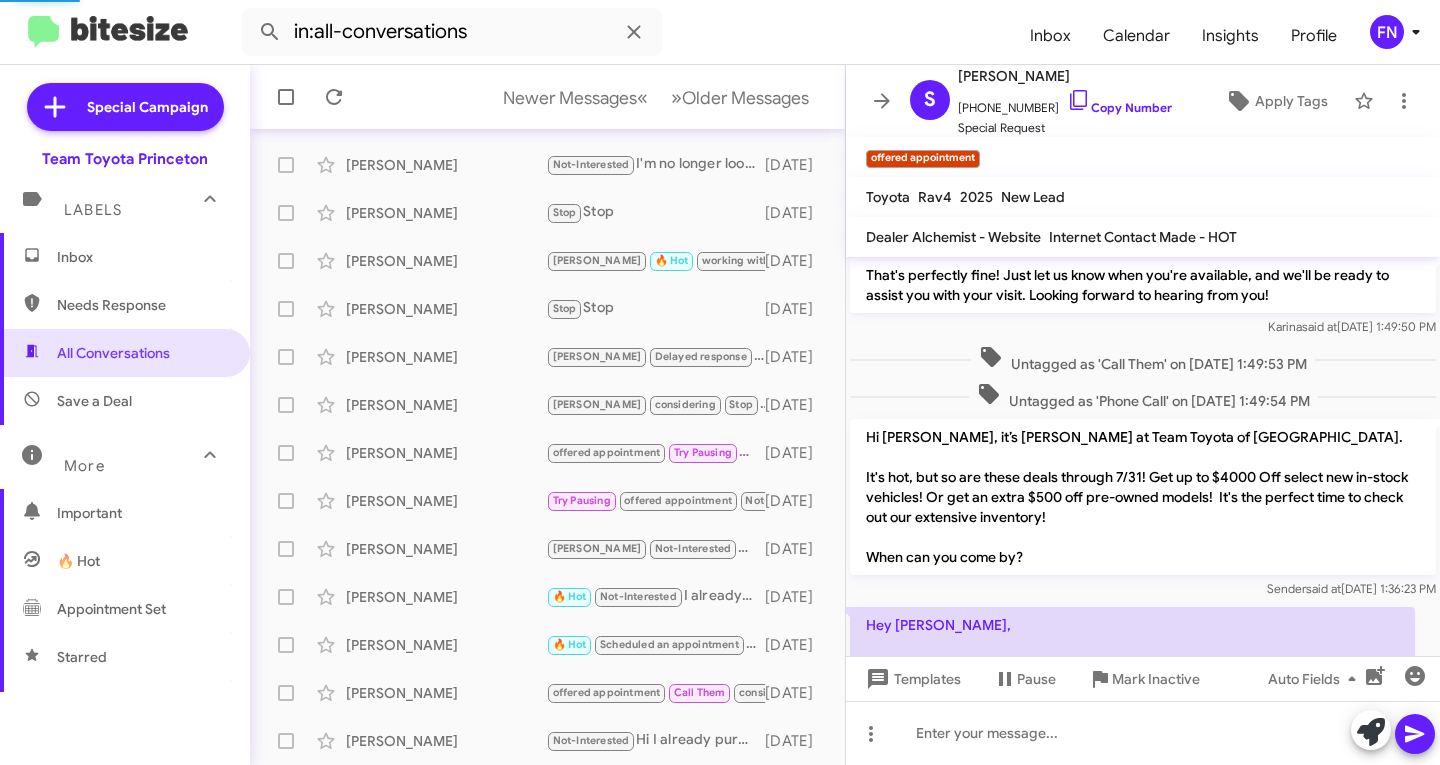scroll, scrollTop: 210, scrollLeft: 0, axis: vertical 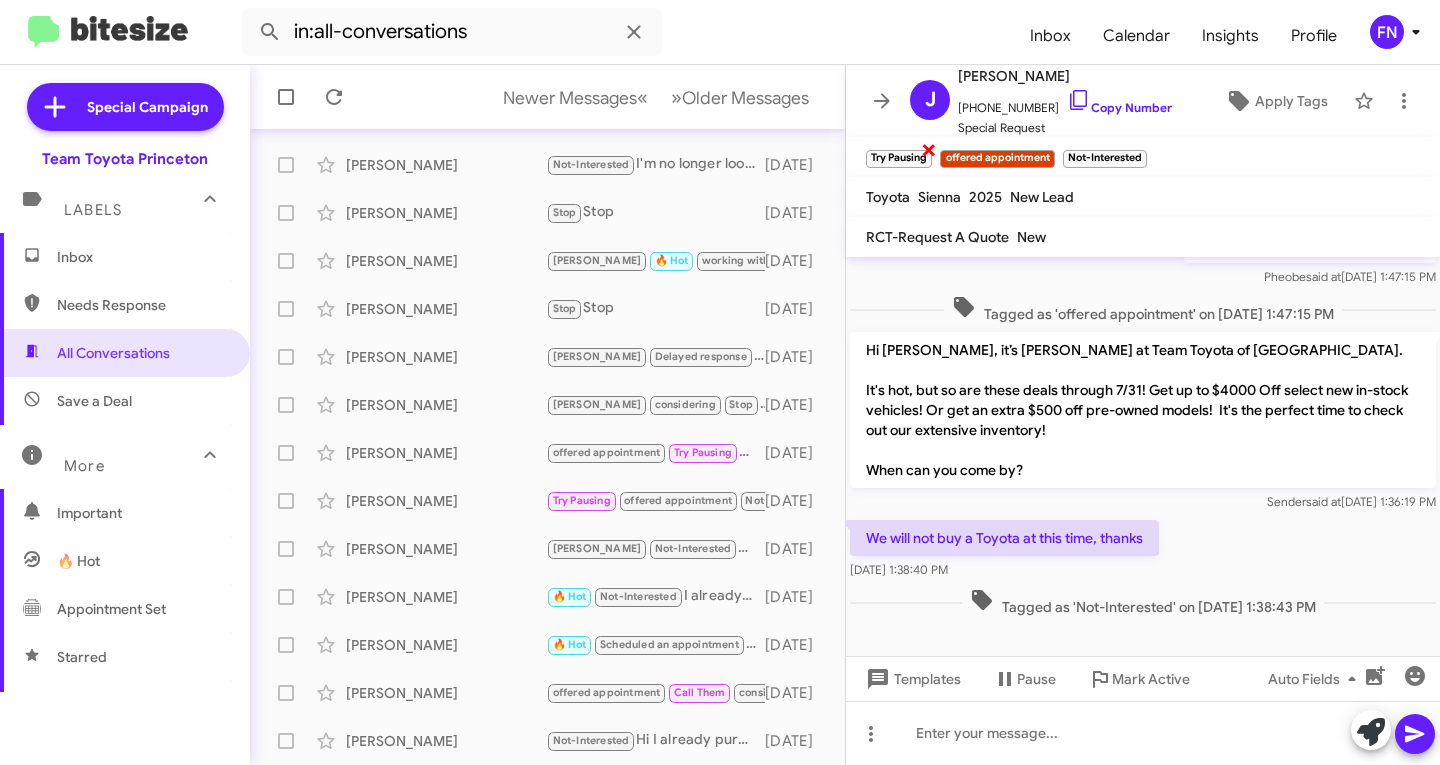 click on "×" 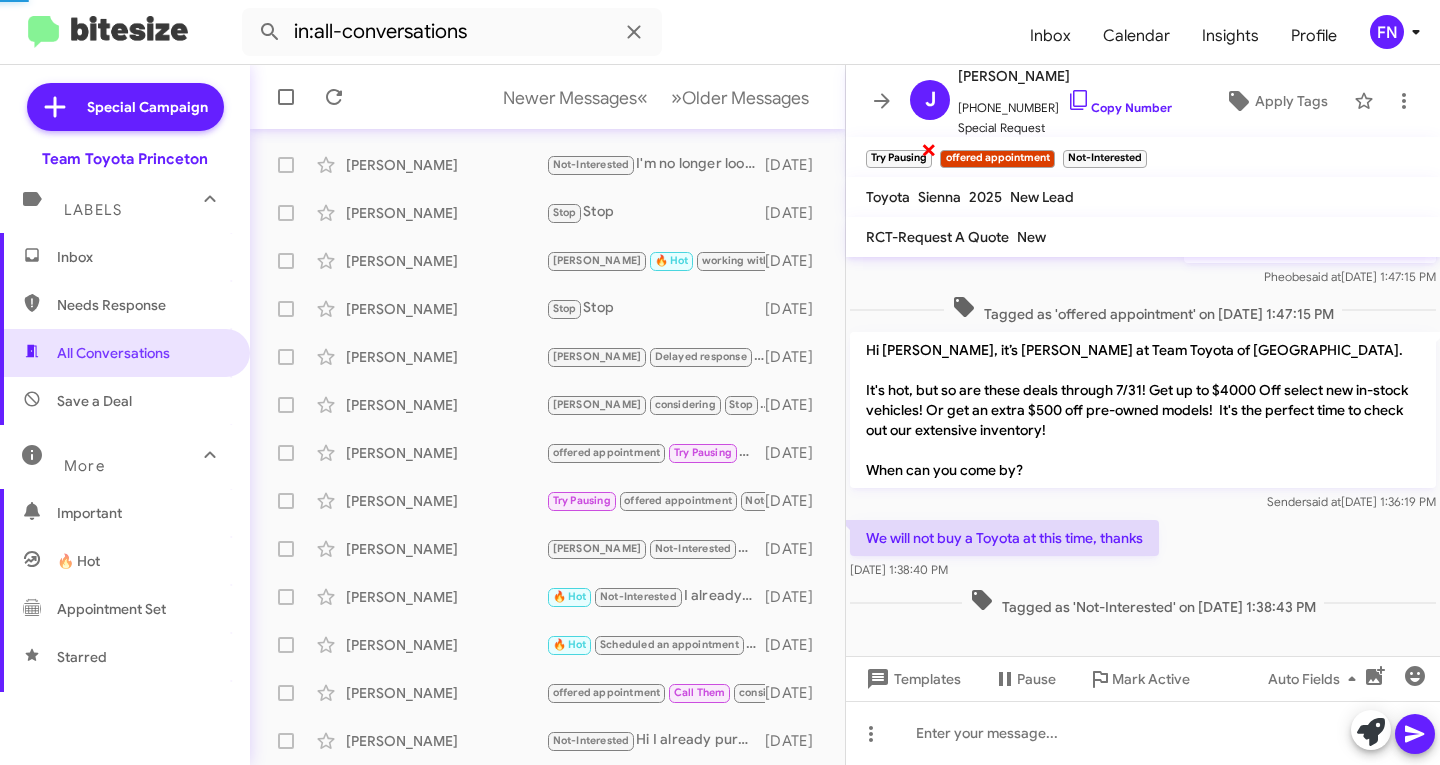click on "Try Pausing   ×   offered appointment   ×   Not-Interested   ×" 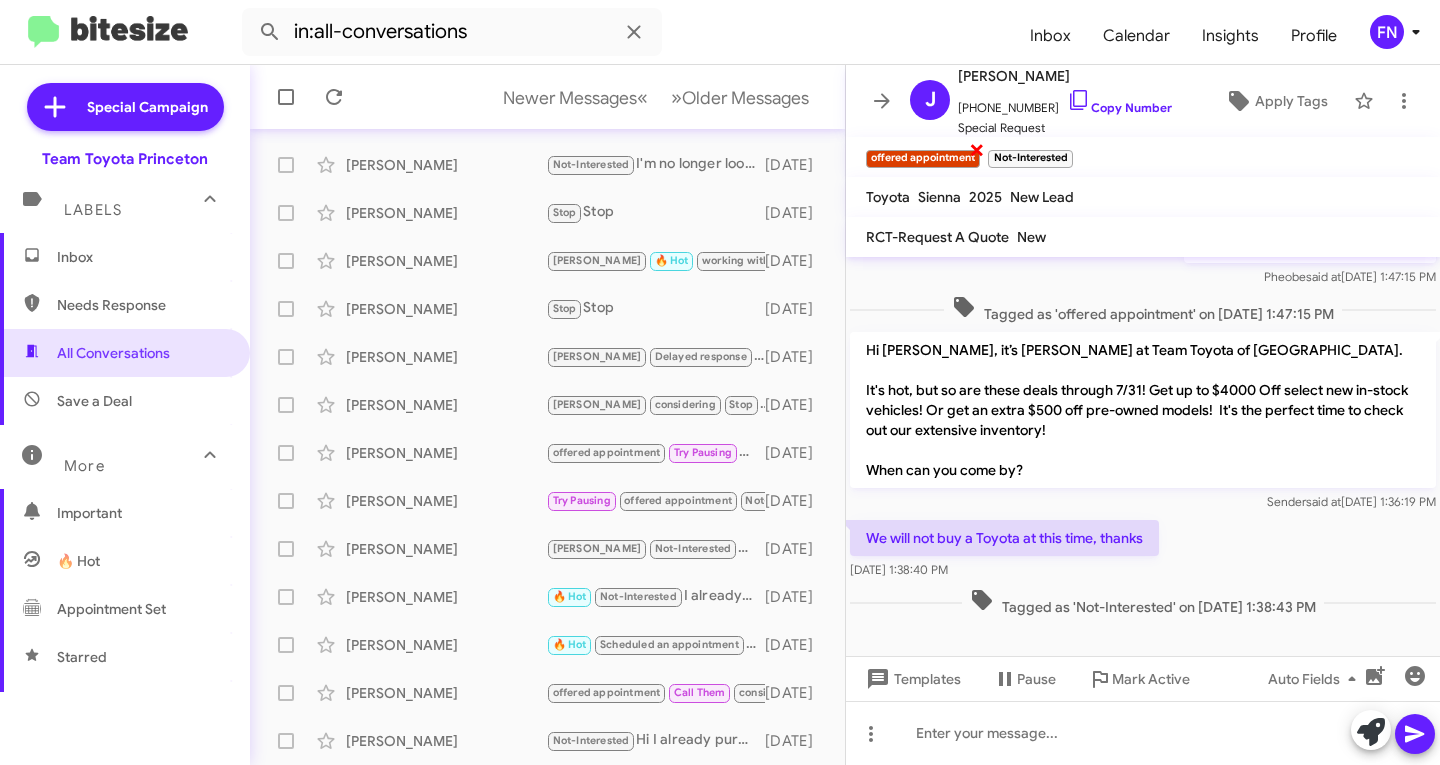 click on "×" 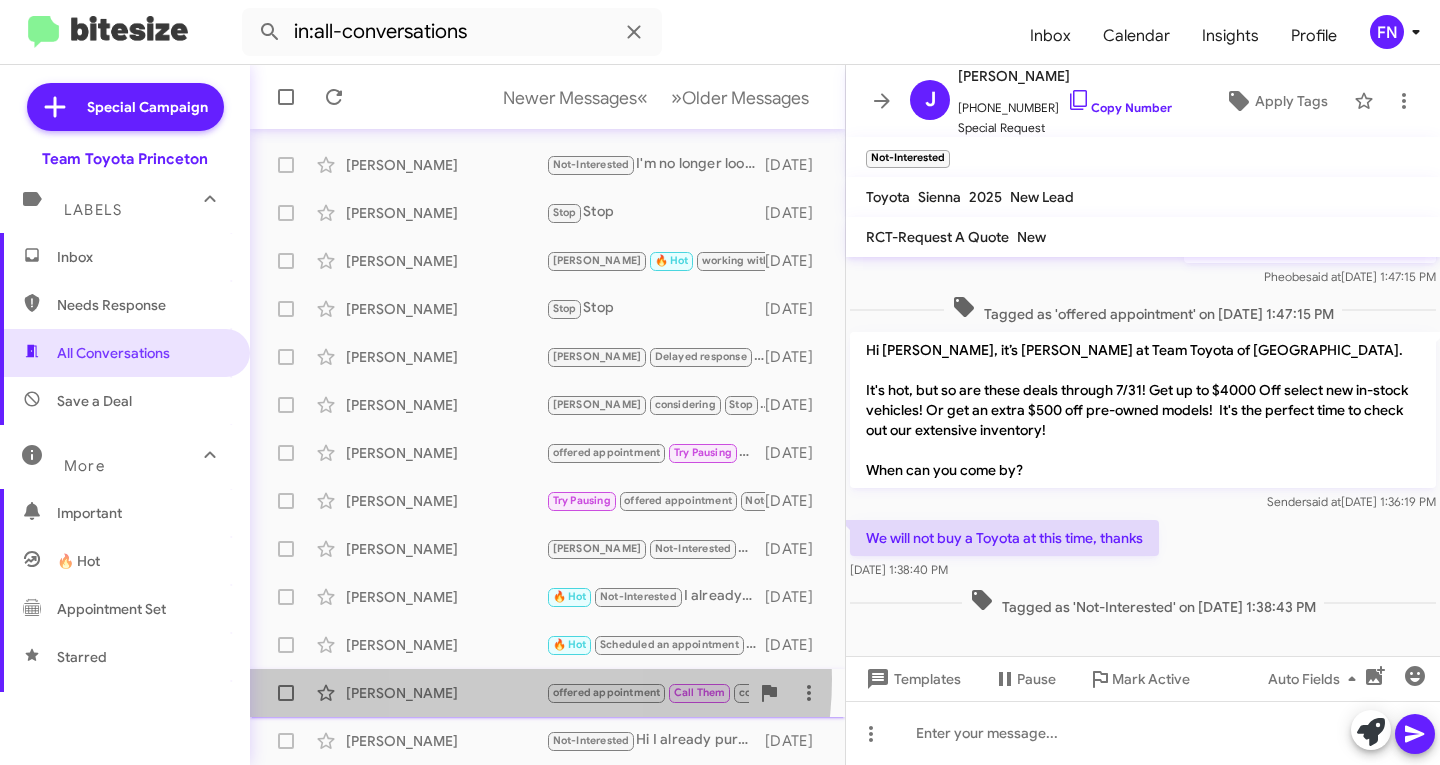 click on "Joshua Zimmer  offered appointment   Call Them   considering   working with sales   Decided to go with liberty Toyota. Sorry. No one would give me a quote by text   4 days ago" 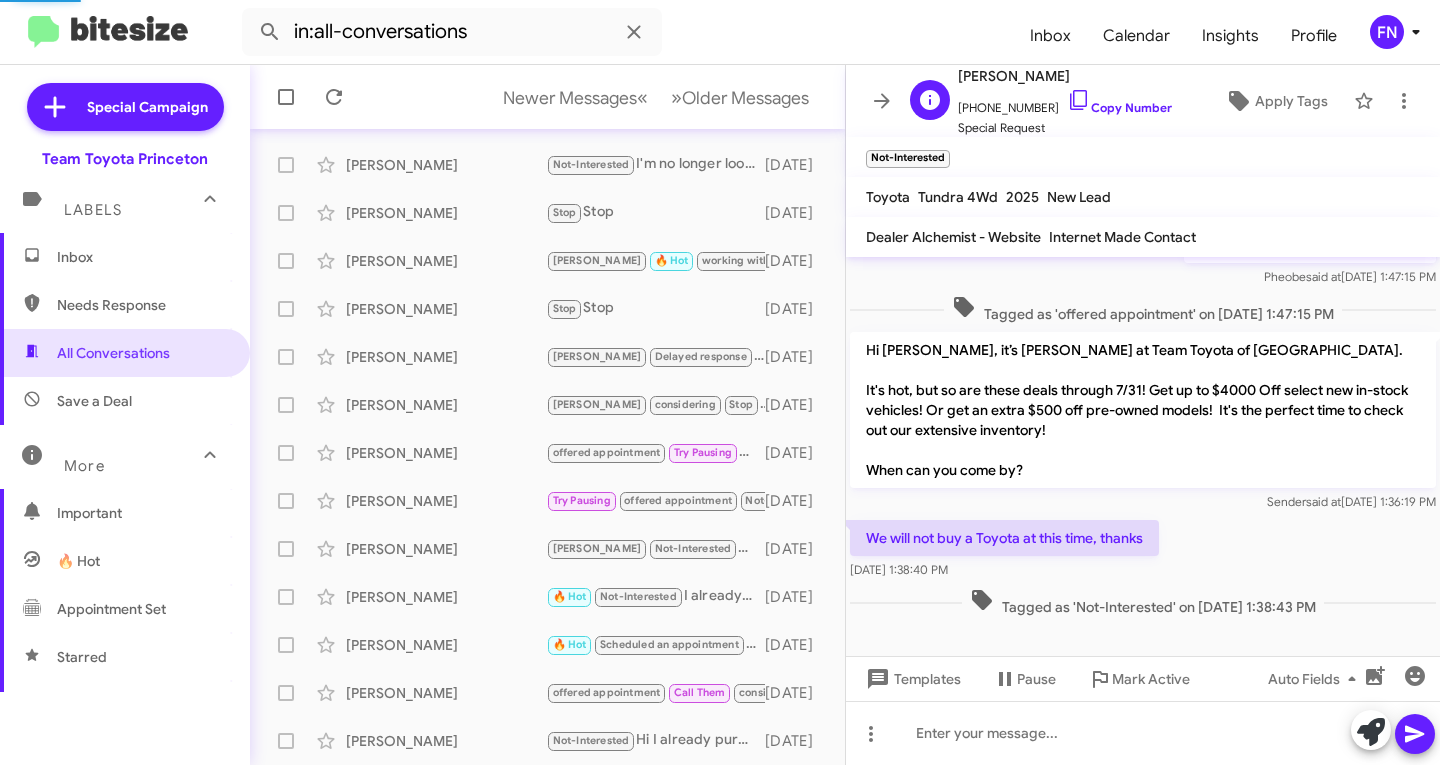 scroll, scrollTop: 0, scrollLeft: 0, axis: both 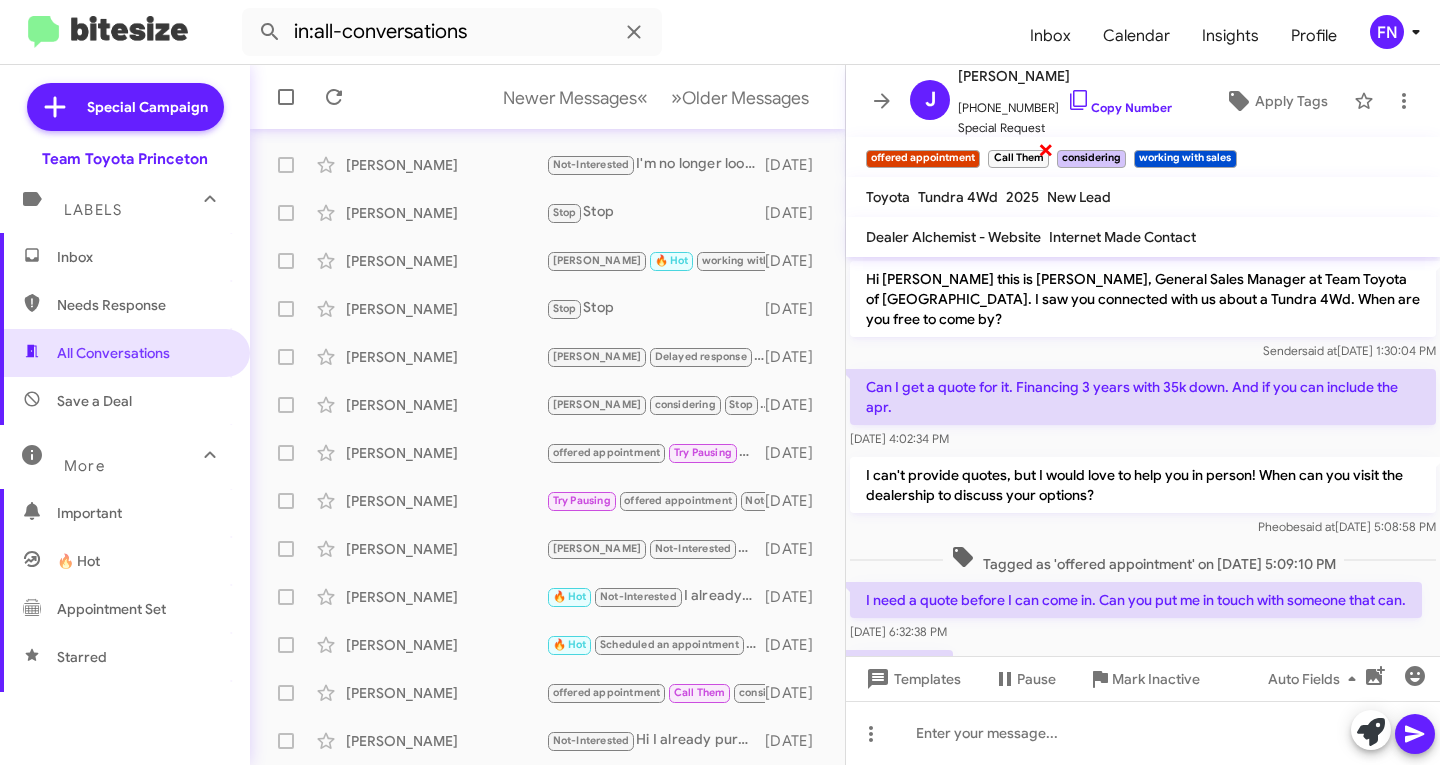 click on "Call Them" 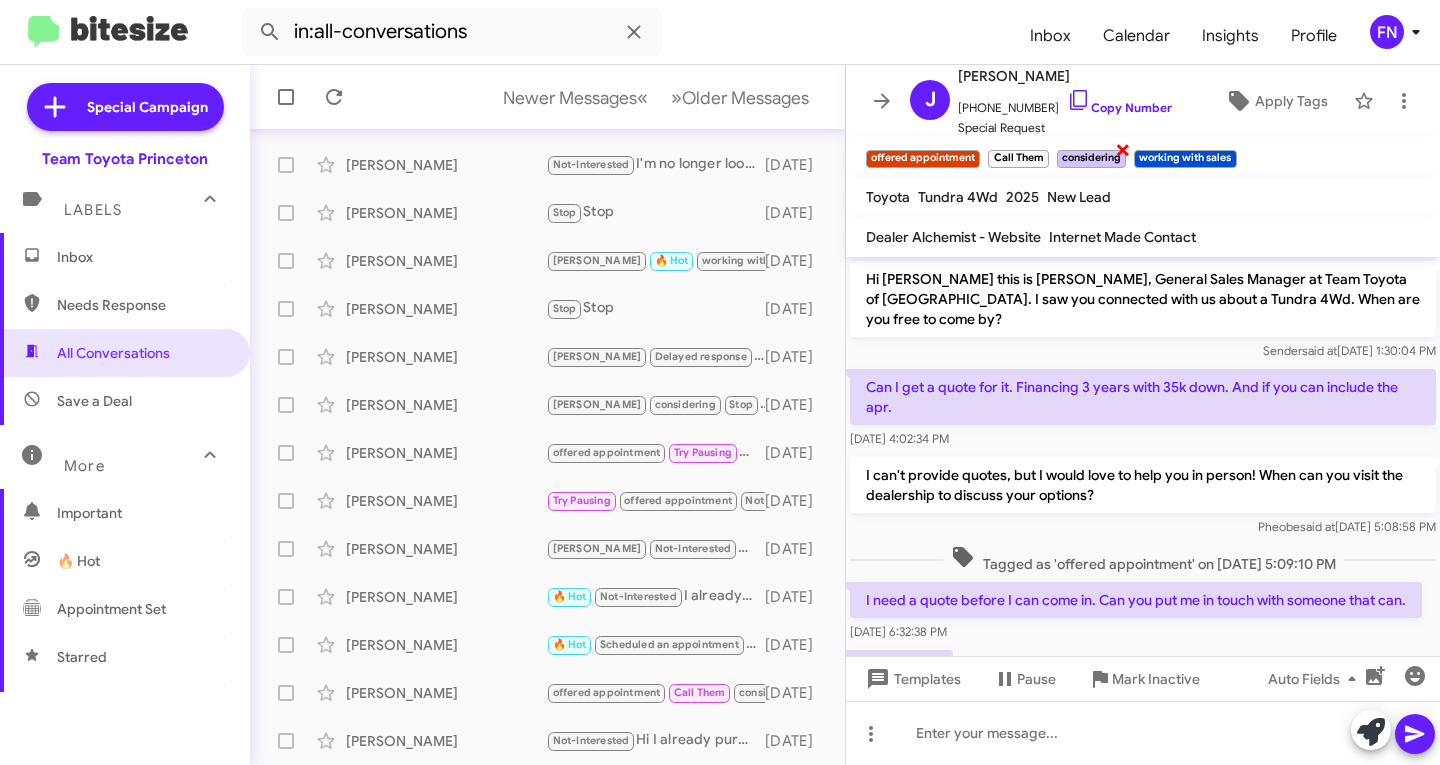 click on "×" 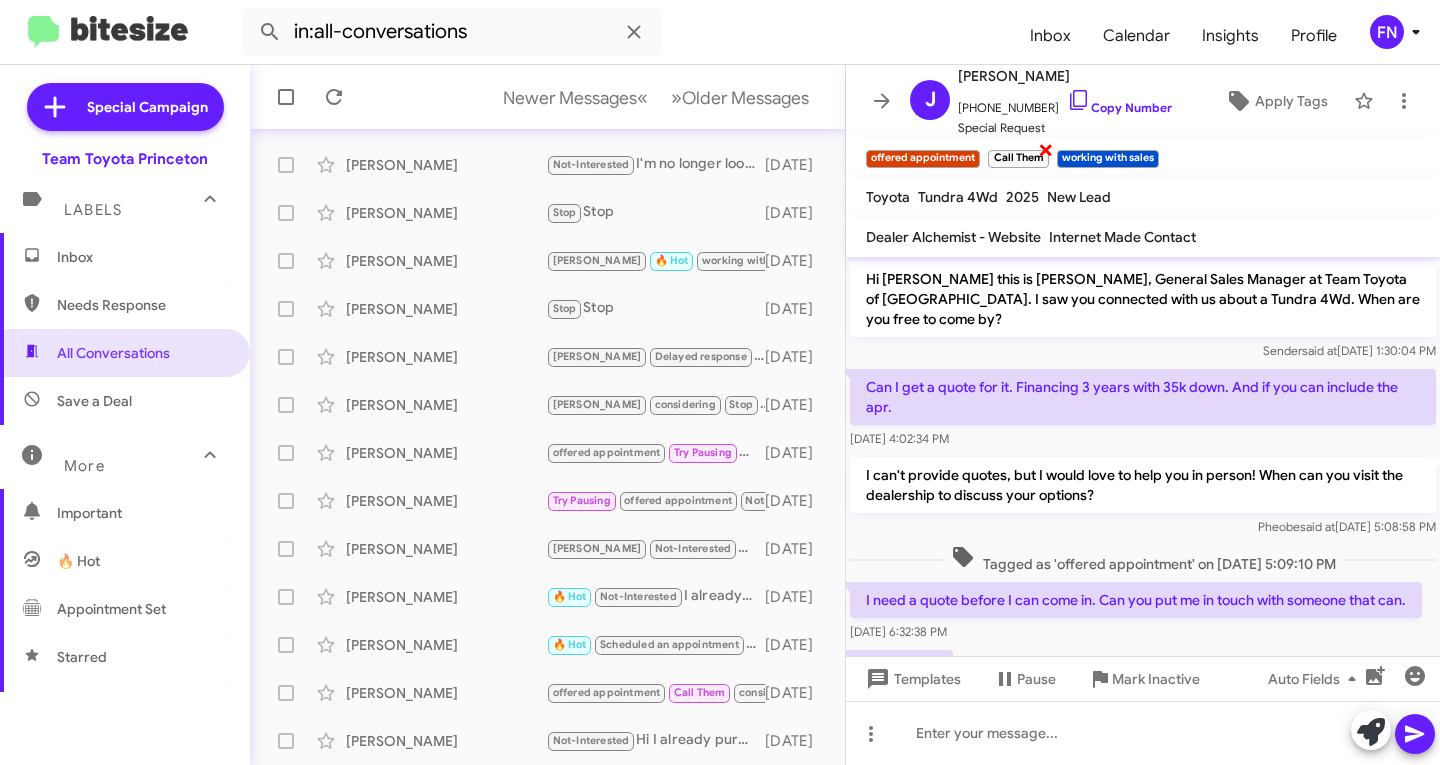 click on "×" 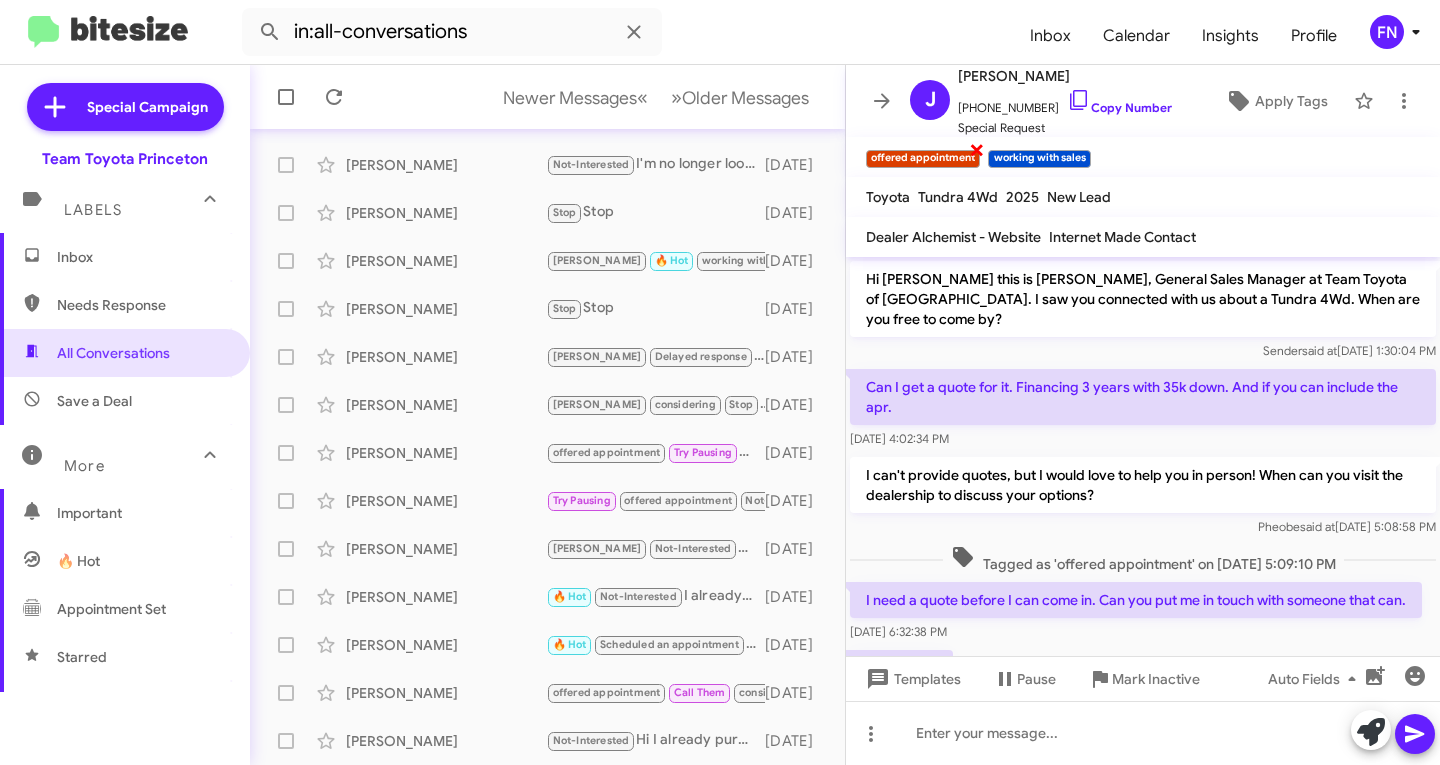 click on "×" 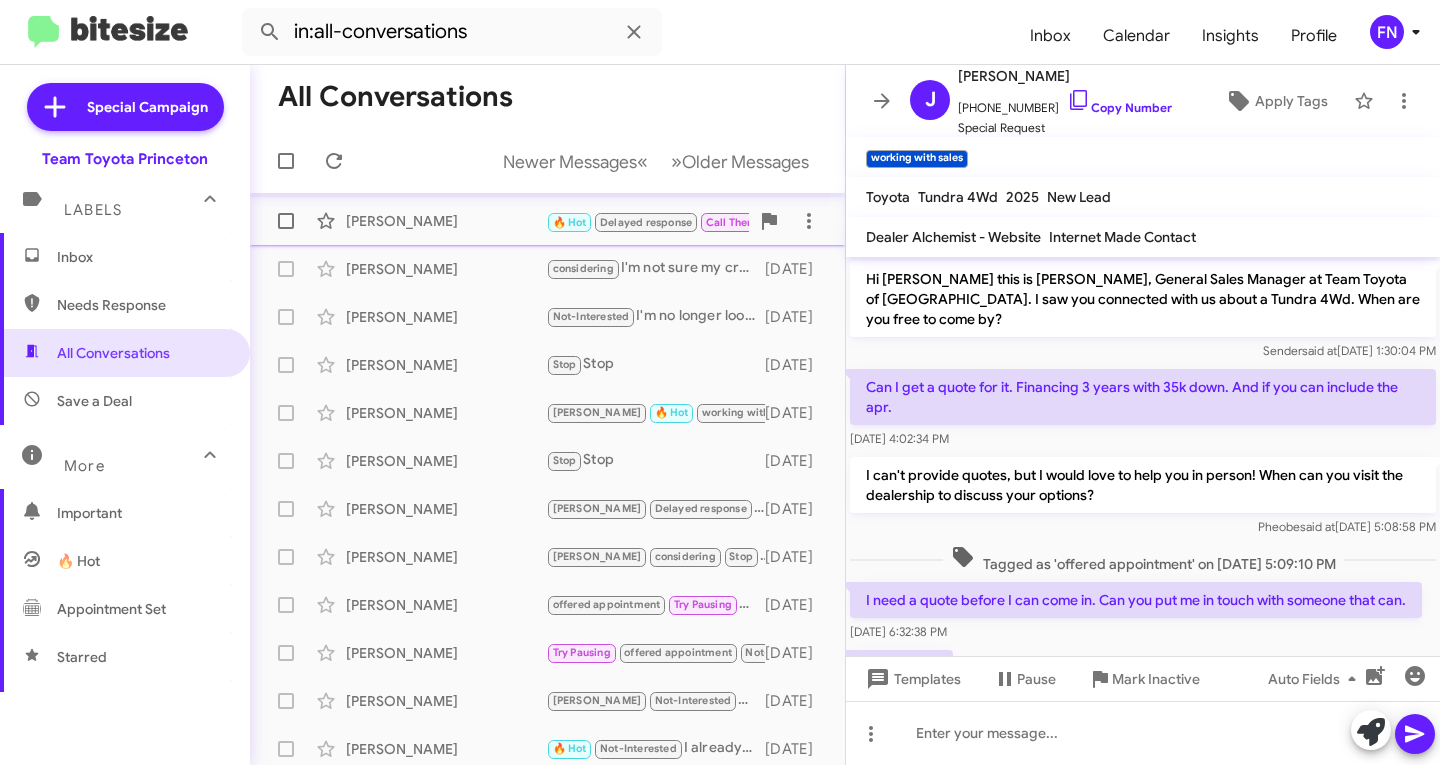 scroll, scrollTop: 0, scrollLeft: 0, axis: both 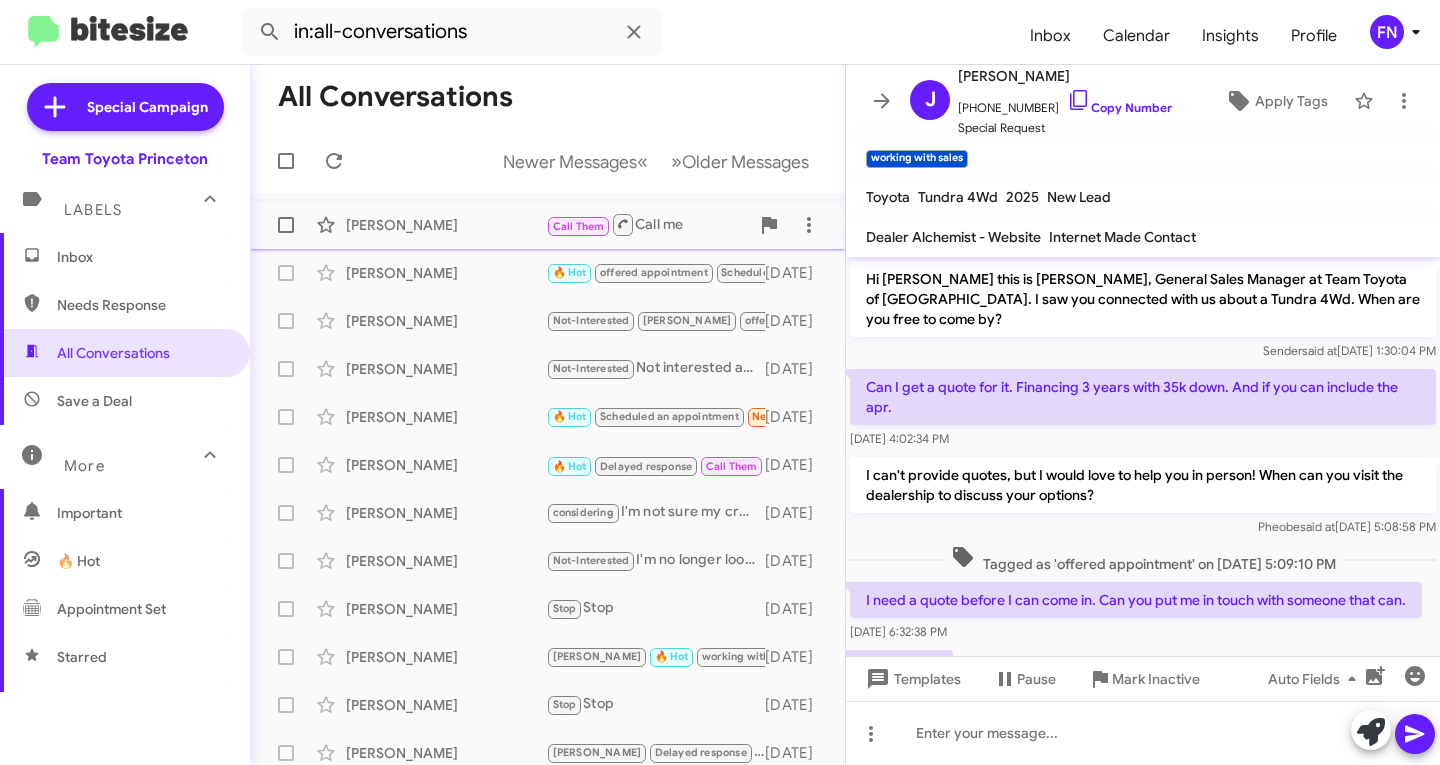 click on "David Lim" 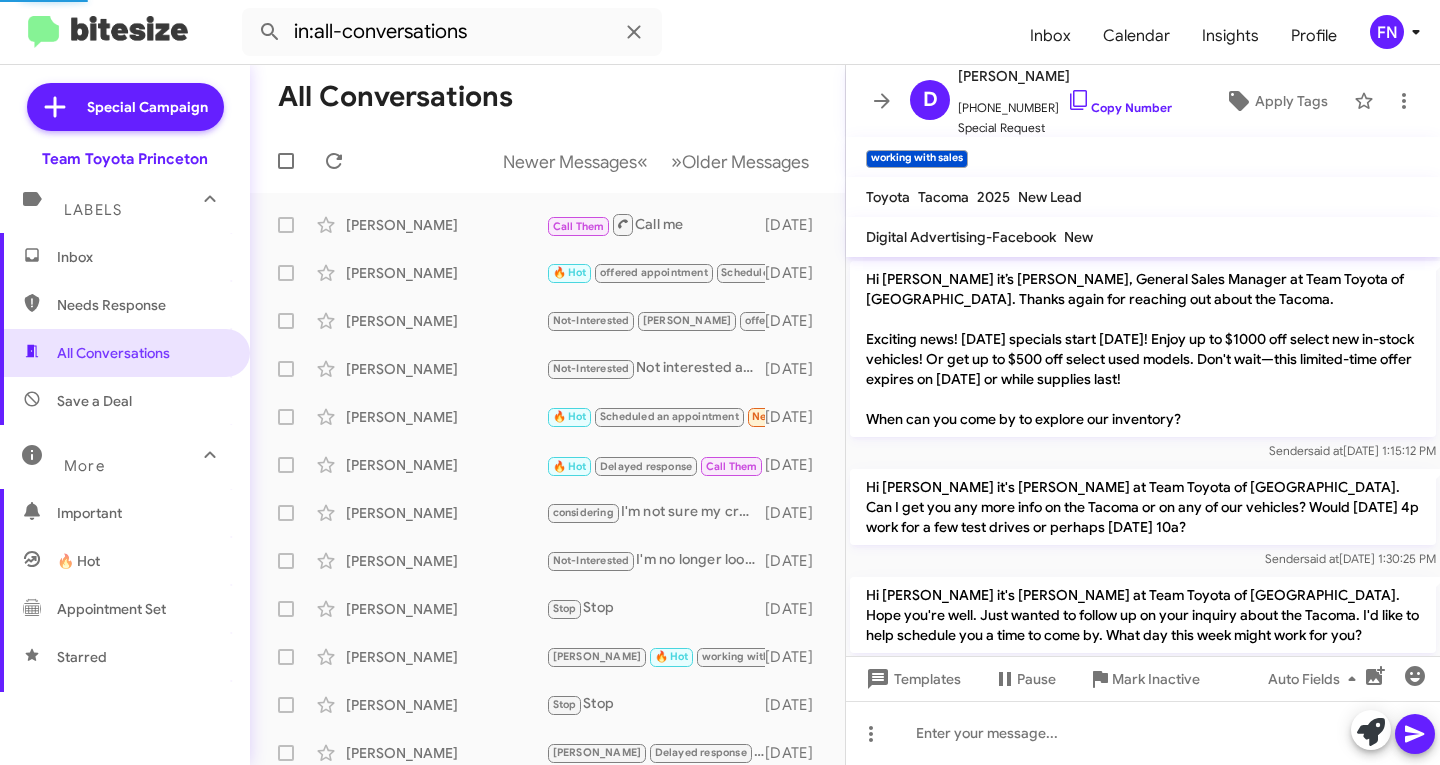 scroll, scrollTop: 1306, scrollLeft: 0, axis: vertical 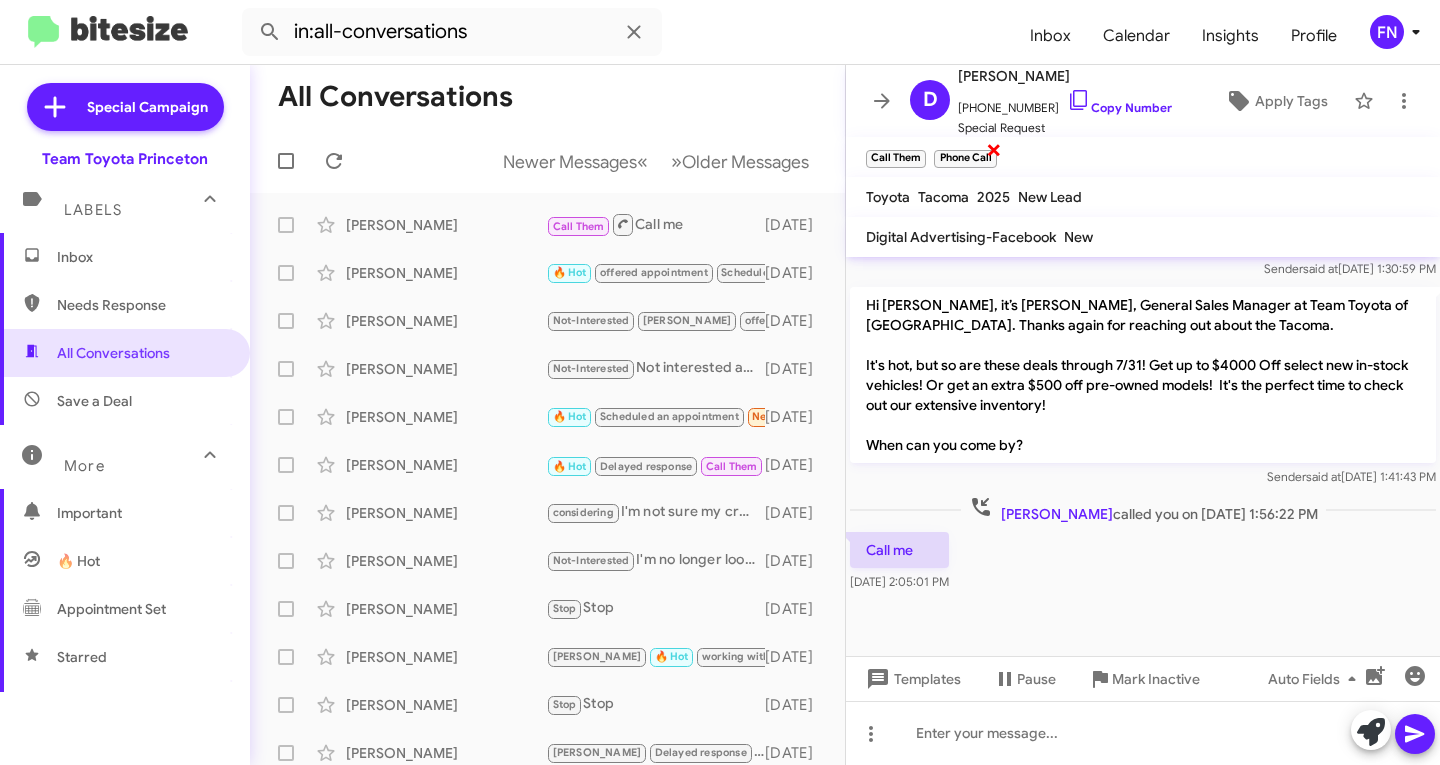 click on "×" 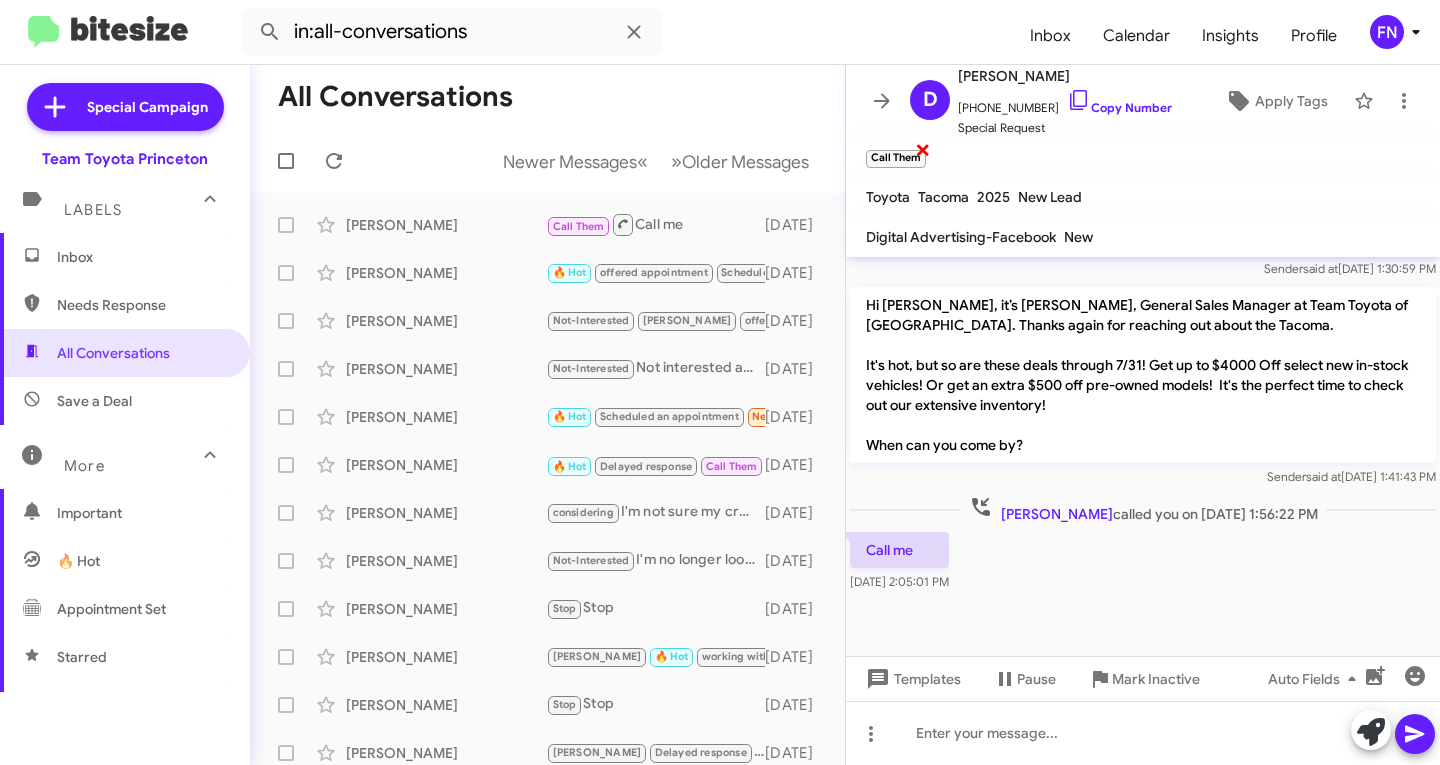 click on "×" 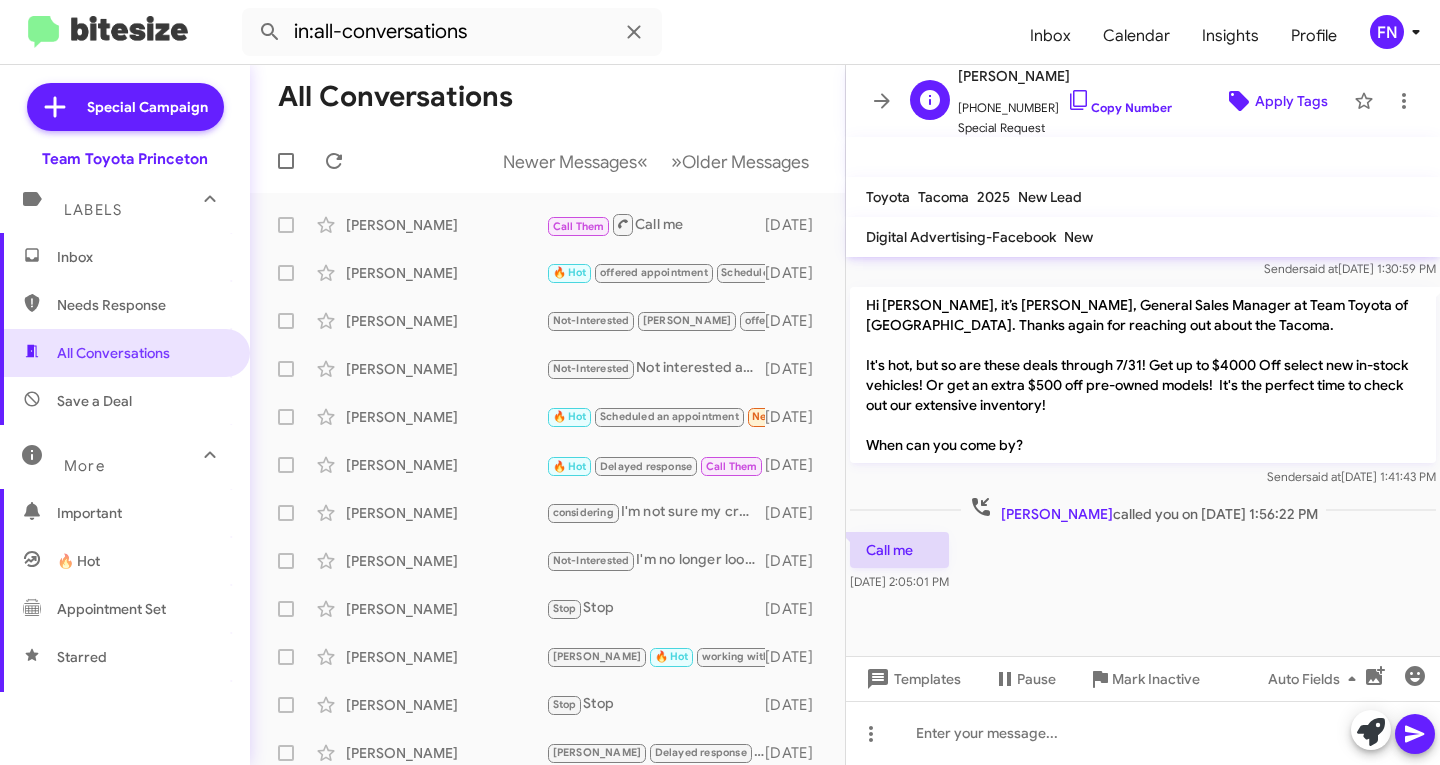 click on "Apply Tags" 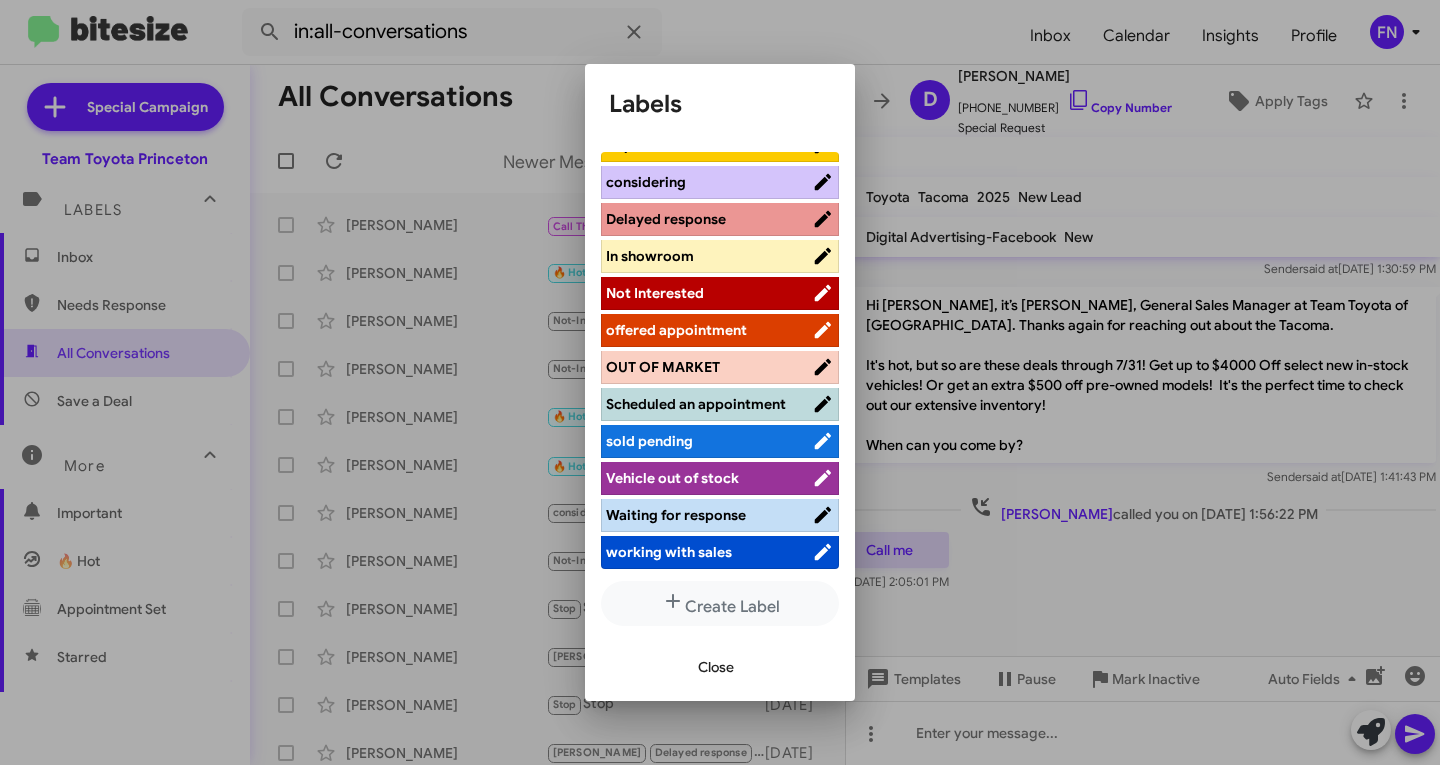 click on "working with sales" at bounding box center (669, 552) 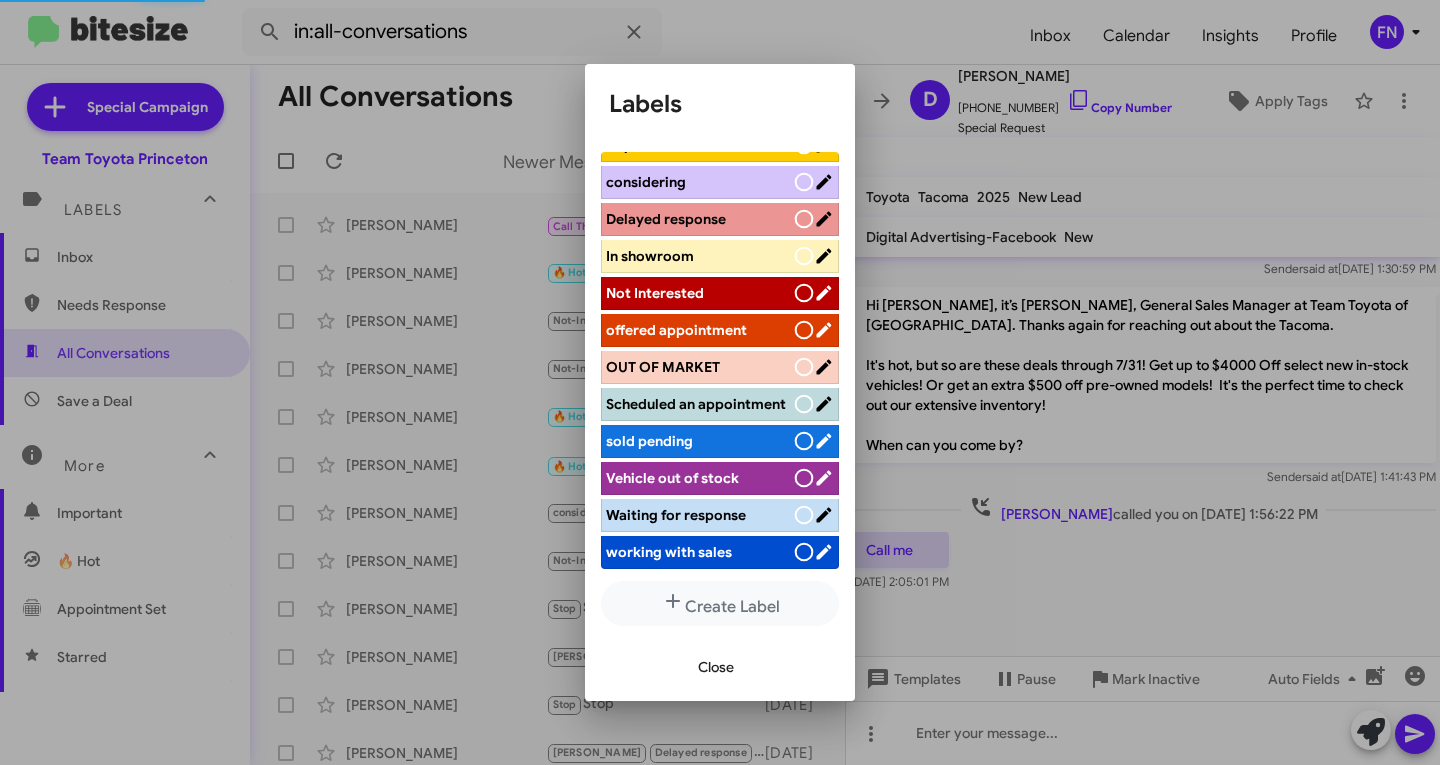 scroll, scrollTop: 262, scrollLeft: 0, axis: vertical 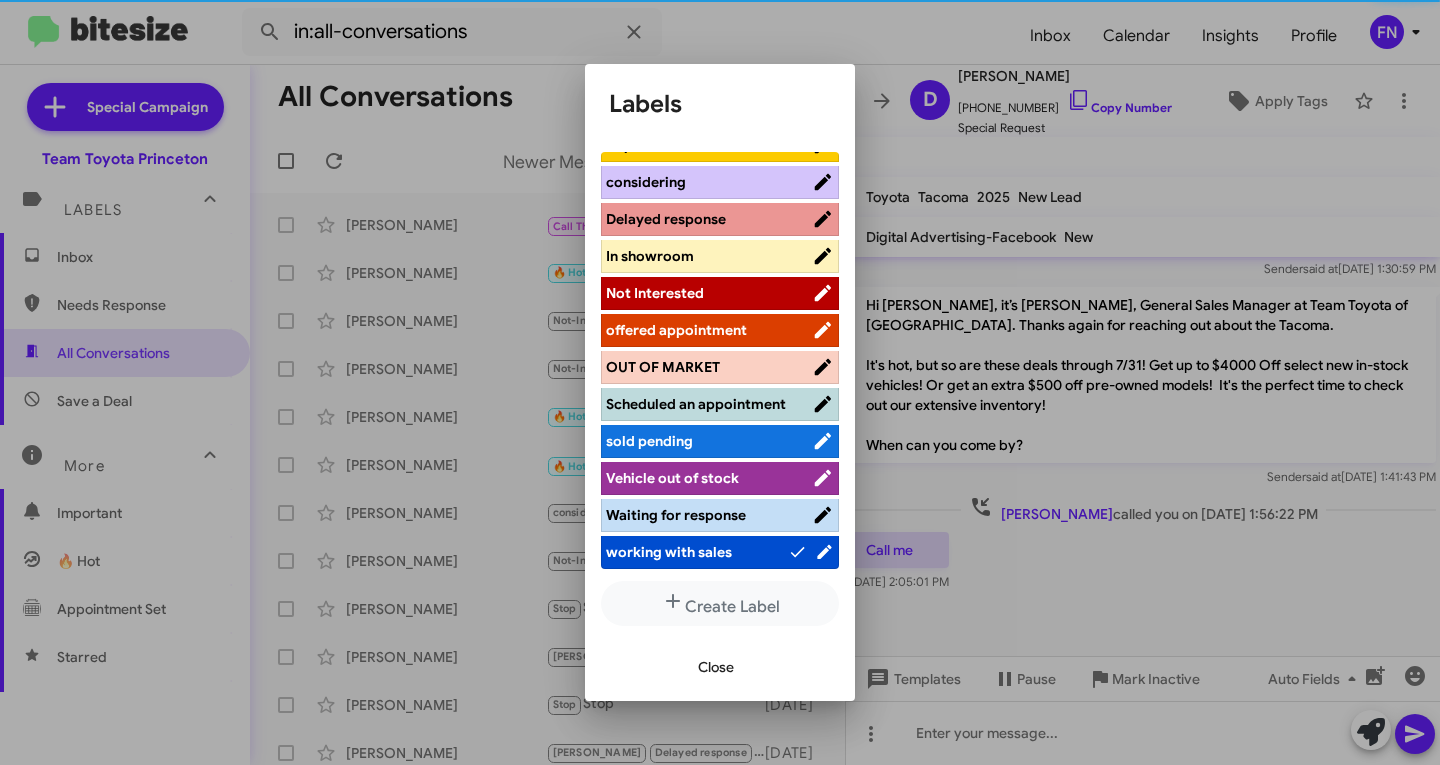 click on "Close" at bounding box center (716, 667) 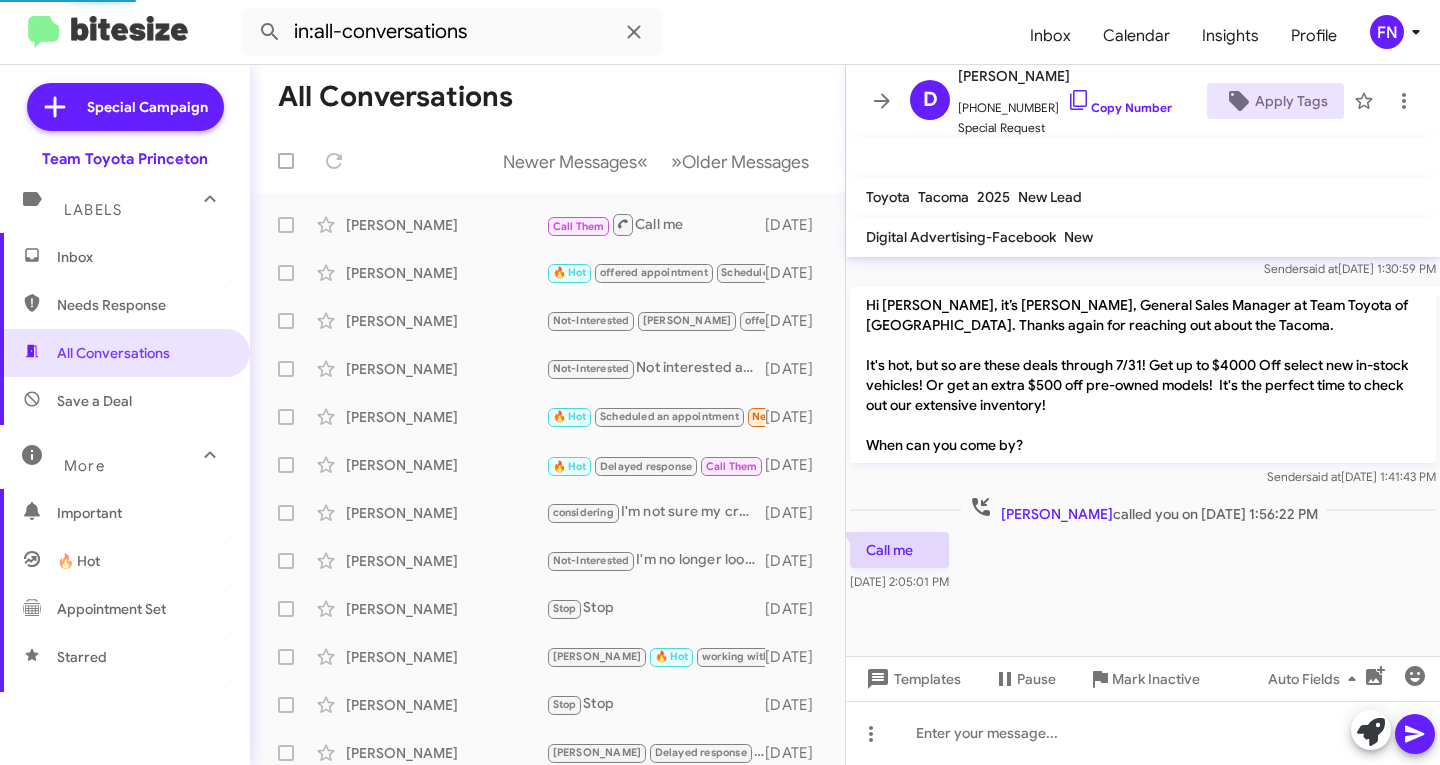 click on "Inbox" at bounding box center [125, 257] 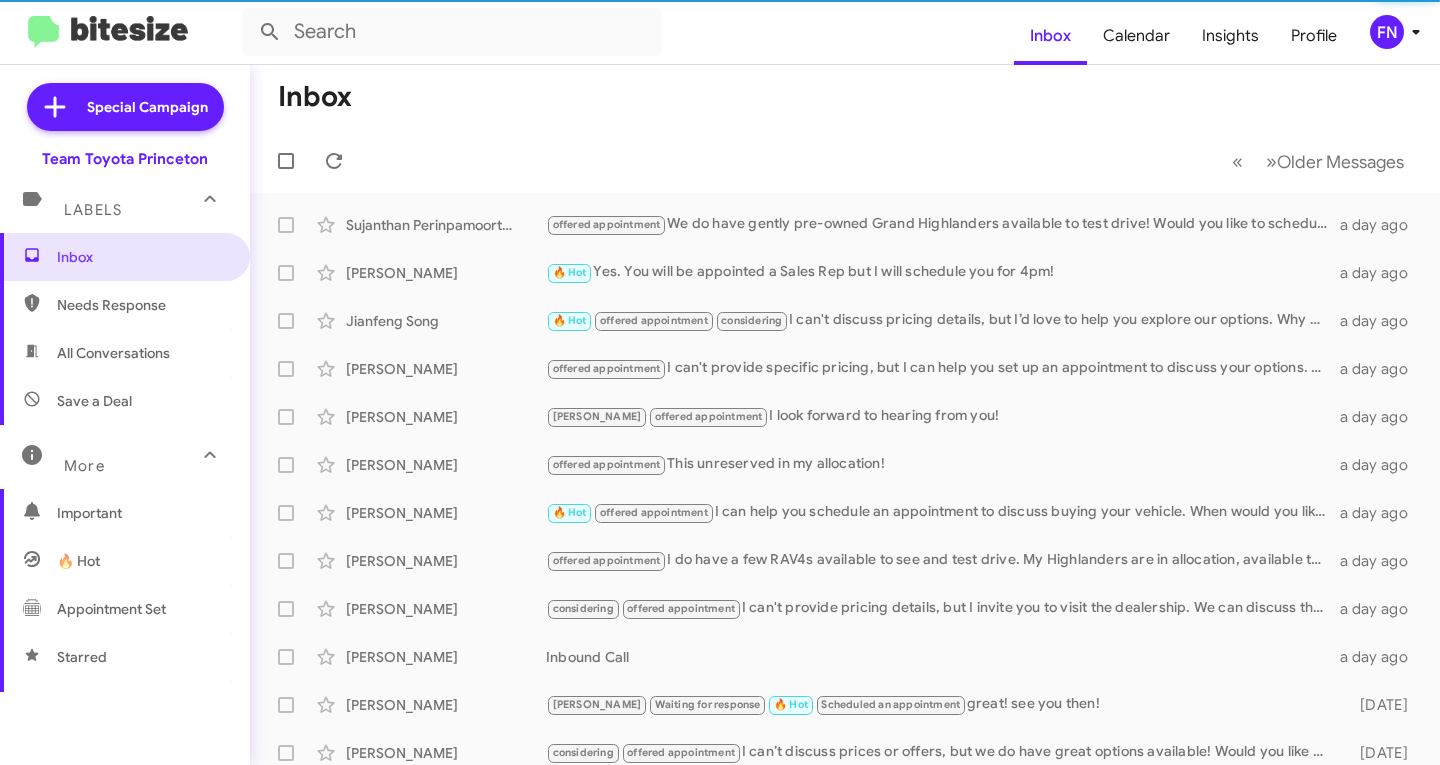 click on "All Conversations" at bounding box center (125, 353) 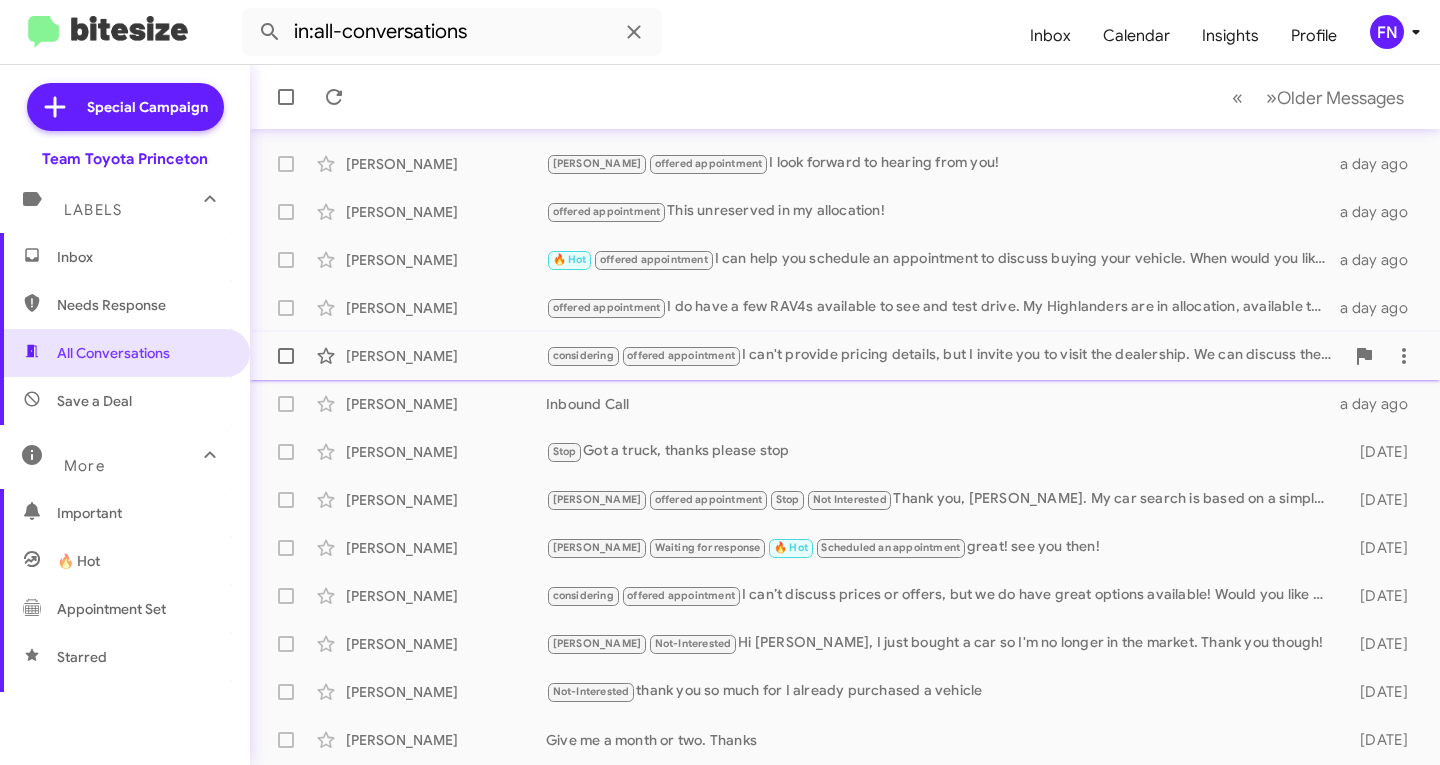 scroll, scrollTop: 396, scrollLeft: 0, axis: vertical 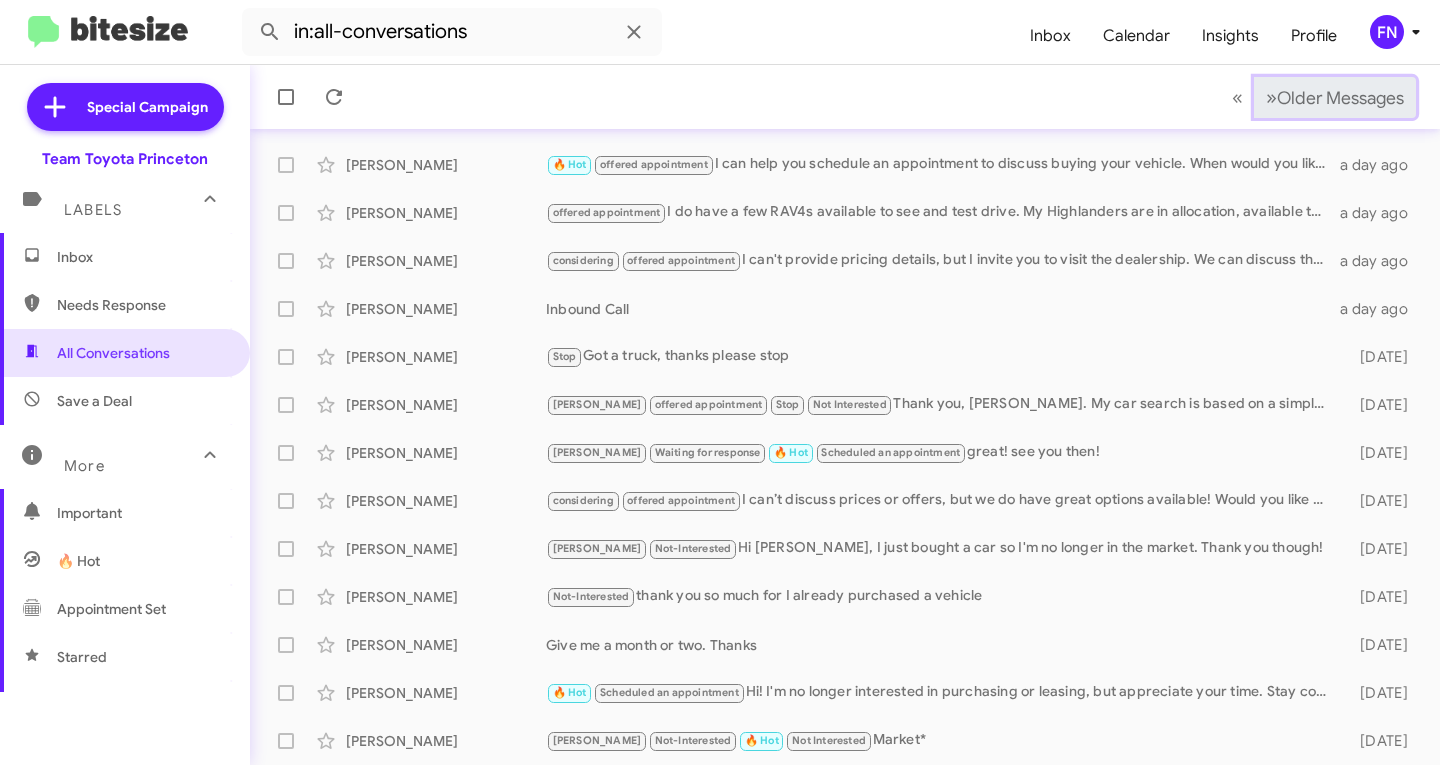 click on "Older Messages" 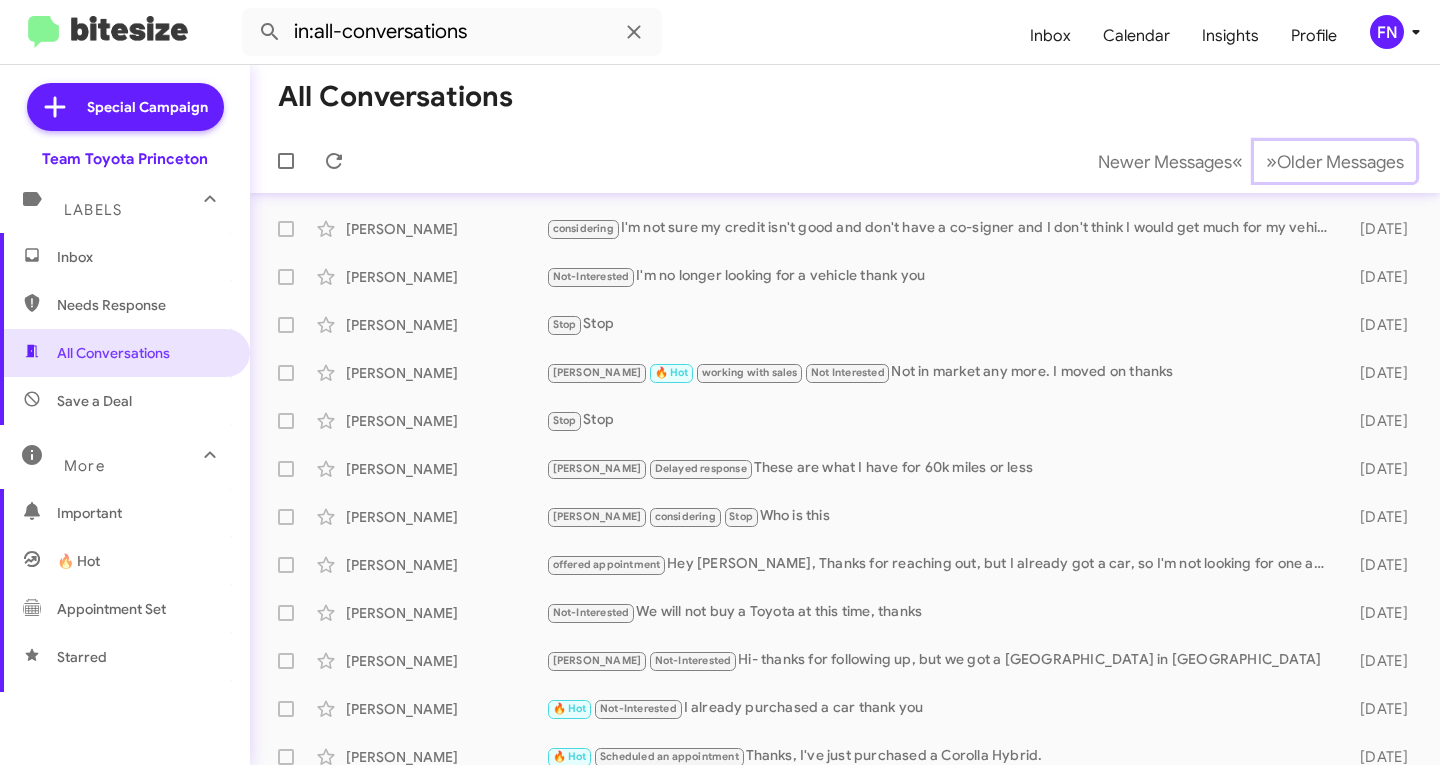 scroll, scrollTop: 0, scrollLeft: 0, axis: both 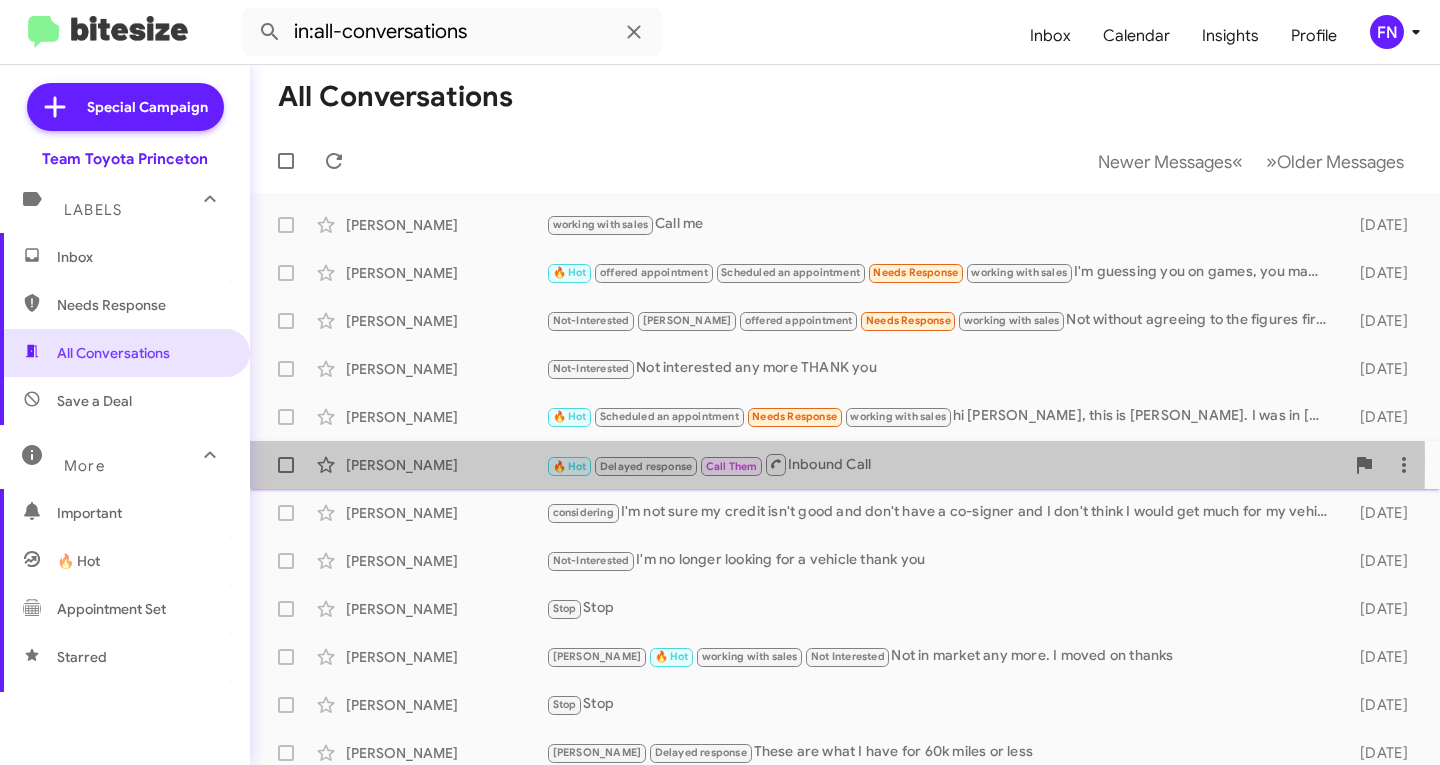 click on "Wolfgang Chincarini" 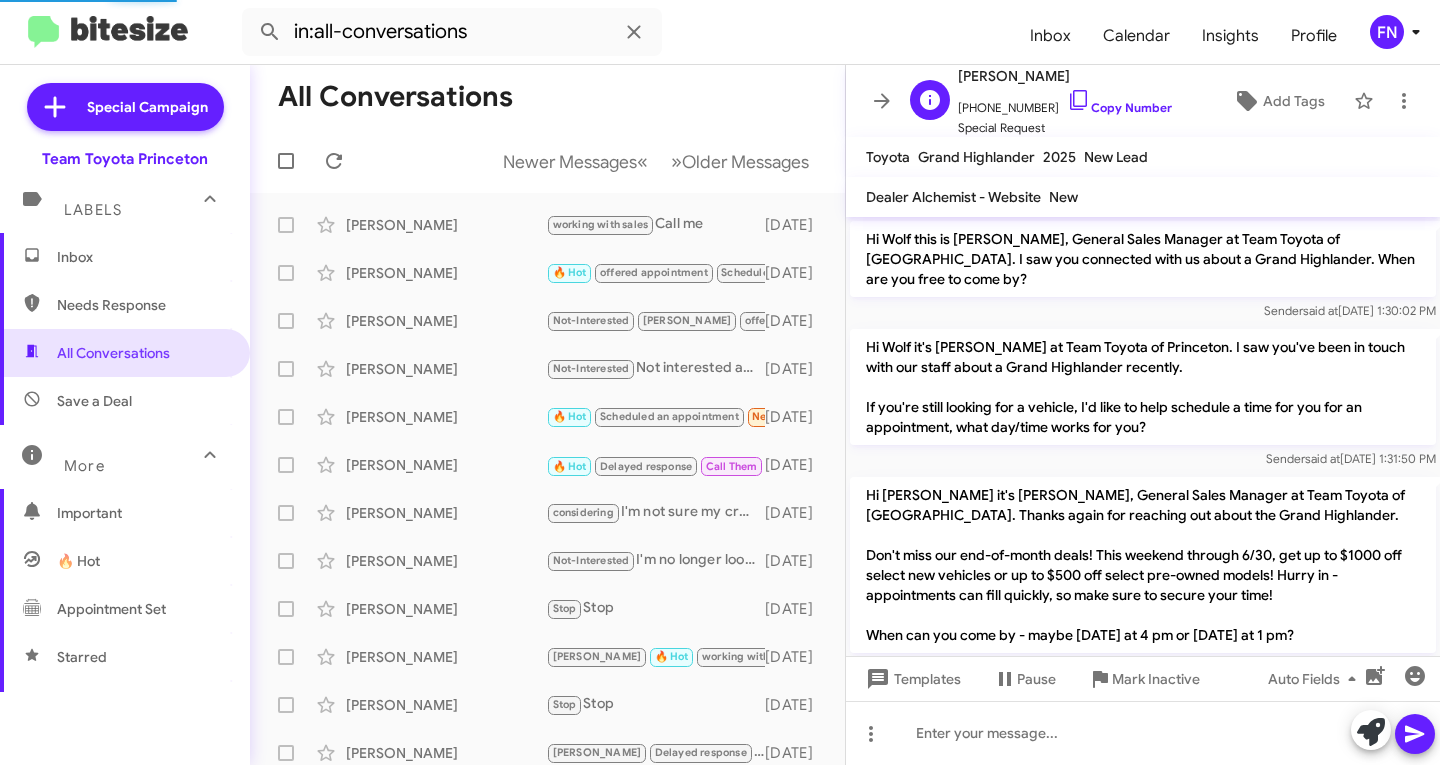 scroll, scrollTop: 706, scrollLeft: 0, axis: vertical 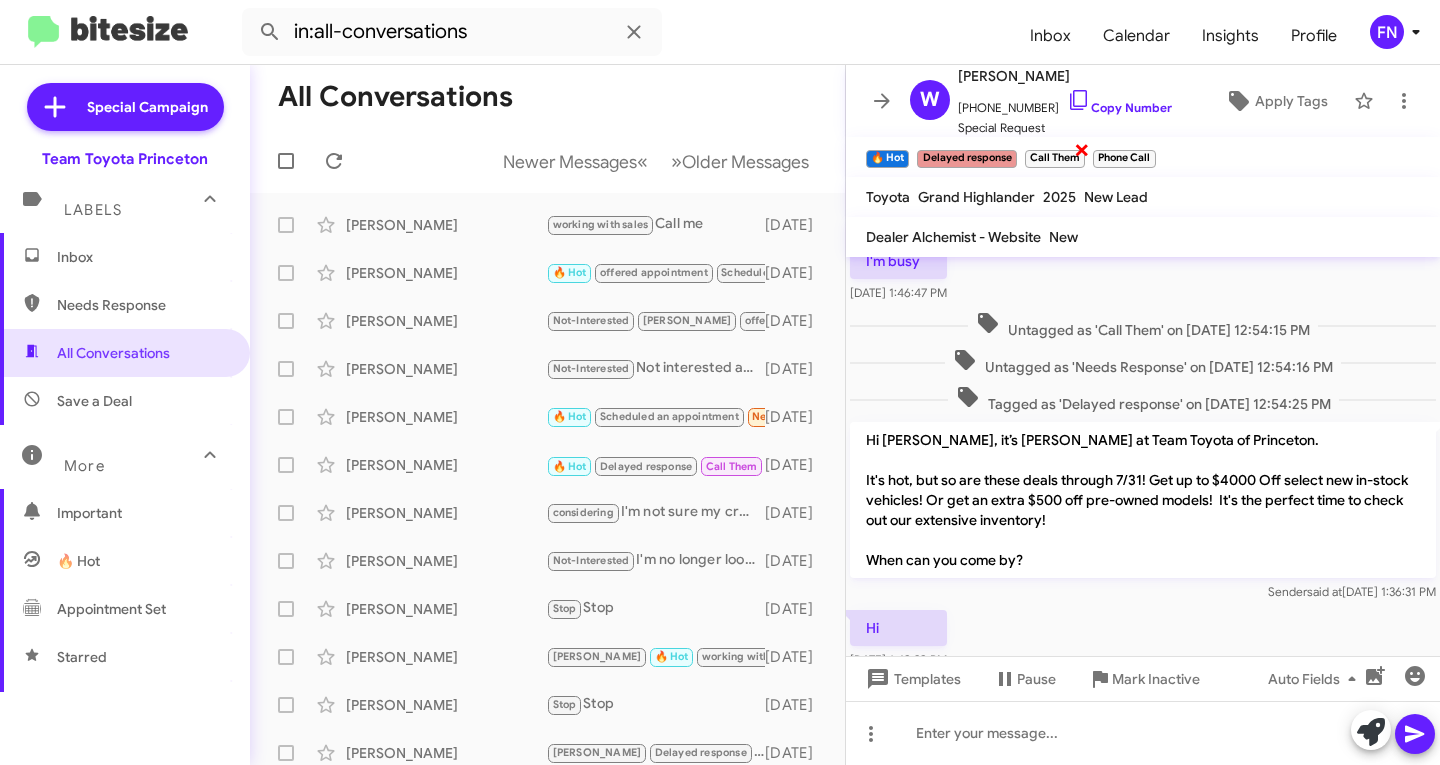 click on "×" 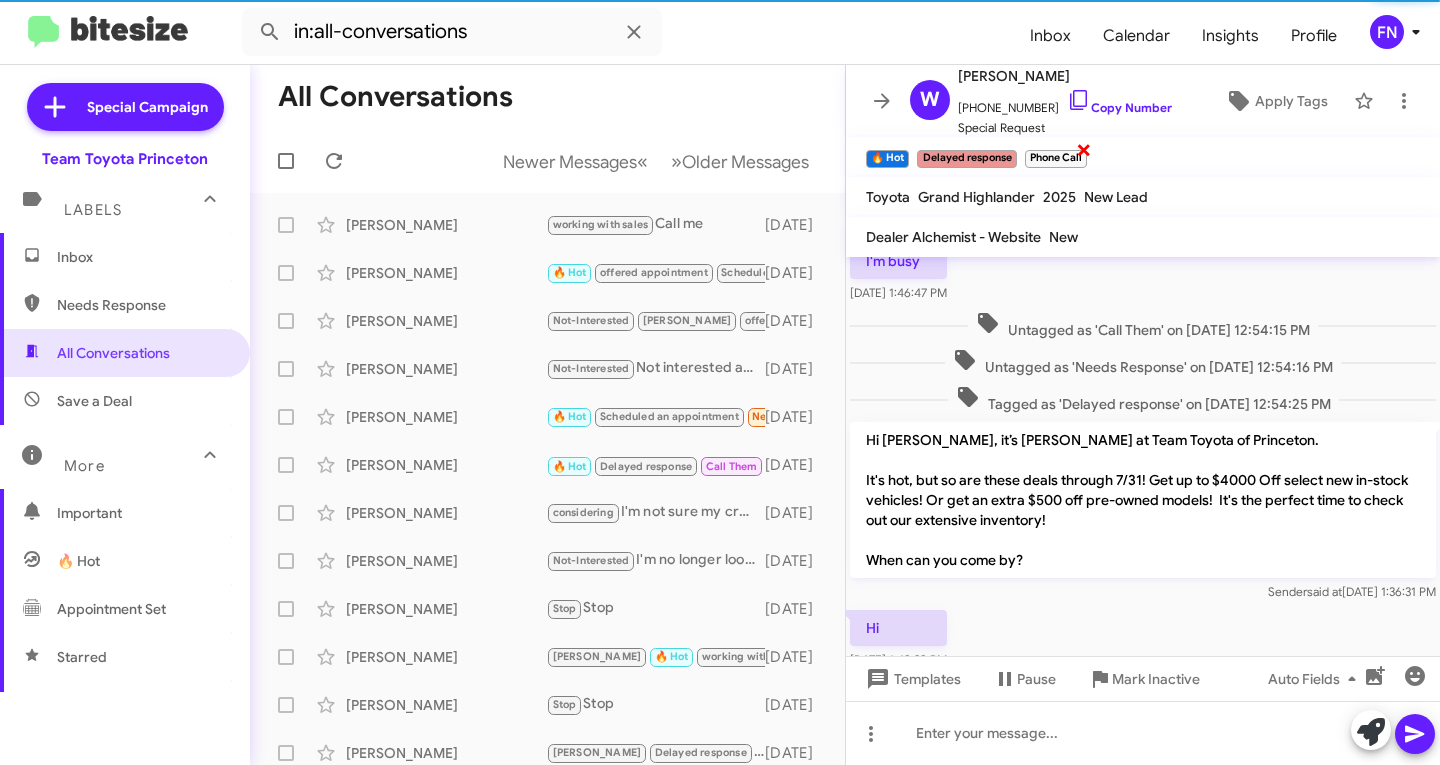 click on "×" 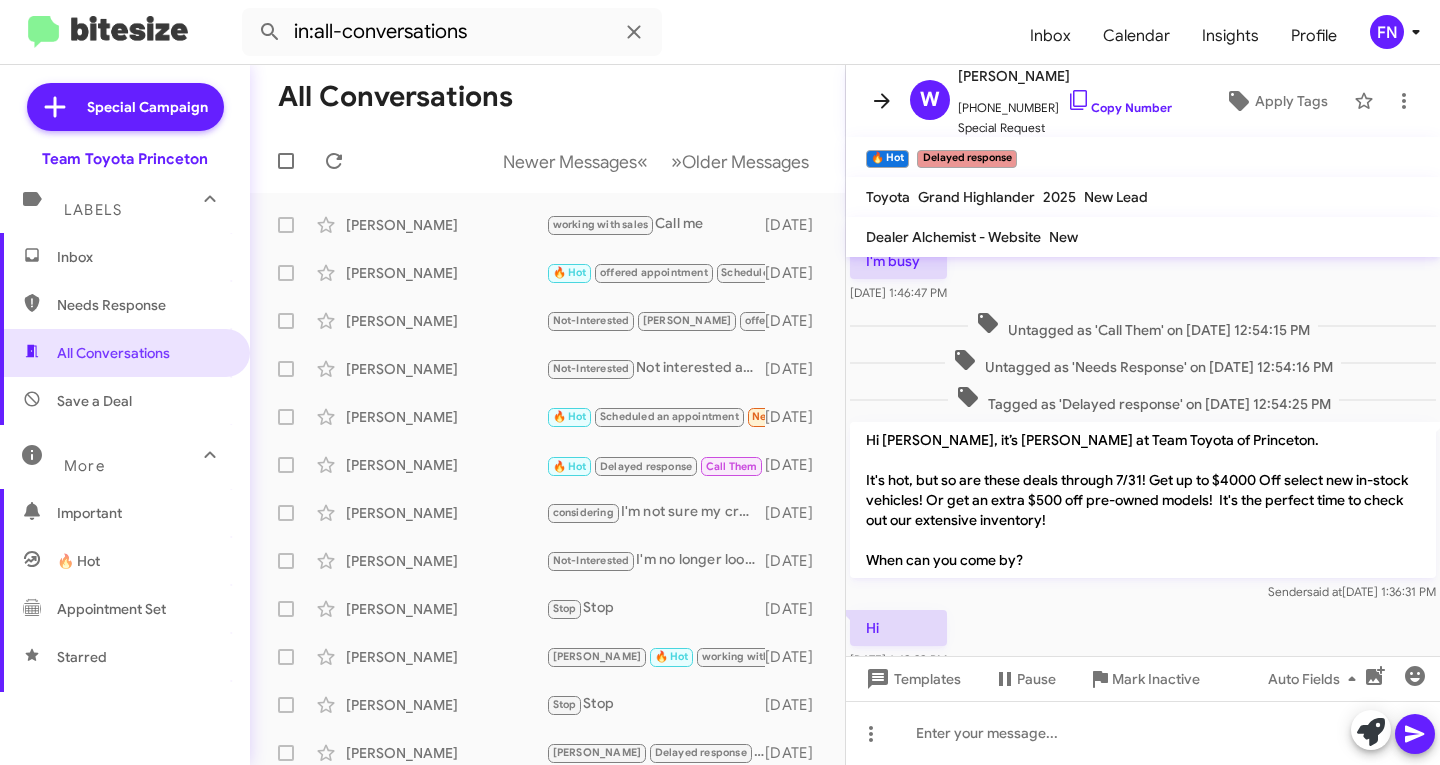 click 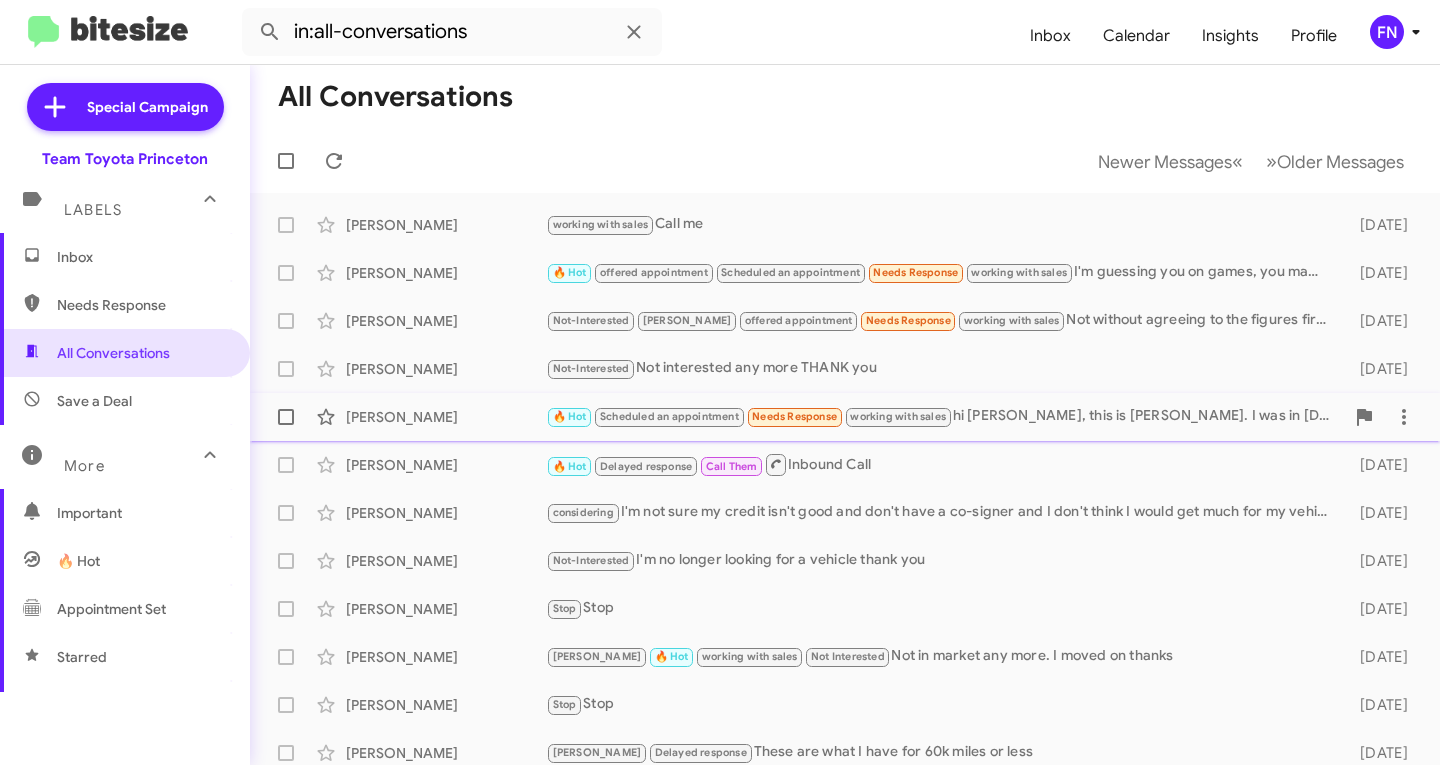 click on "Thomas Maurer" 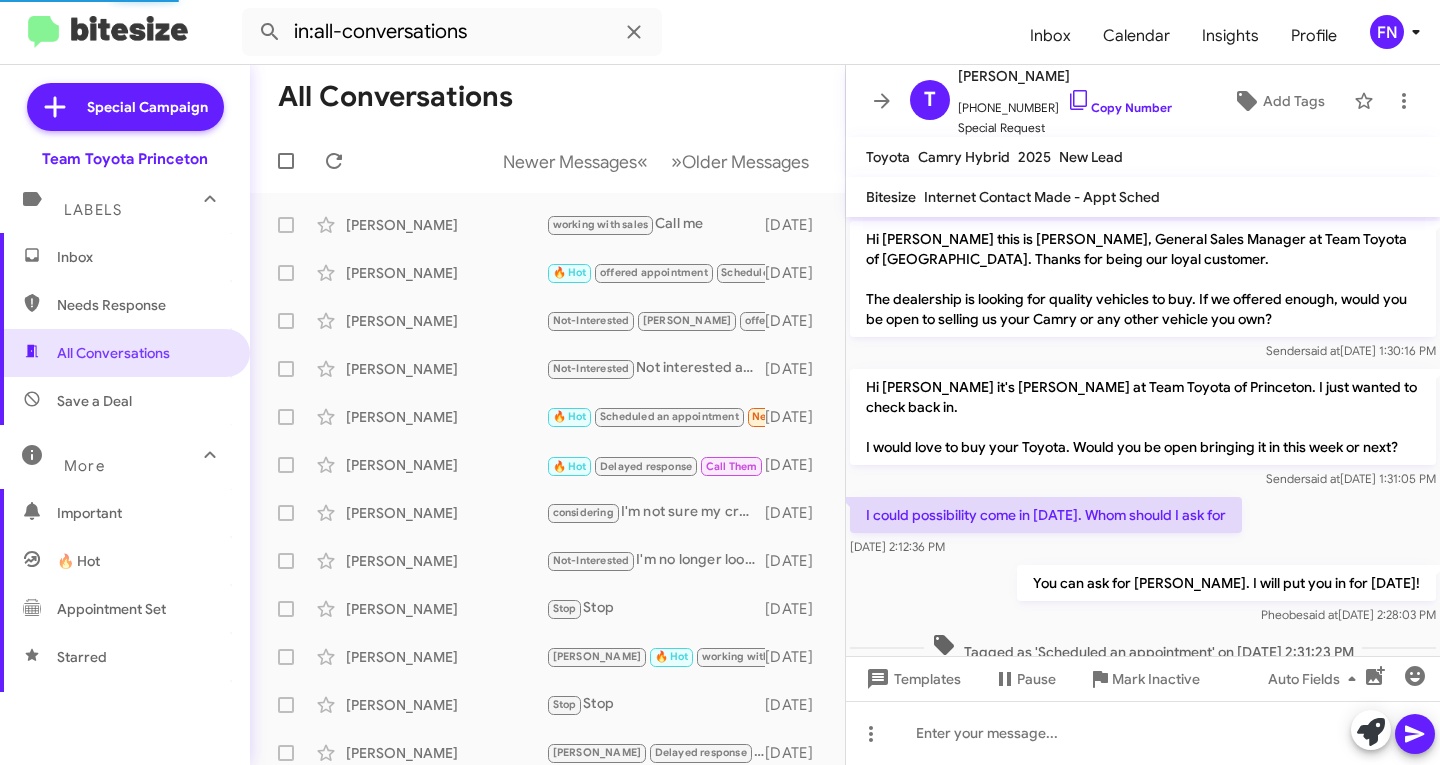scroll, scrollTop: 801, scrollLeft: 0, axis: vertical 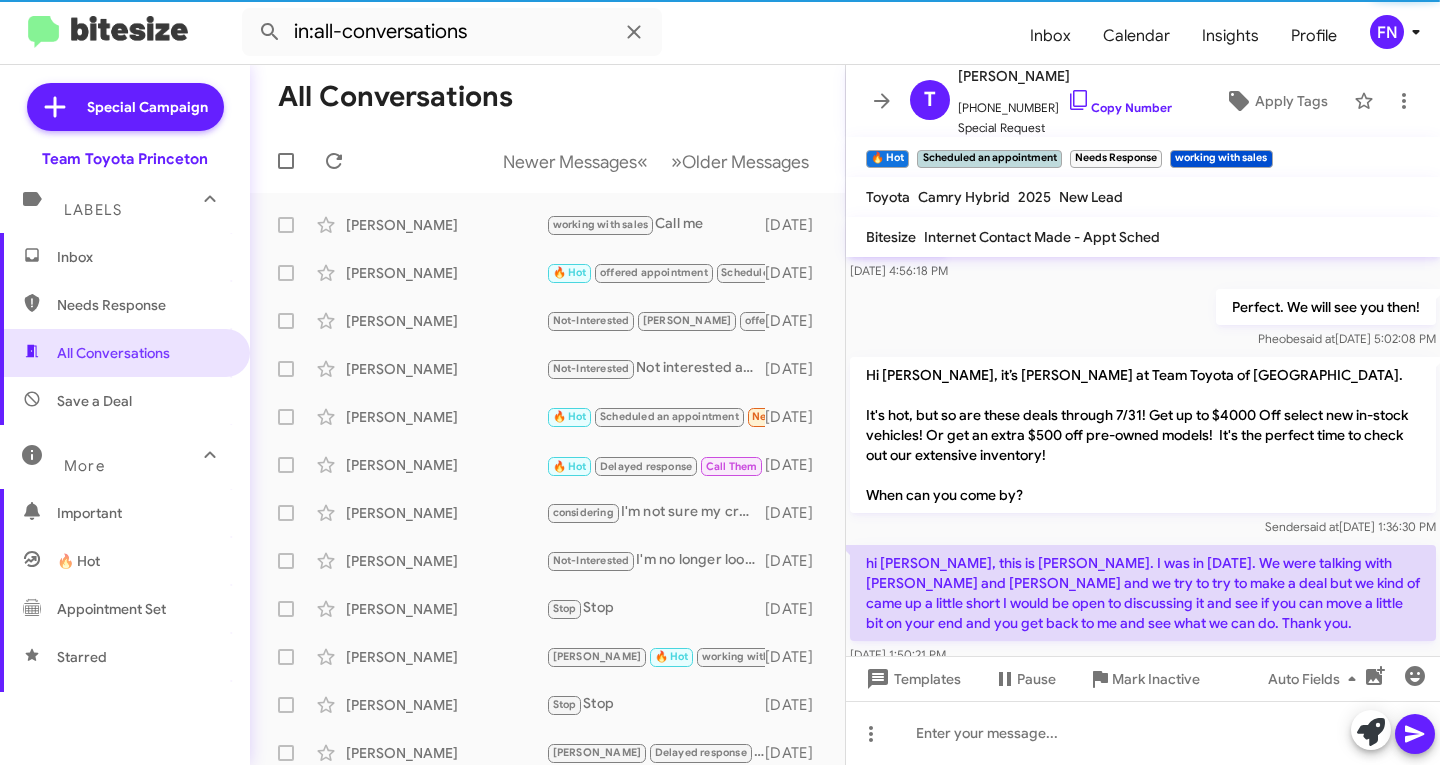 click on "Needs Response" at bounding box center (142, 305) 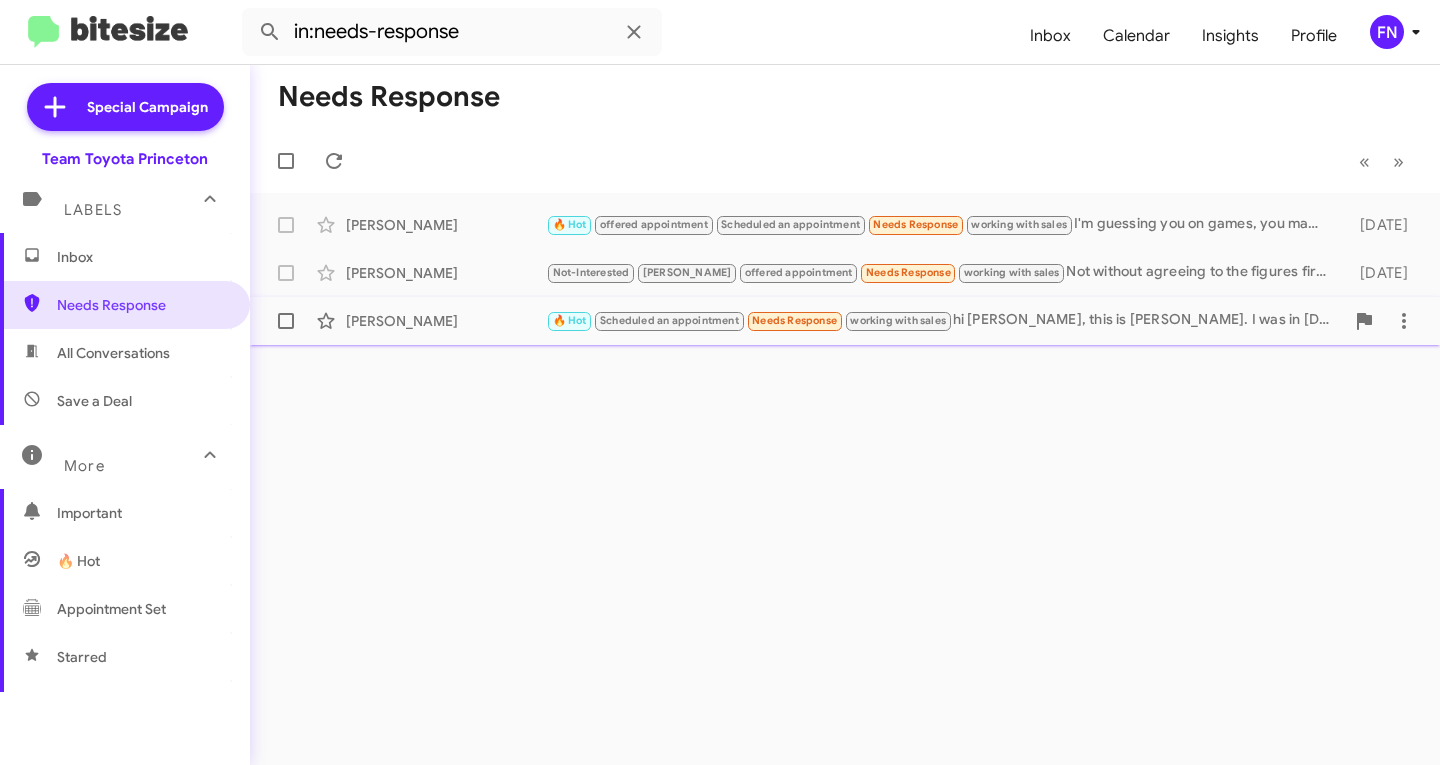 click on "Thomas Maurer" 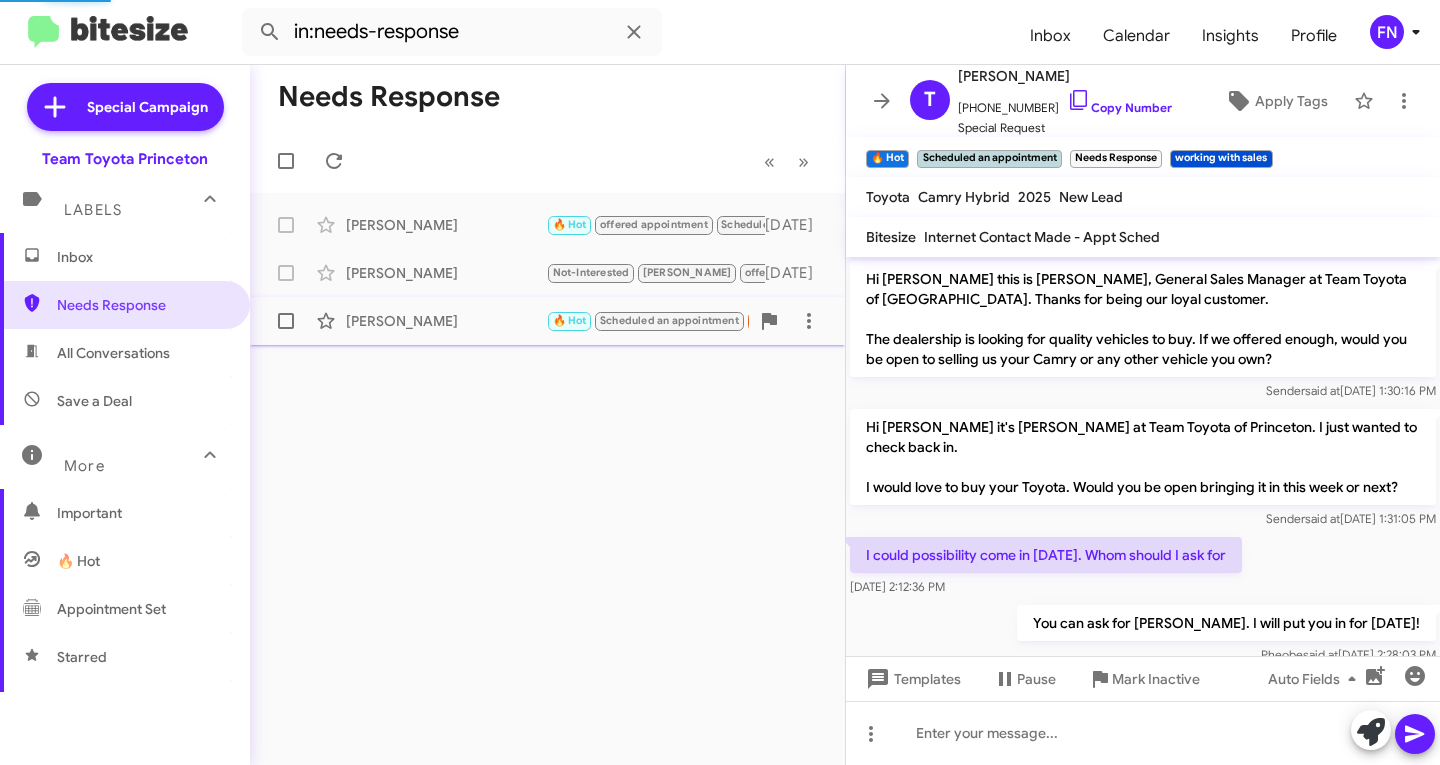 scroll, scrollTop: 881, scrollLeft: 0, axis: vertical 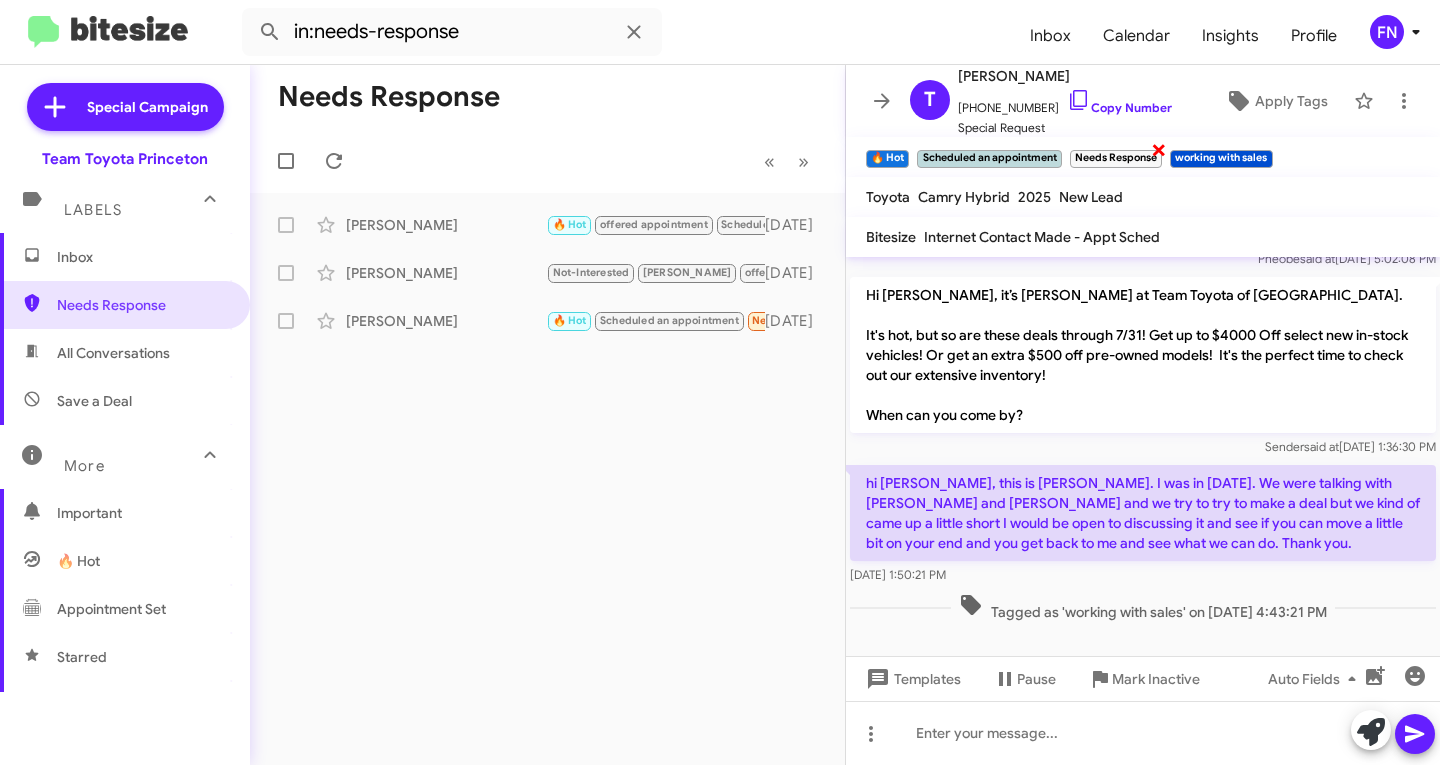 click on "×" 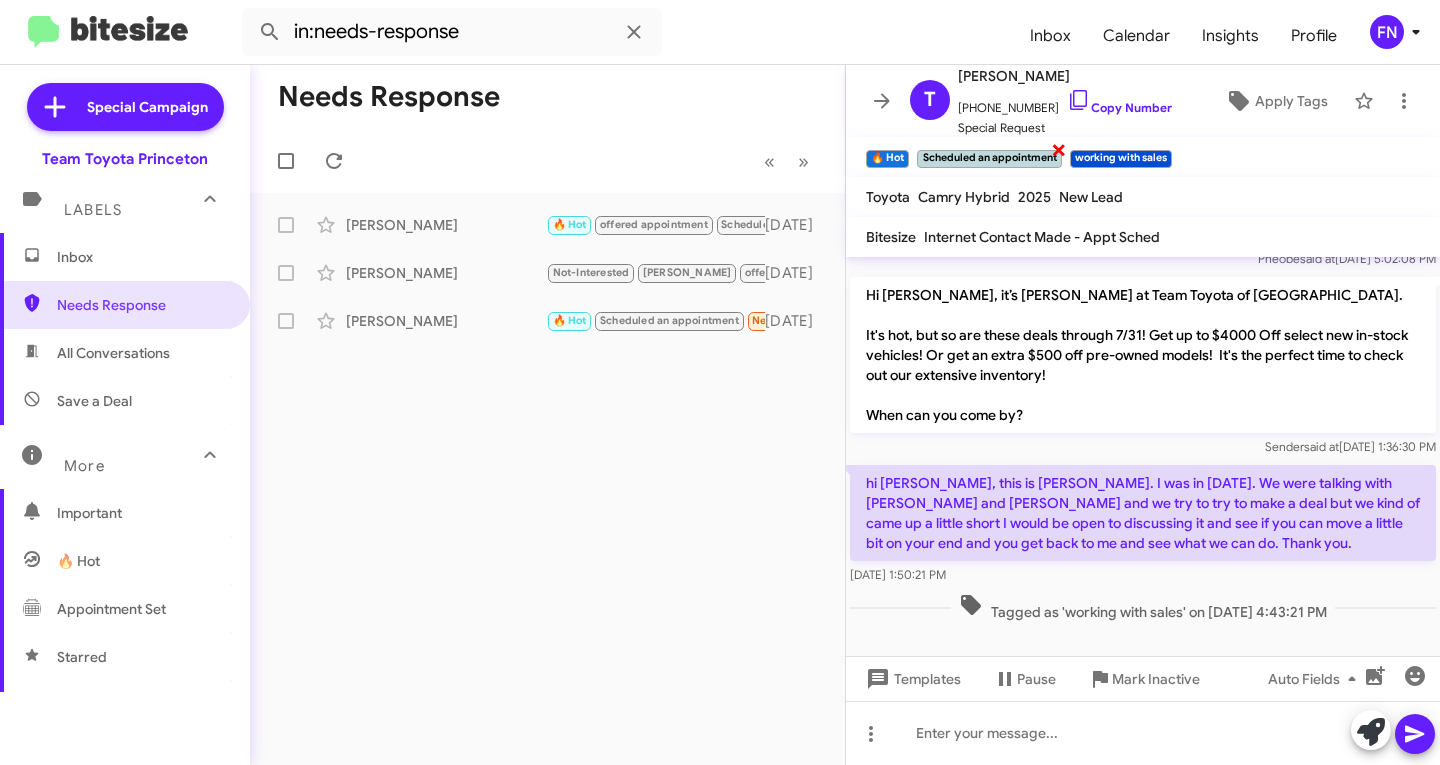 click on "×" 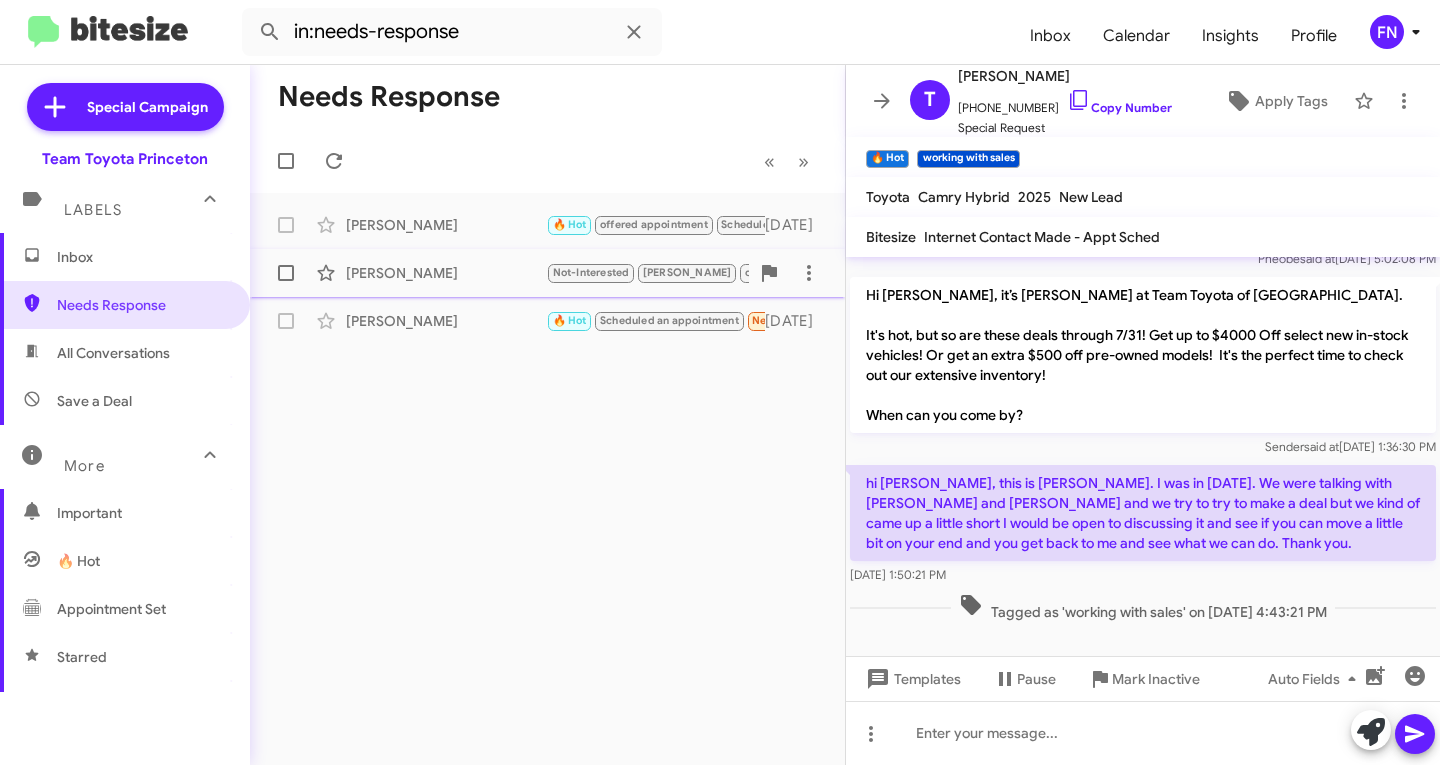 click on "Dustin Pickett" 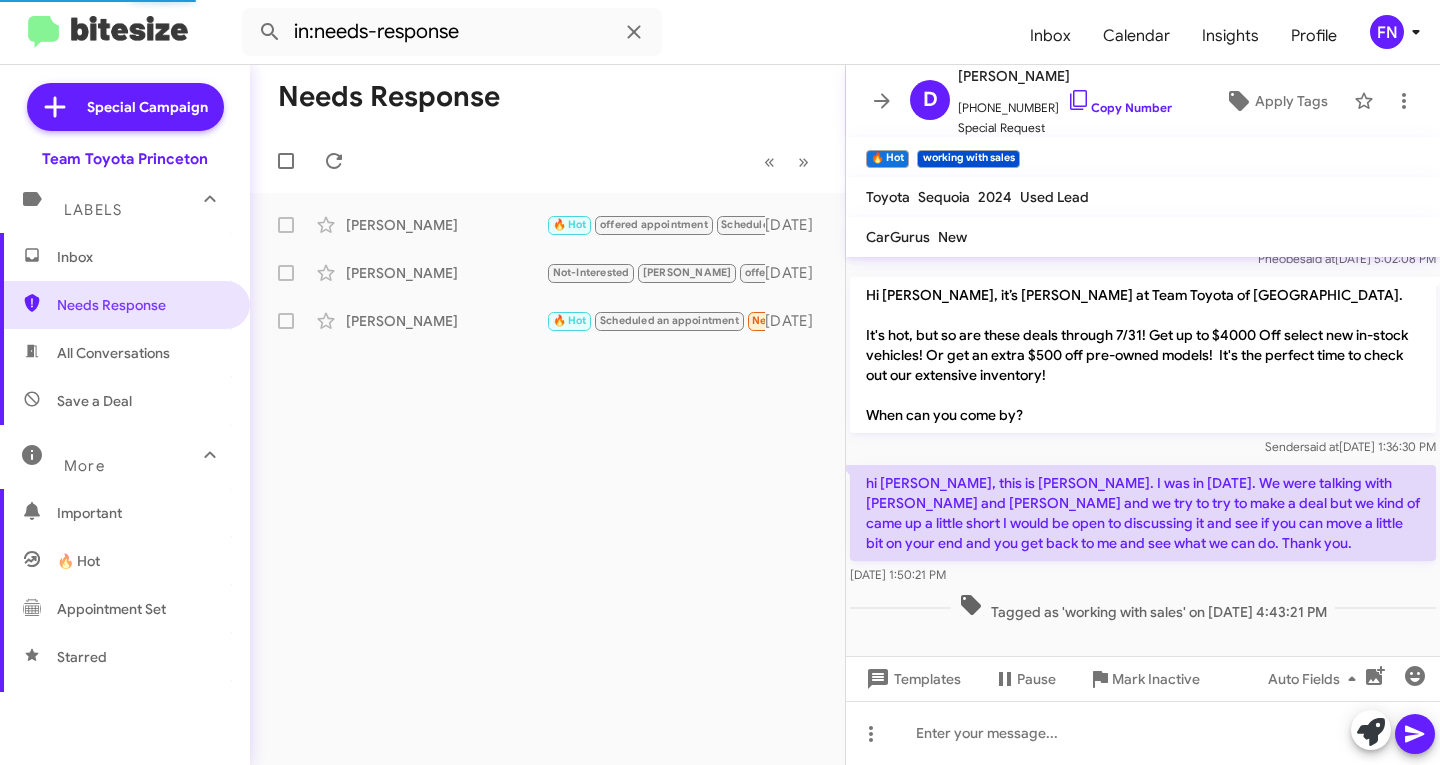 scroll, scrollTop: 214, scrollLeft: 0, axis: vertical 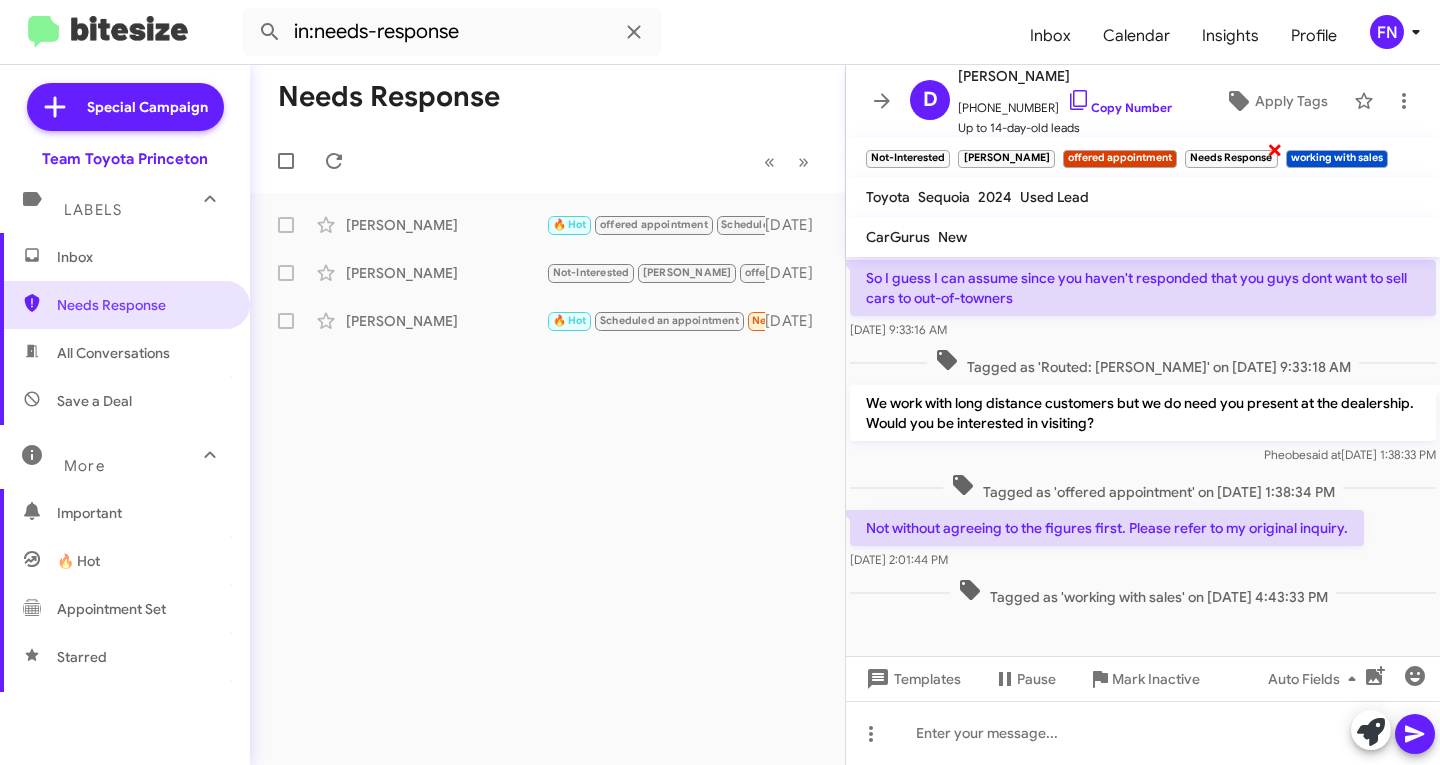 click on "Not-Interested   ×    Lee   offered appointment   ×   Needs Response   ×   working with sales   ×" 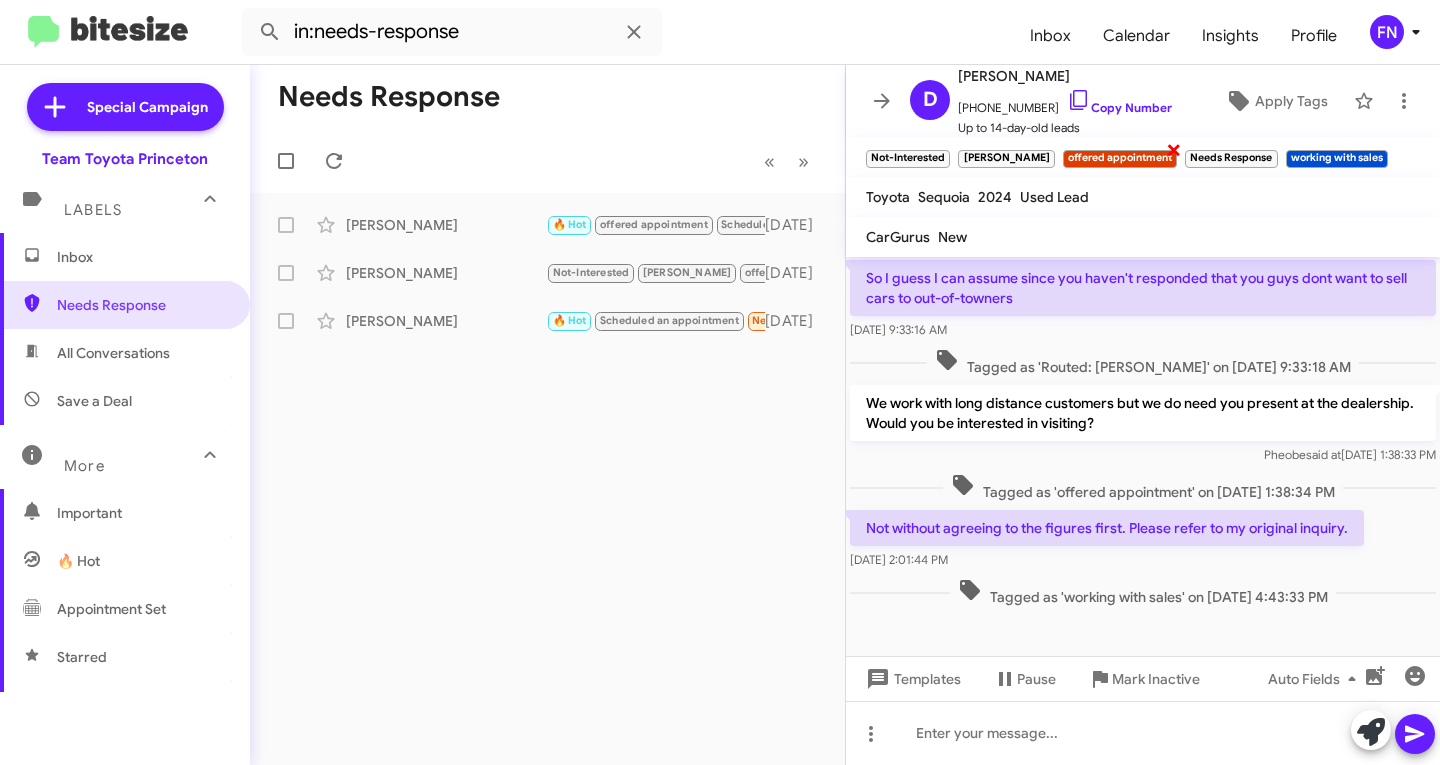click on "×" 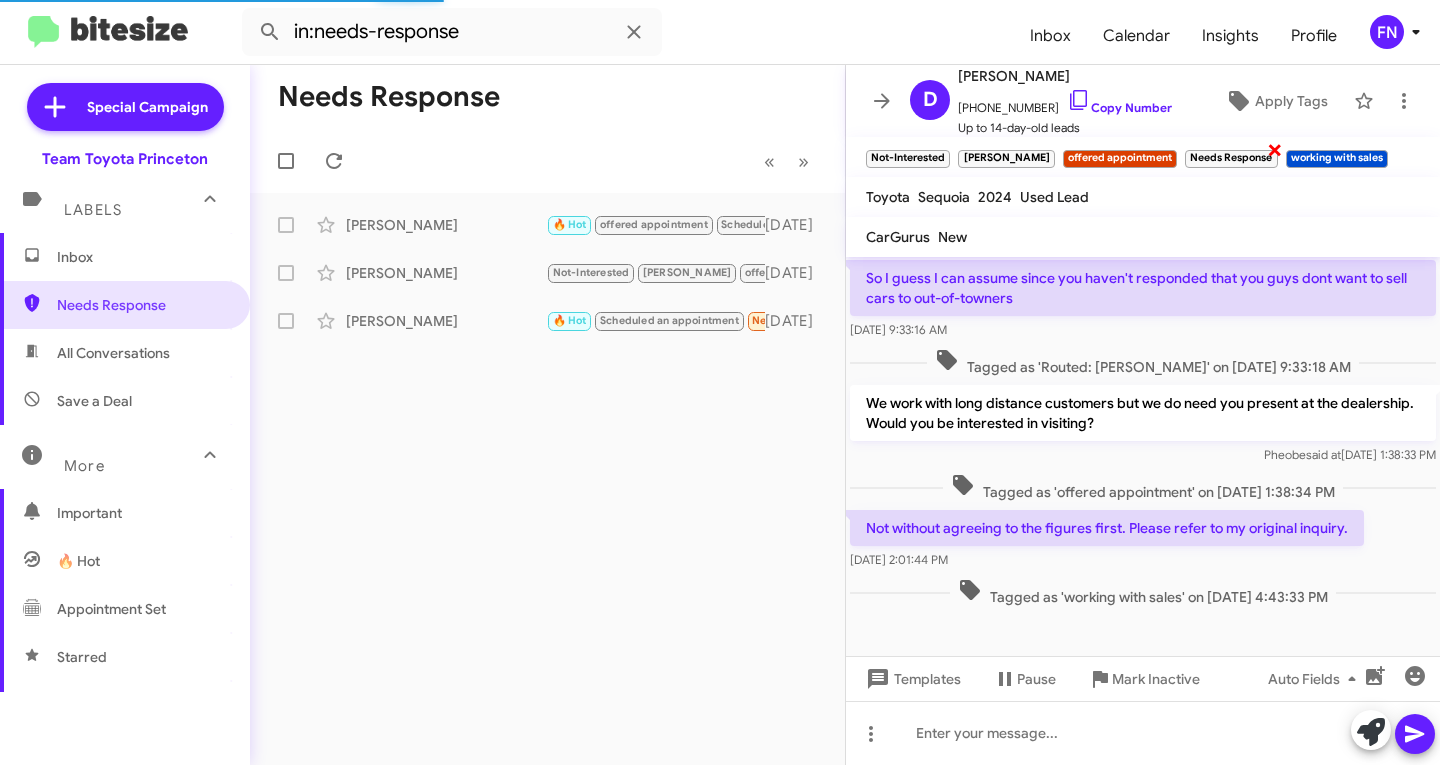 click on "×" 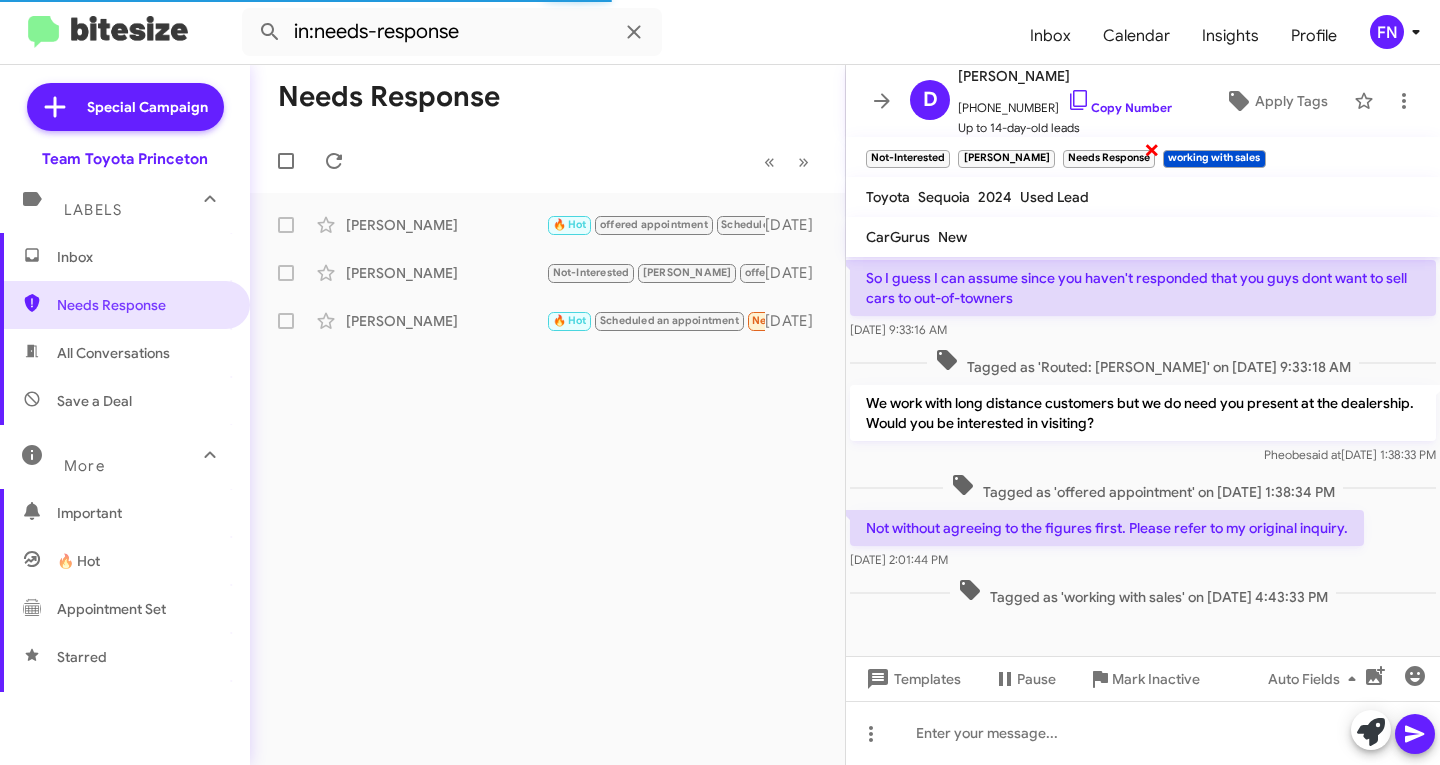 click on "×" 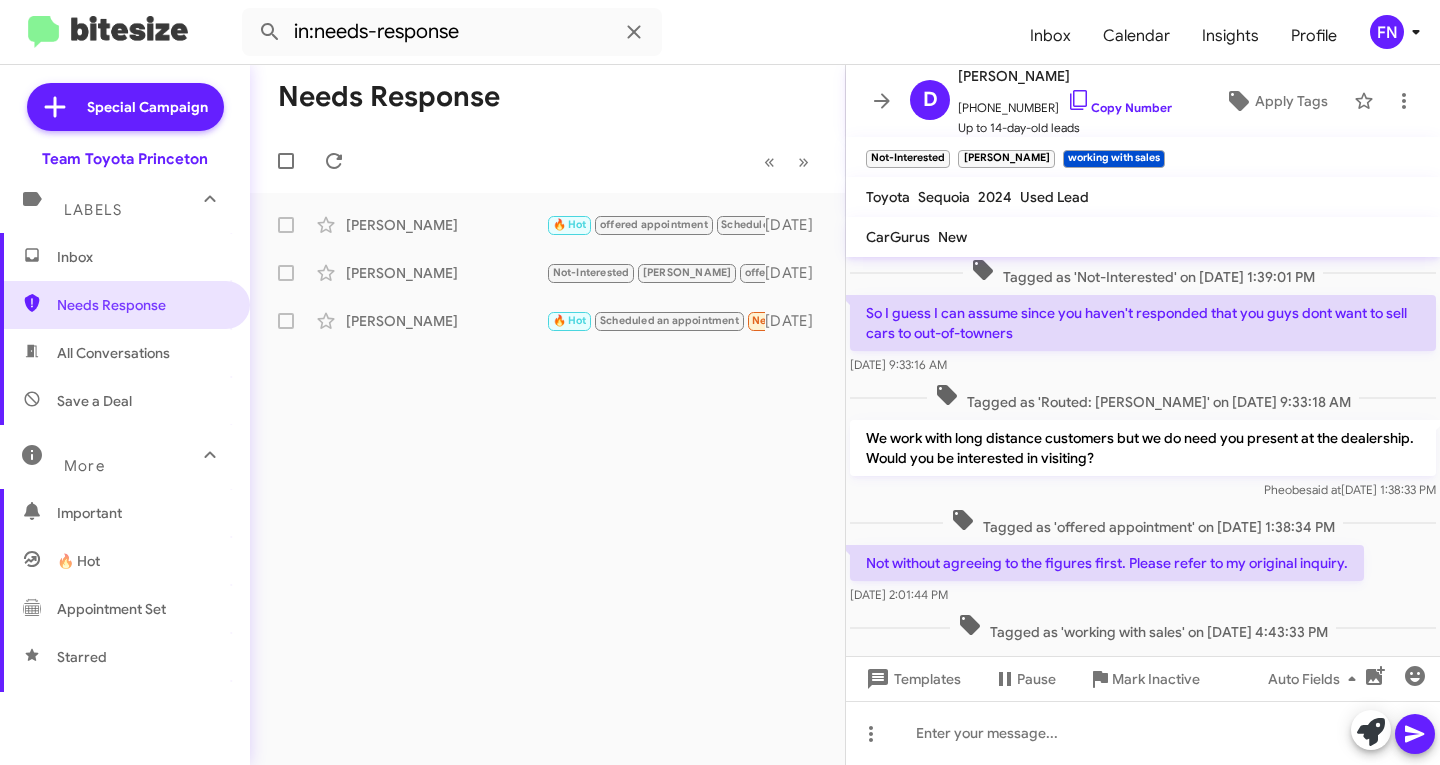 scroll, scrollTop: 214, scrollLeft: 0, axis: vertical 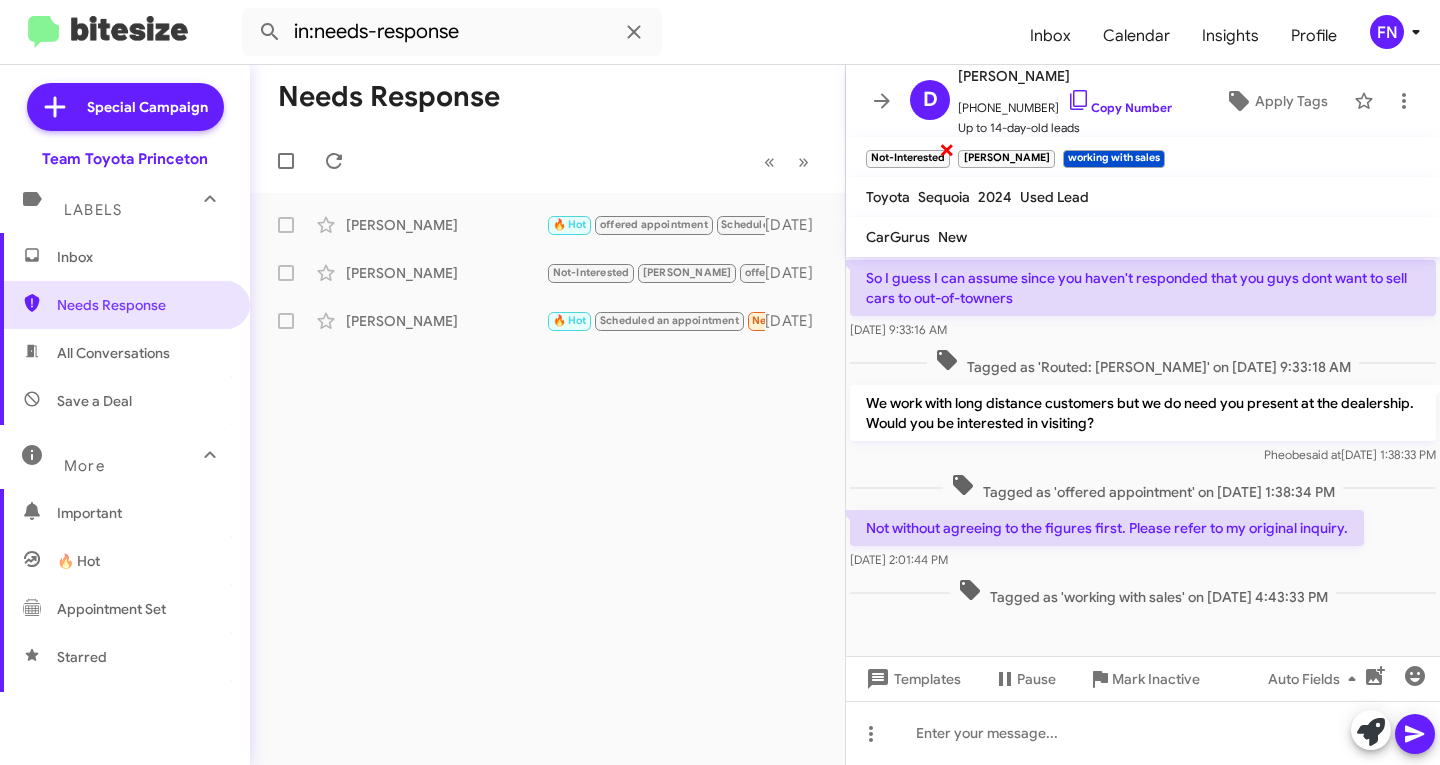 click on "×" 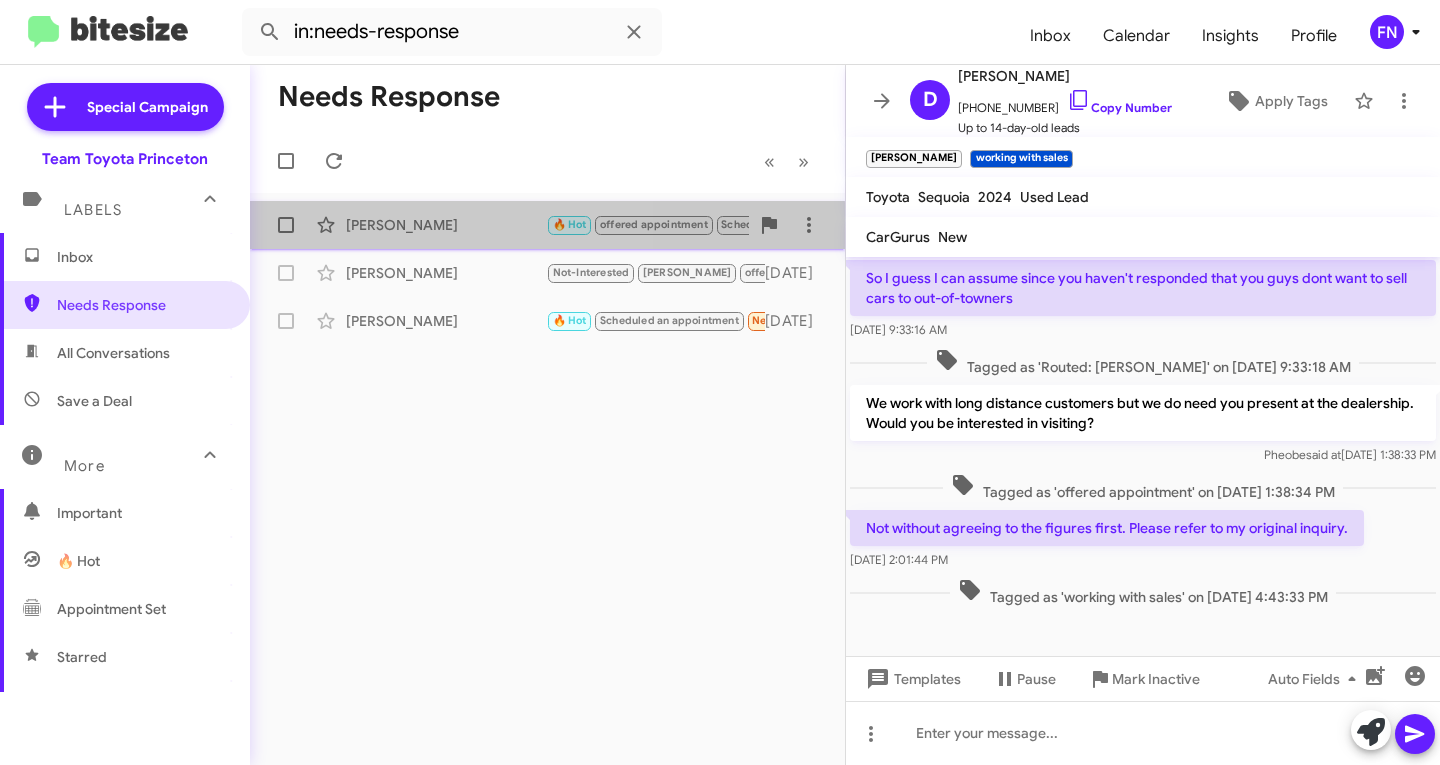 click on "Philip Gilbert" 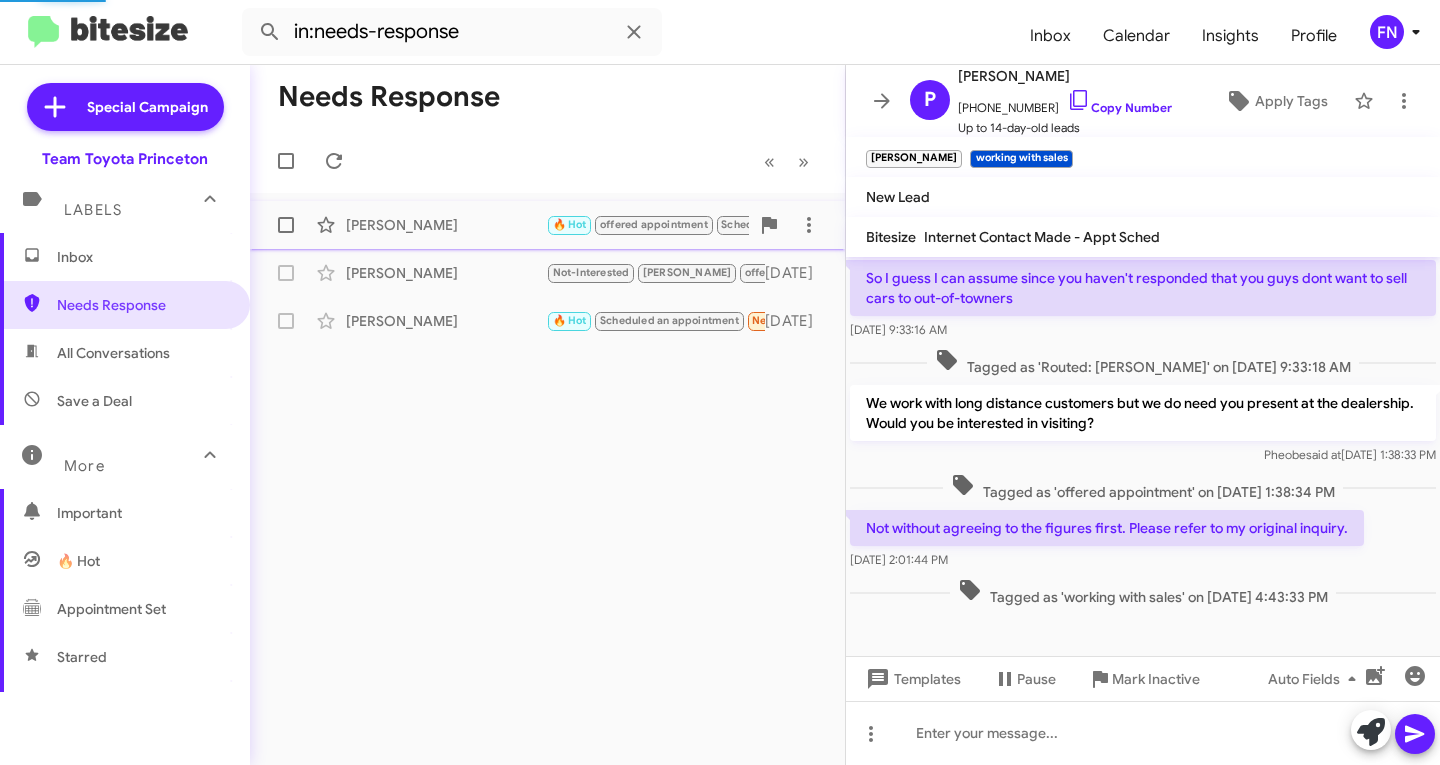scroll, scrollTop: 0, scrollLeft: 0, axis: both 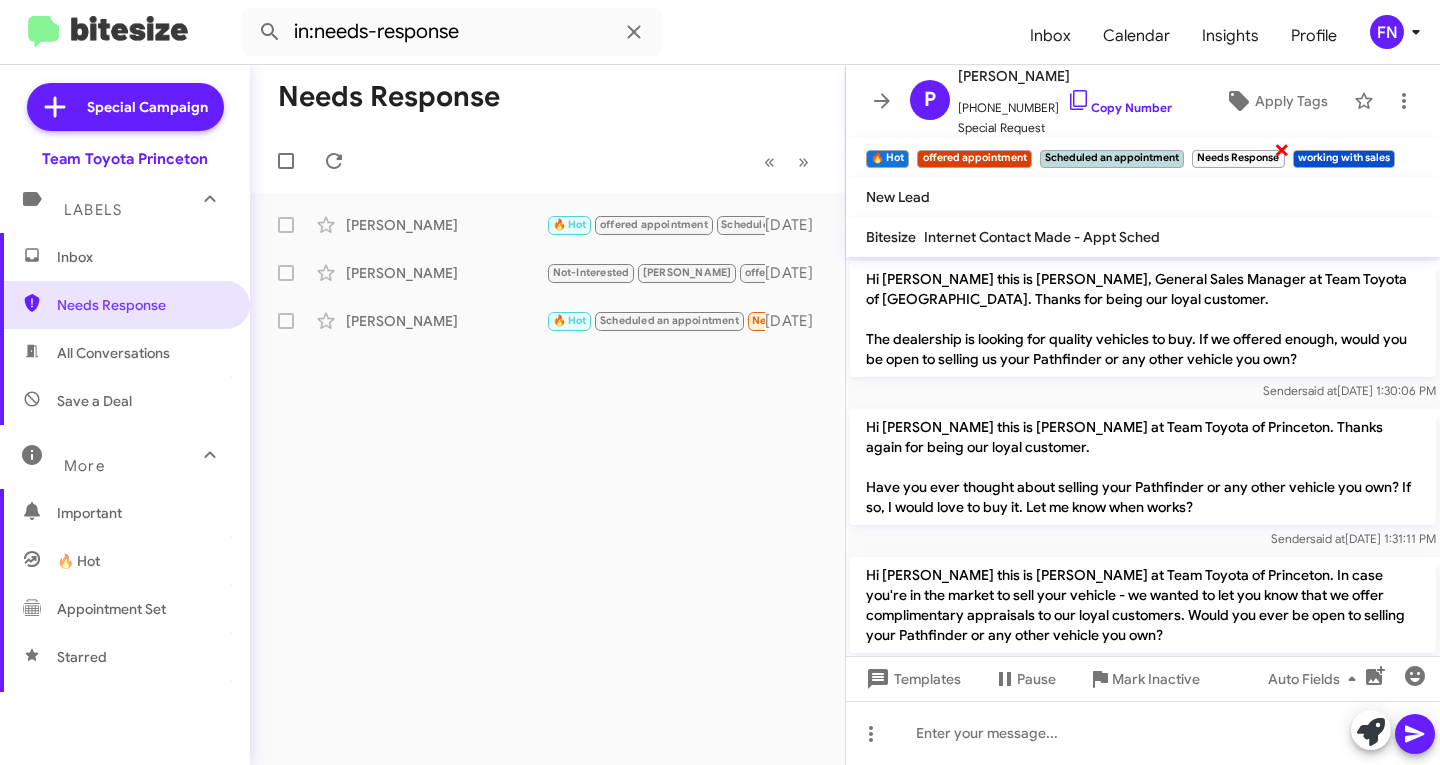 click on "×" 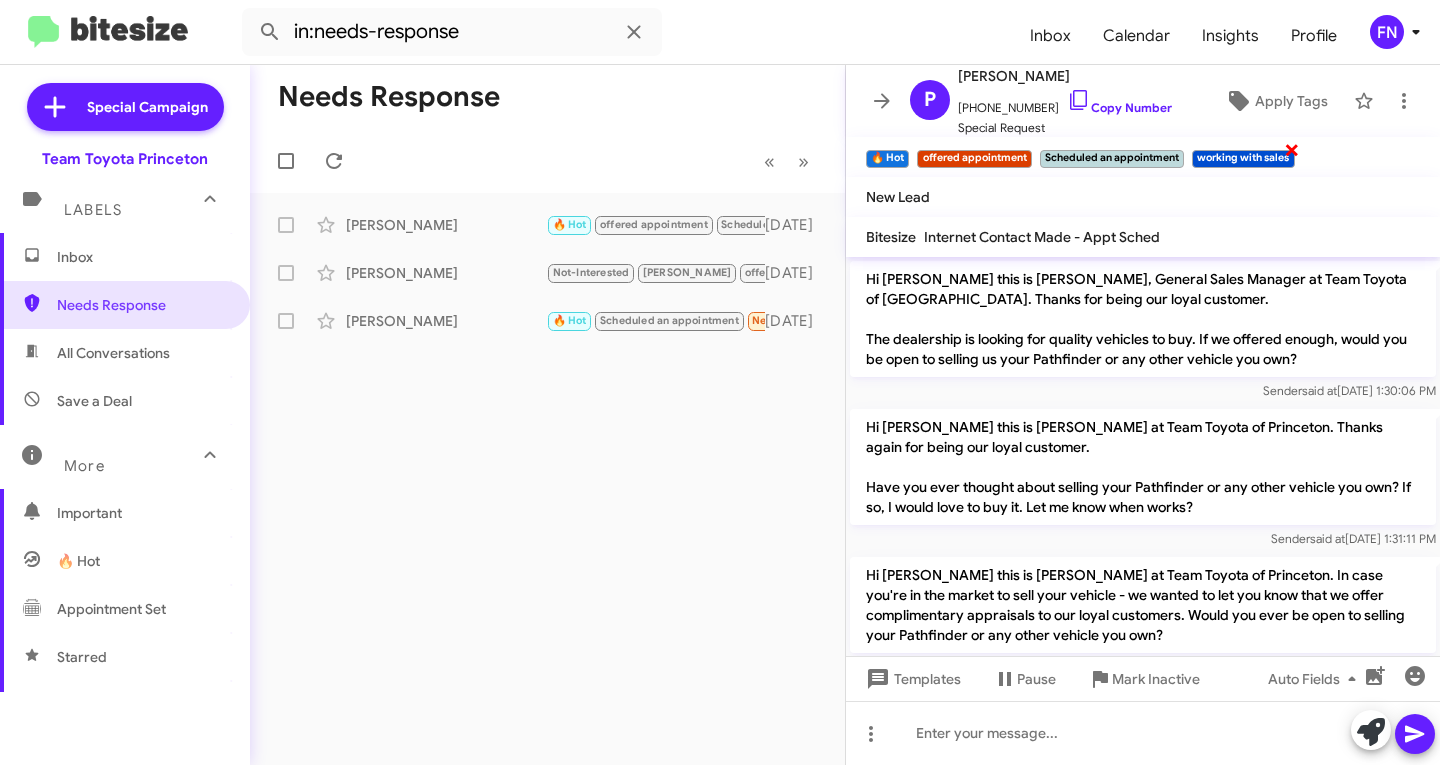 click on "×" 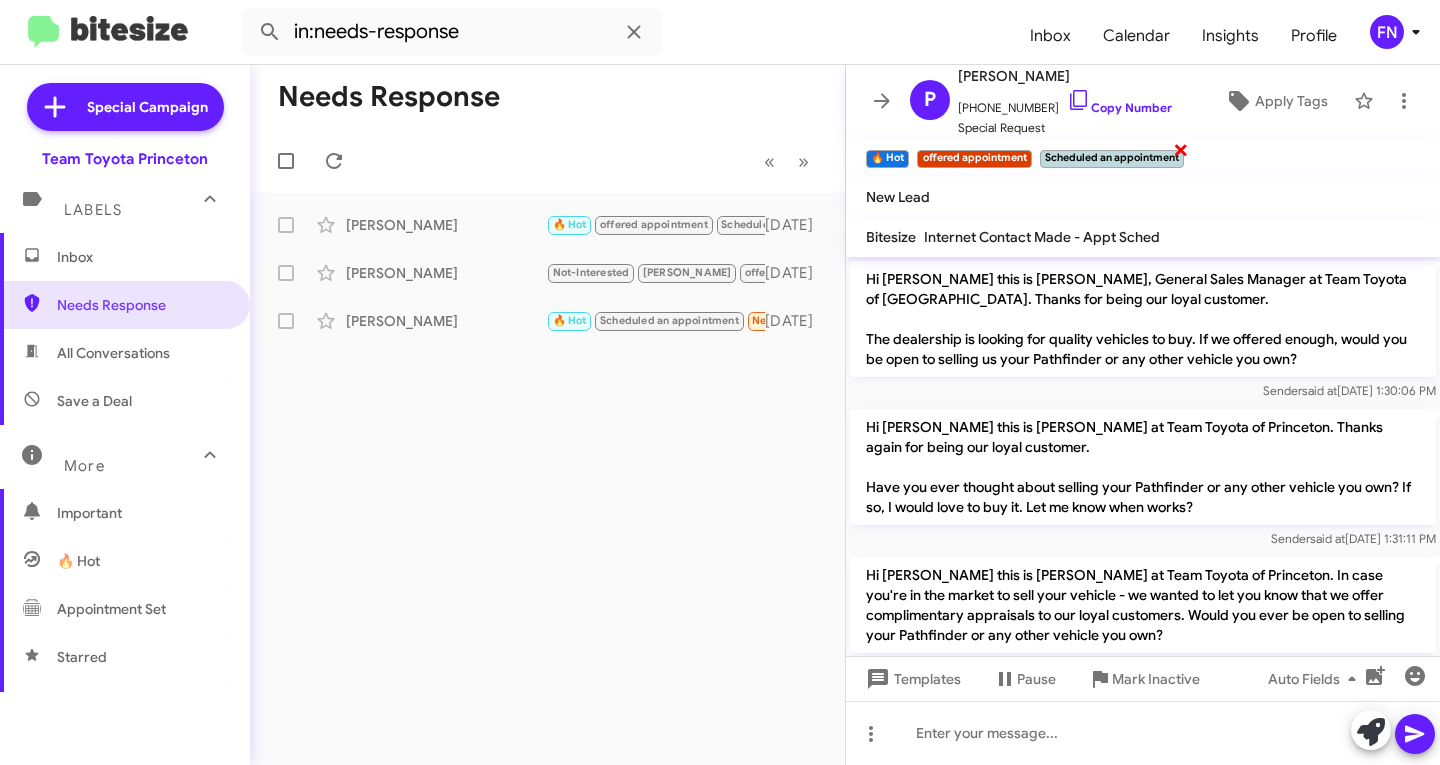click on "×" 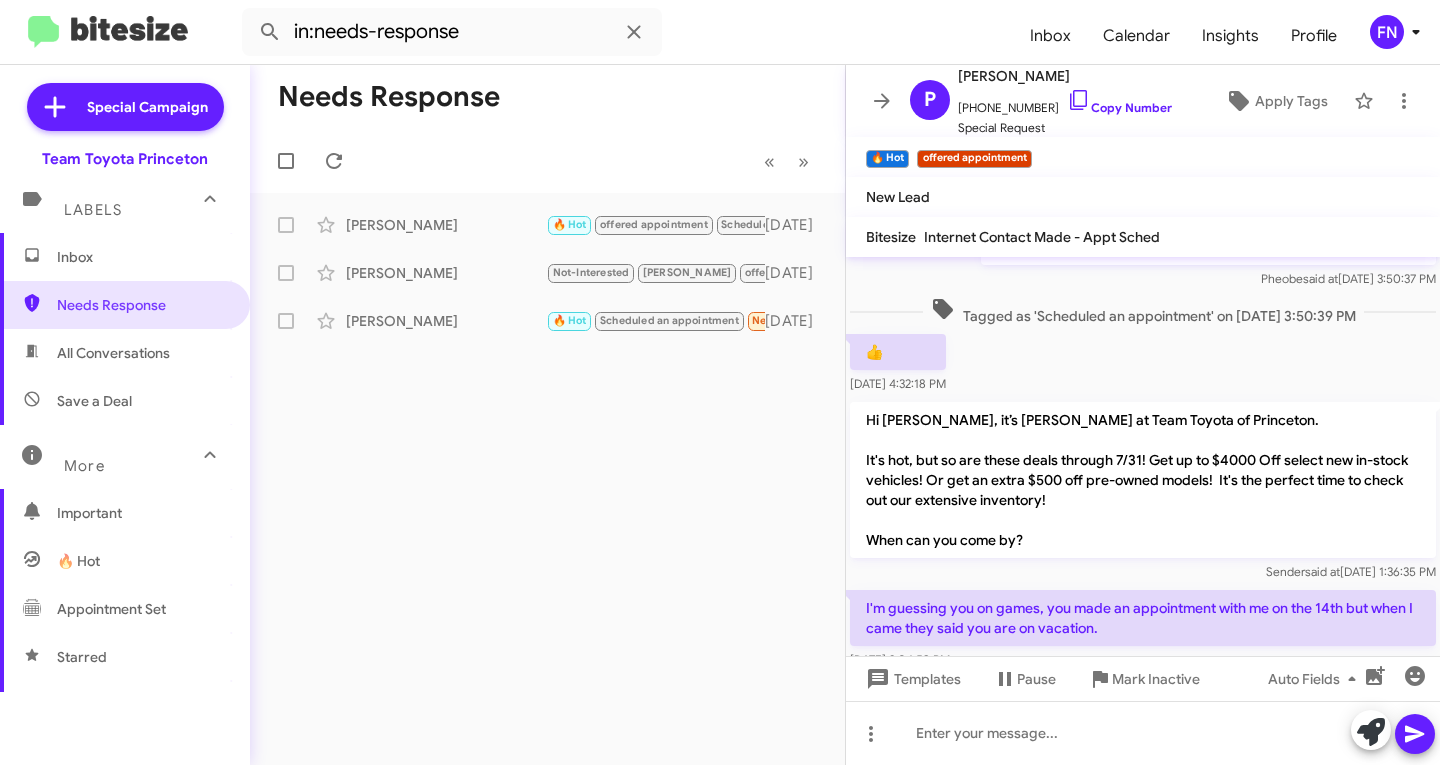 scroll, scrollTop: 817, scrollLeft: 0, axis: vertical 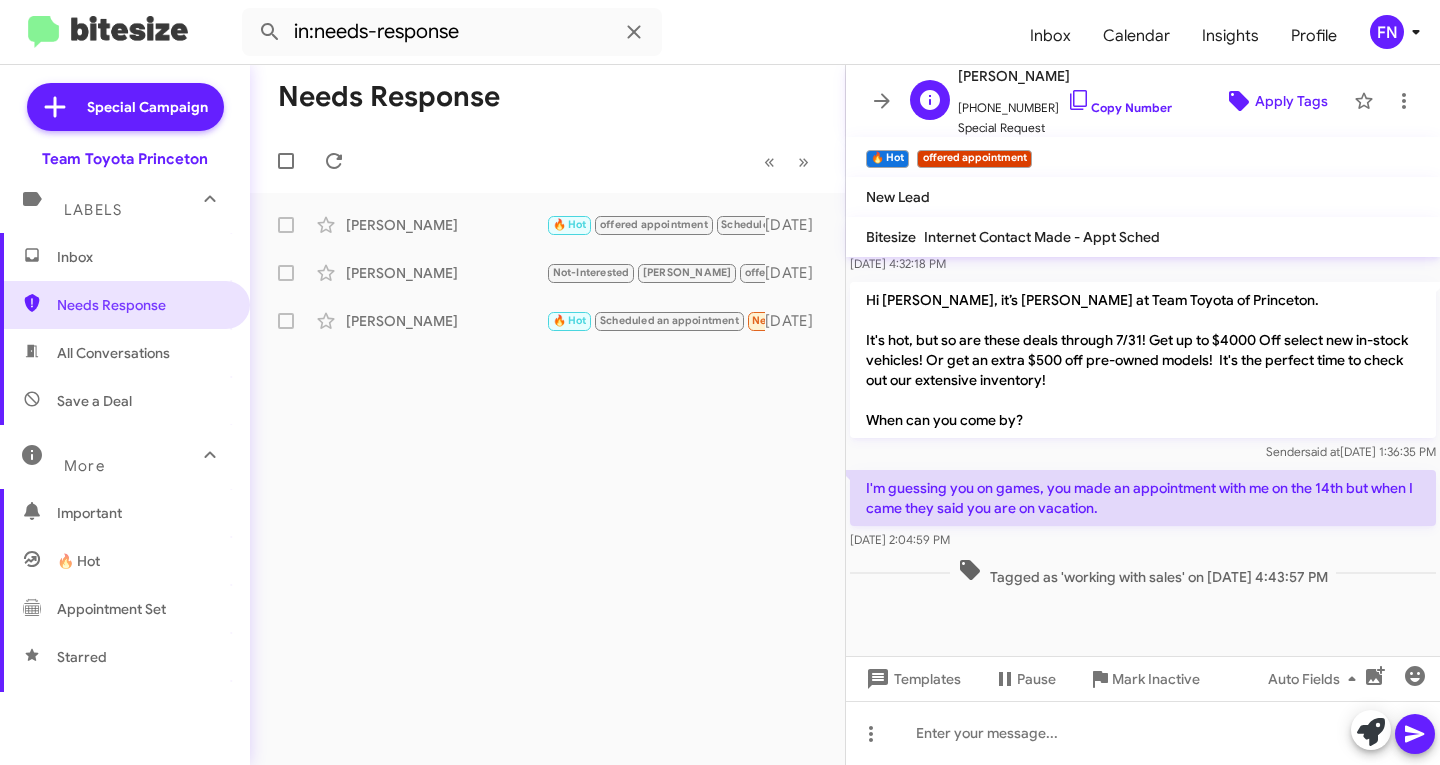 click on "Apply Tags" 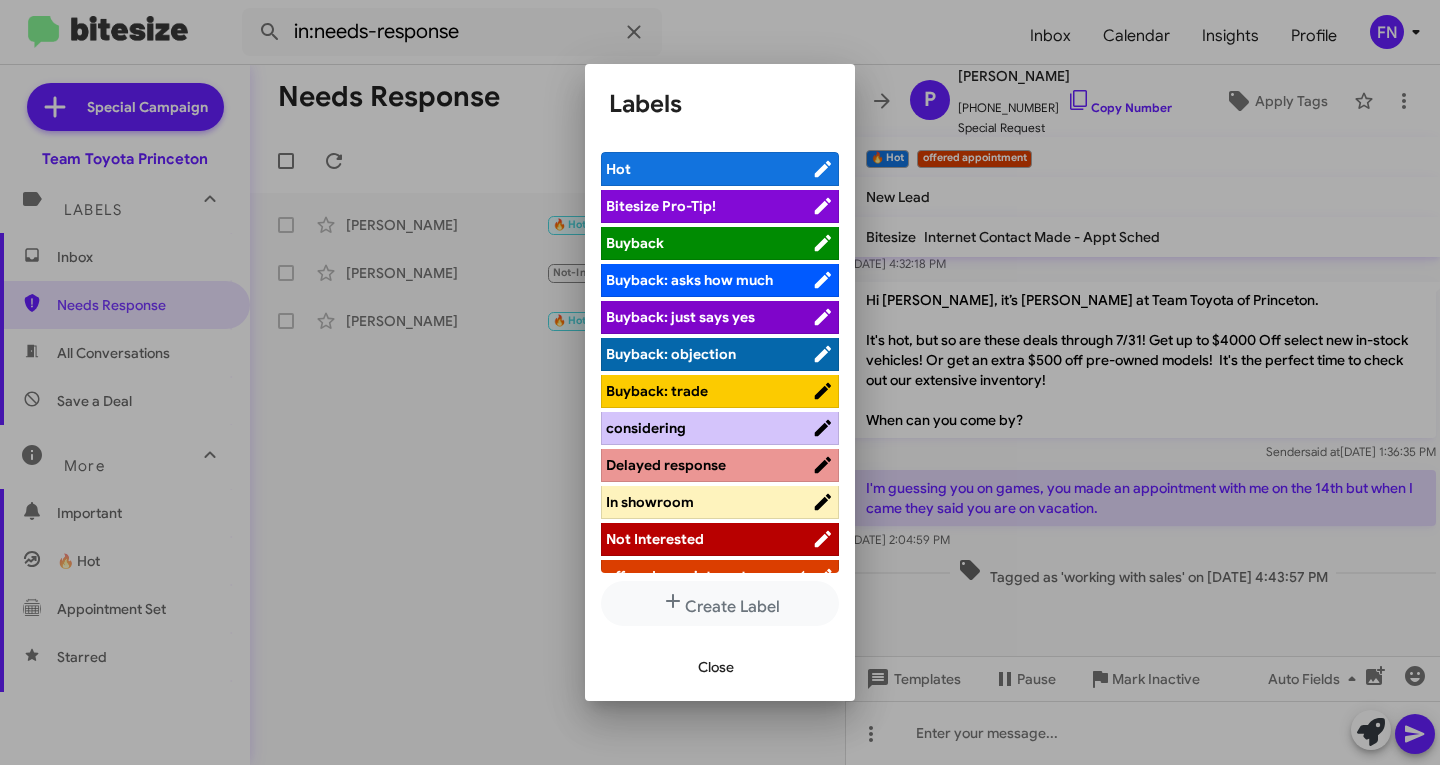 scroll, scrollTop: 262, scrollLeft: 0, axis: vertical 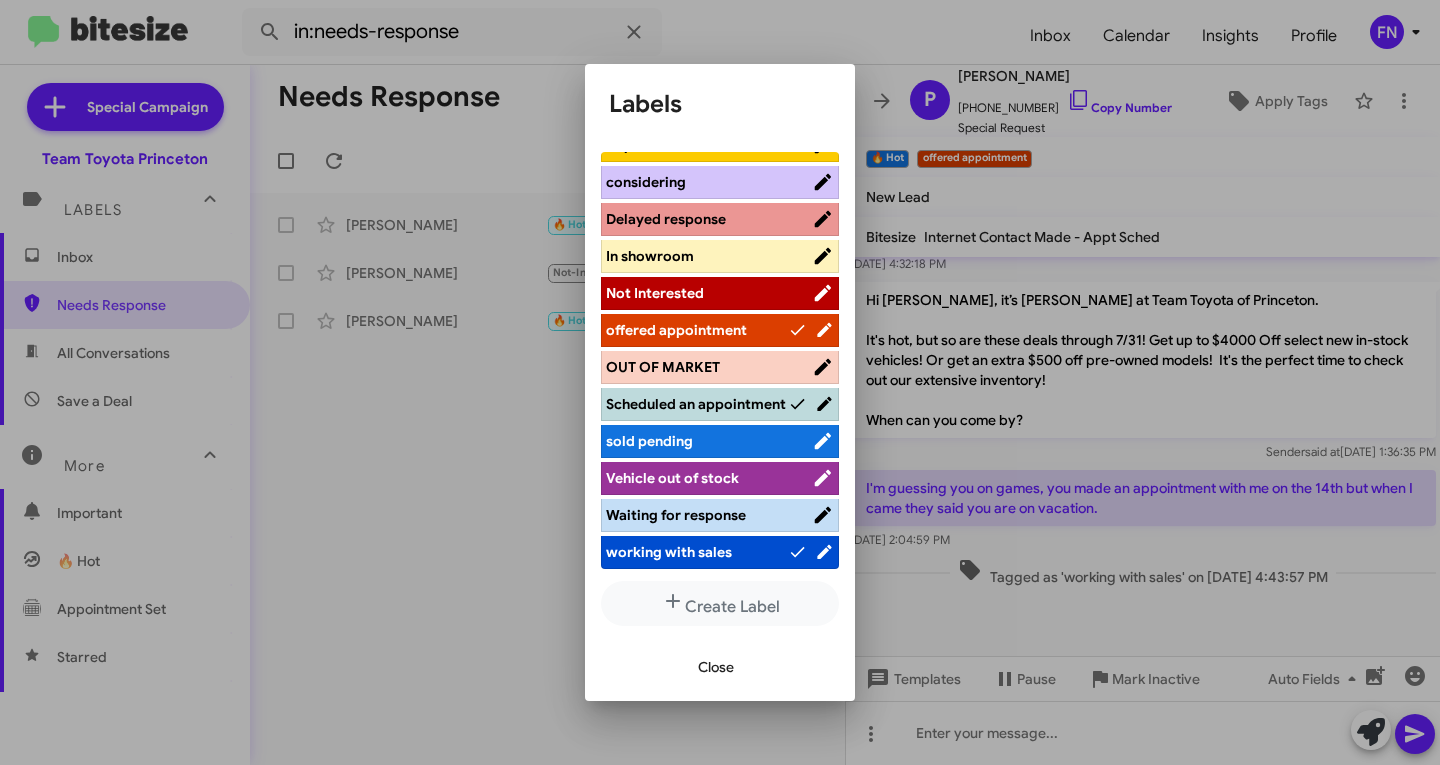 click on "working with sales" at bounding box center (720, 552) 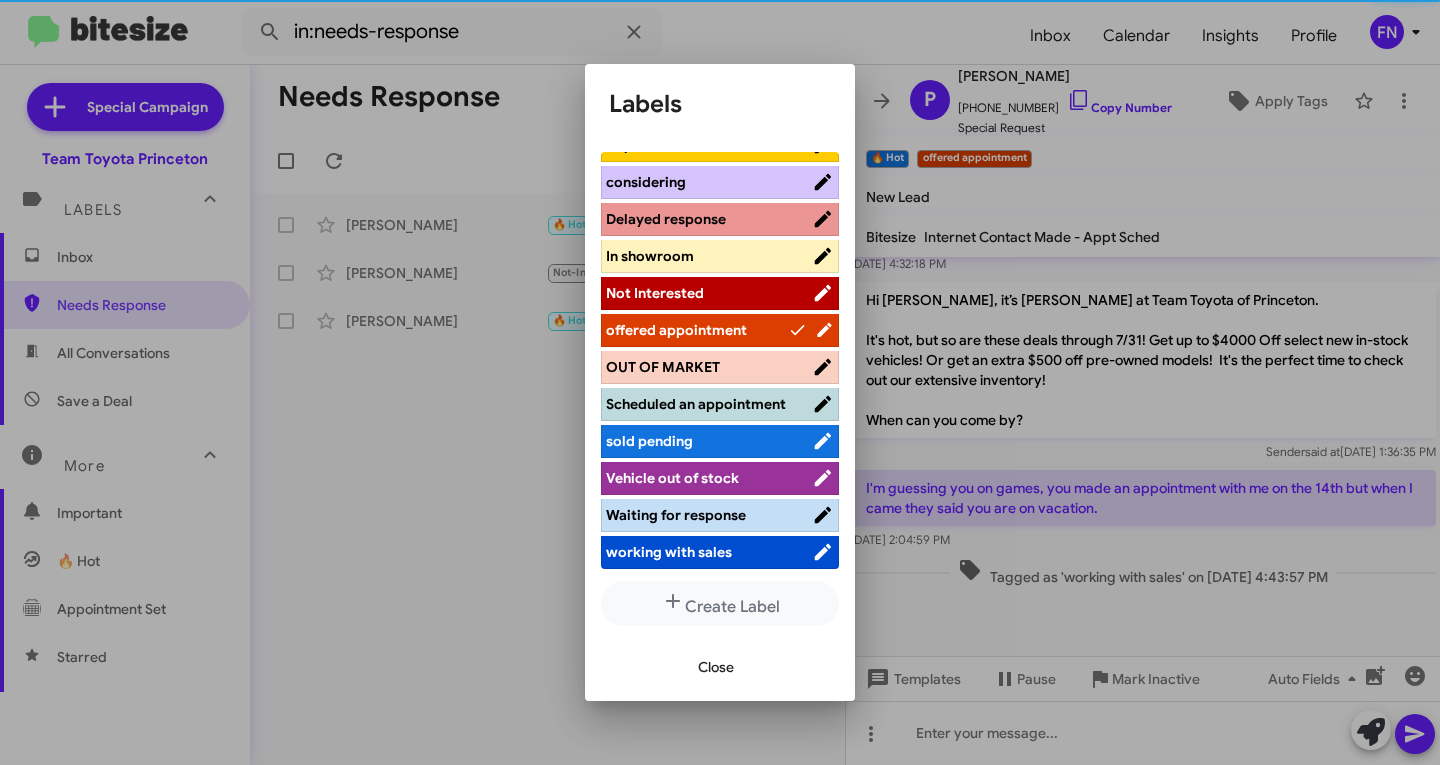 scroll, scrollTop: 262, scrollLeft: 0, axis: vertical 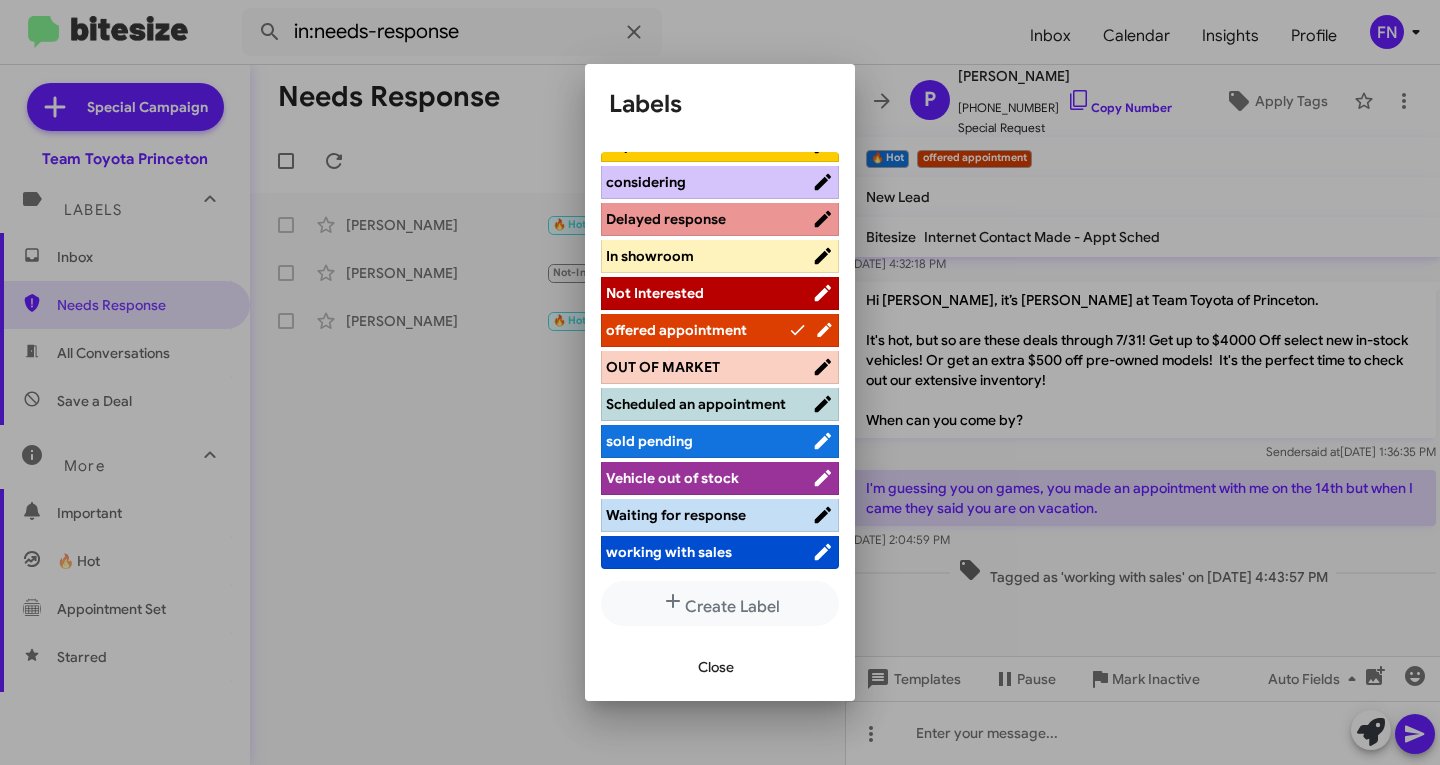 click on "working with sales" at bounding box center (720, 552) 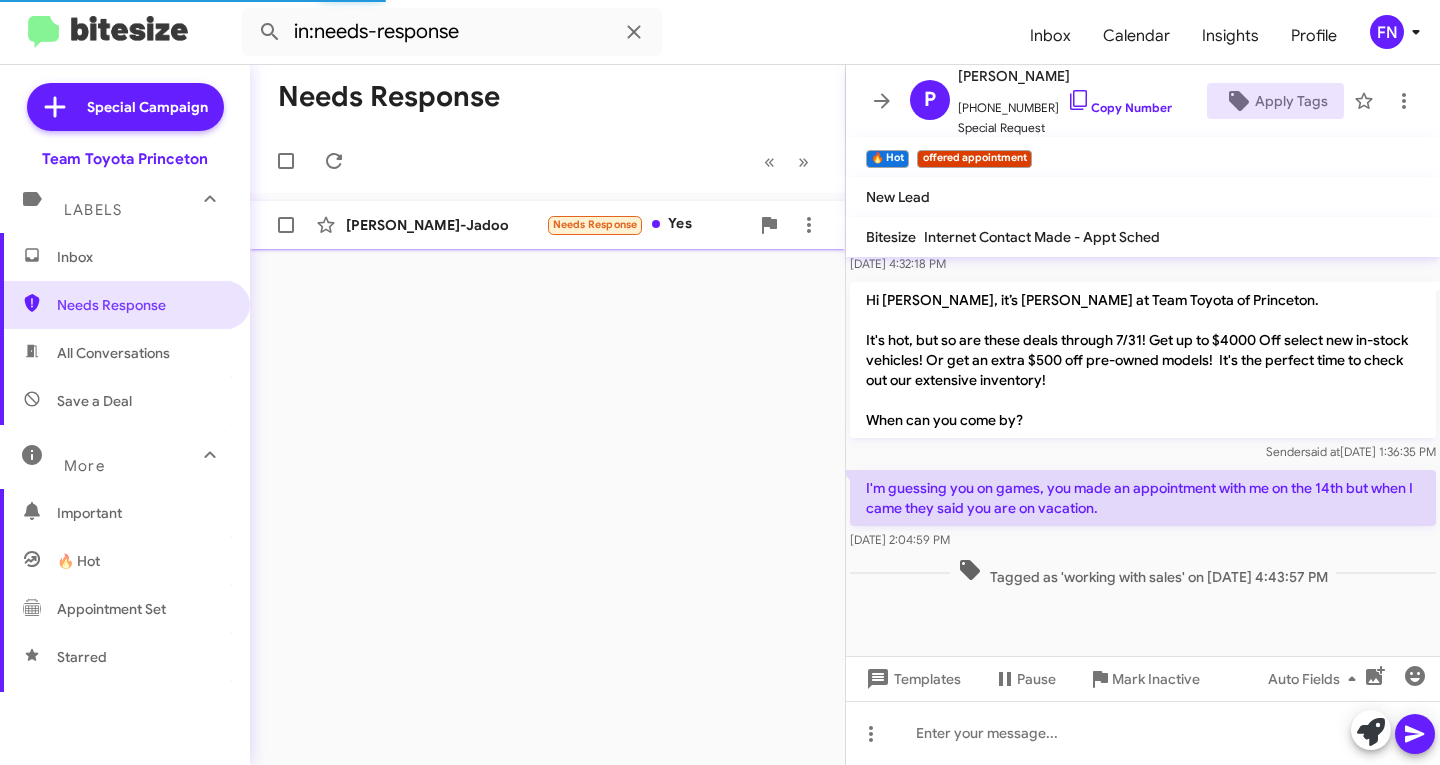 click on "Guytree Persad-Jadoo" 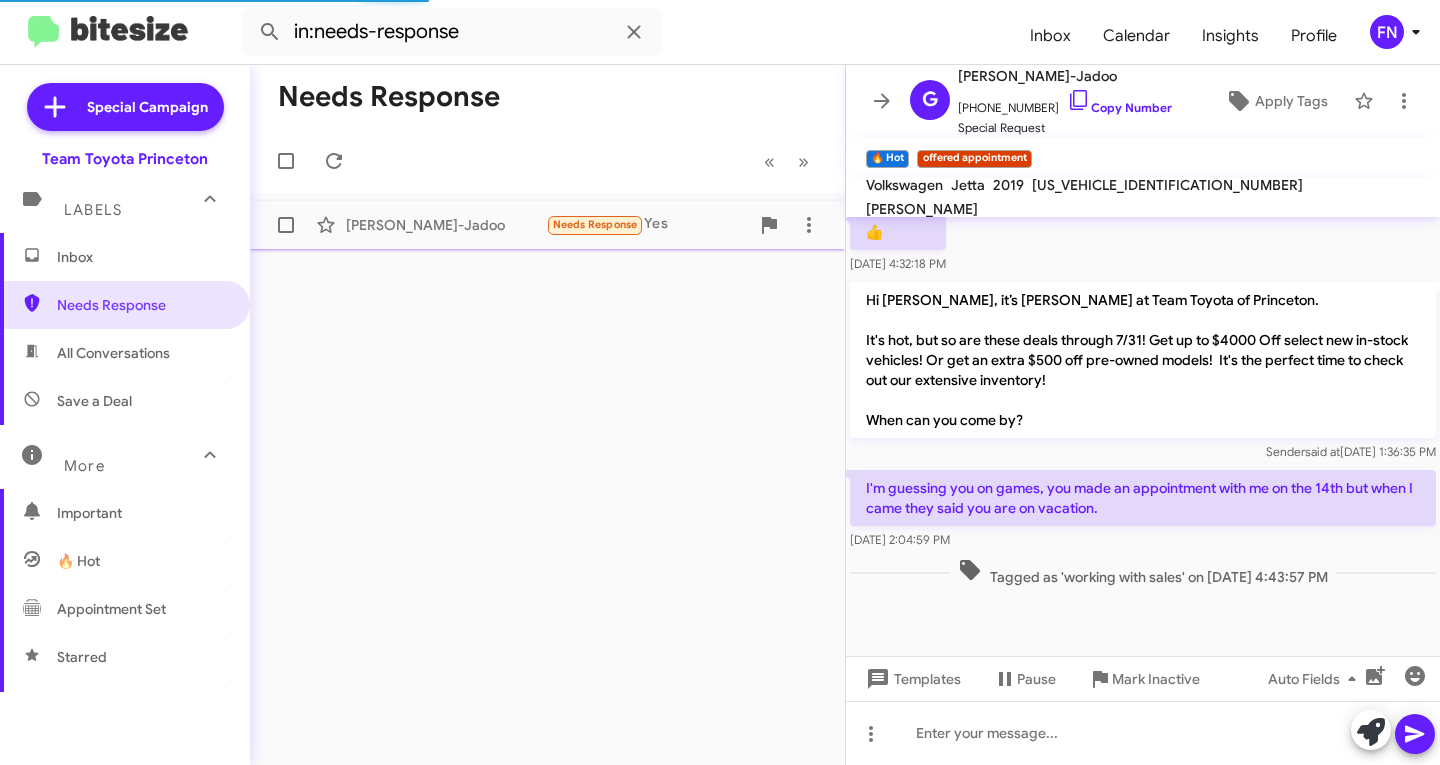 scroll, scrollTop: 53, scrollLeft: 0, axis: vertical 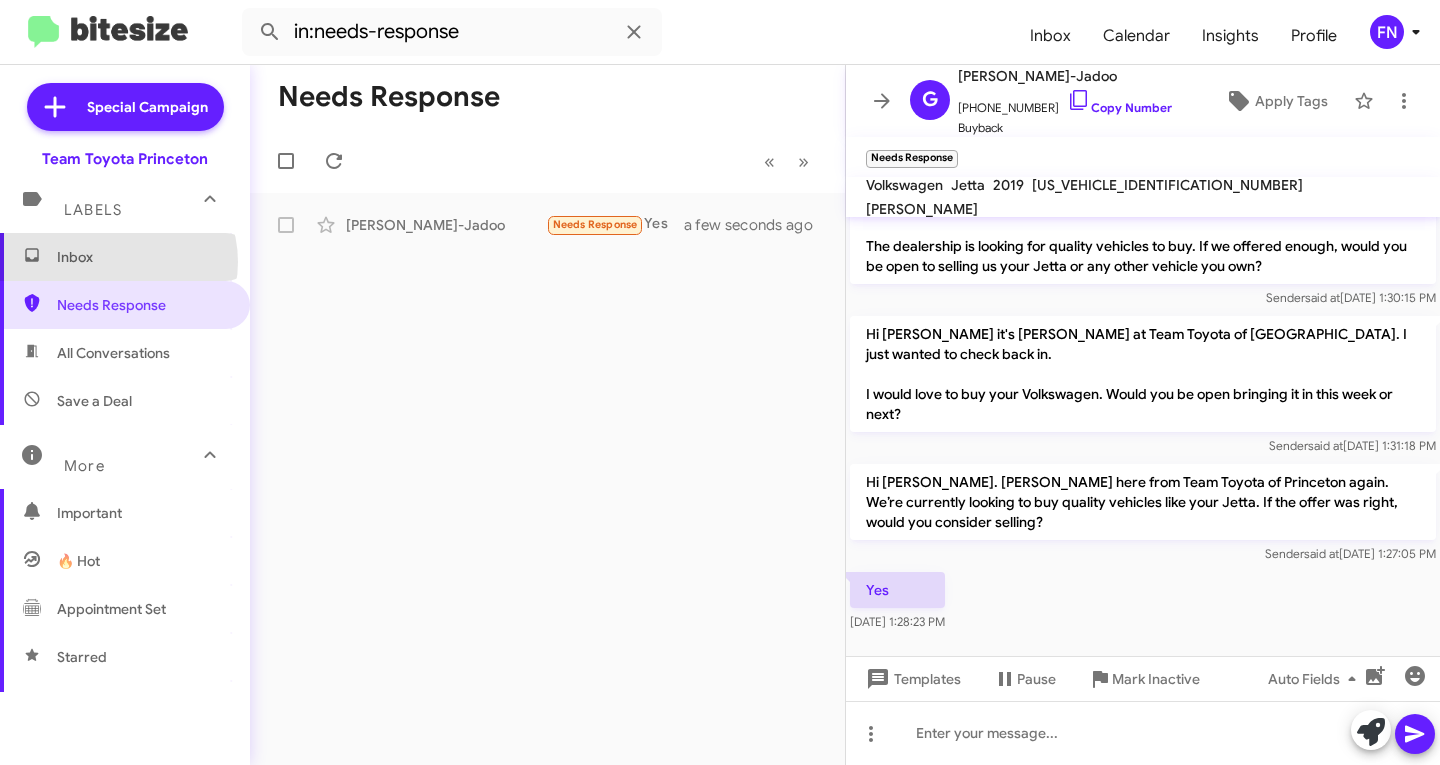 click on "Inbox" at bounding box center (142, 257) 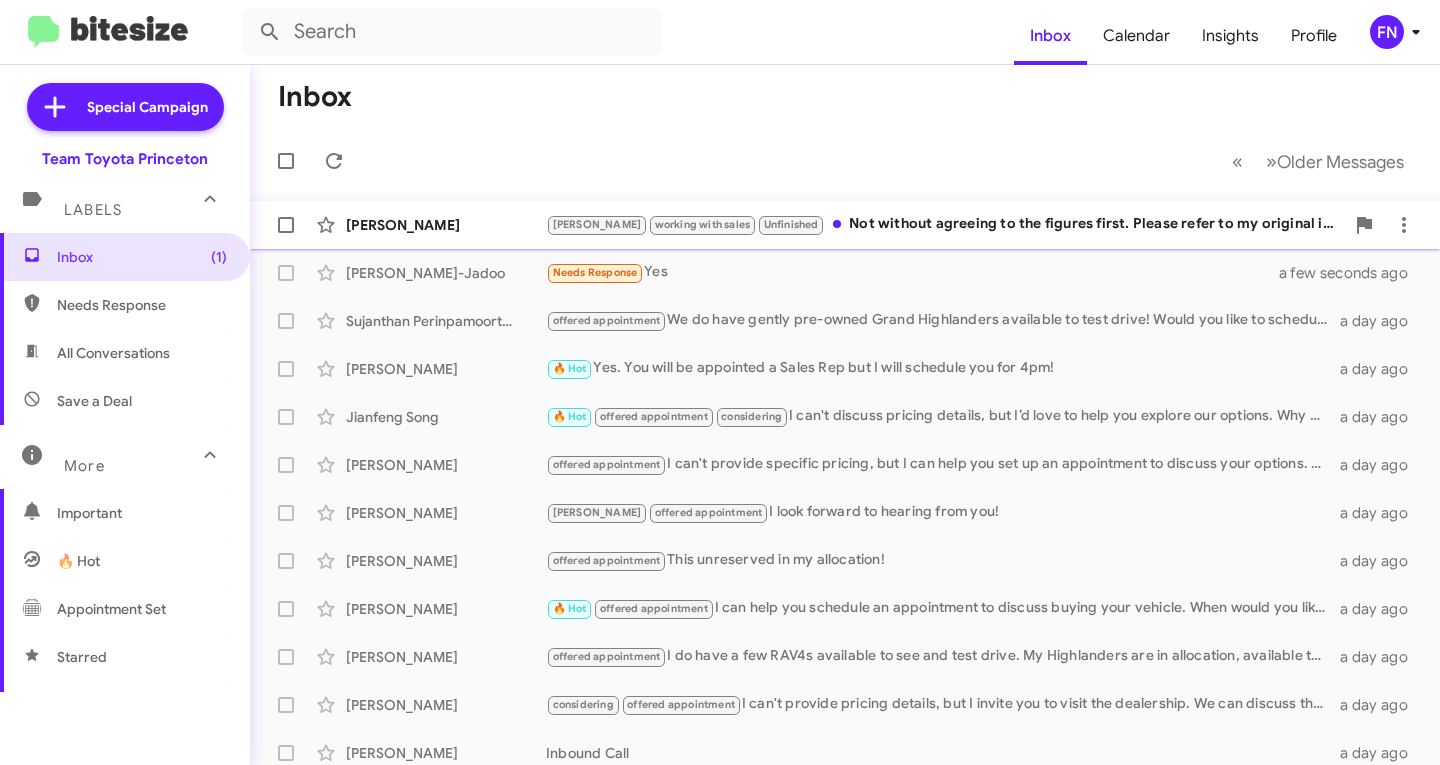 click on "Lee   working with sales   Unfinished   Not without agreeing to the figures first. Please refer to my original inquiry." 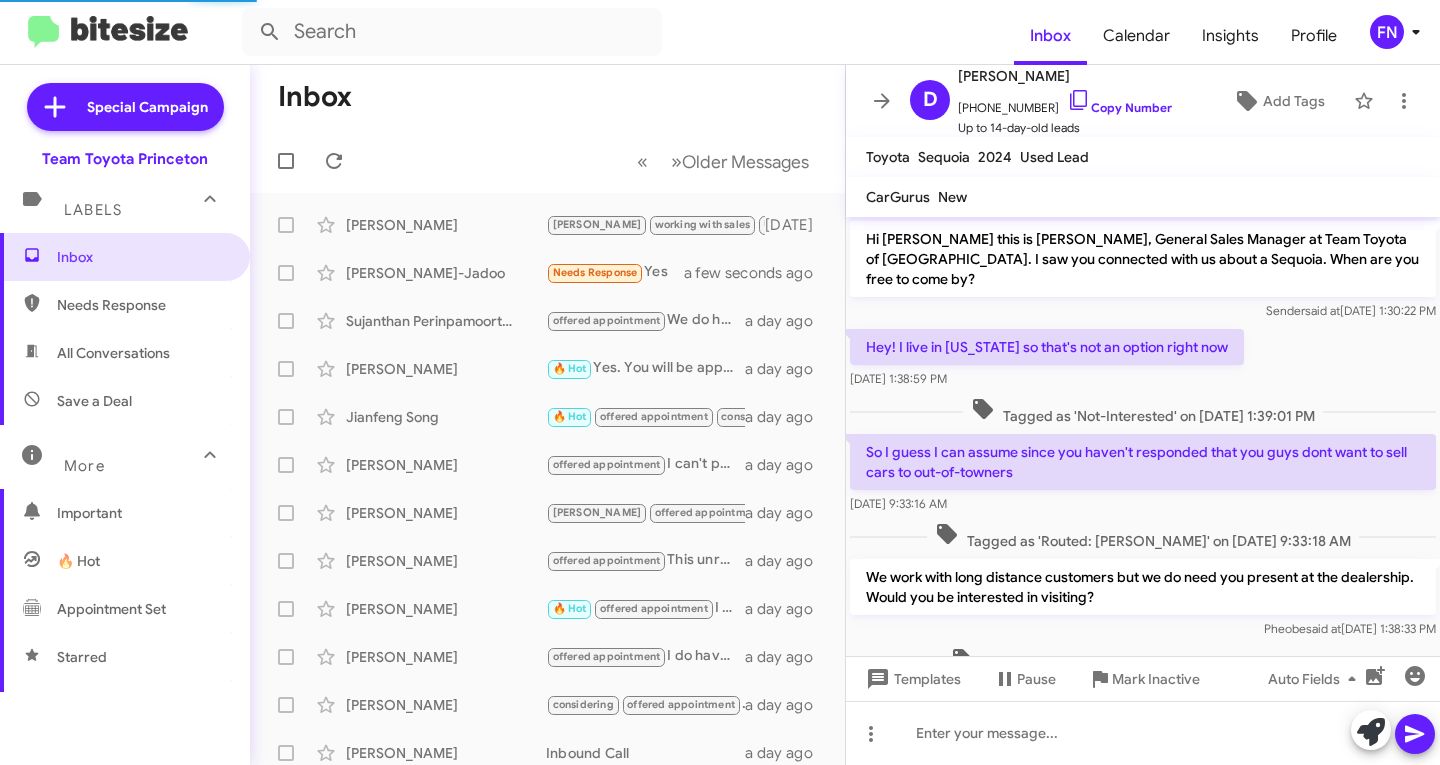 scroll, scrollTop: 300, scrollLeft: 0, axis: vertical 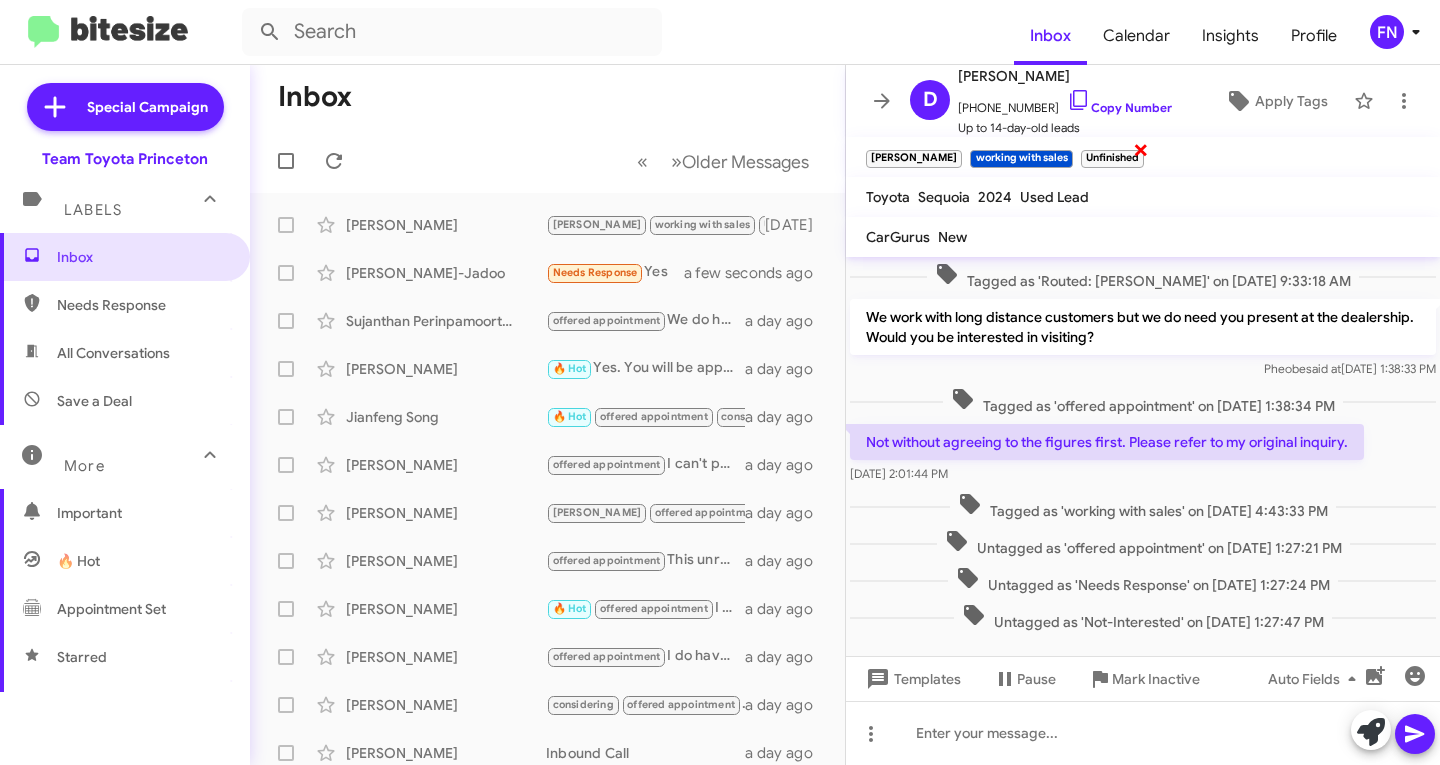 click on "×" 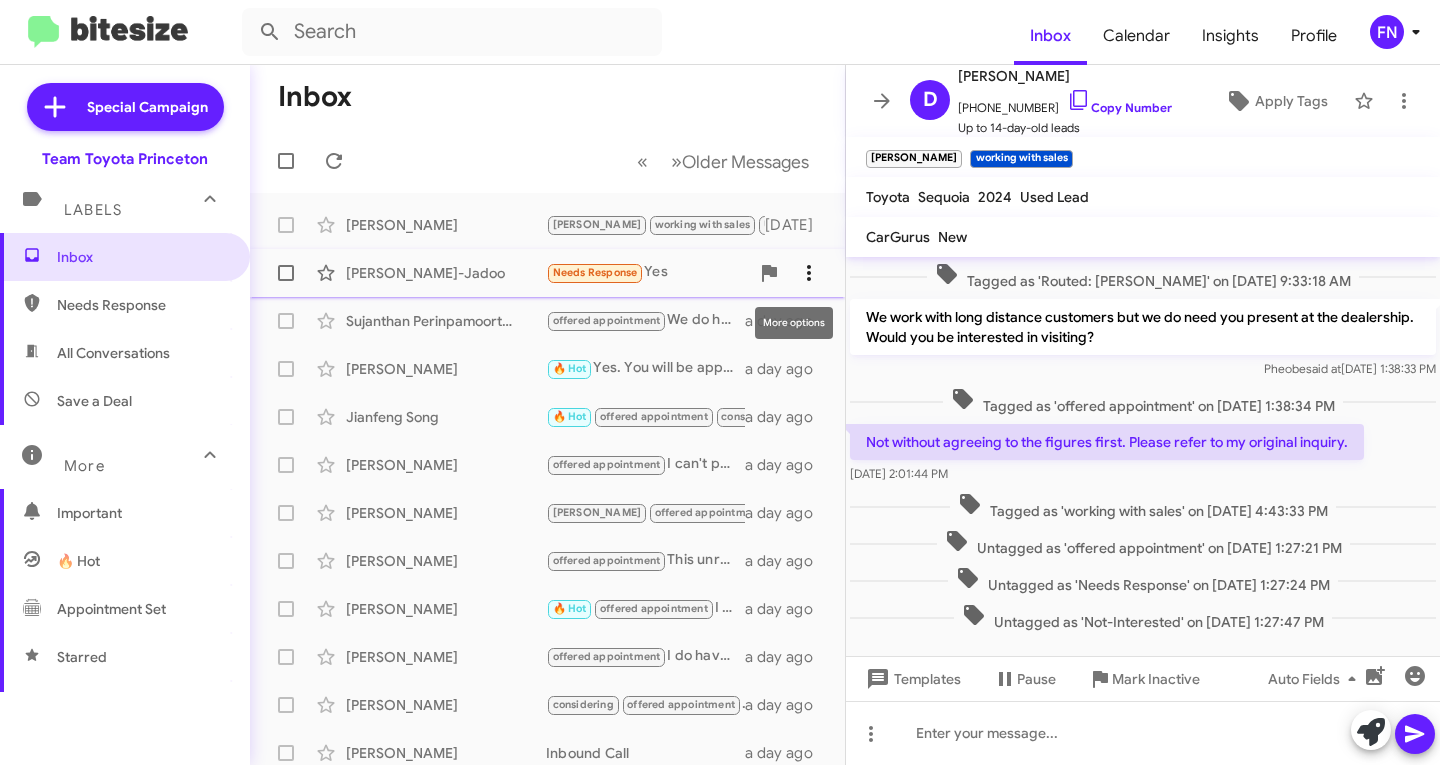 click 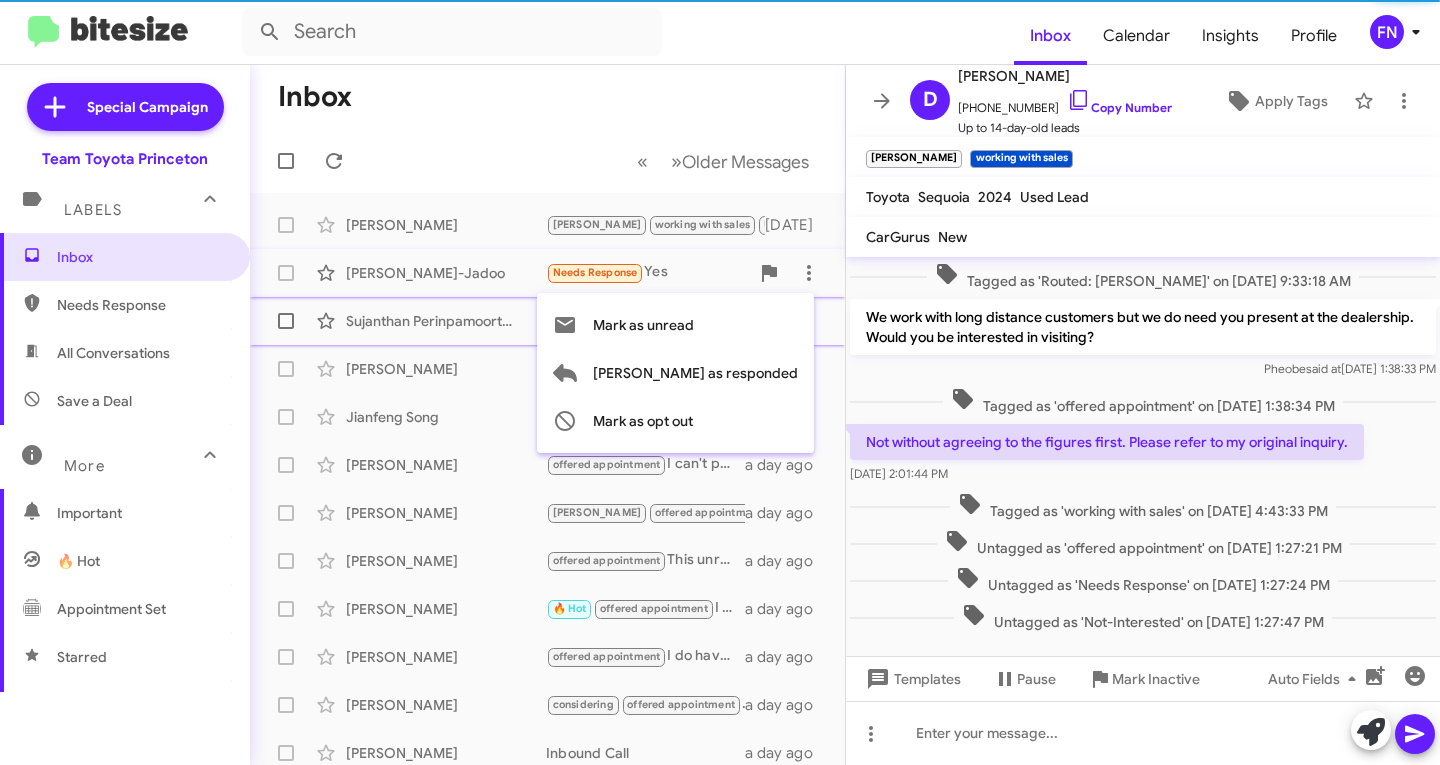 click on "Mark as unread" at bounding box center [643, 325] 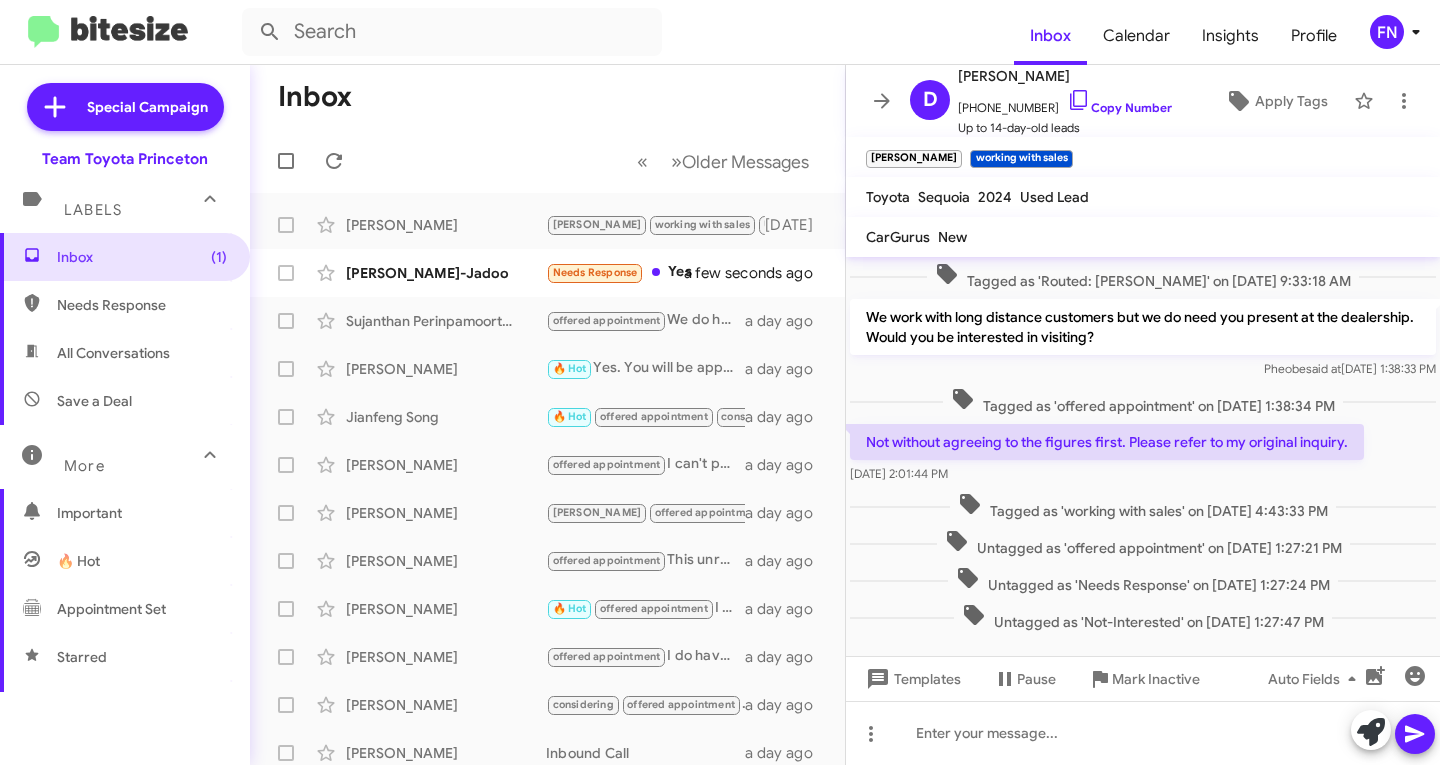 click 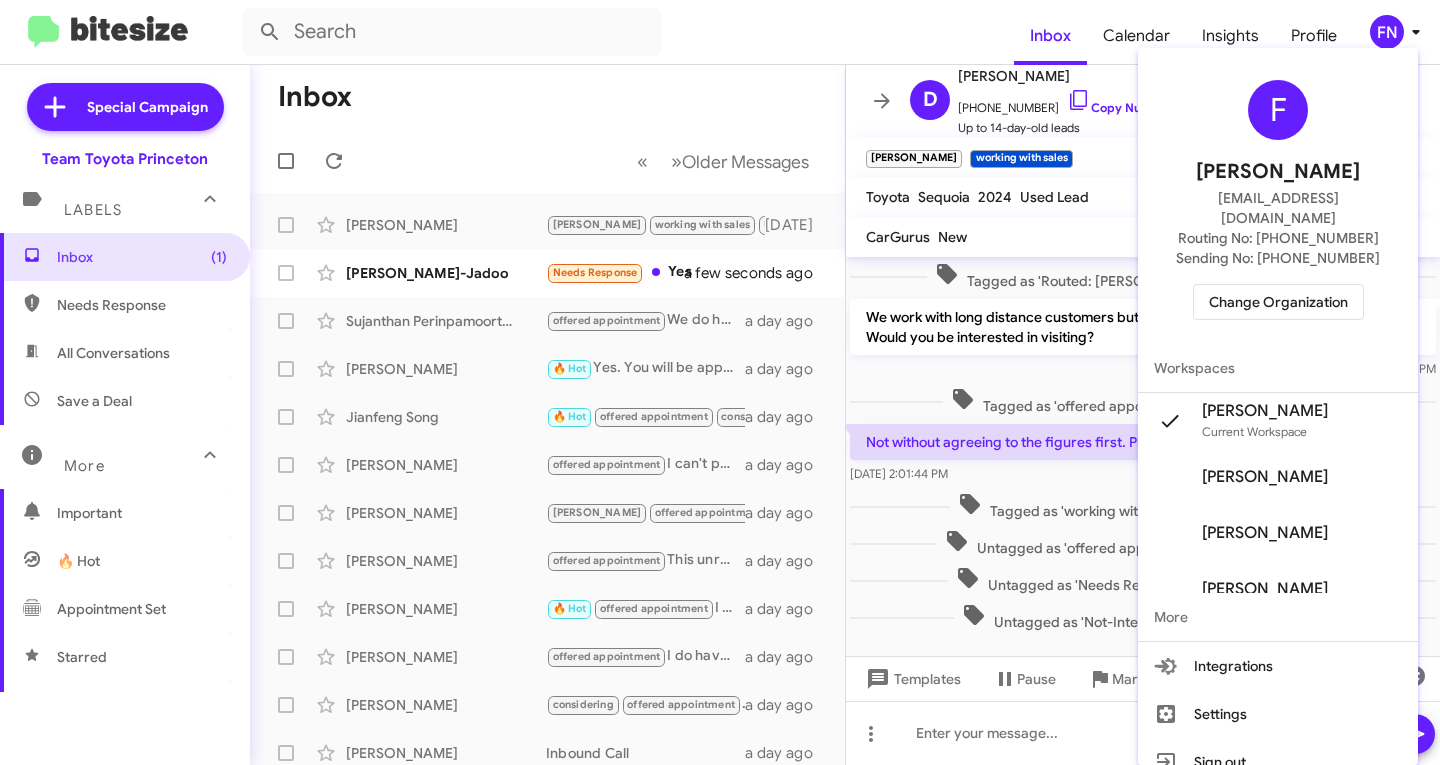 click on "Change Organization" at bounding box center (1278, 302) 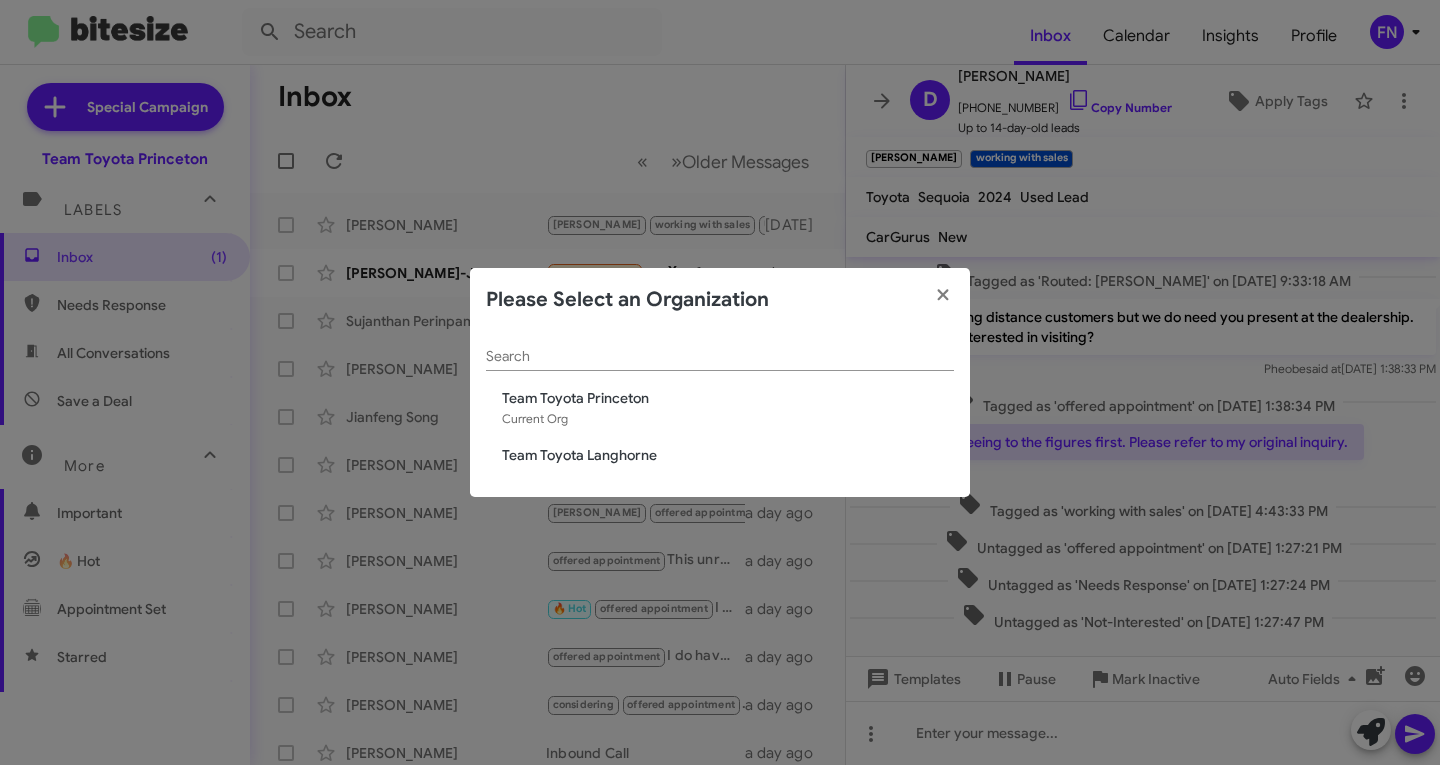 click on "Search Team Toyota Princeton  Current Org  Team Toyota Langhorne" 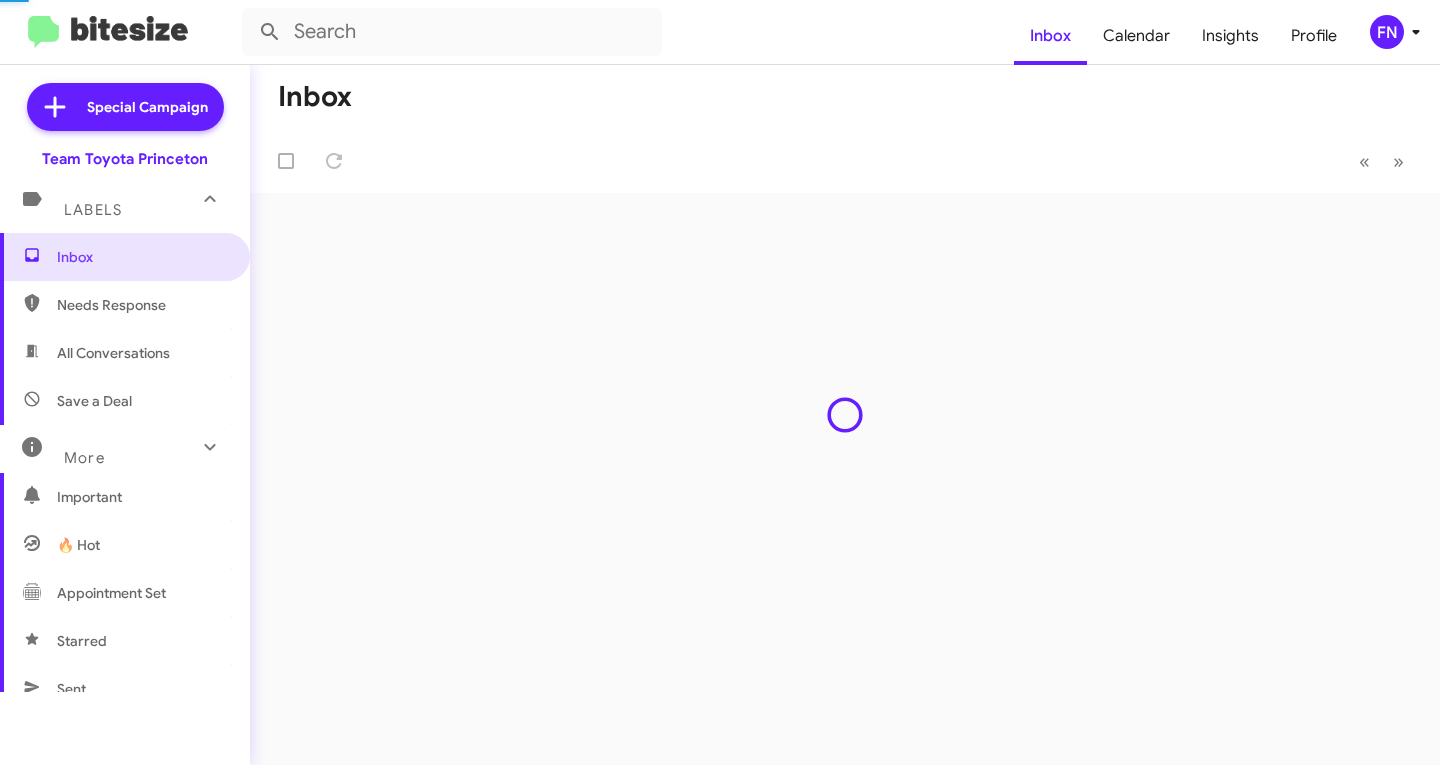 scroll, scrollTop: 0, scrollLeft: 0, axis: both 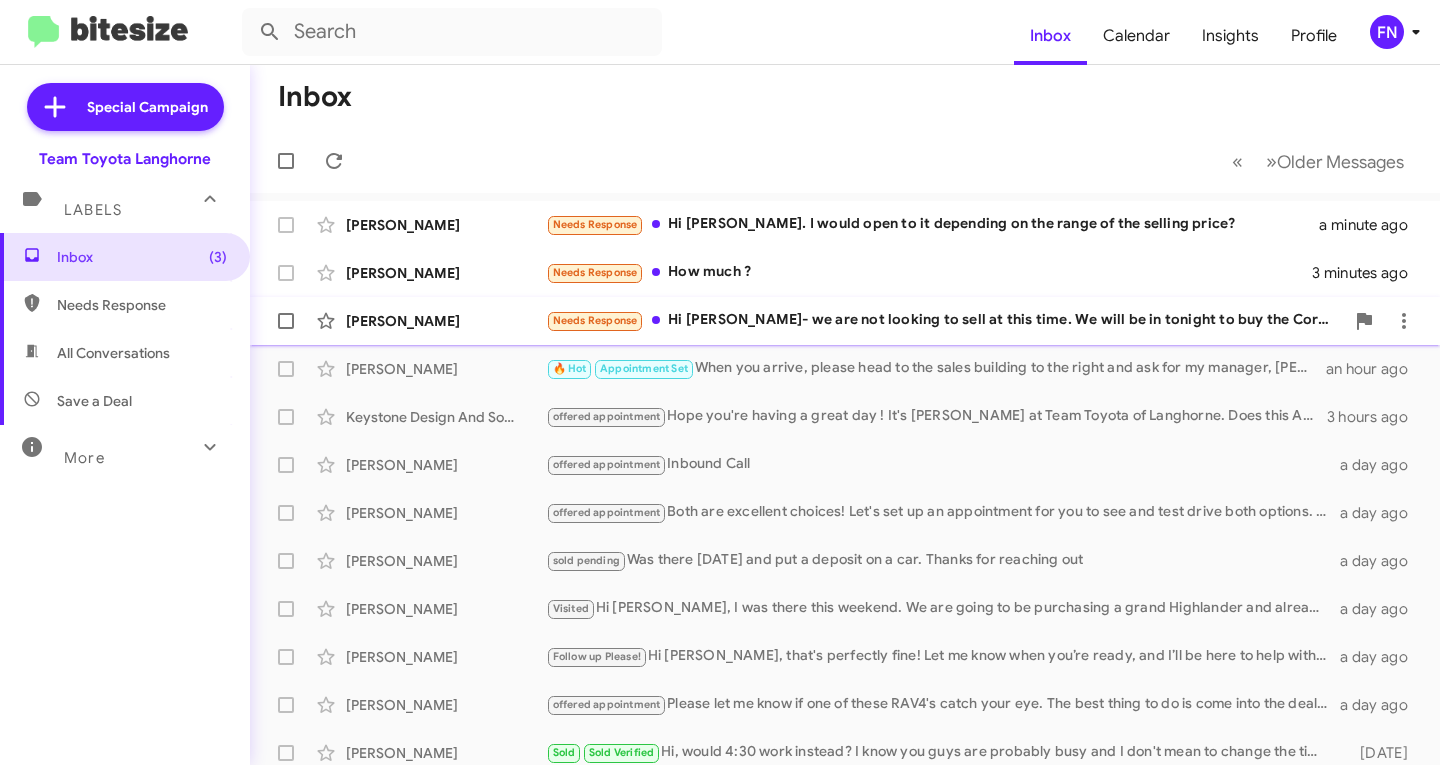 click on "Jodi Sobotka  Needs Response   Hi Chris- we are not looking to sell at this time. We will be in tonight to buy the Corolla from the lease.   3 minutes ago" 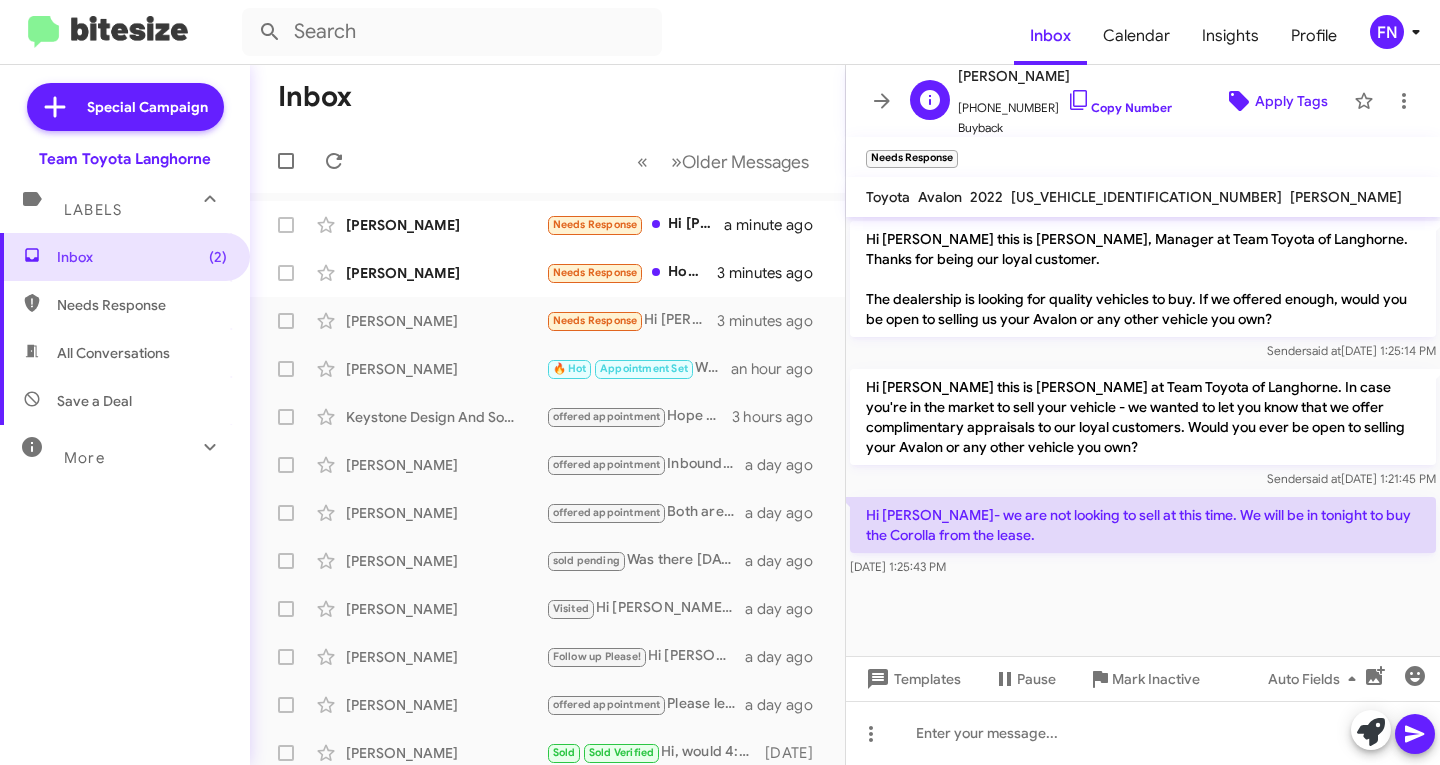 click on "Apply Tags" 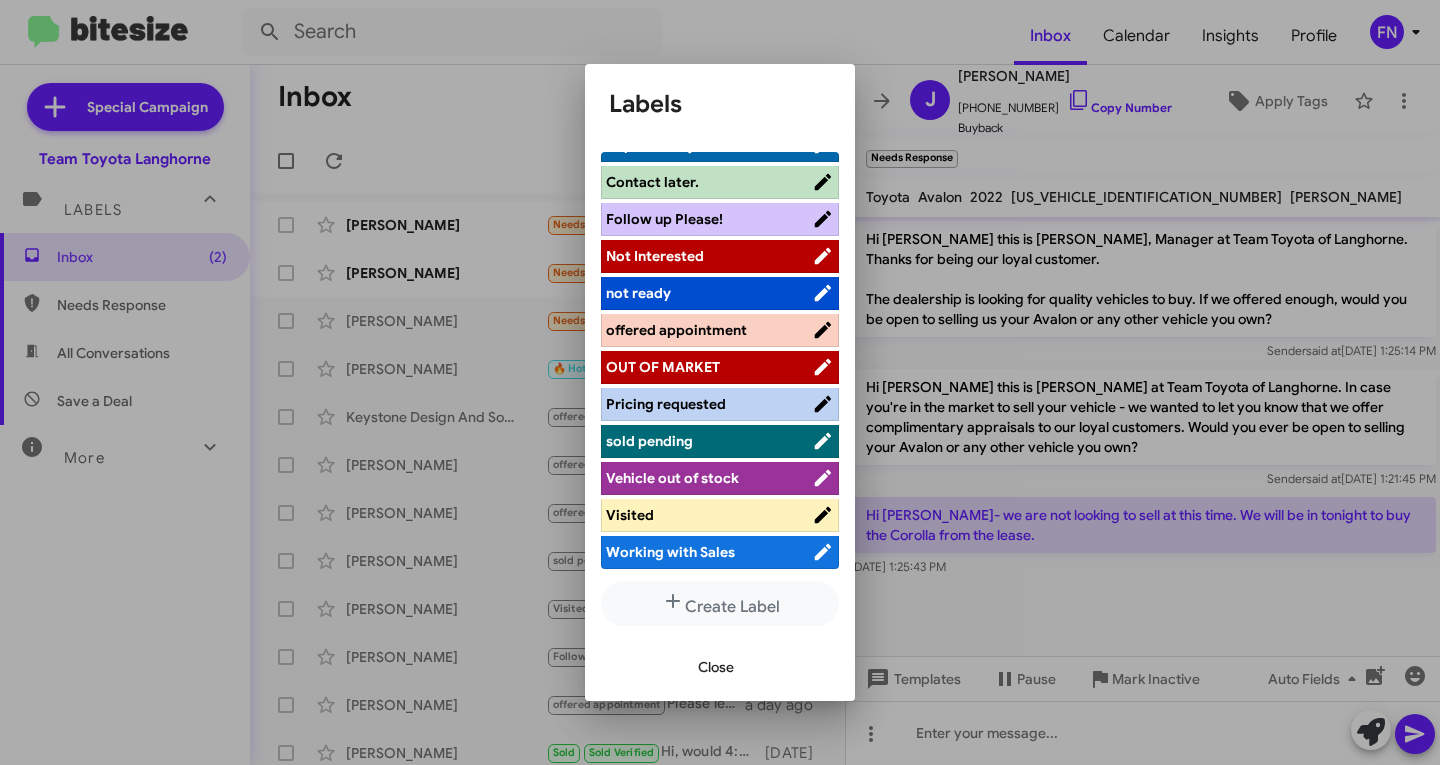 click on "Not Interested" at bounding box center (709, 256) 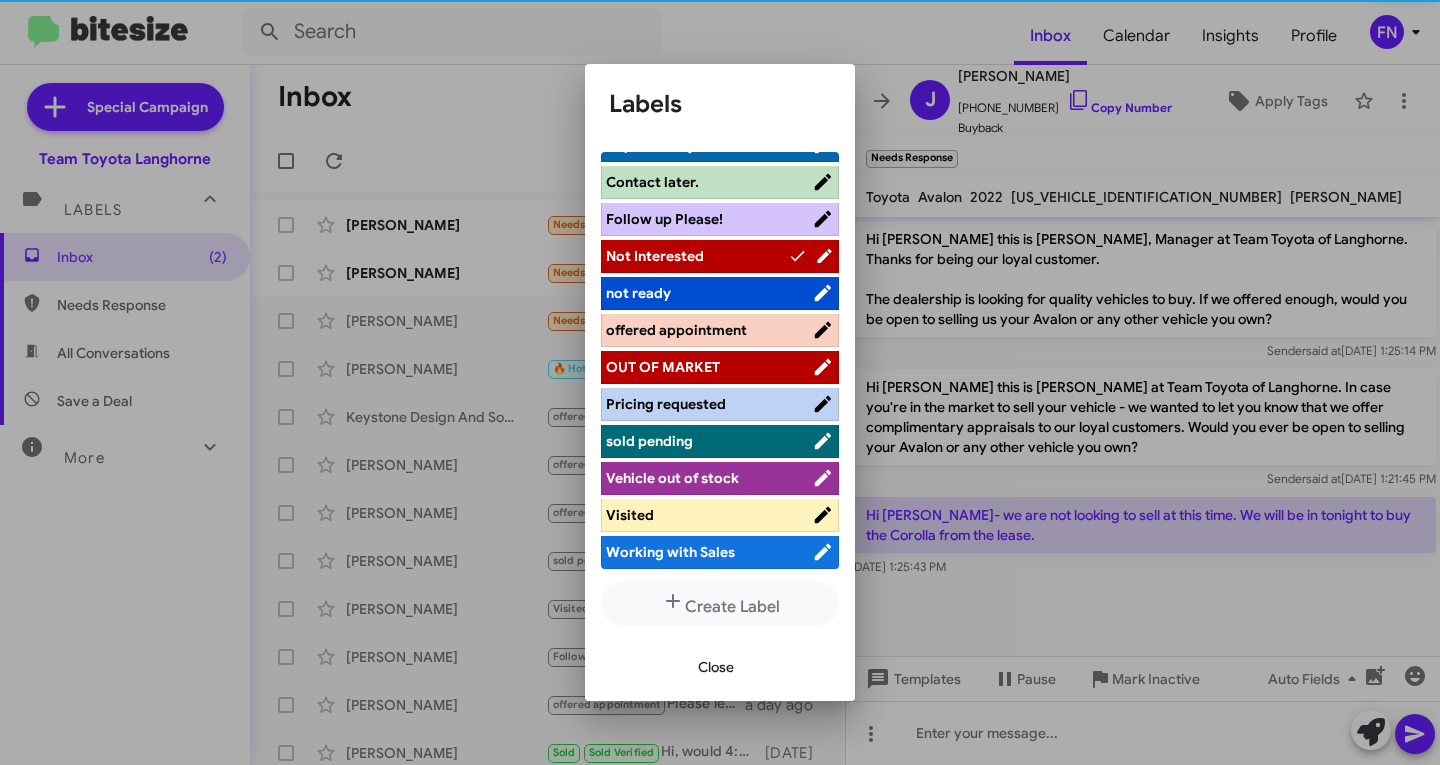 scroll, scrollTop: 283, scrollLeft: 0, axis: vertical 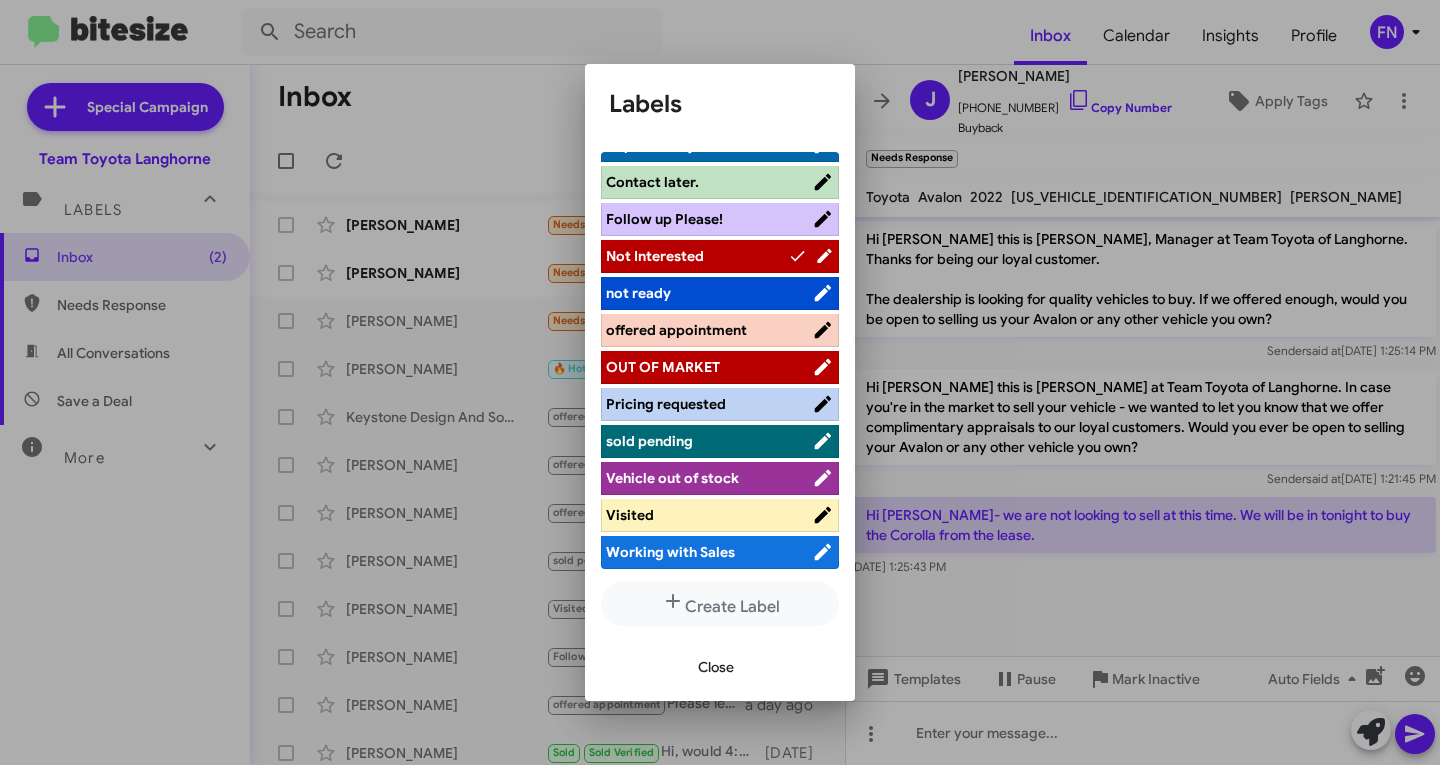click on "Close" at bounding box center (716, 667) 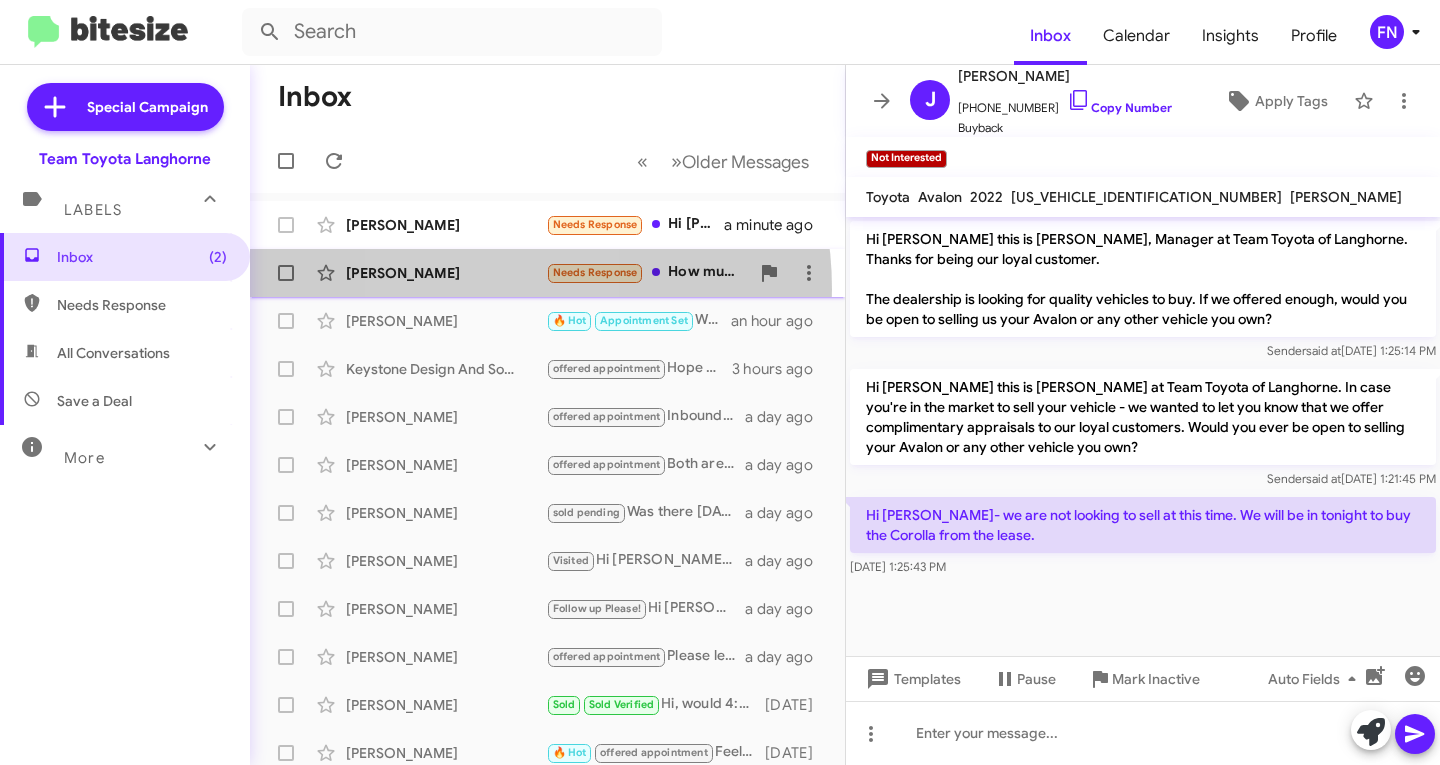 click on "Andrew Newman  Needs Response   How much ?   3 minutes ago" 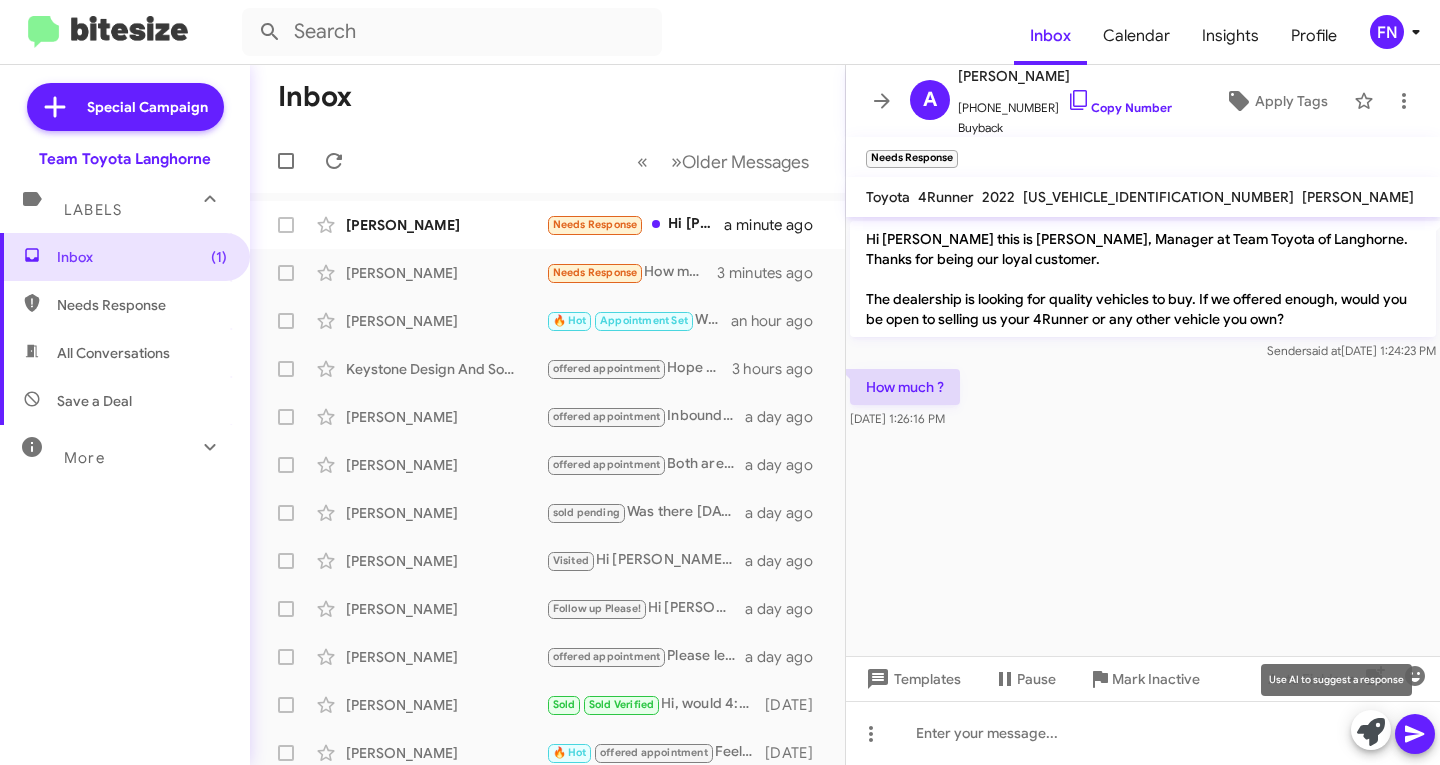 click 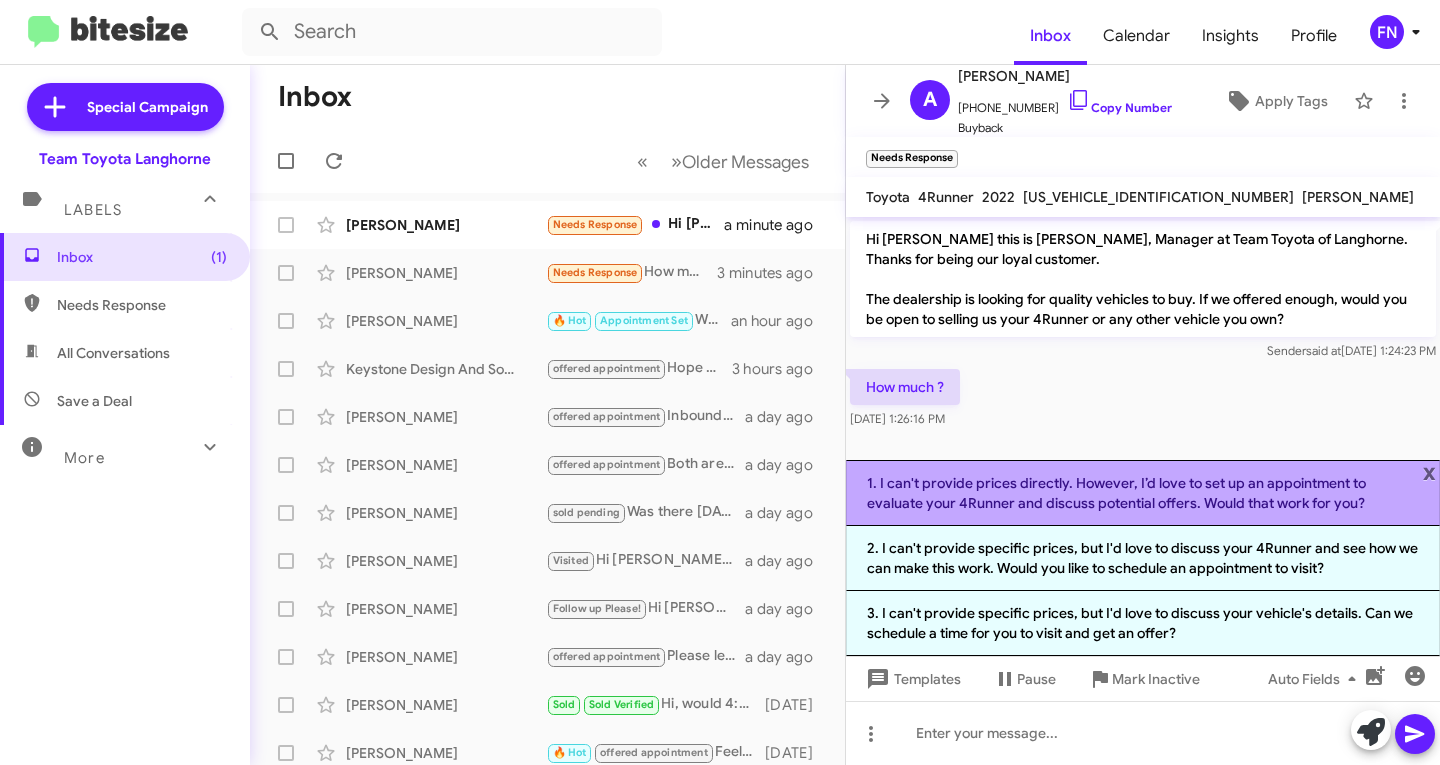 click on "1. I can't provide prices directly. However, I’d love to set up an appointment to evaluate your 4Runner and discuss potential offers. Would that work for you?" 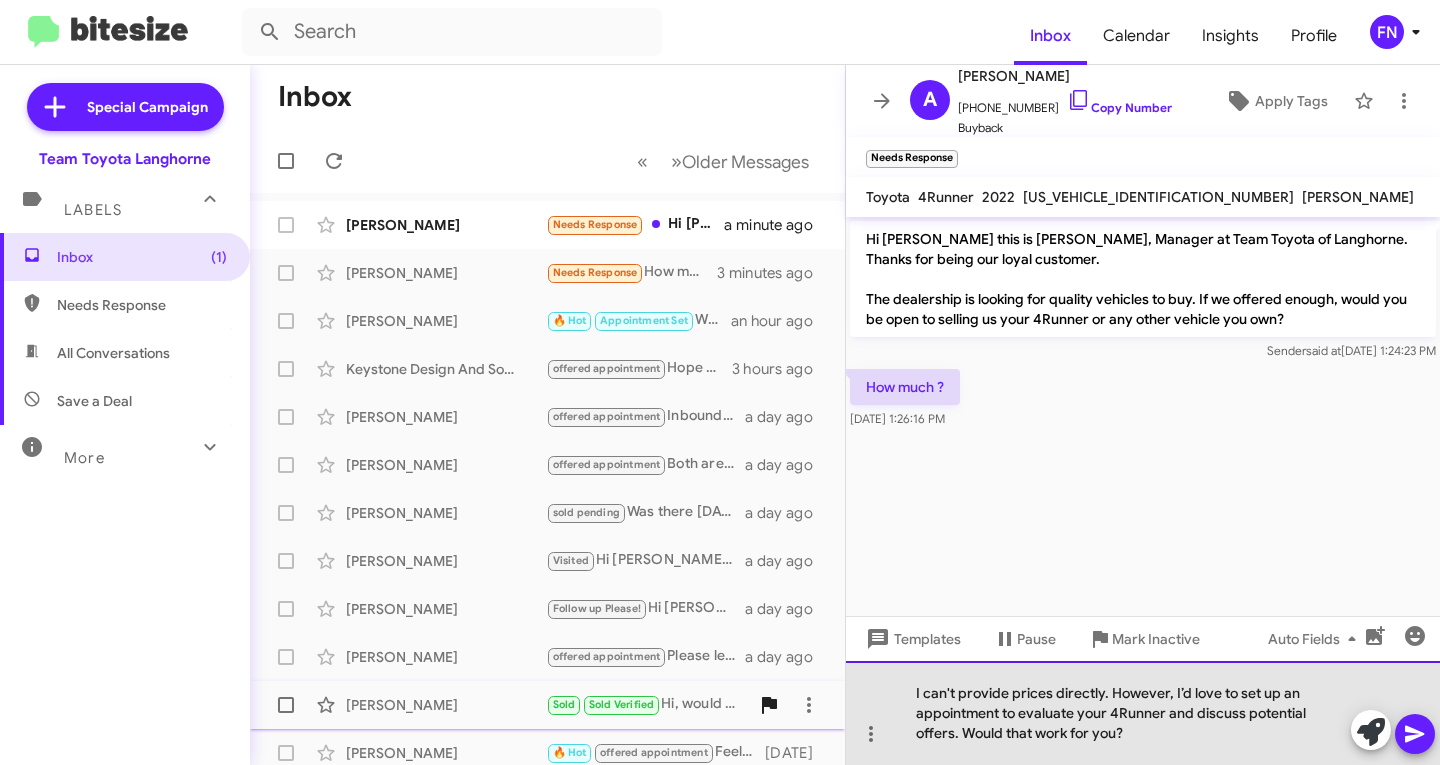 drag, startPoint x: 1174, startPoint y: 689, endPoint x: 754, endPoint y: 688, distance: 420.0012 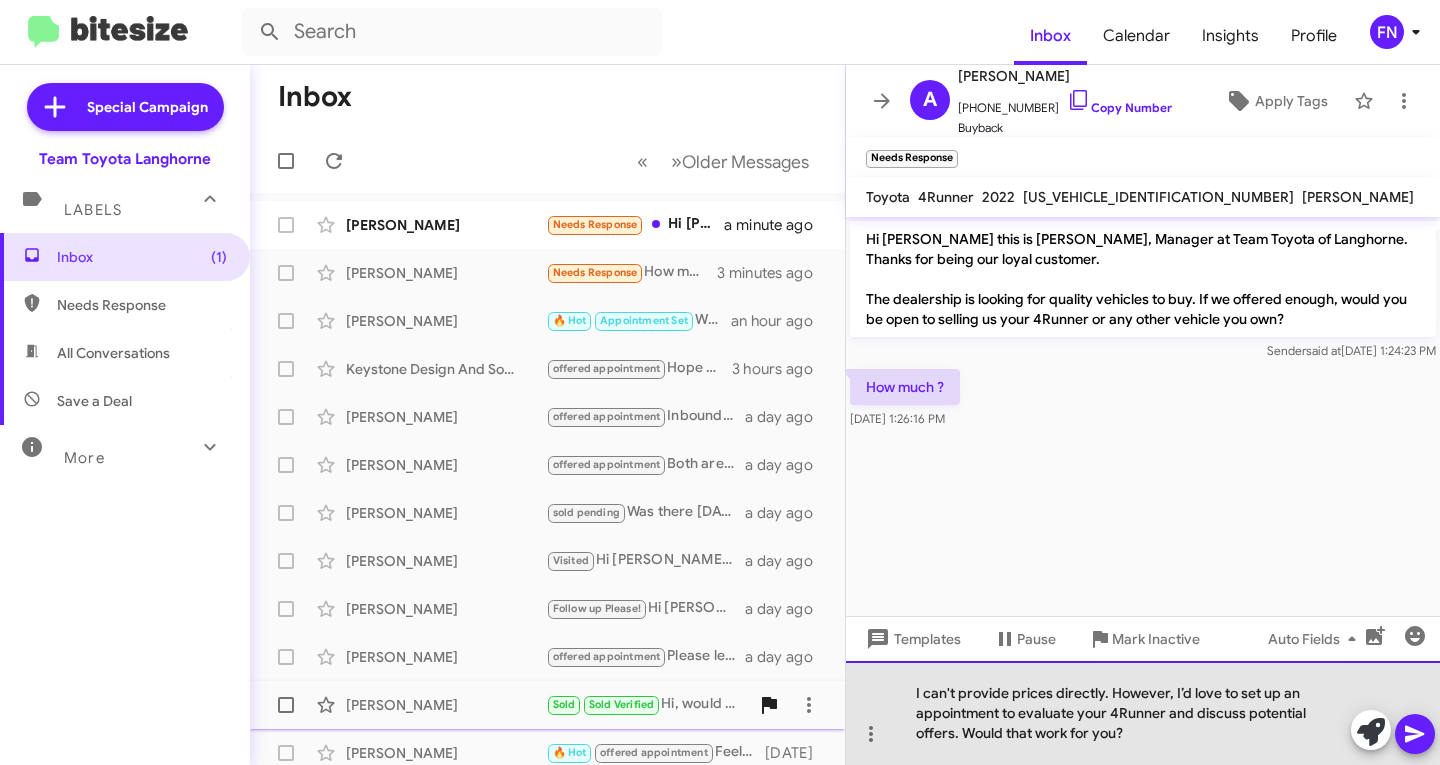 click on "Inbox   « Previous » Next   Older Messages   Boris Skylar  Needs Response   Hi Chris. I would open to it depending on the range of the selling price?   a minute ago    Andrew Newman  Needs Response   How much ?   3 minutes ago    Abdul Odinaev  🔥 Hot   Appointment Set   When you arrive, please head to the sales building to the right and ask for my manager, Tim Benamara.   an hour ago    Keystone Design And Solutions Inc  offered appointment   Hope you're having a great day ! It's Chris Erxleben at Team Toyota of Langhorne. Does this Afternoon 7/29 still work for you to stop by the dealership?   3 hours ago    Raj Ghule  offered appointment   Inbound Call   a day ago    Claudia Castellanos-Velas  offered appointment   Both are excellent choices! Let's set up an appointment for you to see and test drive both options. When would you like to come in?   a day ago    Kayla Pacan  sold pending   Was there Saturday and put a deposit on a car. Thanks for reaching out   a day ago    Christopher Rupprecht" 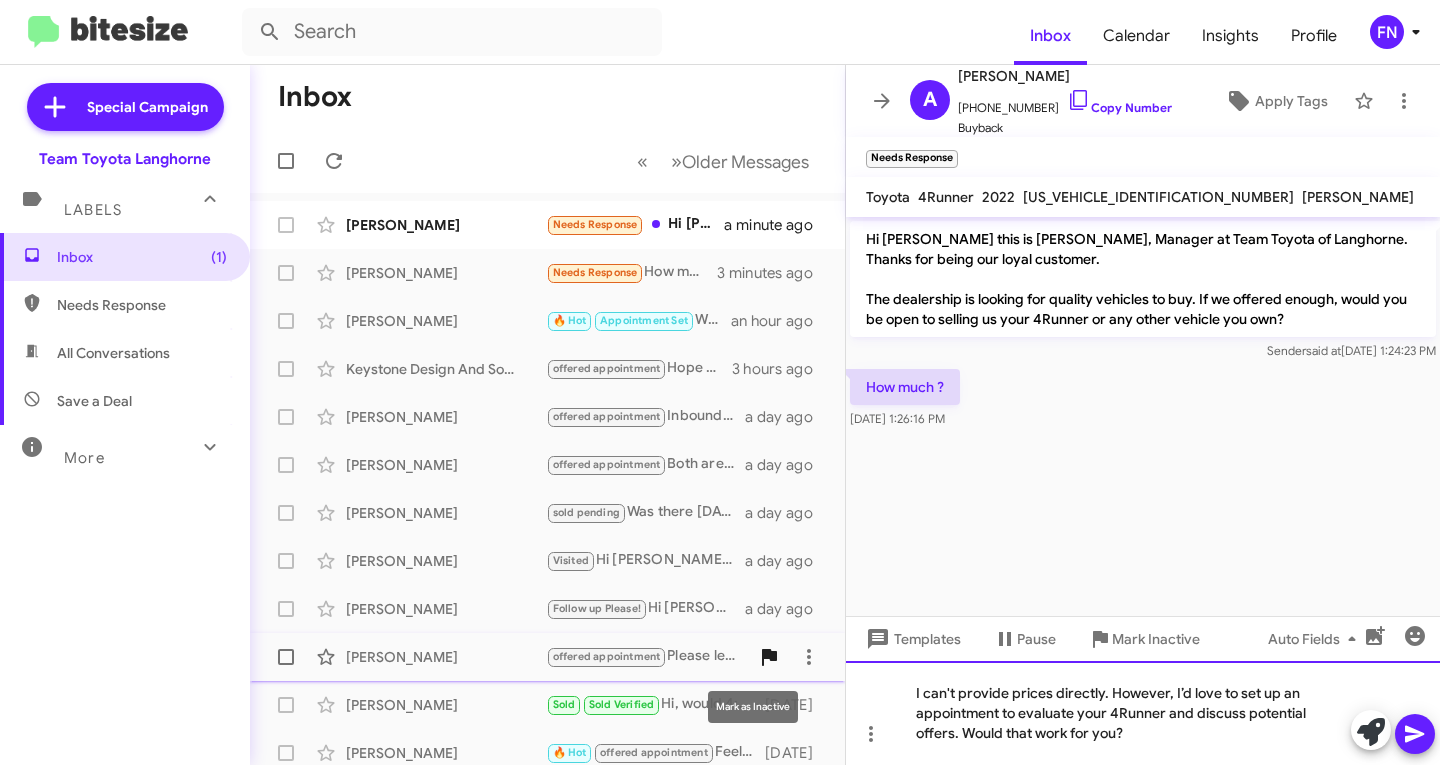 type 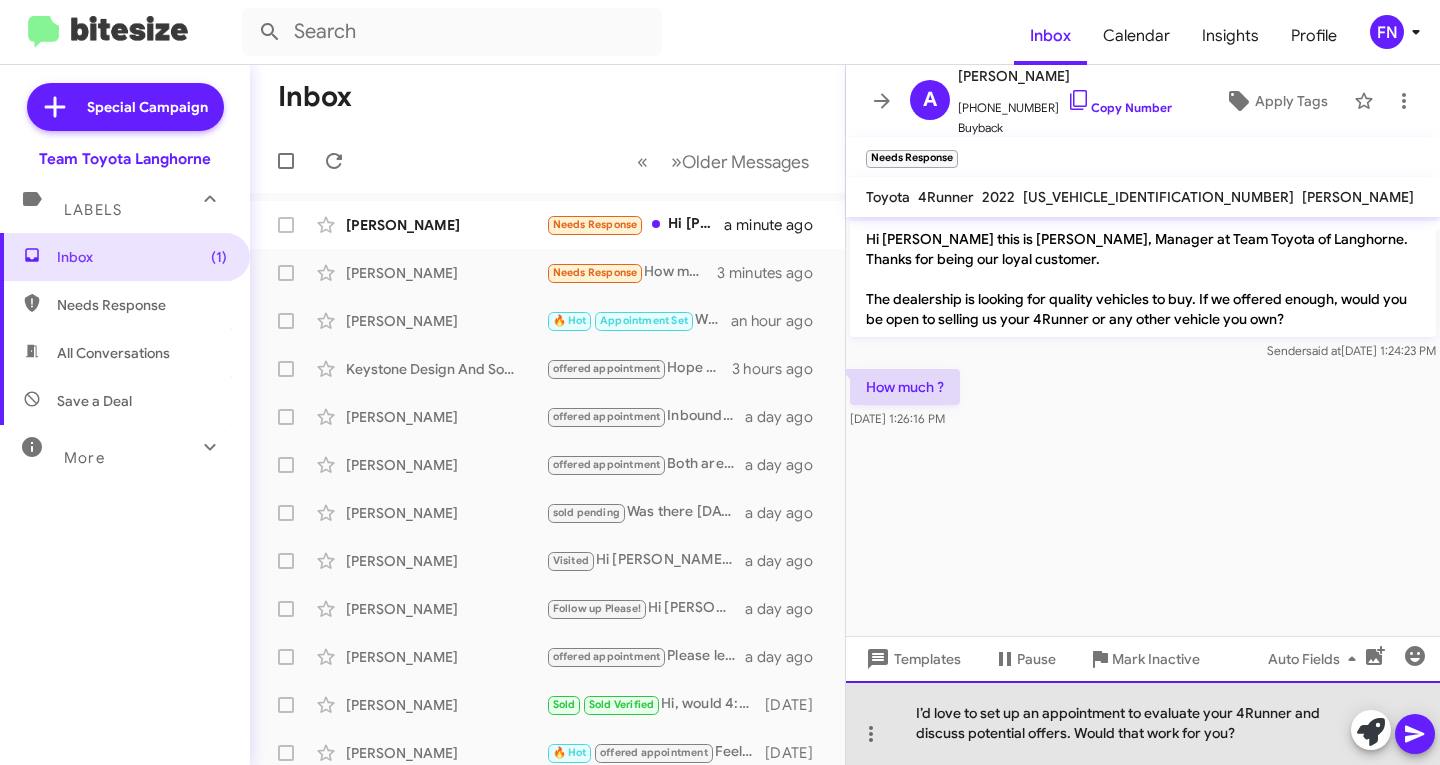 click on "I’d love to set up an appointment to evaluate your 4Runner and discuss potential offers. Would that work for you?" 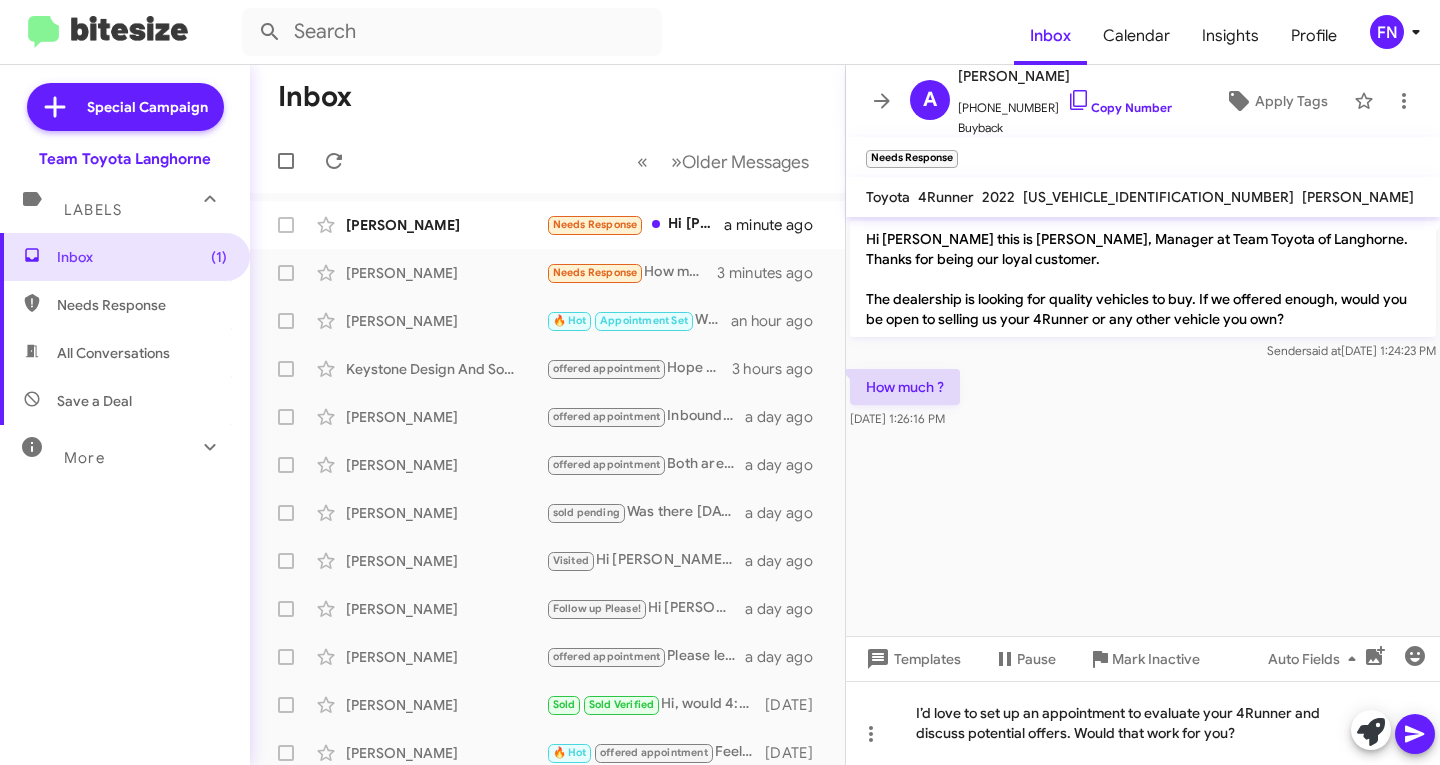 click 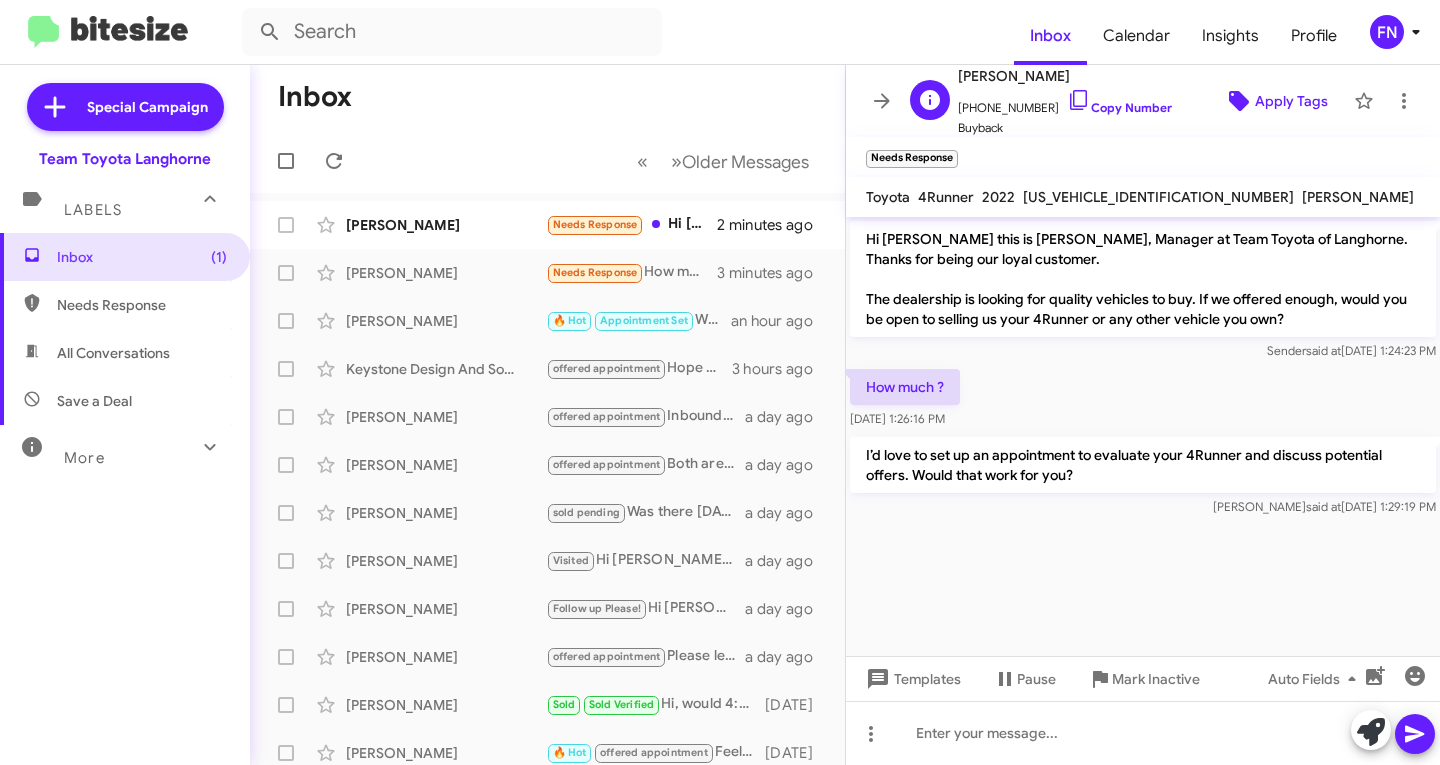 click on "Apply Tags" 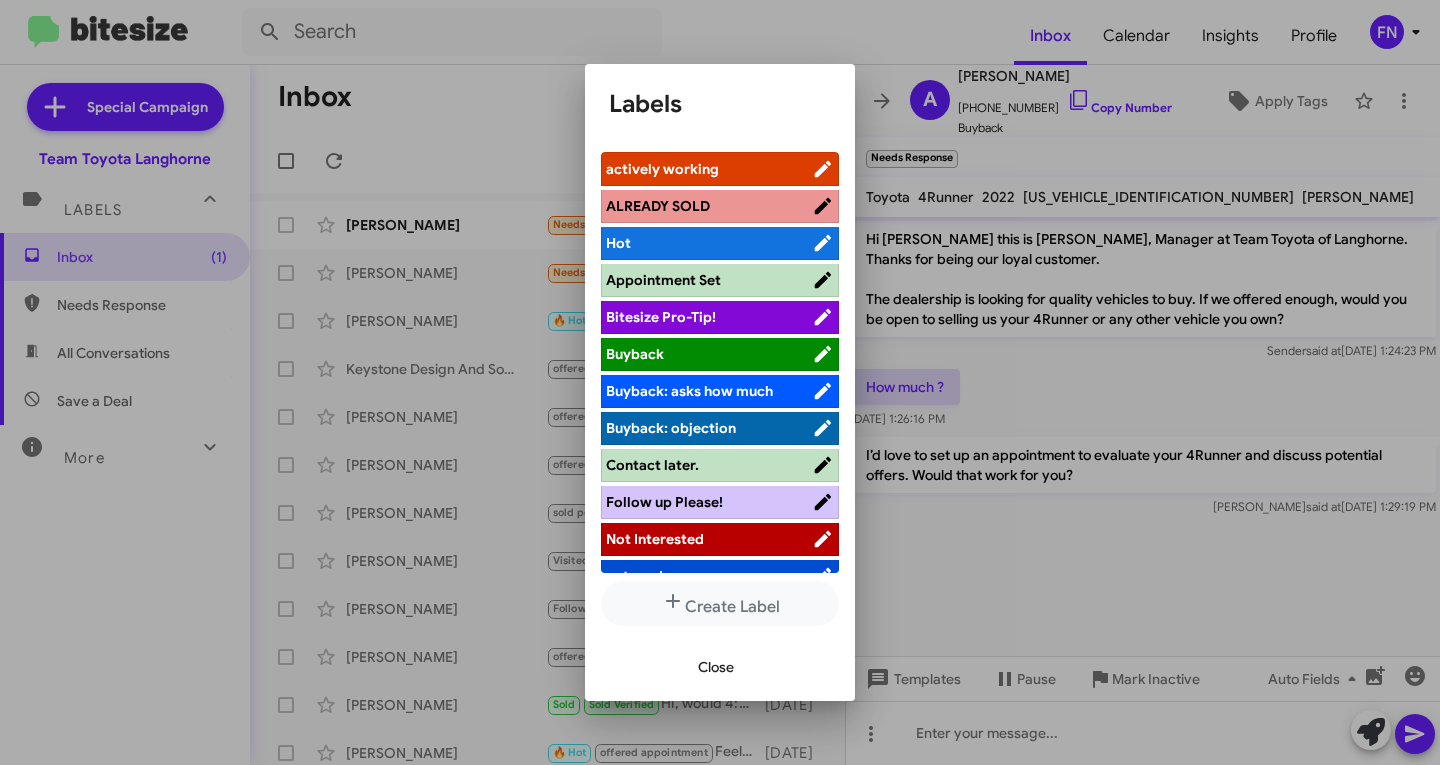 scroll, scrollTop: 100, scrollLeft: 0, axis: vertical 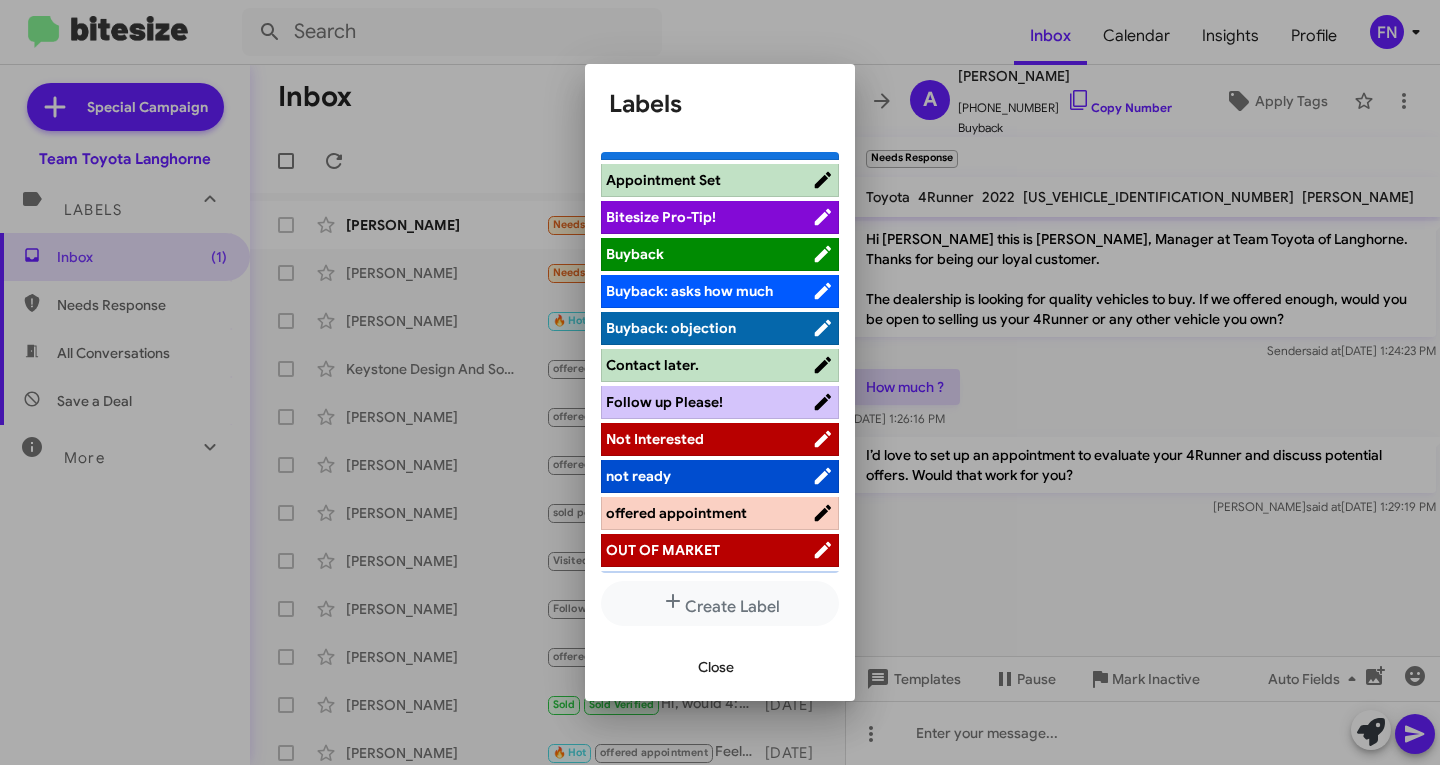 click on "offered appointment" at bounding box center [676, 513] 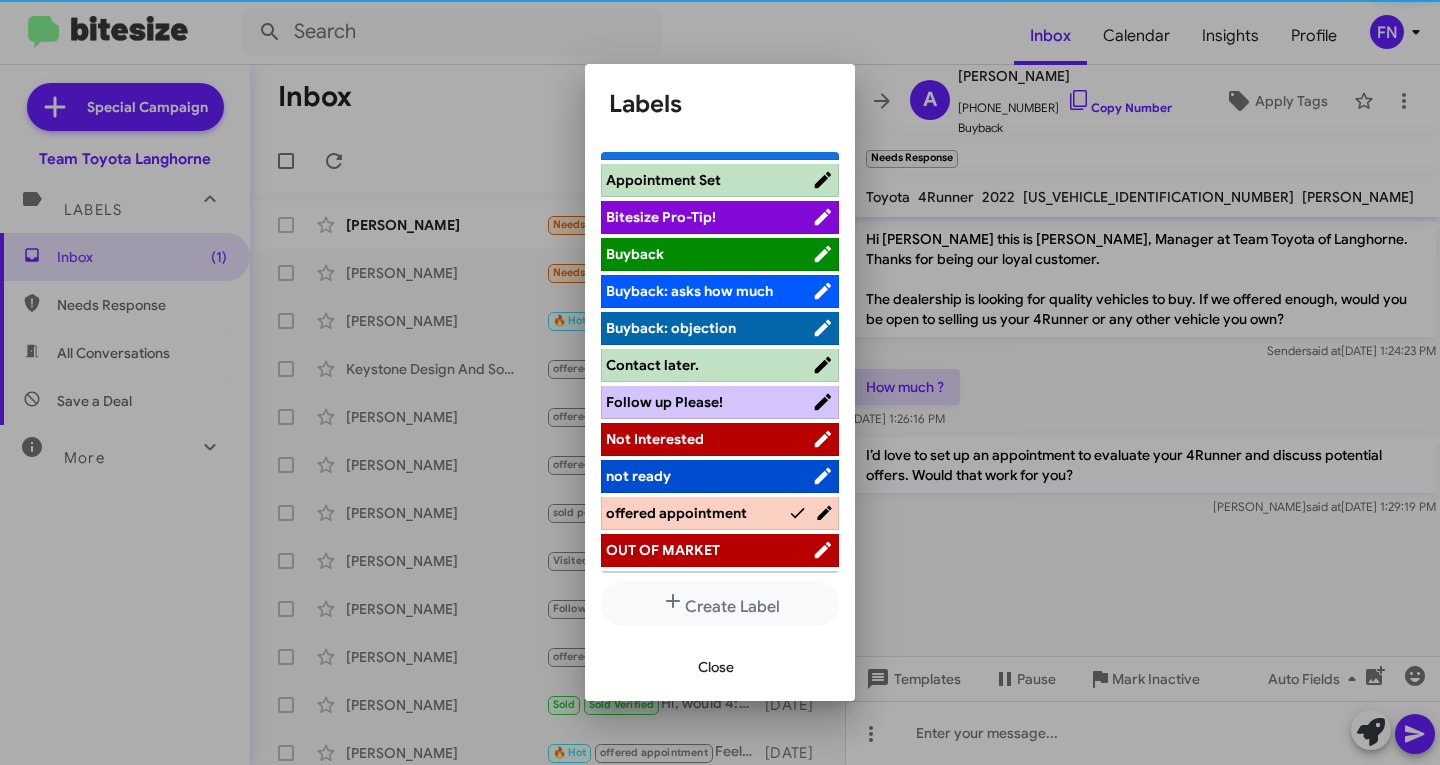 click on "Close" at bounding box center [716, 667] 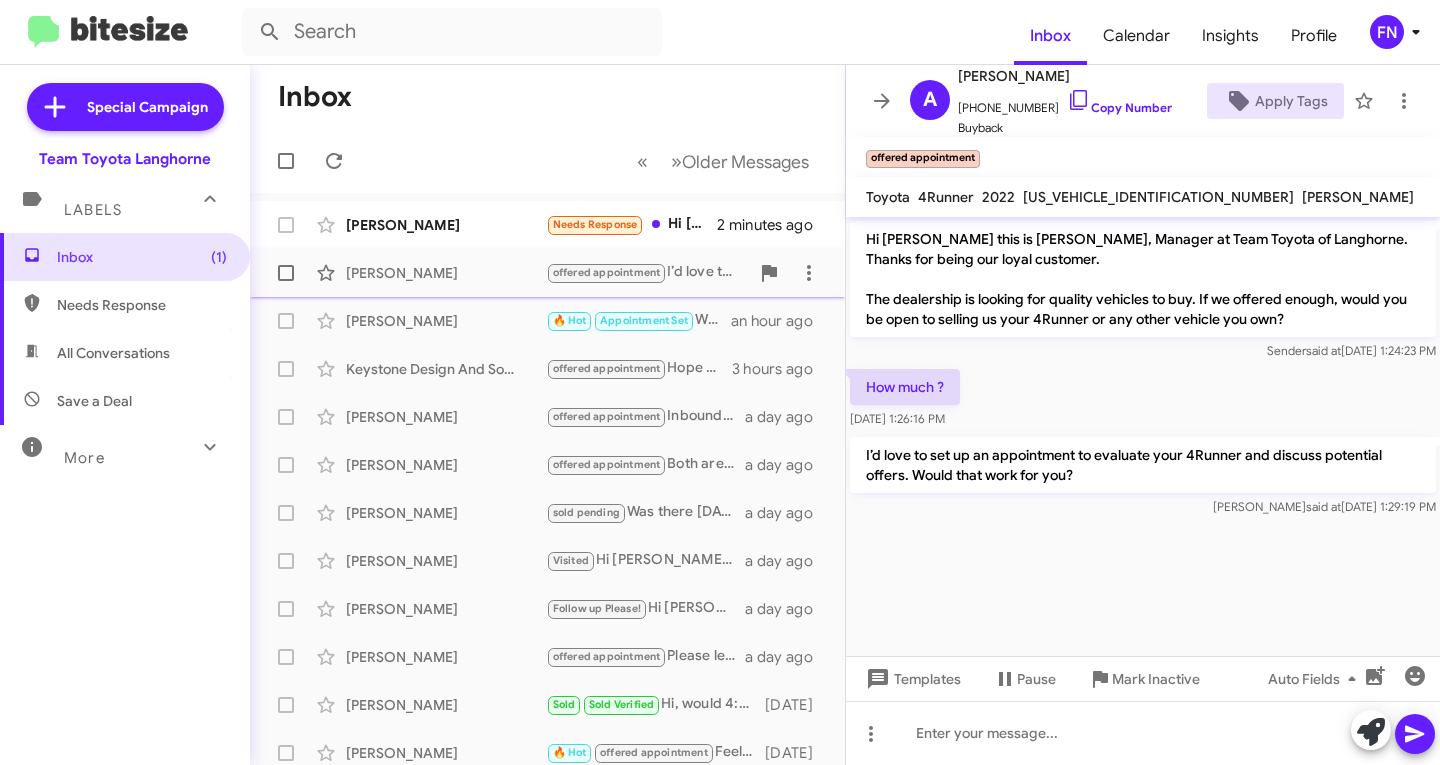 click on "Andrew Newman  offered appointment   I’d love to set up an appointment to evaluate your 4Runner and discuss potential offers. Would that work for you?   a few seconds ago" 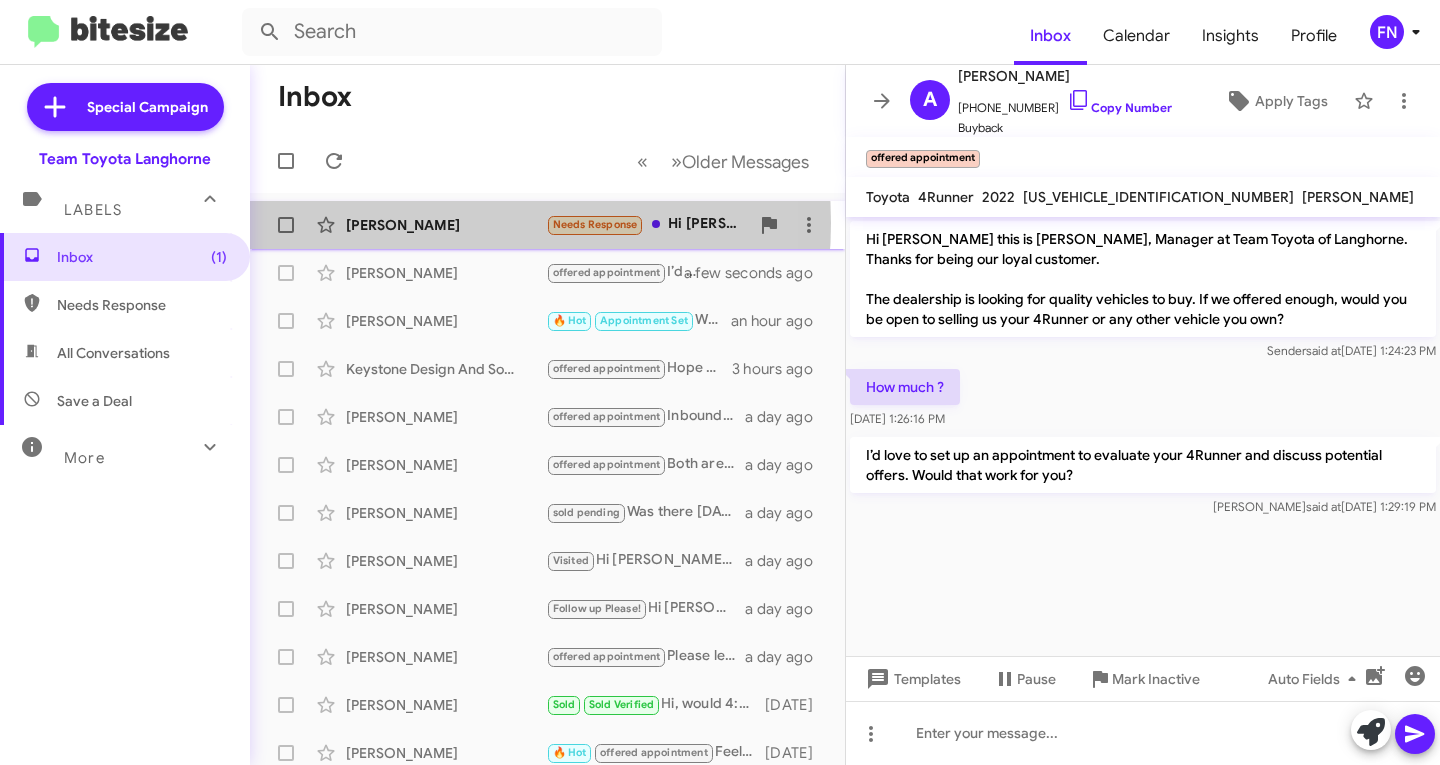 click on "[PERSON_NAME]" 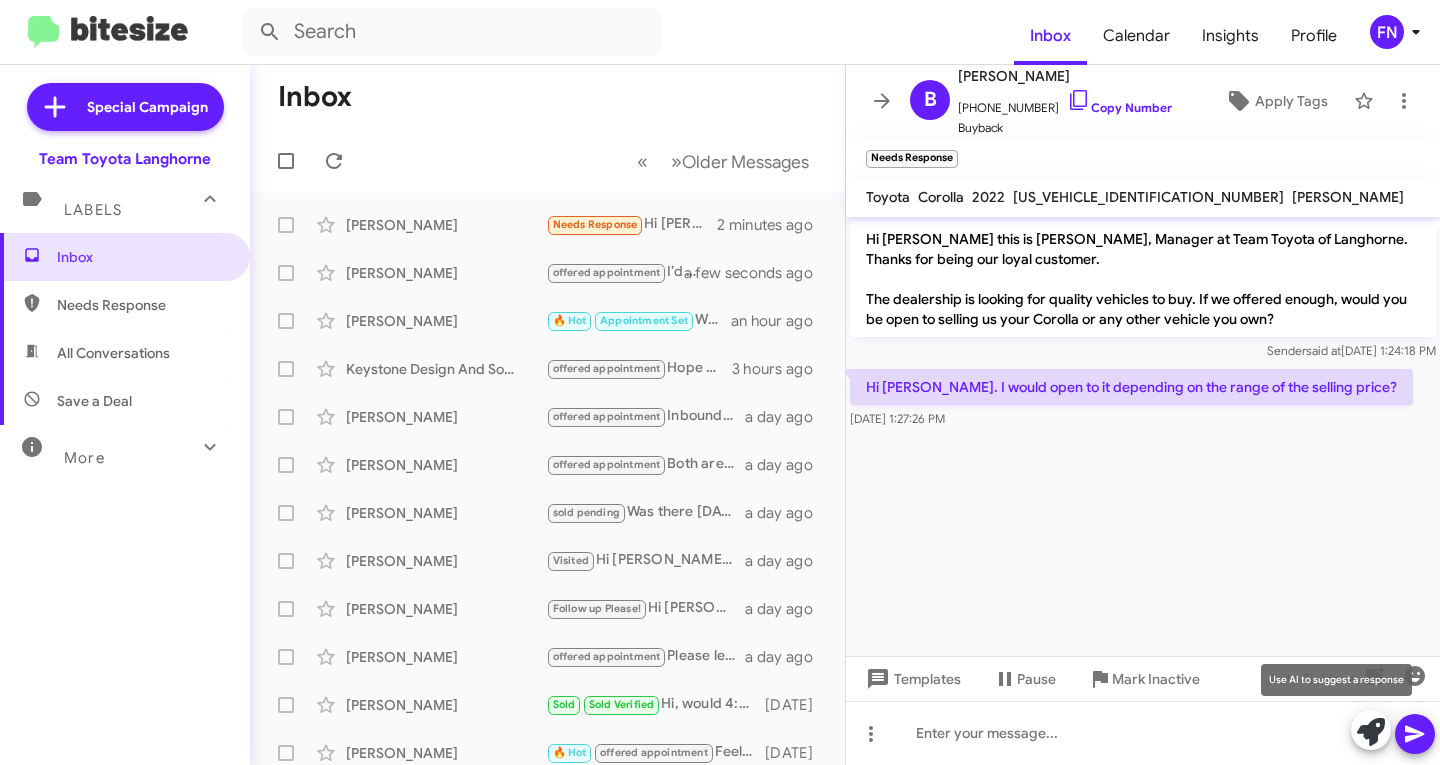 click 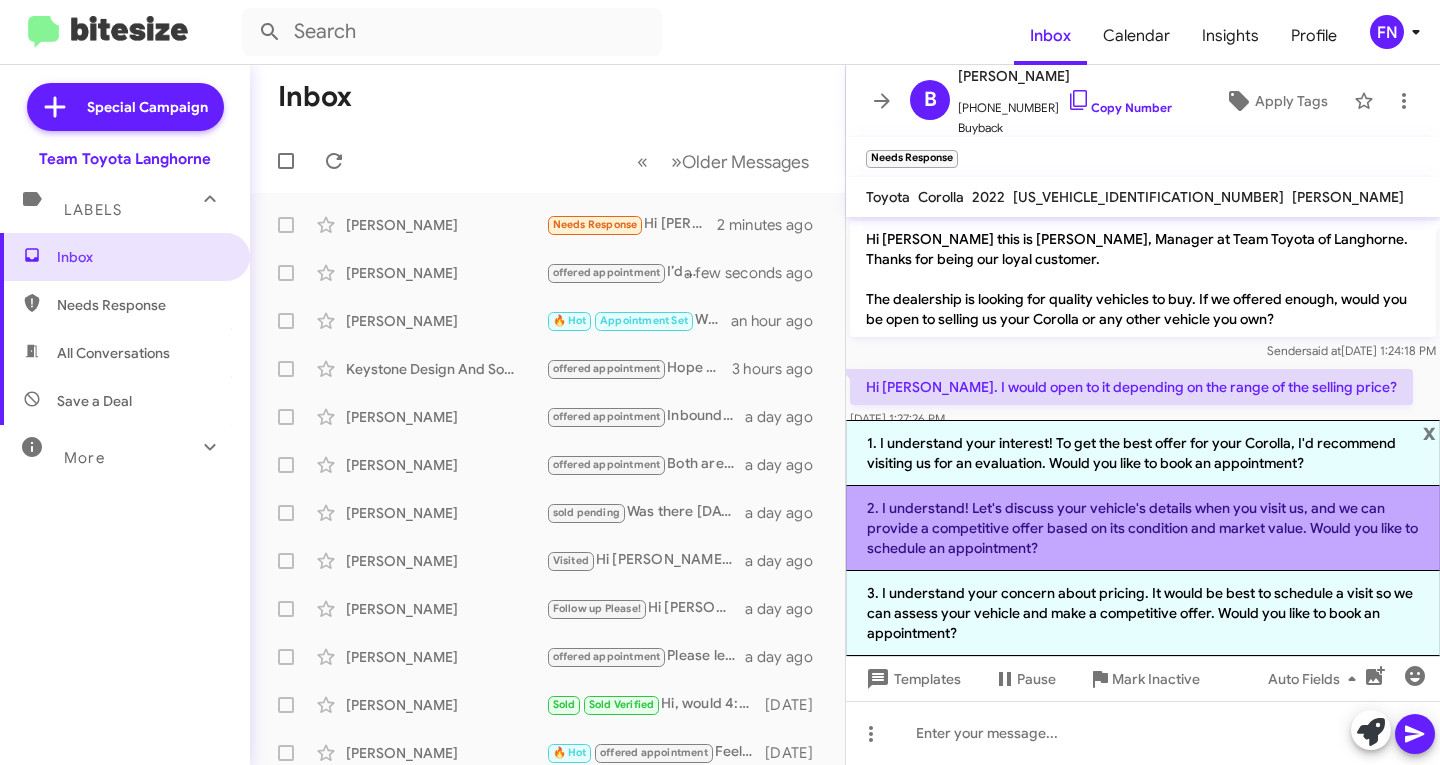 click on "2. I understand! Let's discuss your vehicle's details when you visit us, and we can provide a competitive offer based on its condition and market value. Would you like to schedule an appointment?" 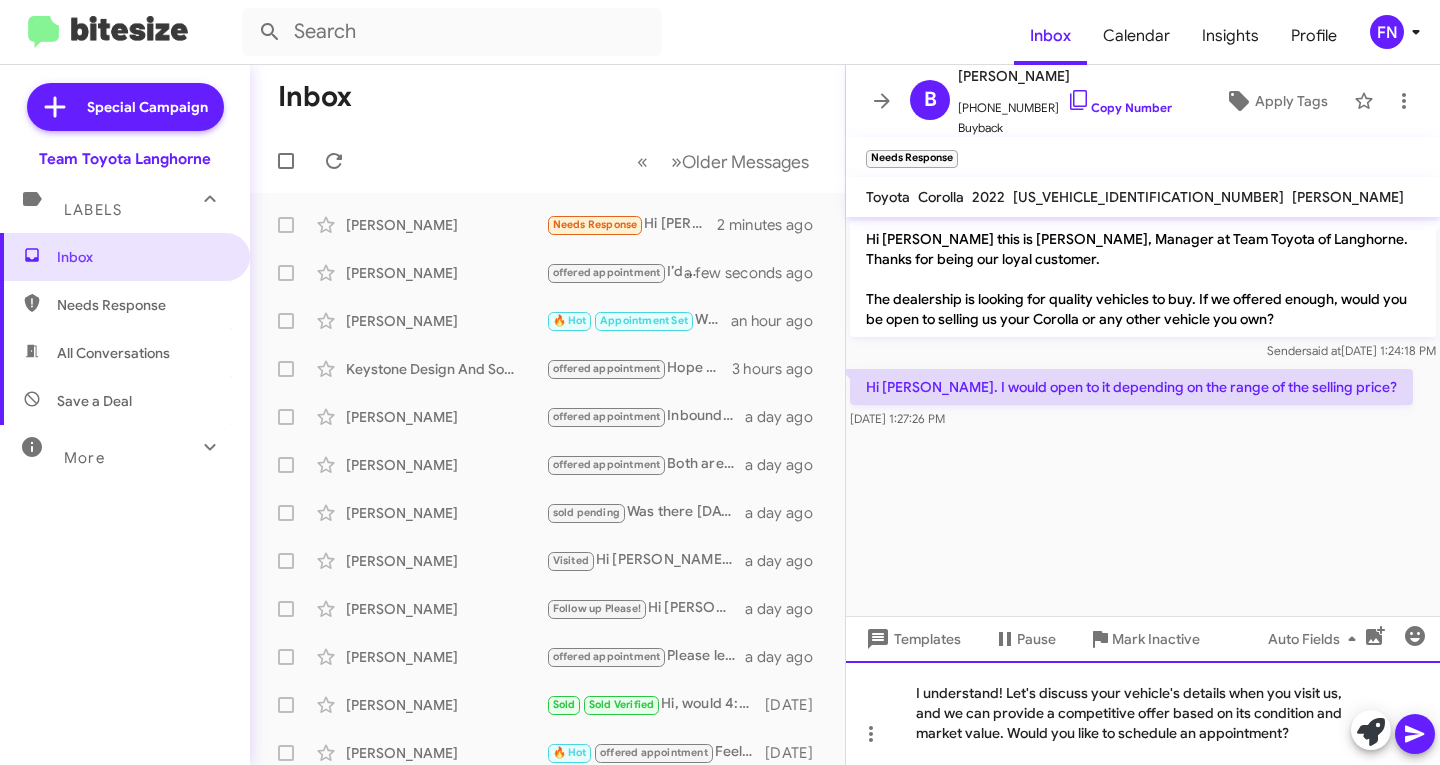 click on "I understand! Let's discuss your vehicle's details when you visit us, and we can provide a competitive offer based on its condition and market value. Would you like to schedule an appointment?" 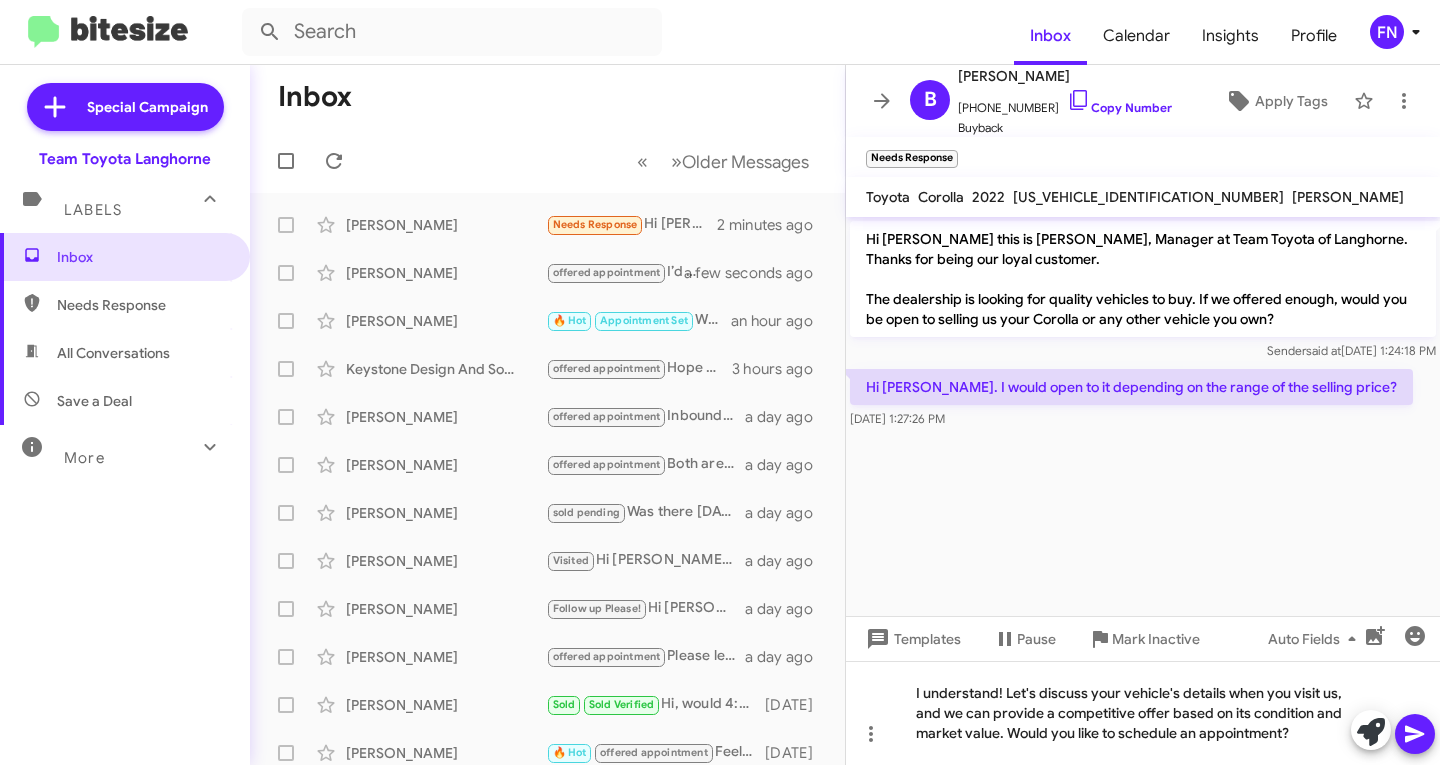 click 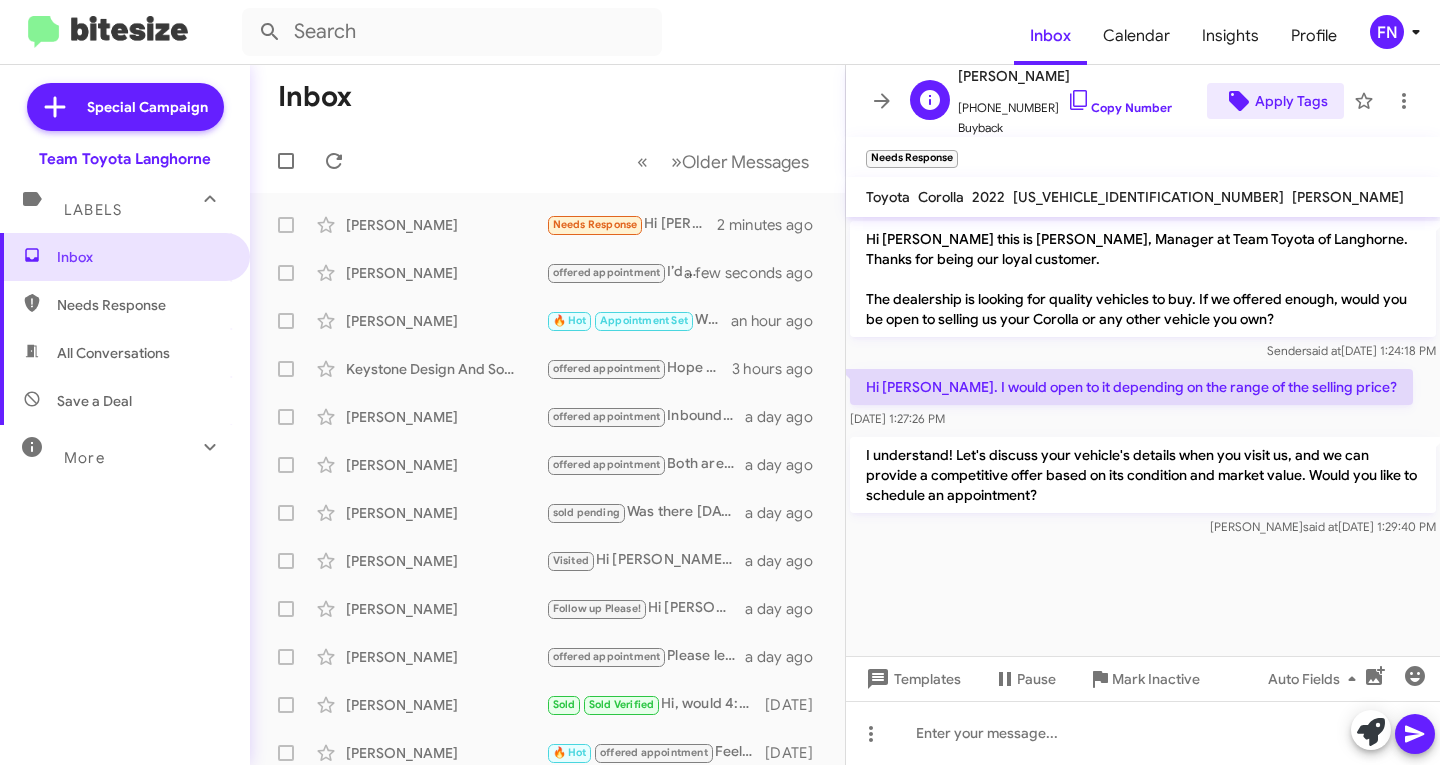 click on "Apply Tags" 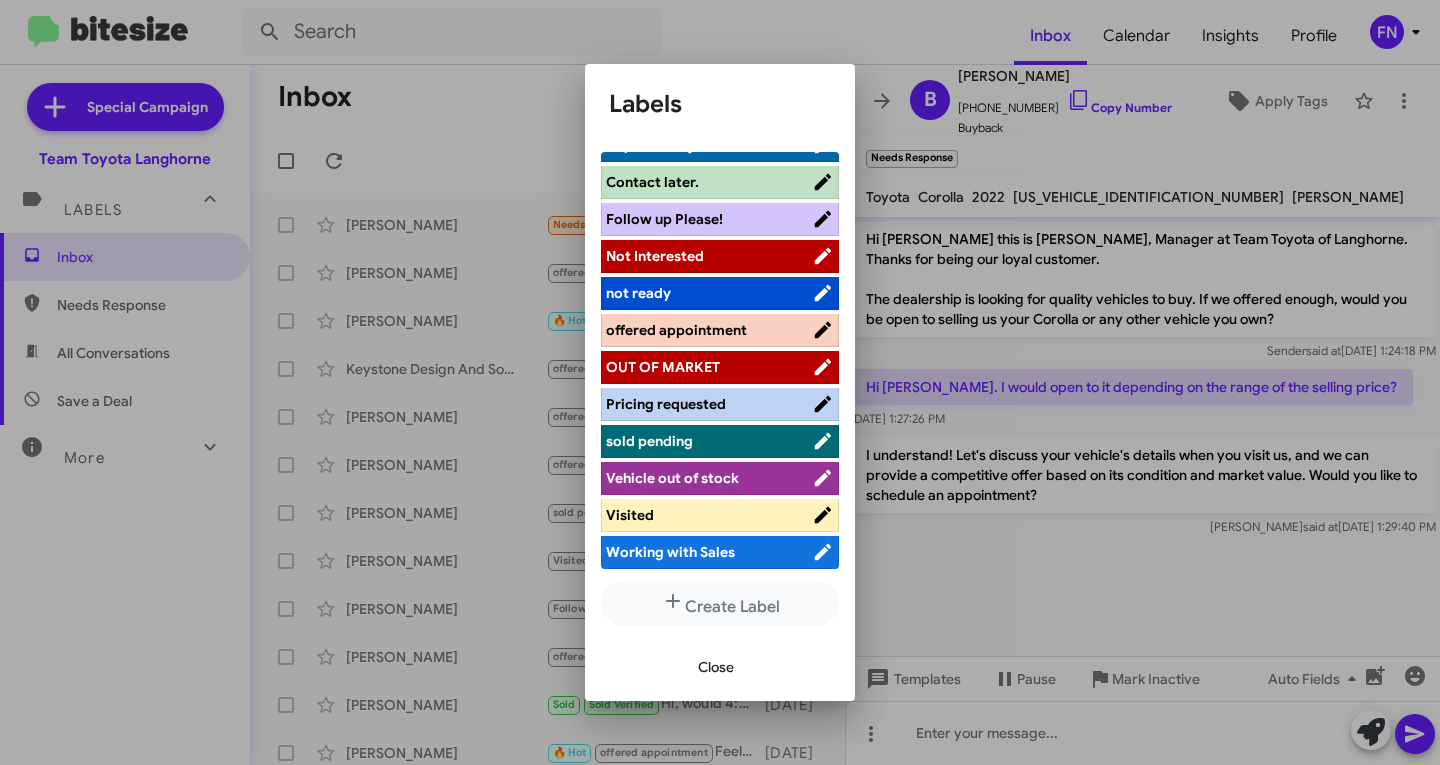 click on "offered appointment" at bounding box center [676, 330] 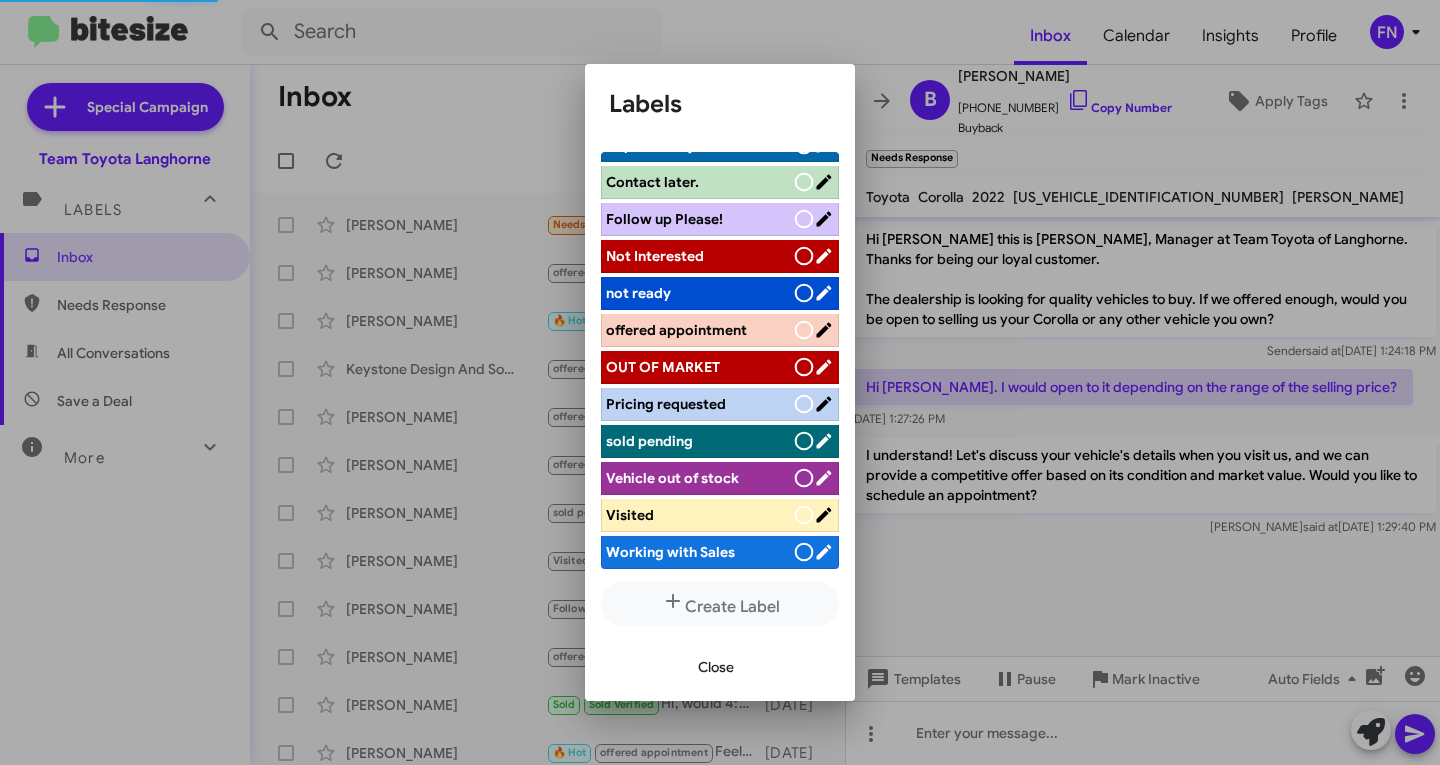 scroll, scrollTop: 283, scrollLeft: 0, axis: vertical 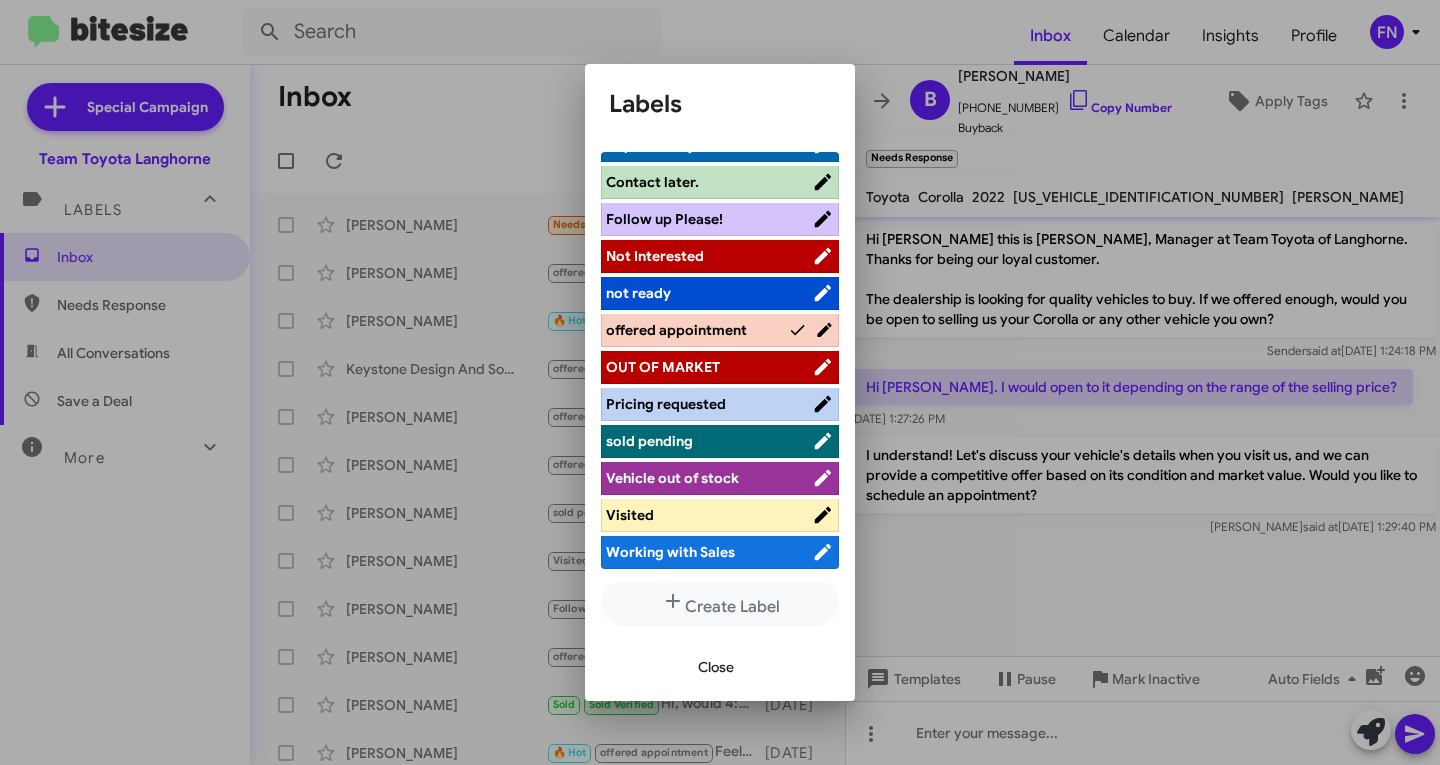 click on "Close" at bounding box center [716, 667] 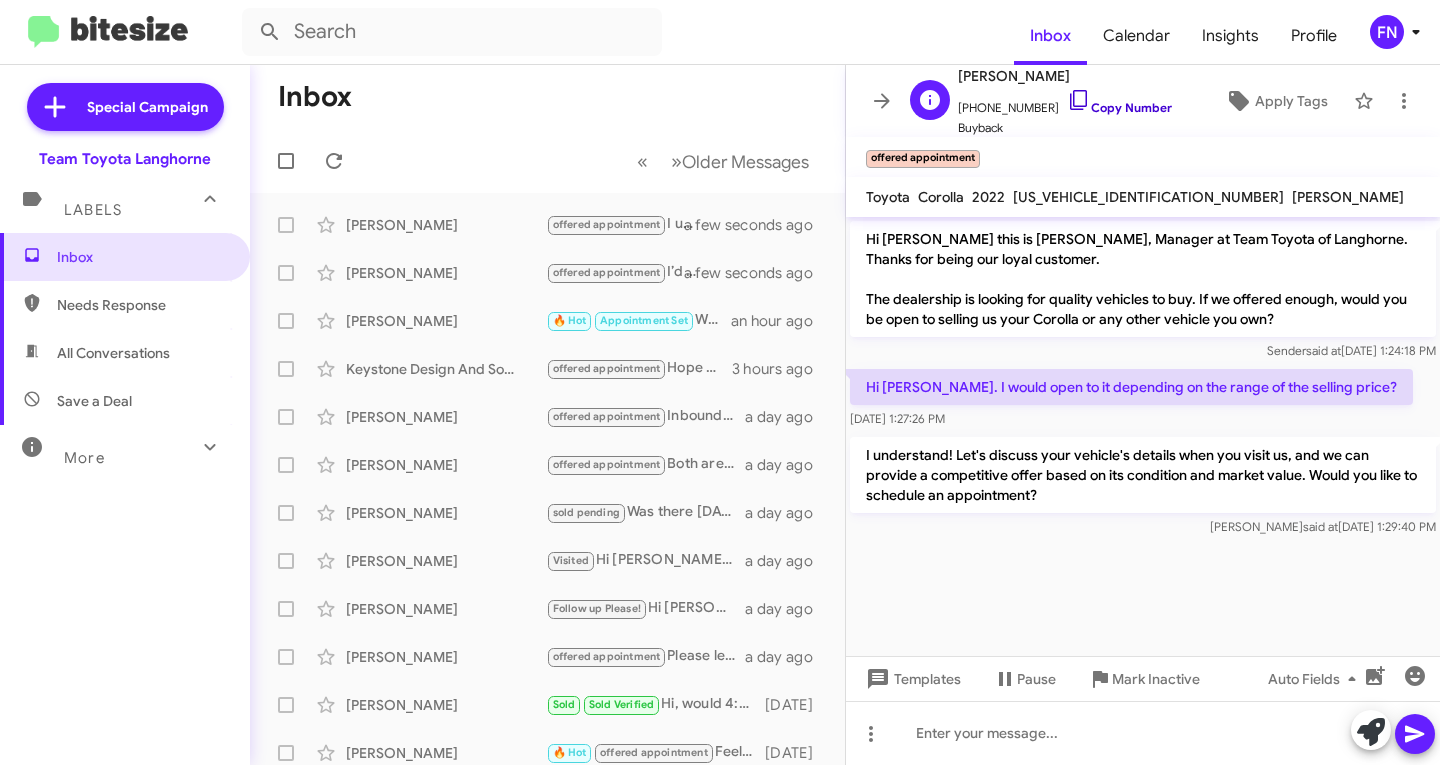 click on "Copy Number" 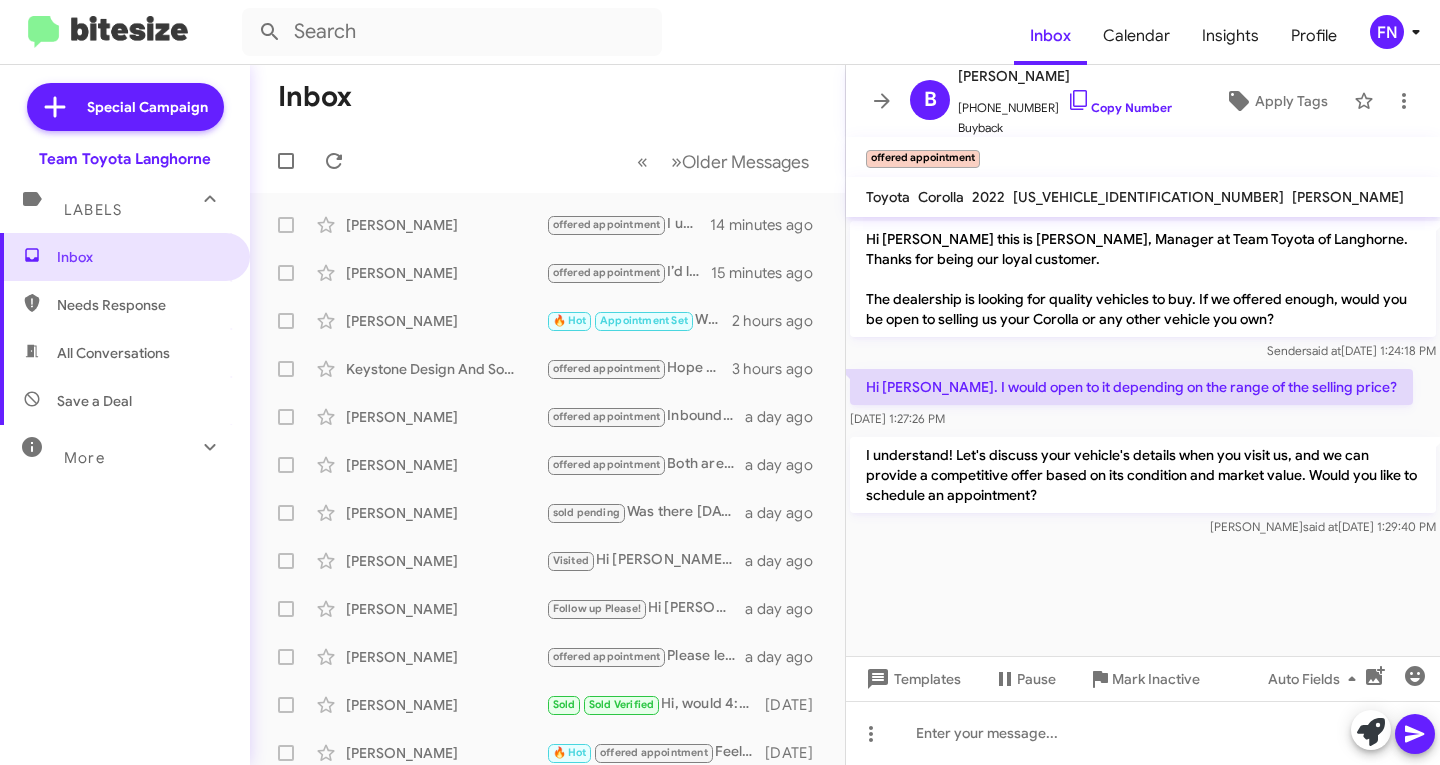 click on "All Conversations" at bounding box center [113, 353] 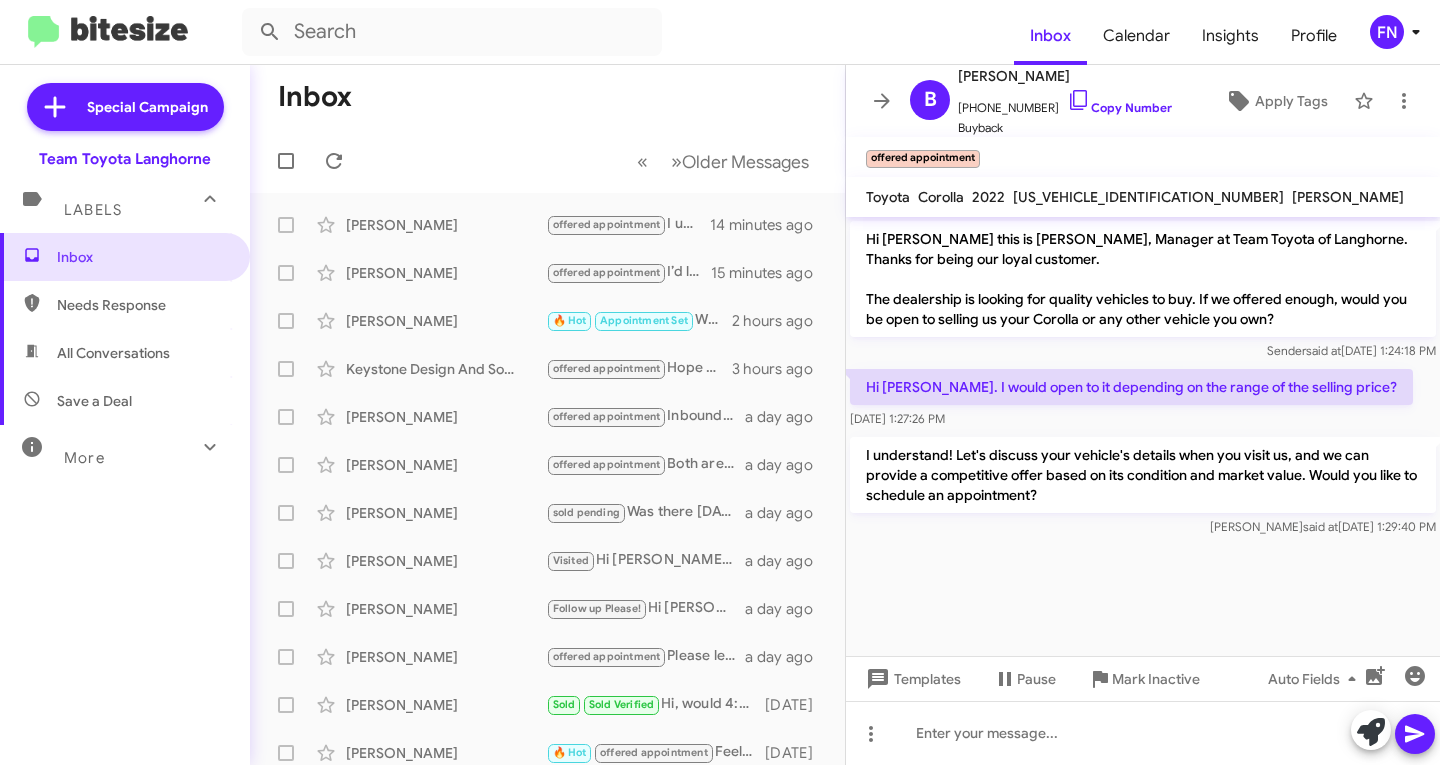 type on "in:all-conversations" 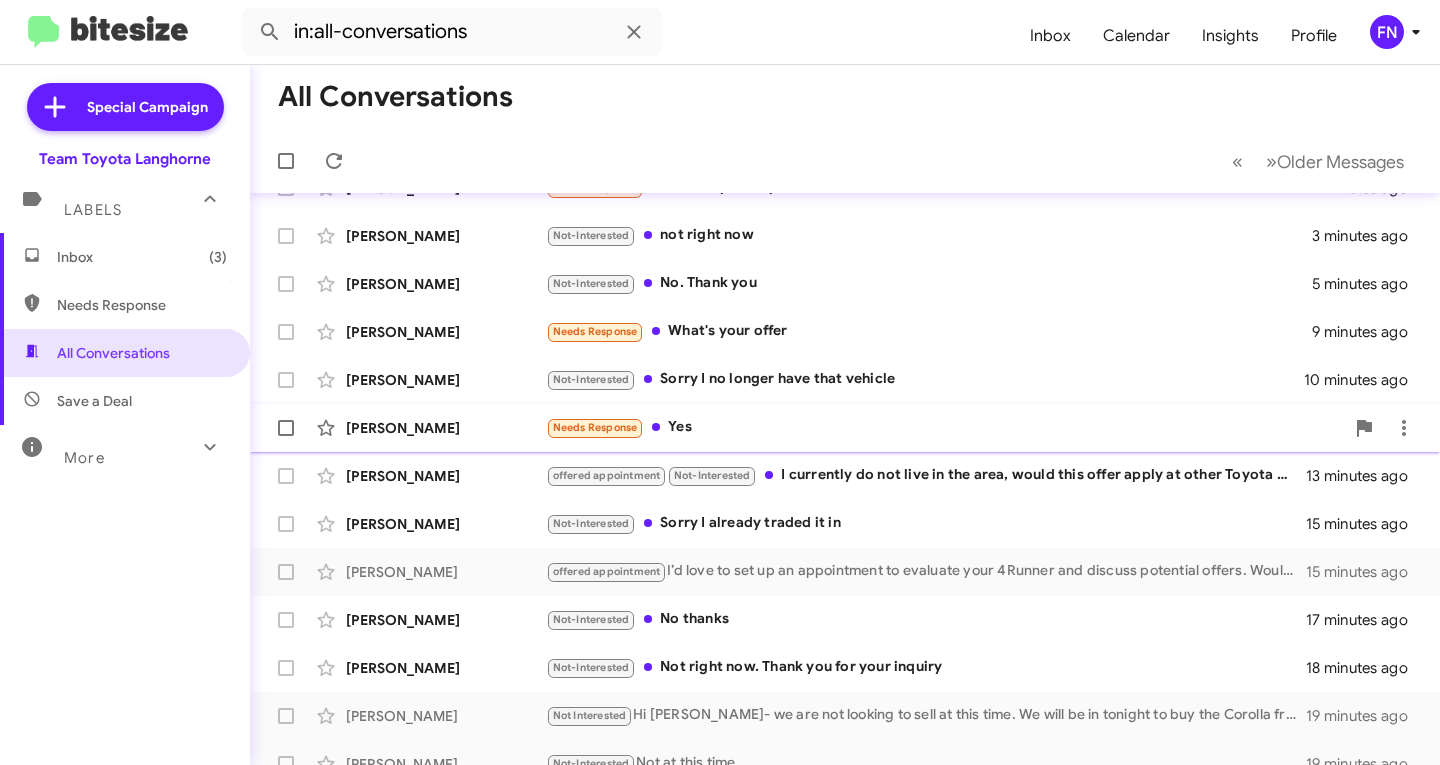 scroll, scrollTop: 100, scrollLeft: 0, axis: vertical 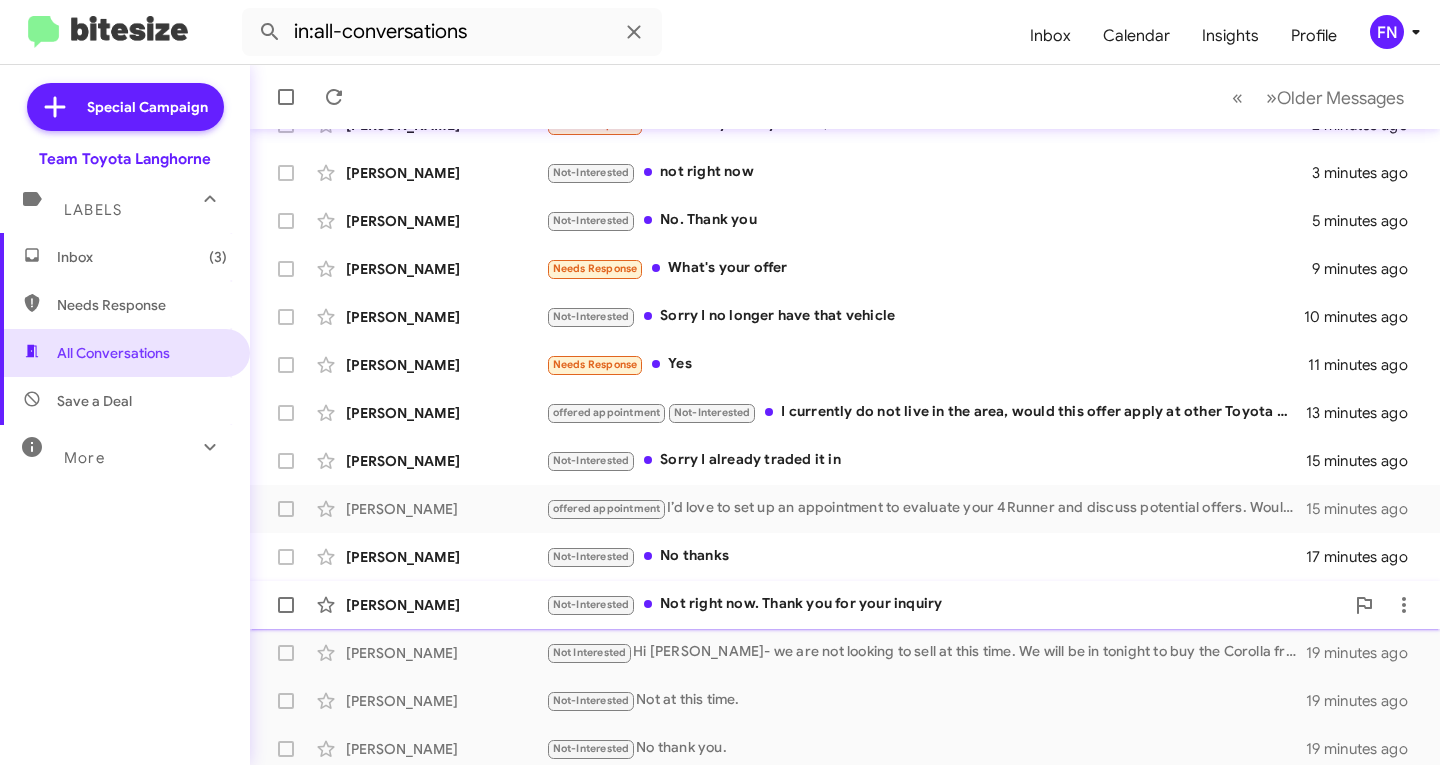 click on "[PERSON_NAME]" 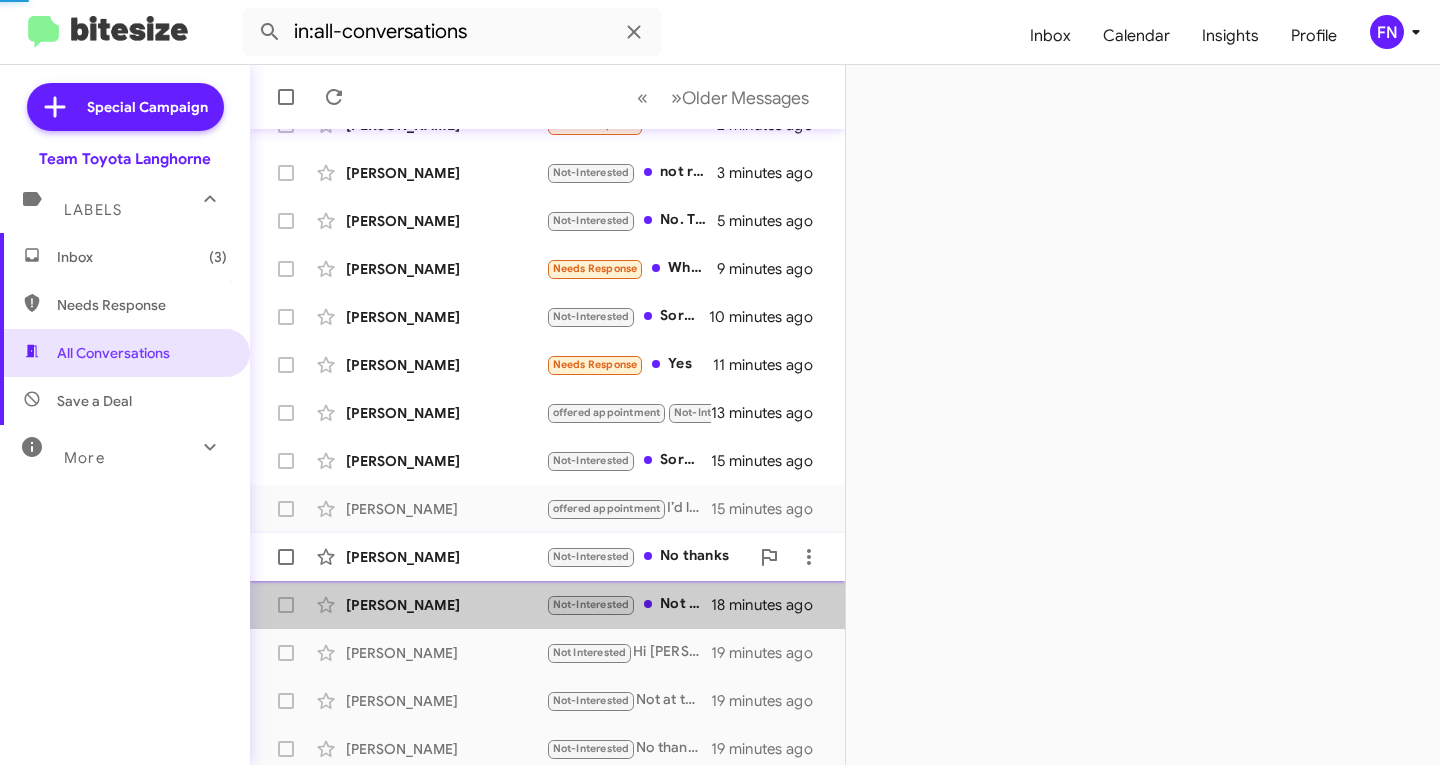 click on "[PERSON_NAME]" 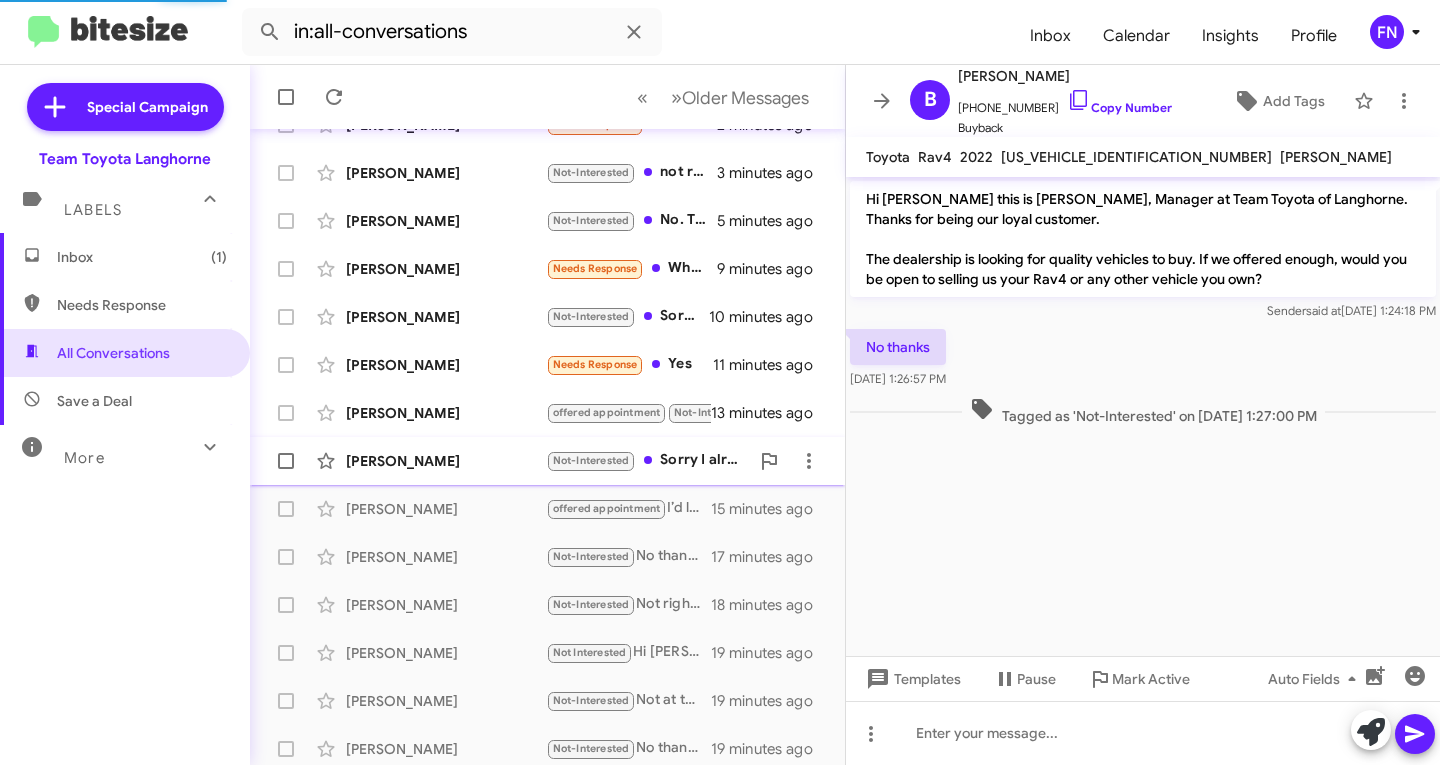 click on "[PERSON_NAME]" 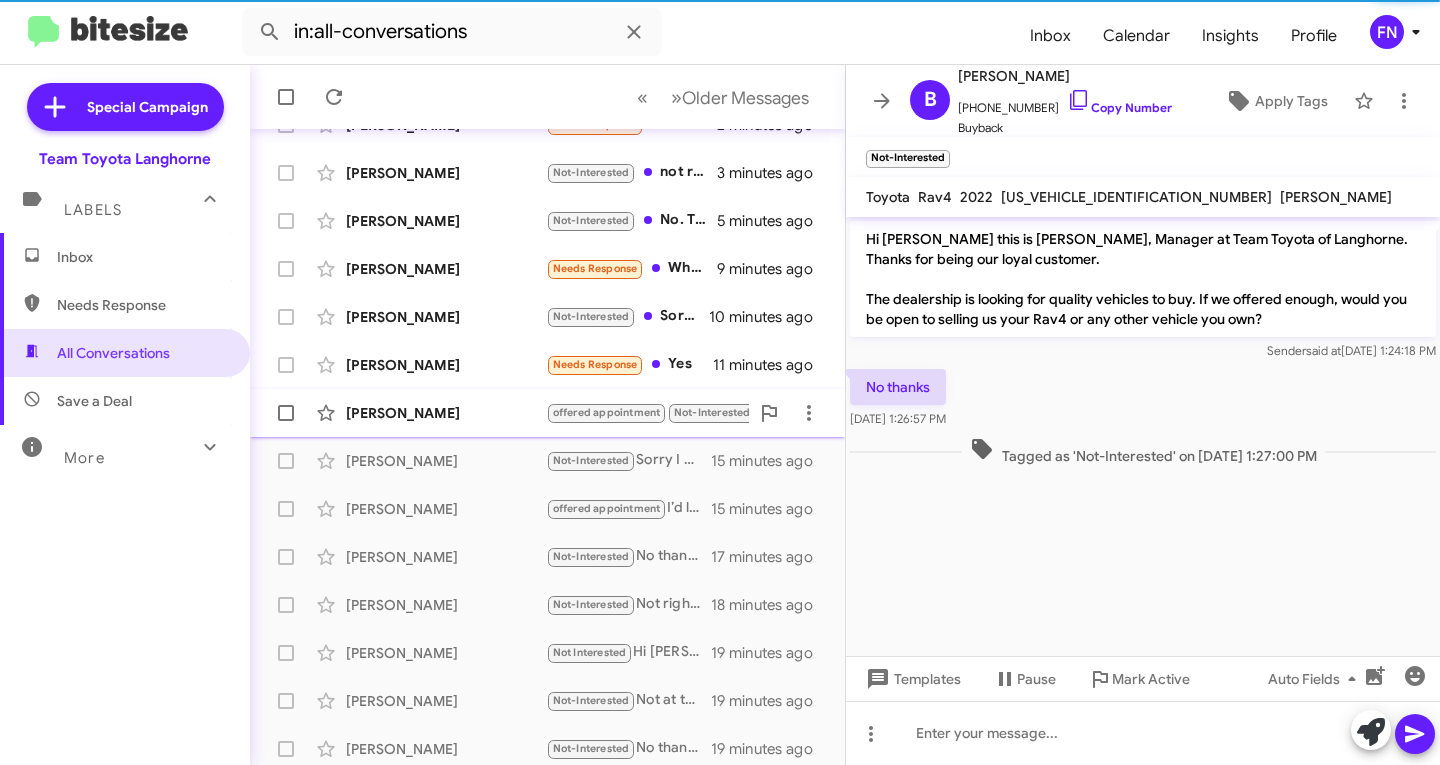 click on "[PERSON_NAME]" 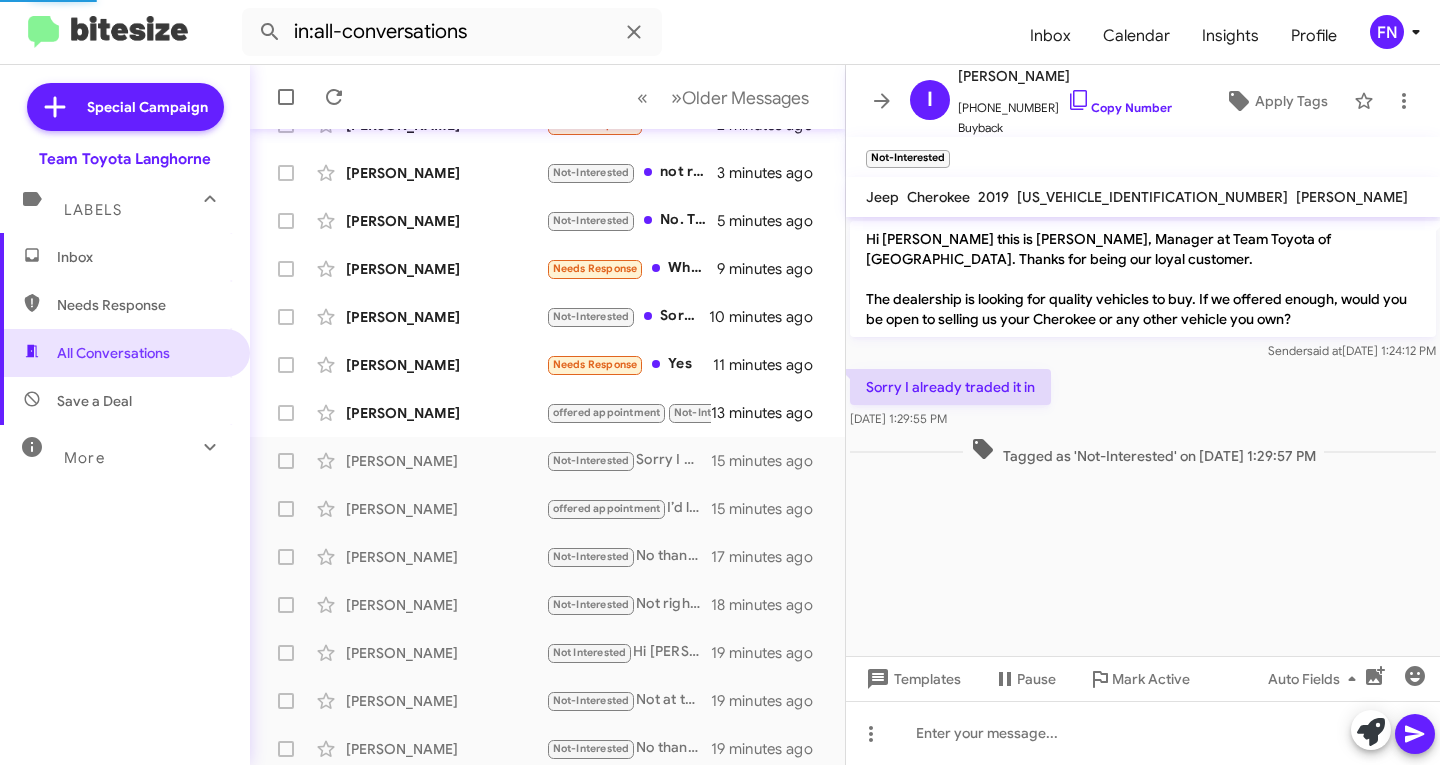 scroll, scrollTop: 77, scrollLeft: 0, axis: vertical 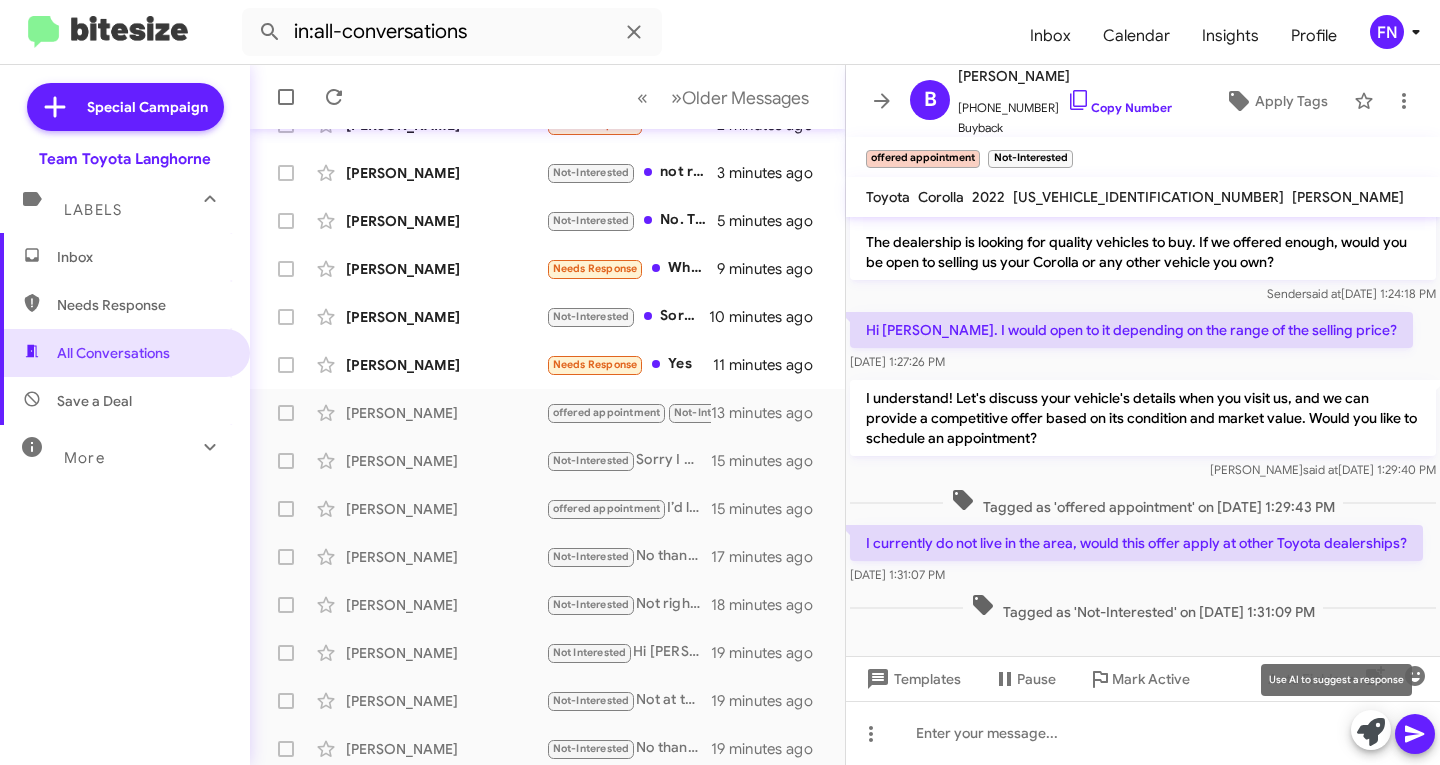 click 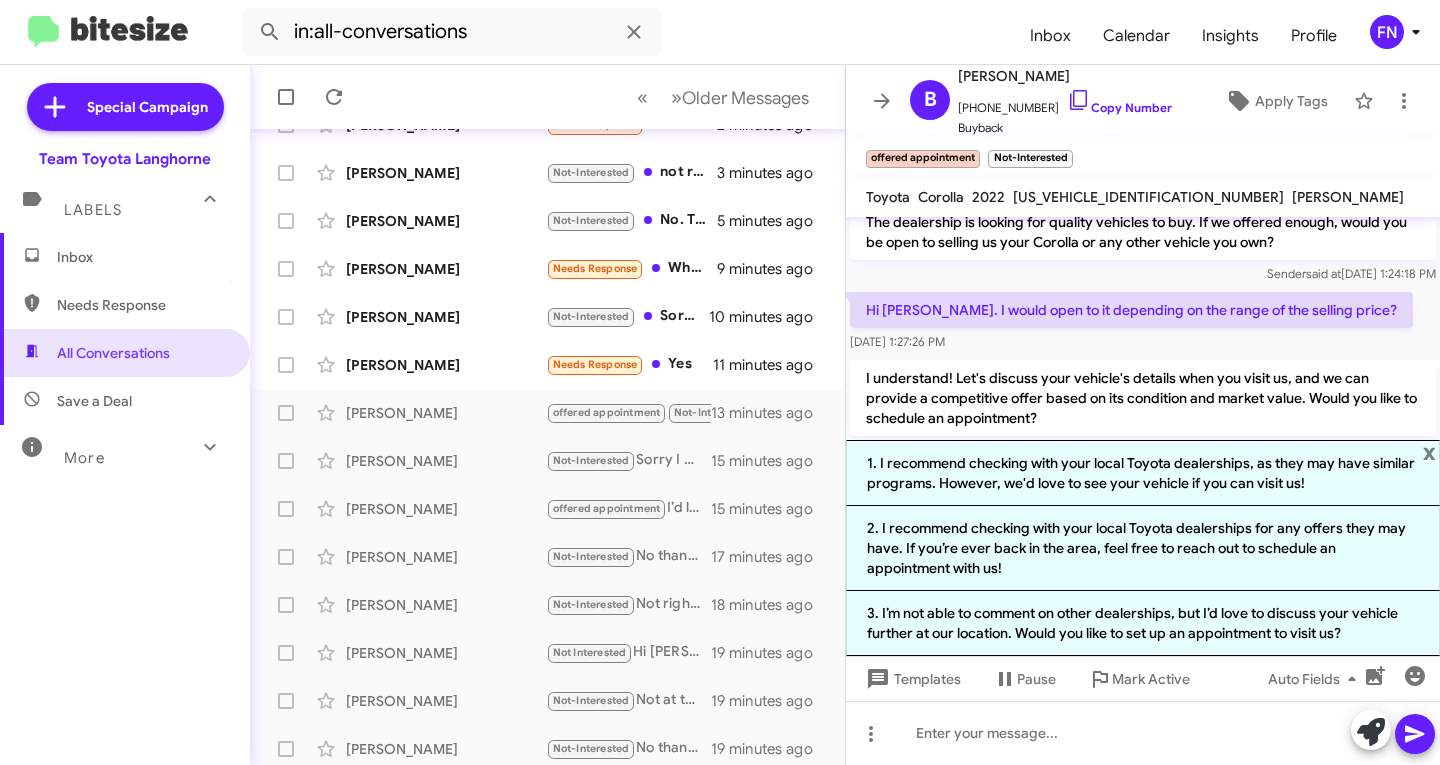 click on "2. I recommend checking with your local Toyota dealerships for any offers they may have. If you’re ever back in the area, feel free to reach out to schedule an appointment with us!" 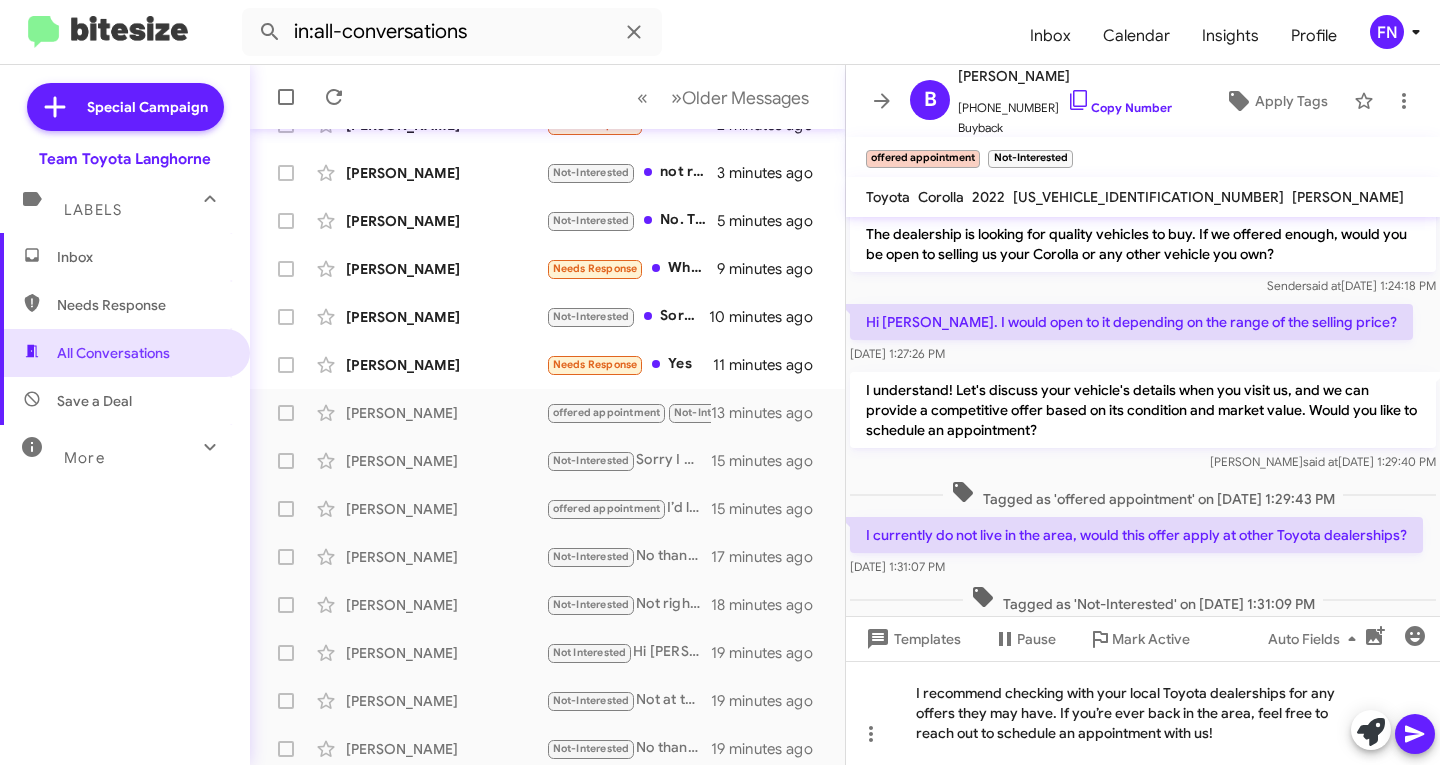 scroll, scrollTop: 100, scrollLeft: 0, axis: vertical 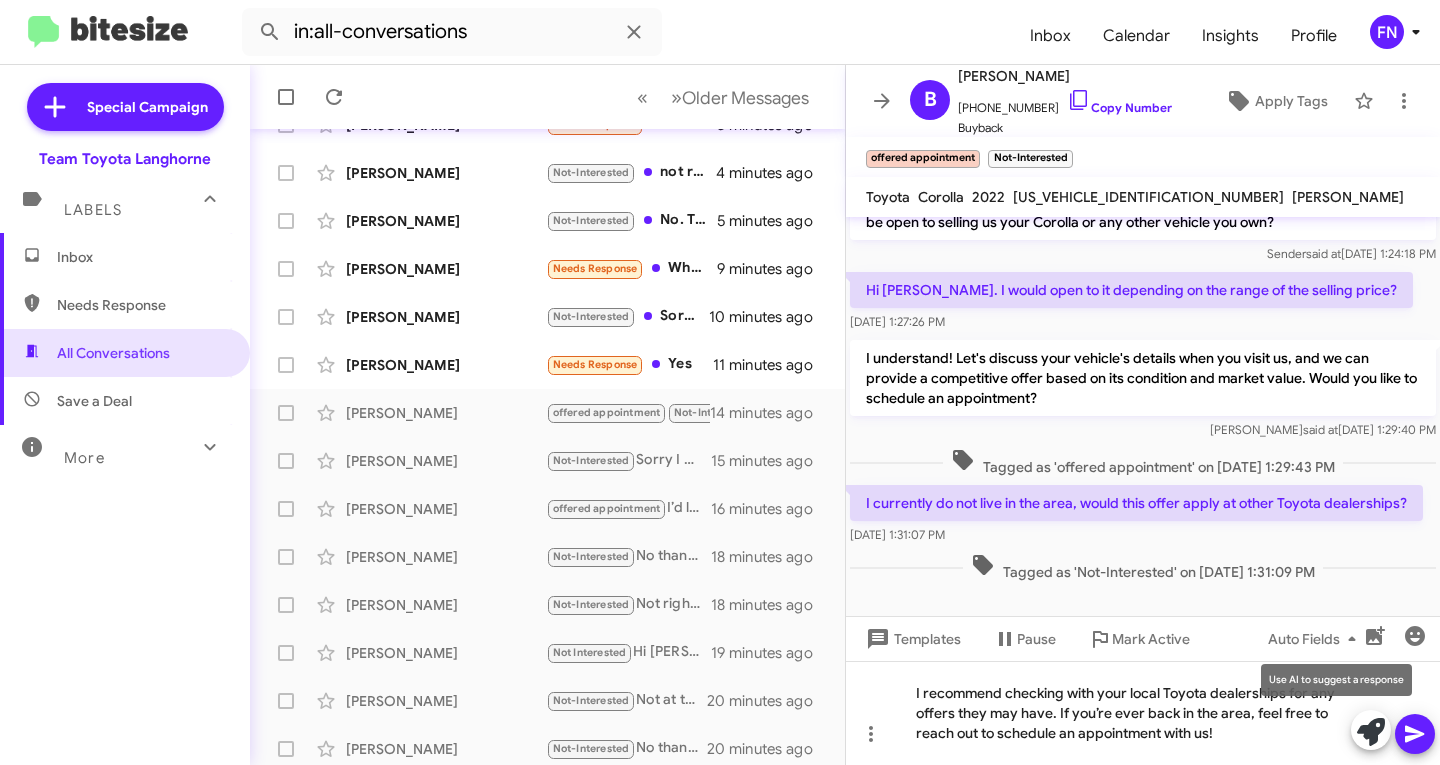 click 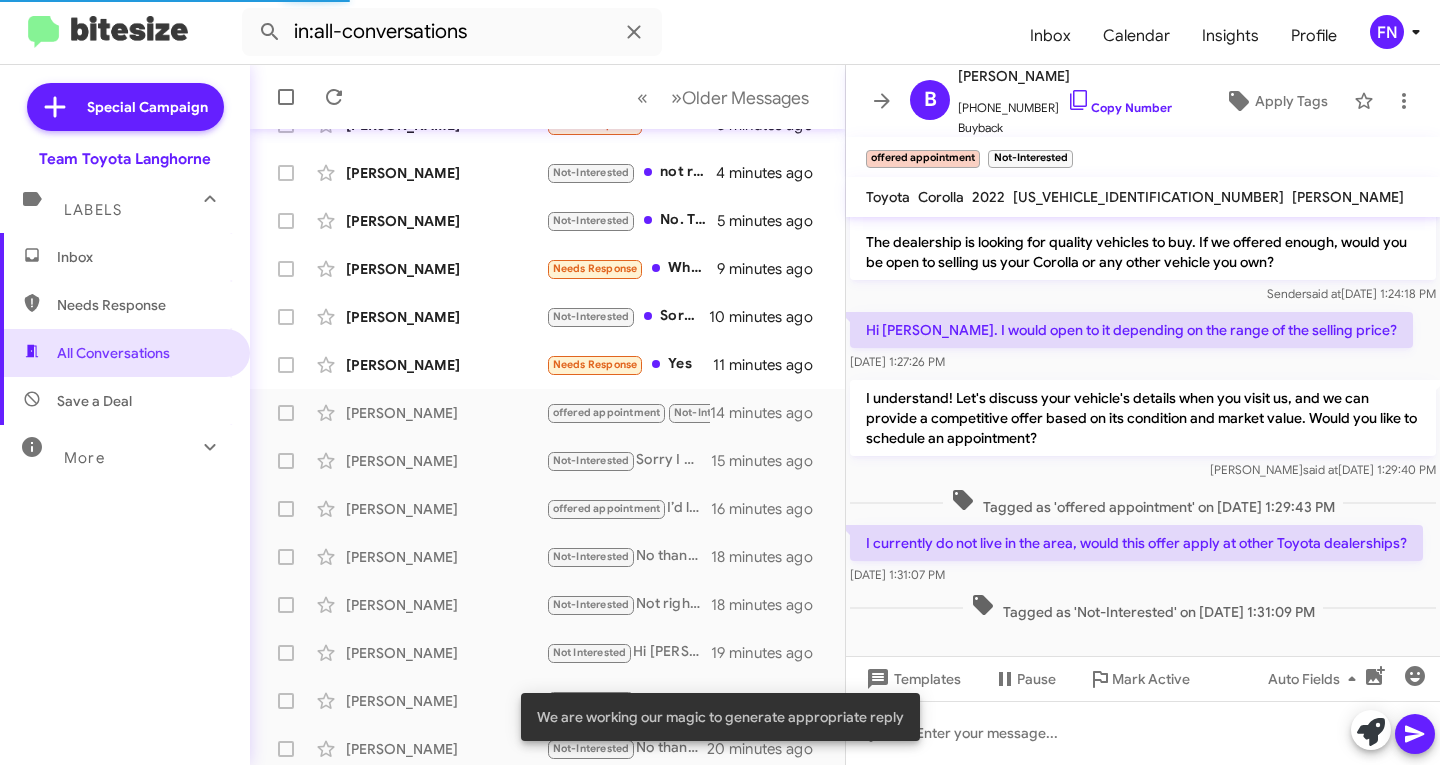 scroll, scrollTop: 100, scrollLeft: 0, axis: vertical 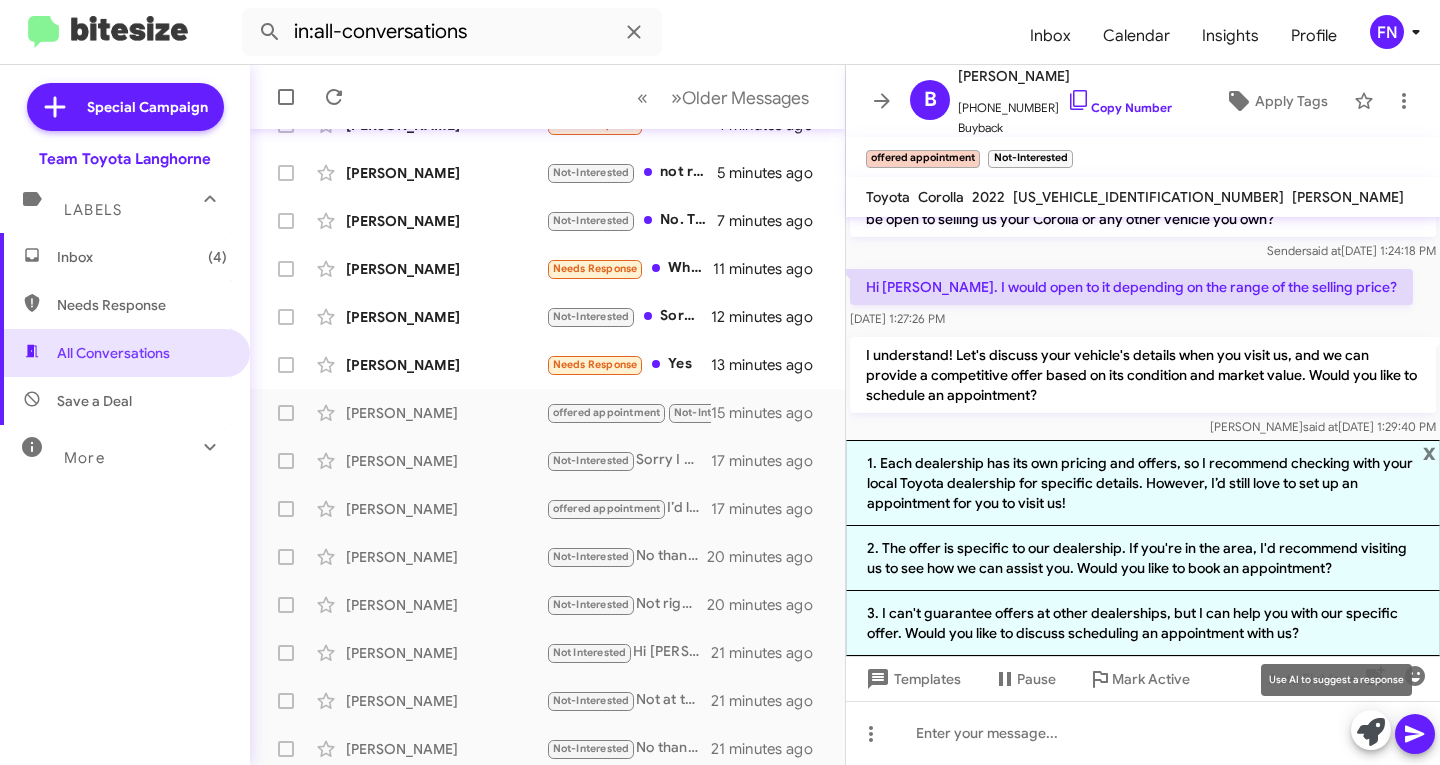 click 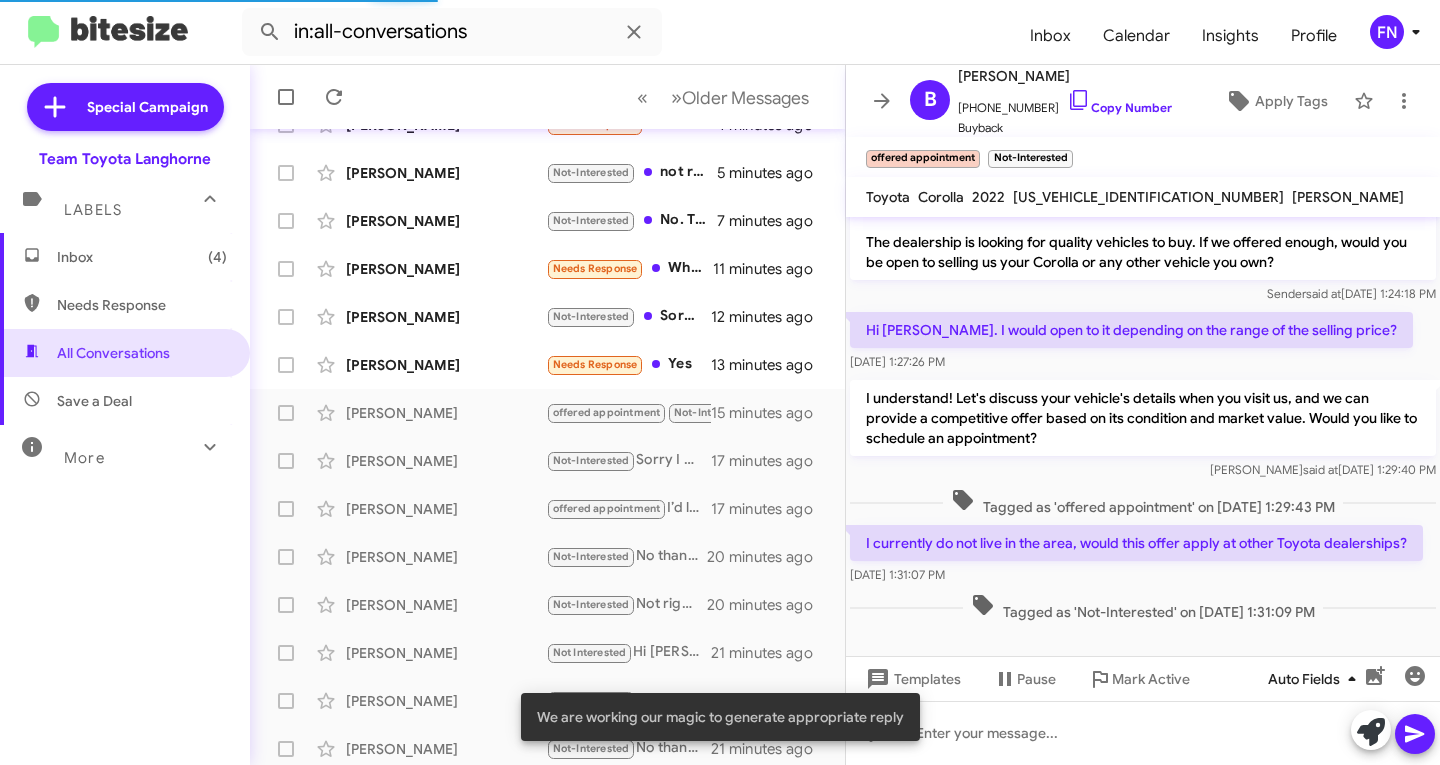 scroll, scrollTop: 100, scrollLeft: 0, axis: vertical 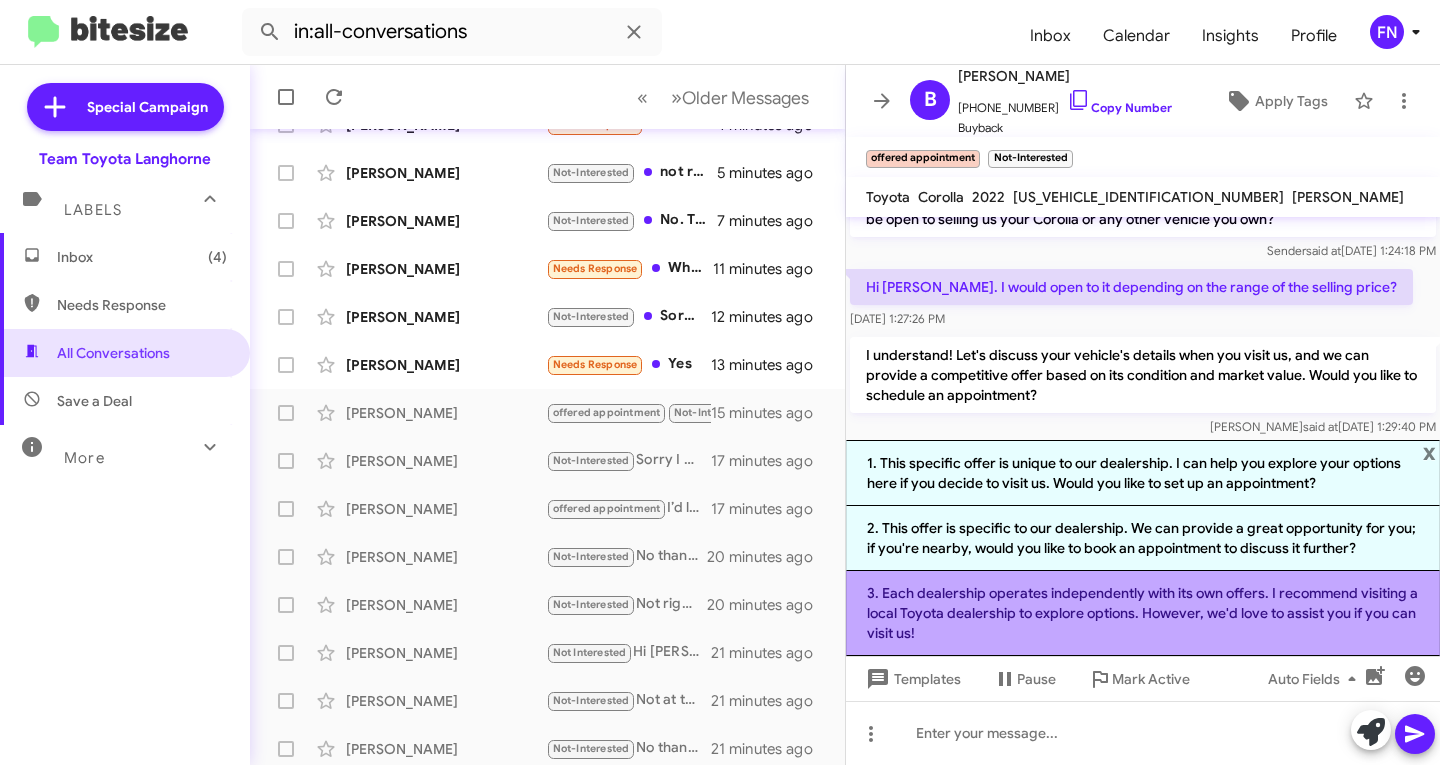 click on "3. Each dealership operates independently with its own offers. I recommend visiting a local Toyota dealership to explore options. However, we'd love to assist you if you can visit us!" 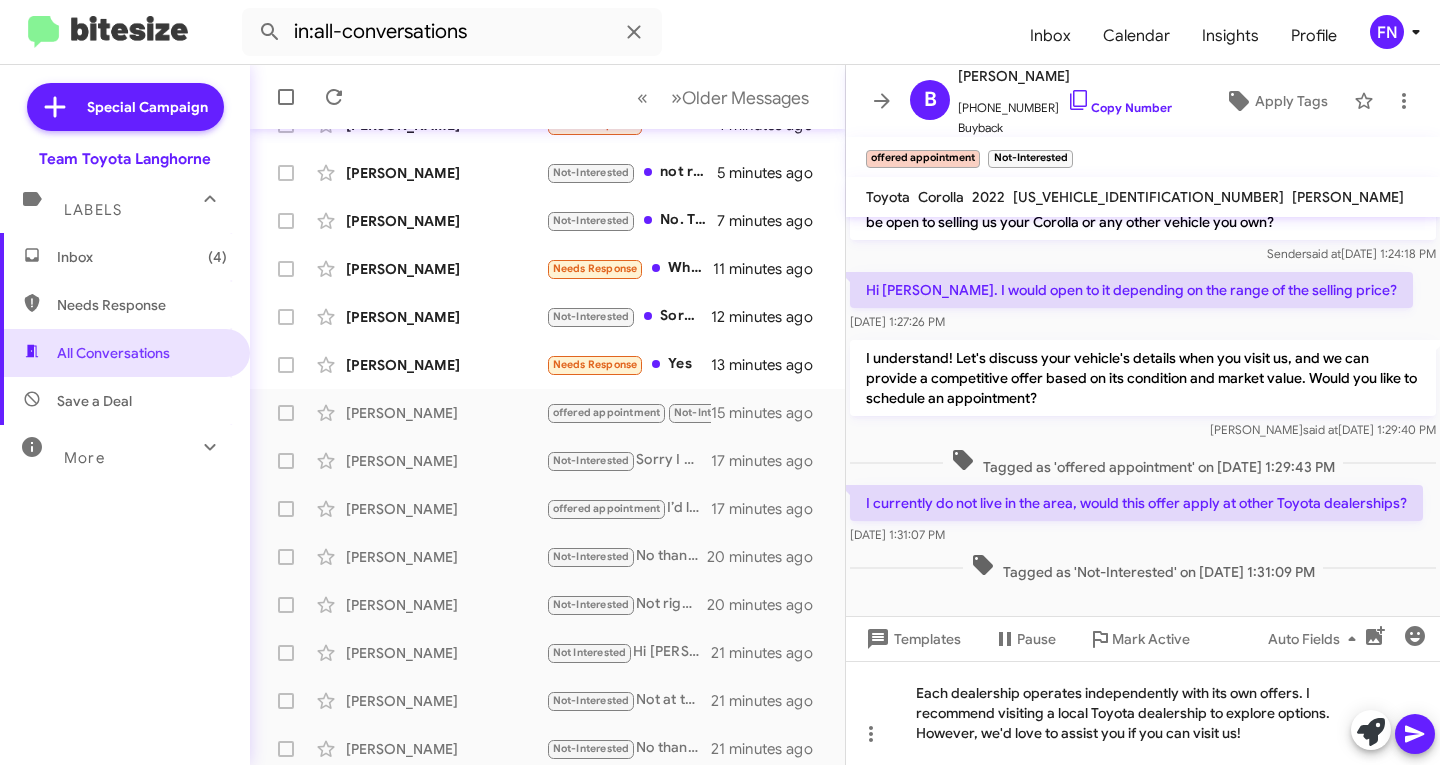 click 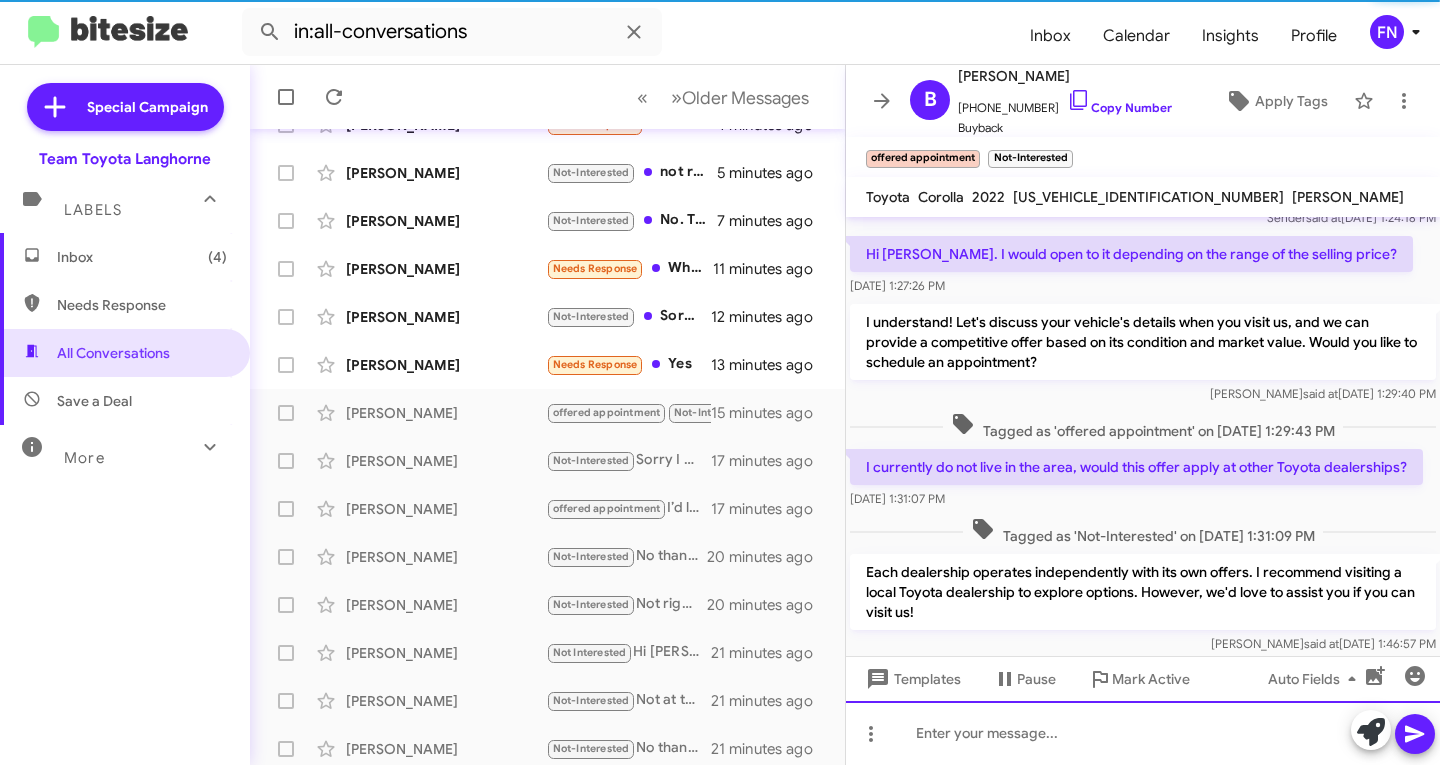 scroll, scrollTop: 190, scrollLeft: 0, axis: vertical 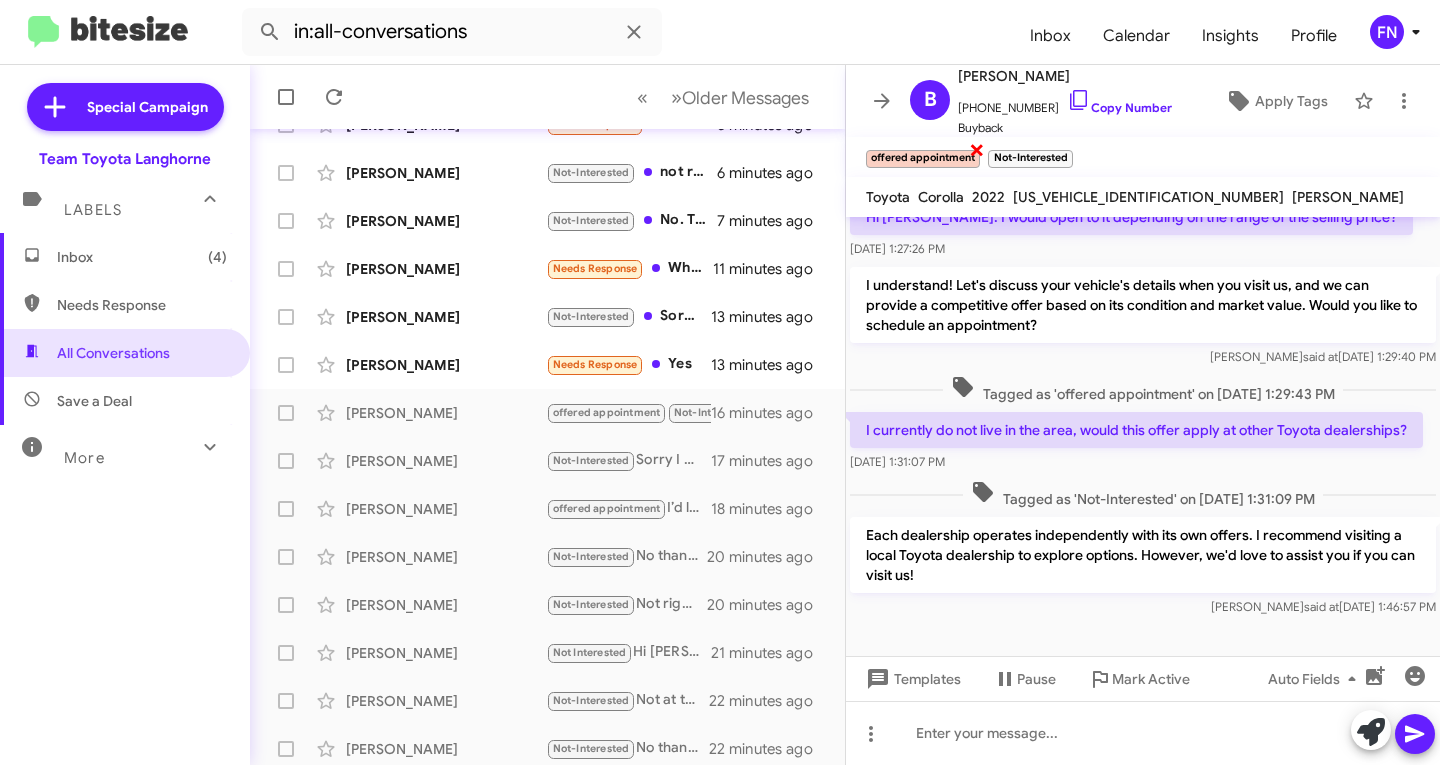 click on "×" 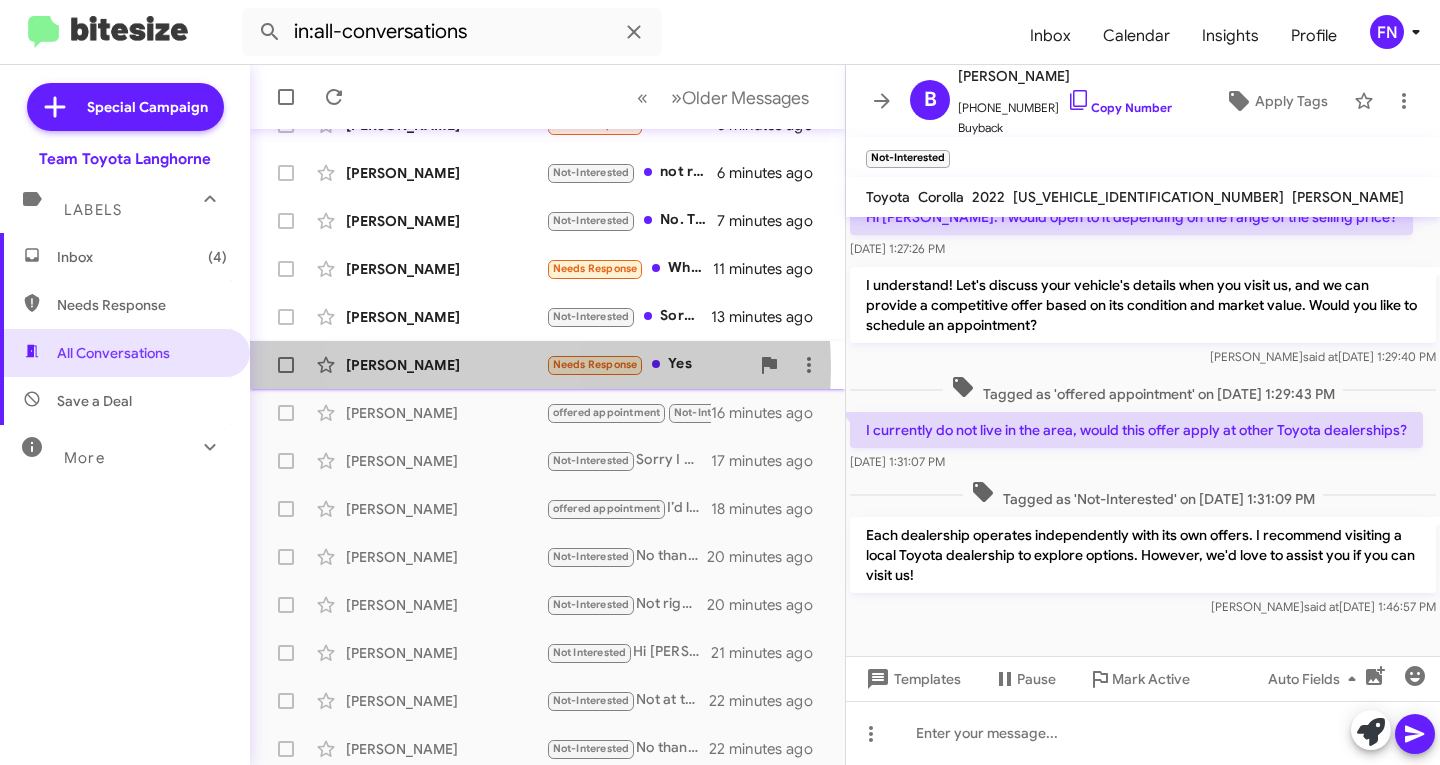 click on "[PERSON_NAME]" 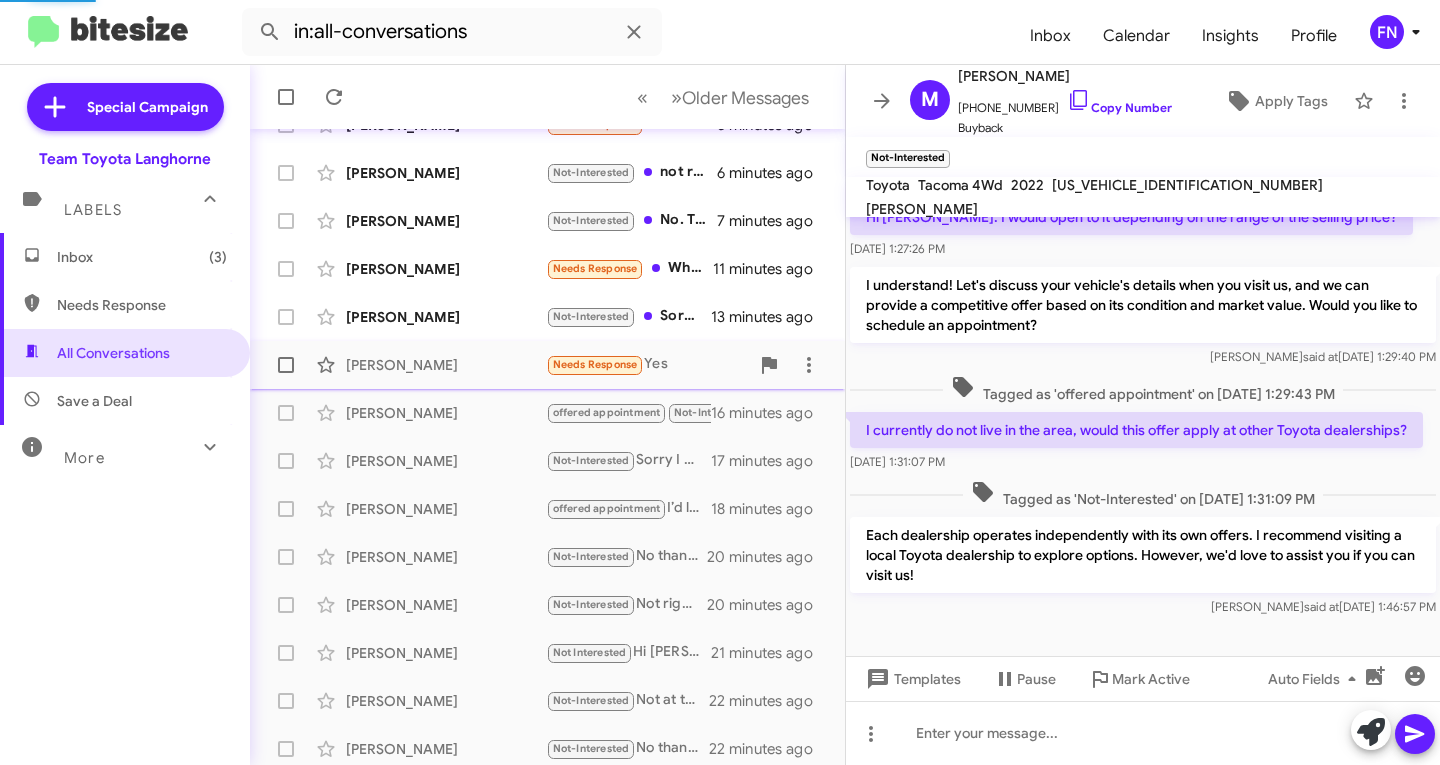 scroll, scrollTop: 0, scrollLeft: 0, axis: both 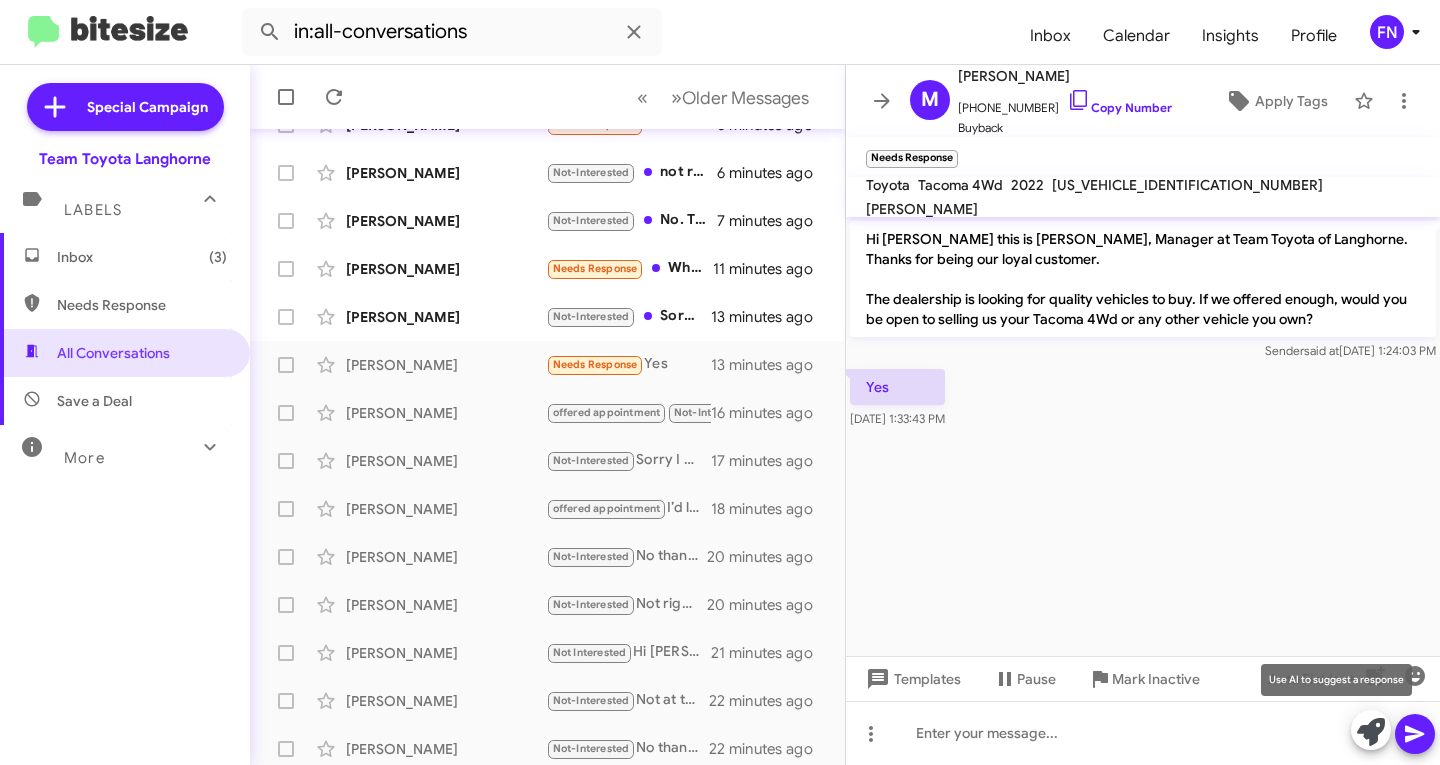 click 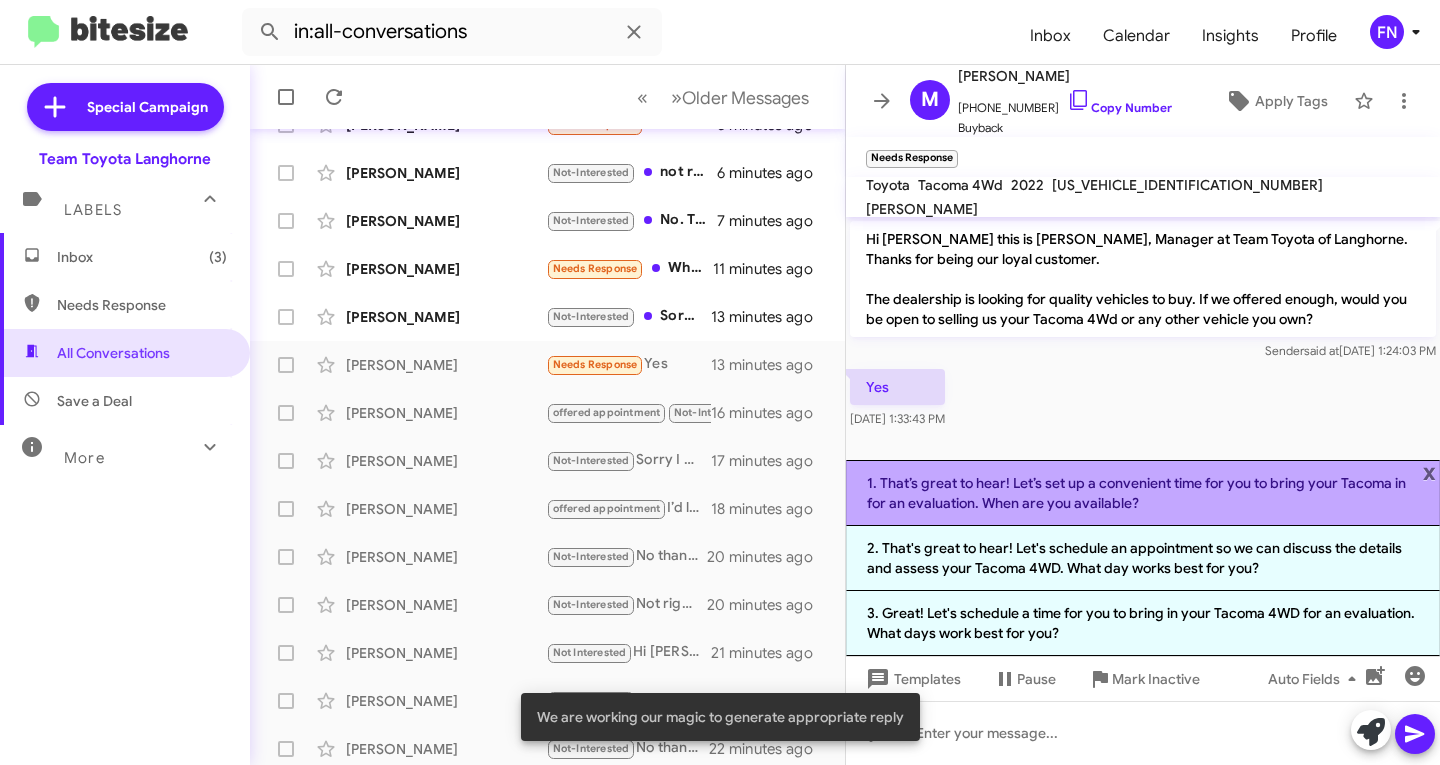 click on "1. That’s great to hear! Let’s set up a convenient time for you to bring your Tacoma in for an evaluation. When are you available?" 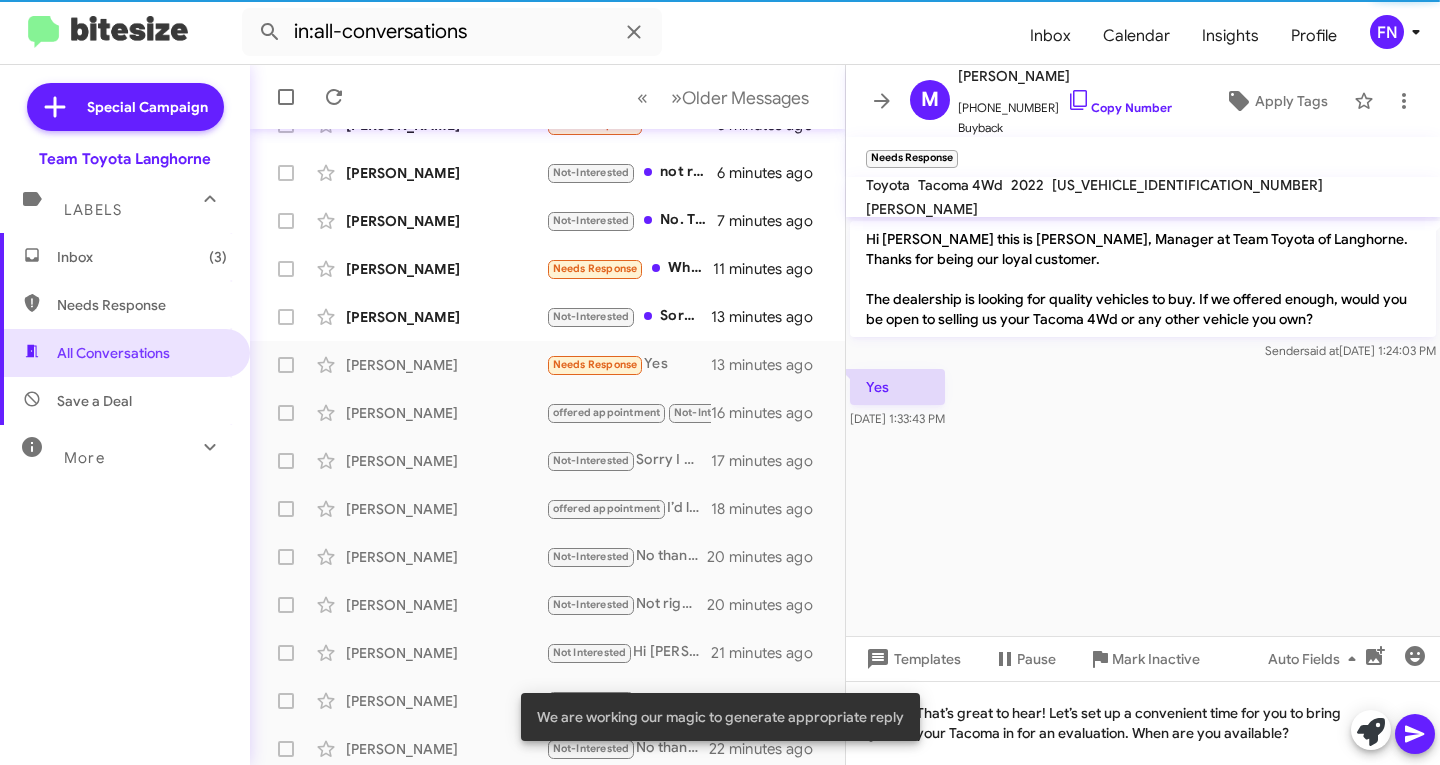 click on "in:all-conversations  Inbox  Calendar Insights Profile FN Special Campaign  Team Toyota Langhorne  Labels  Inbox  (3) Needs Response  All Conversations Save a Deal More Important  🔥 Hot Appointment Set
Starred Sent Sold Sold Responded Historic Reactivated Finished Opt out Paused Unpaused Phone Call All Conversations   « Previous » Next   Older Messages   Franklin Williams  offered appointment   Needs Response   Yes   a minute ago    Shaun Kean  Needs Response   Possibly. It only has 50,000 miles on it   5 minutes ago    Anne Hughes  Not-Interested   not right now   6 minutes ago    Frank Toscano  Not-Interested   No. Thank you   7 minutes ago    Kyle Karaman  Needs Response   What's your offer   11 minutes ago    Crystal Wiggins  Not-Interested   Sorry I no longer have that vehicle   13 minutes ago    Matthew Broderick  Needs Response   Yes   13 minutes ago    Boris Skylar  offered appointment   Not-Interested   16 minutes ago    Ian Anderson  Not-Interested" at bounding box center [720, 382] 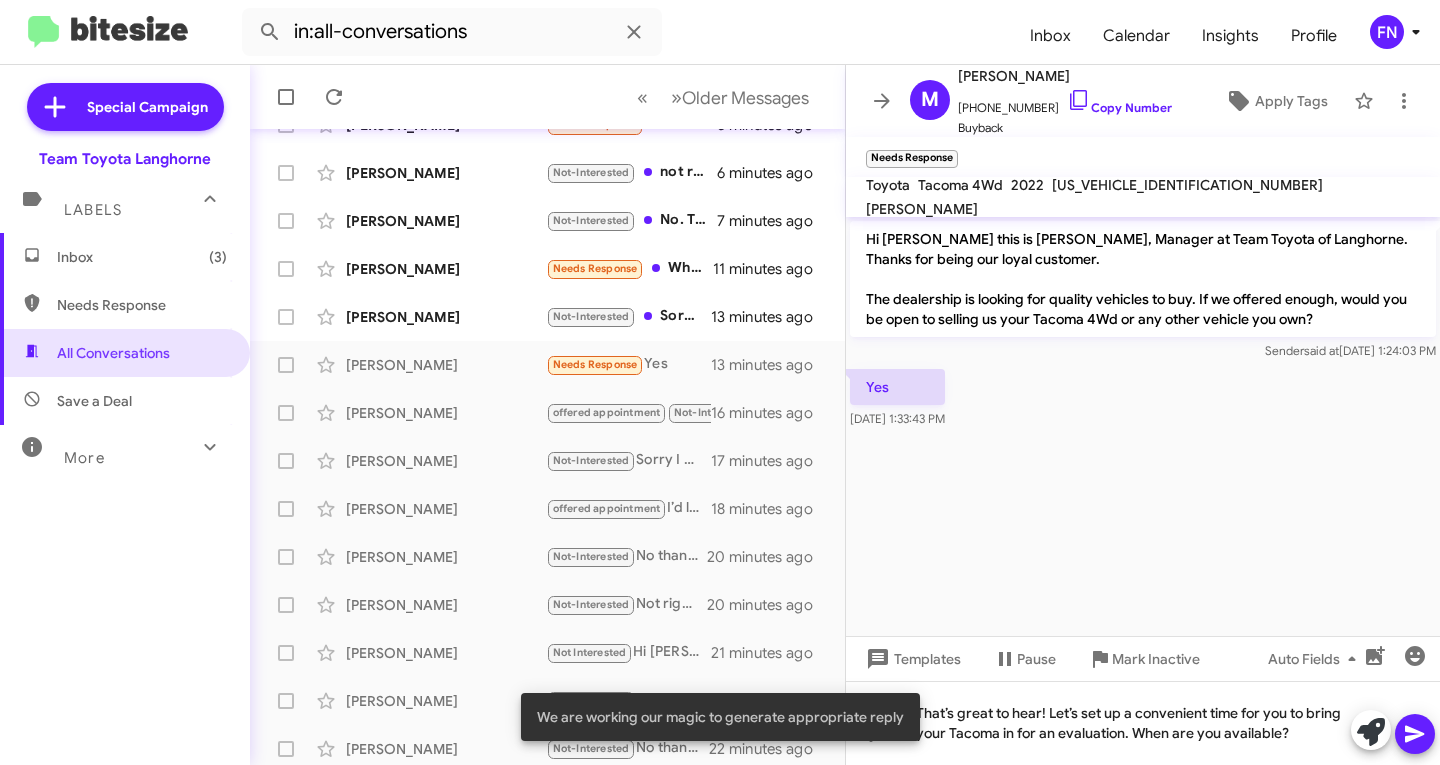 click 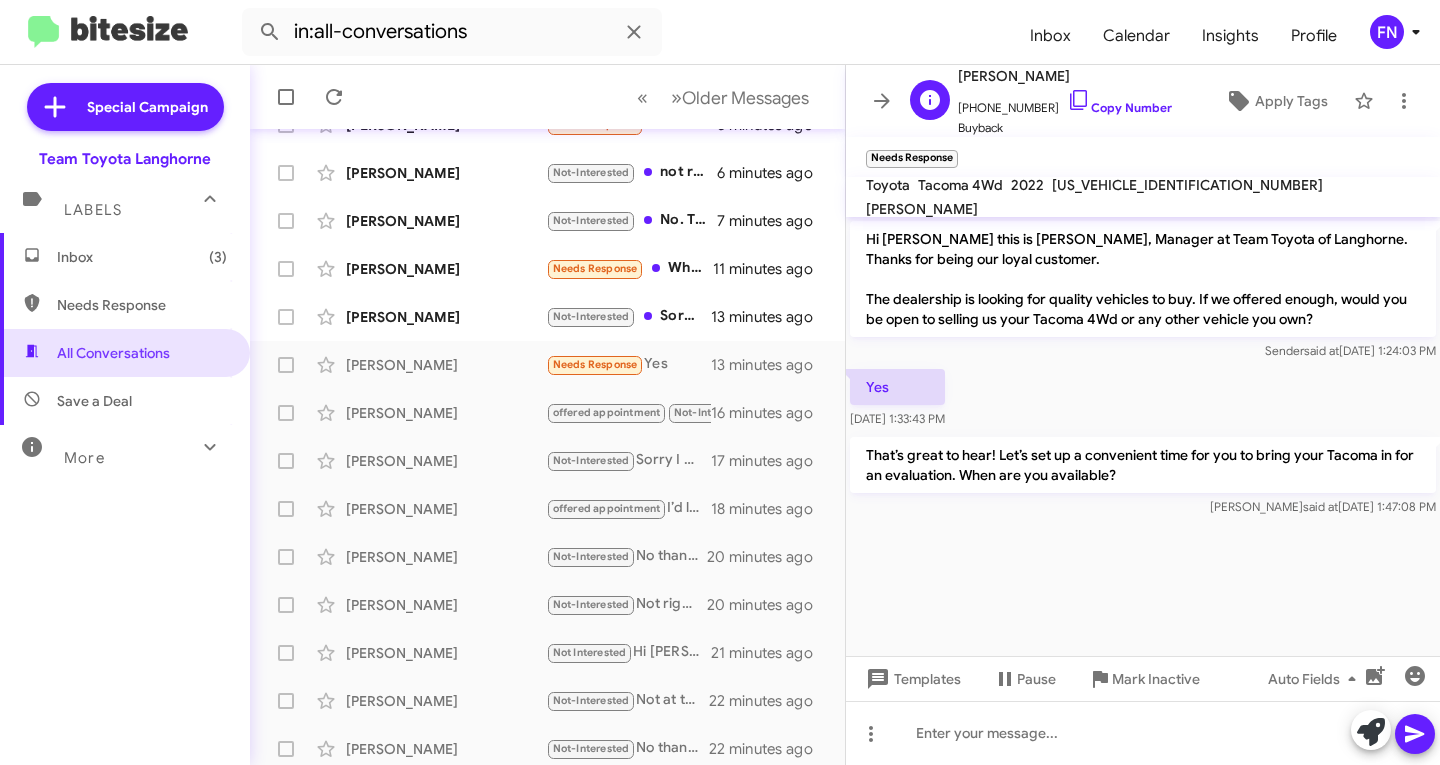 click on "+12159013832   Copy Number" 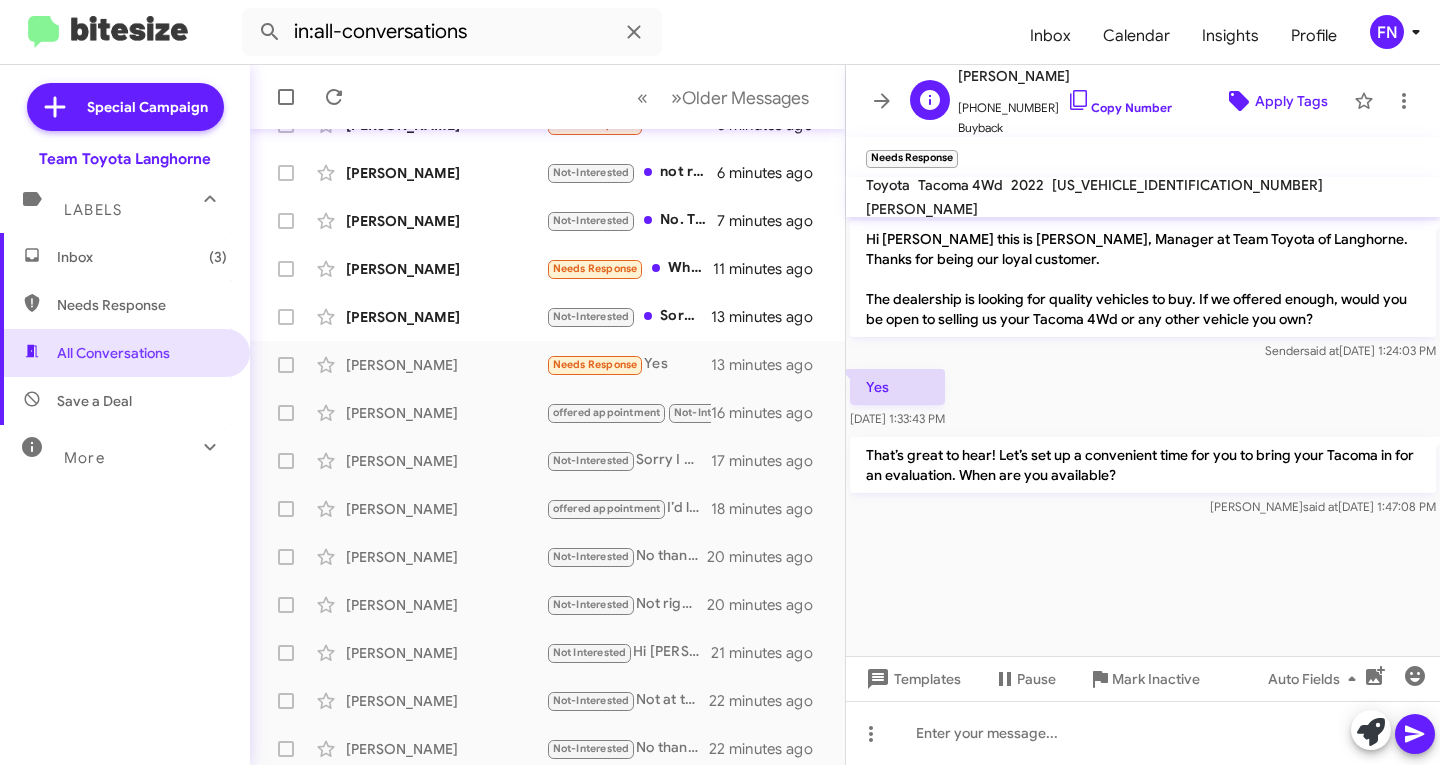 click on "Apply Tags" 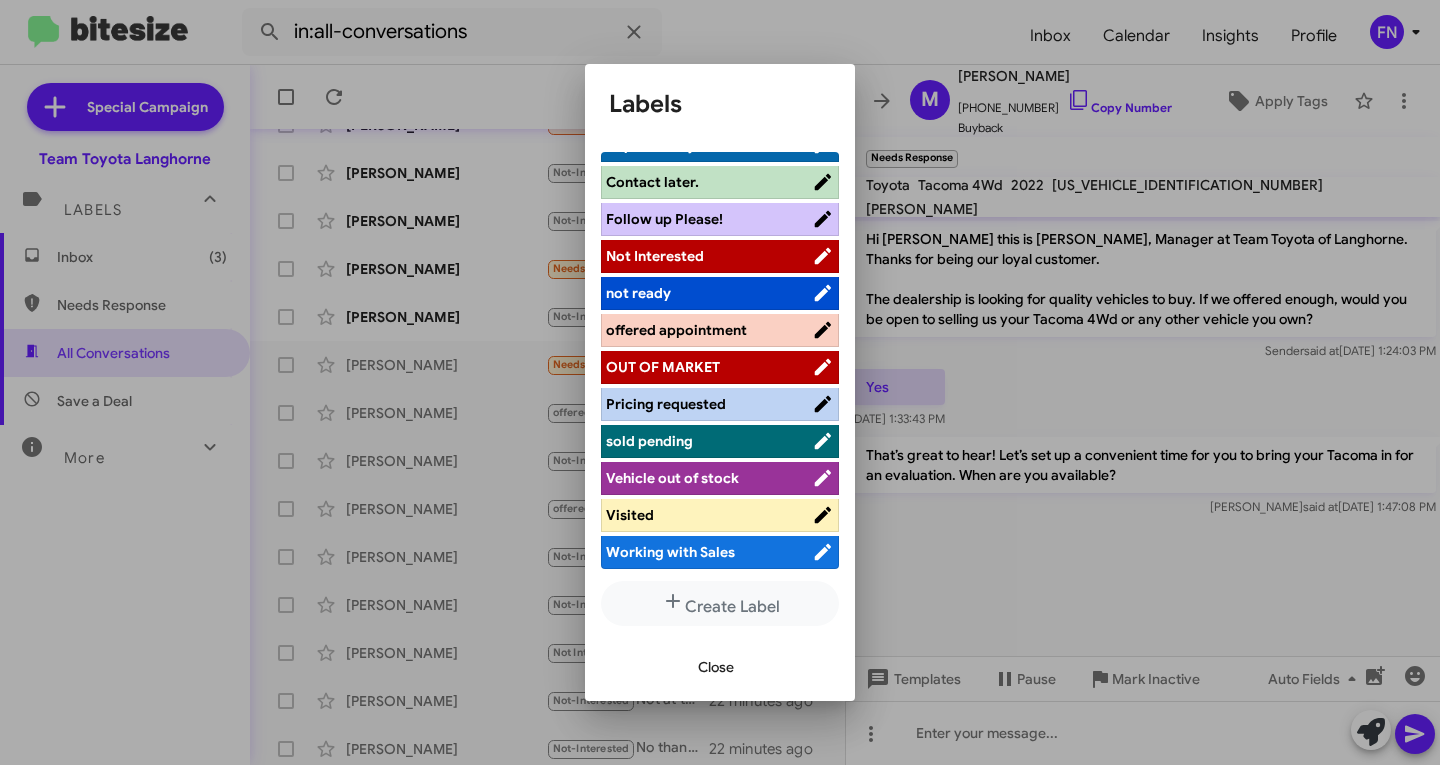 click on "offered appointment" at bounding box center (676, 330) 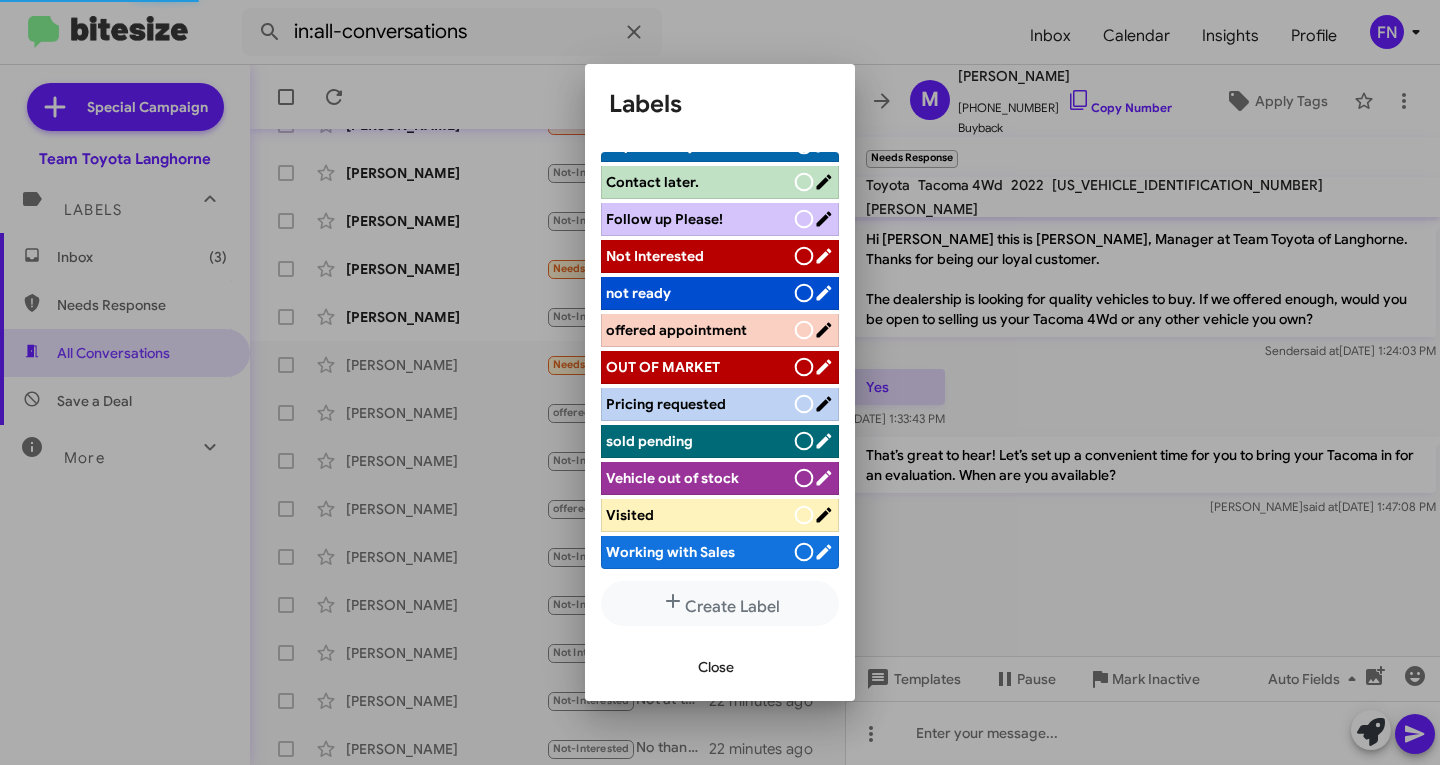 scroll, scrollTop: 283, scrollLeft: 0, axis: vertical 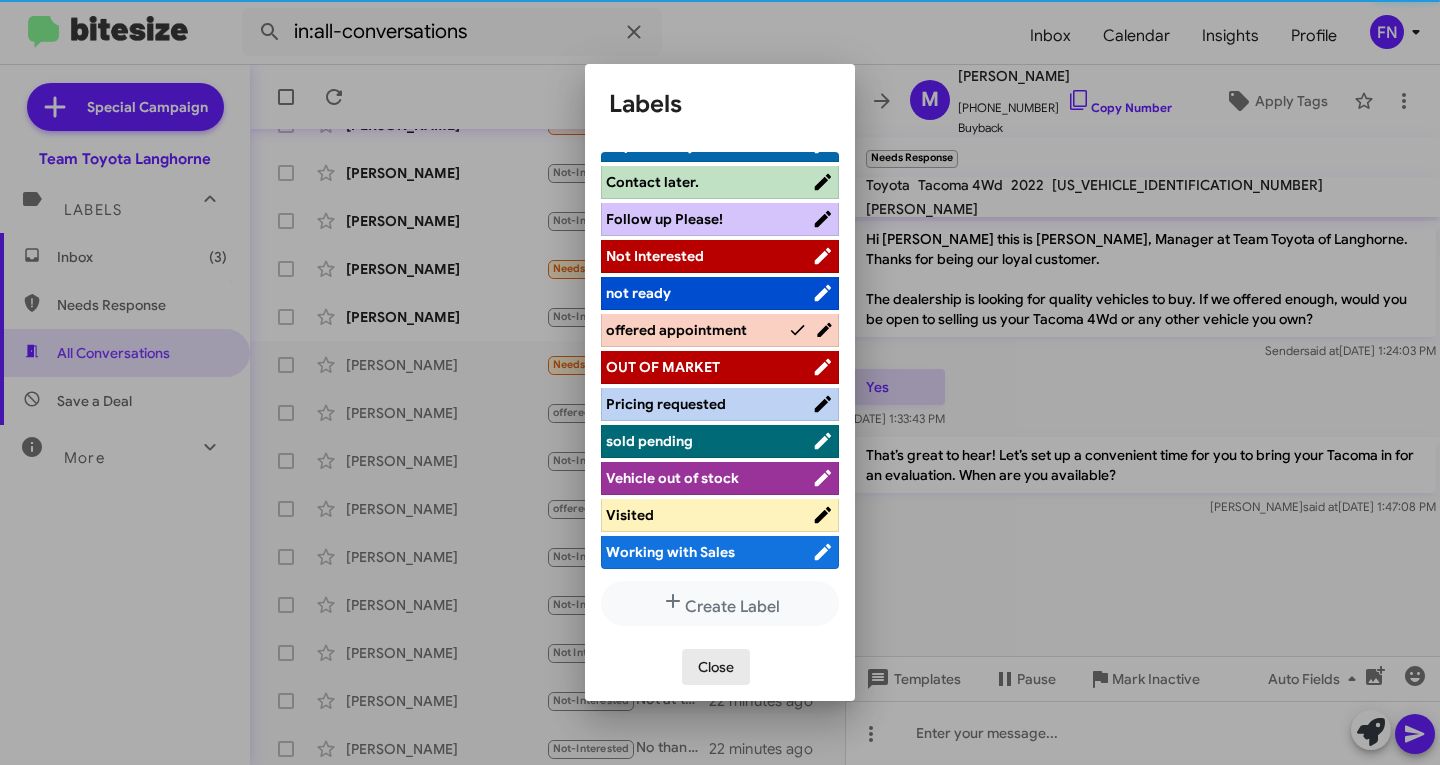 click on "Close" at bounding box center [716, 667] 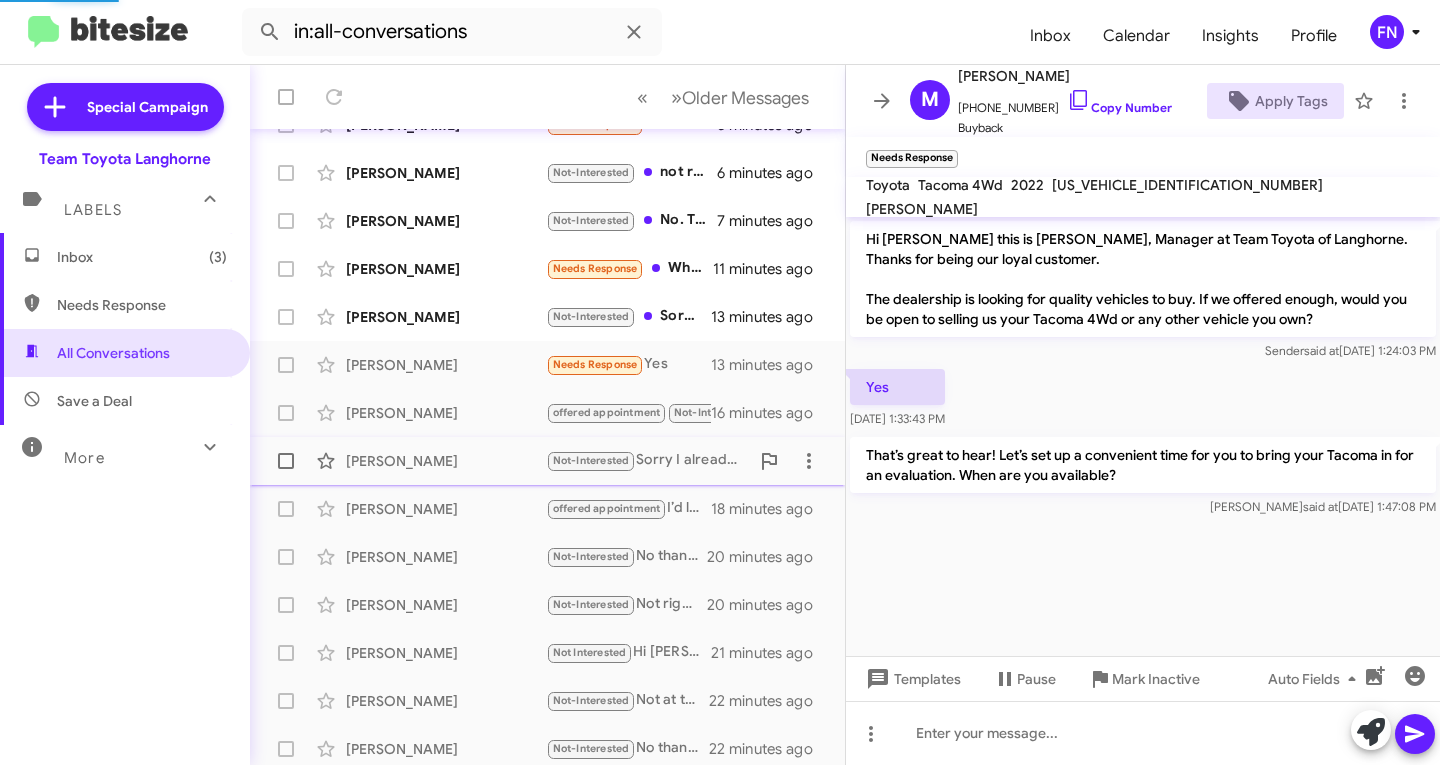 scroll, scrollTop: 244, scrollLeft: 0, axis: vertical 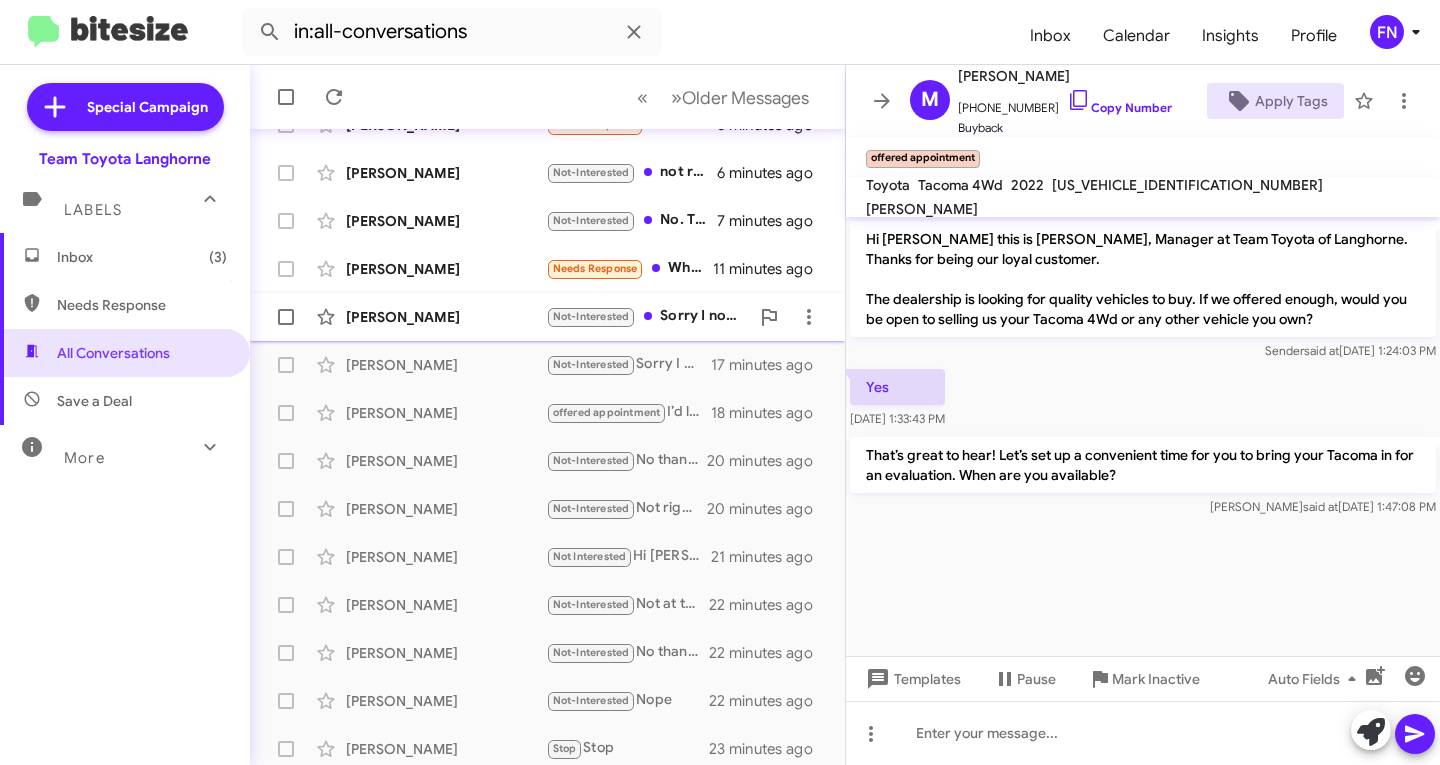 click on "Crystal Wiggins  Not-Interested   Sorry I no longer have that vehicle   13 minutes ago" 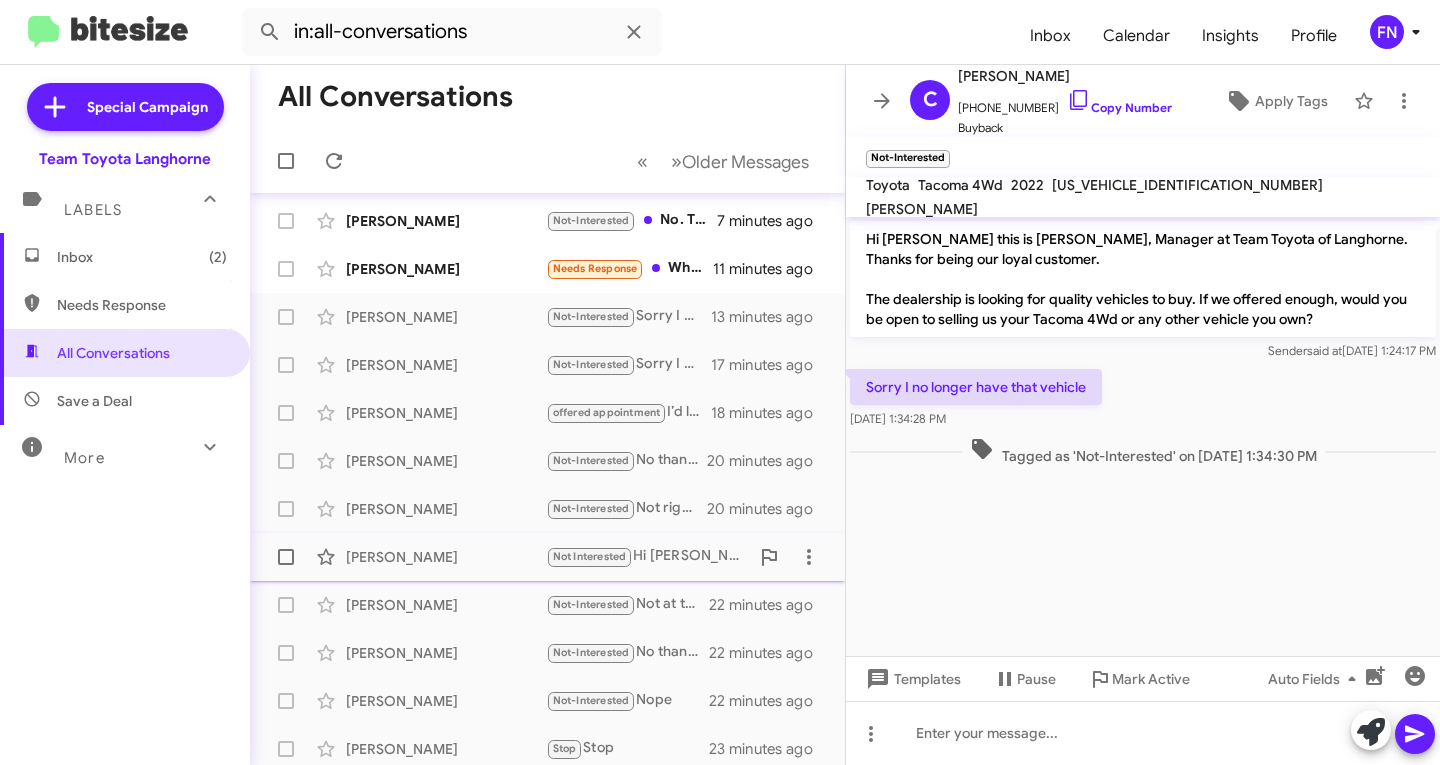 scroll, scrollTop: 44, scrollLeft: 0, axis: vertical 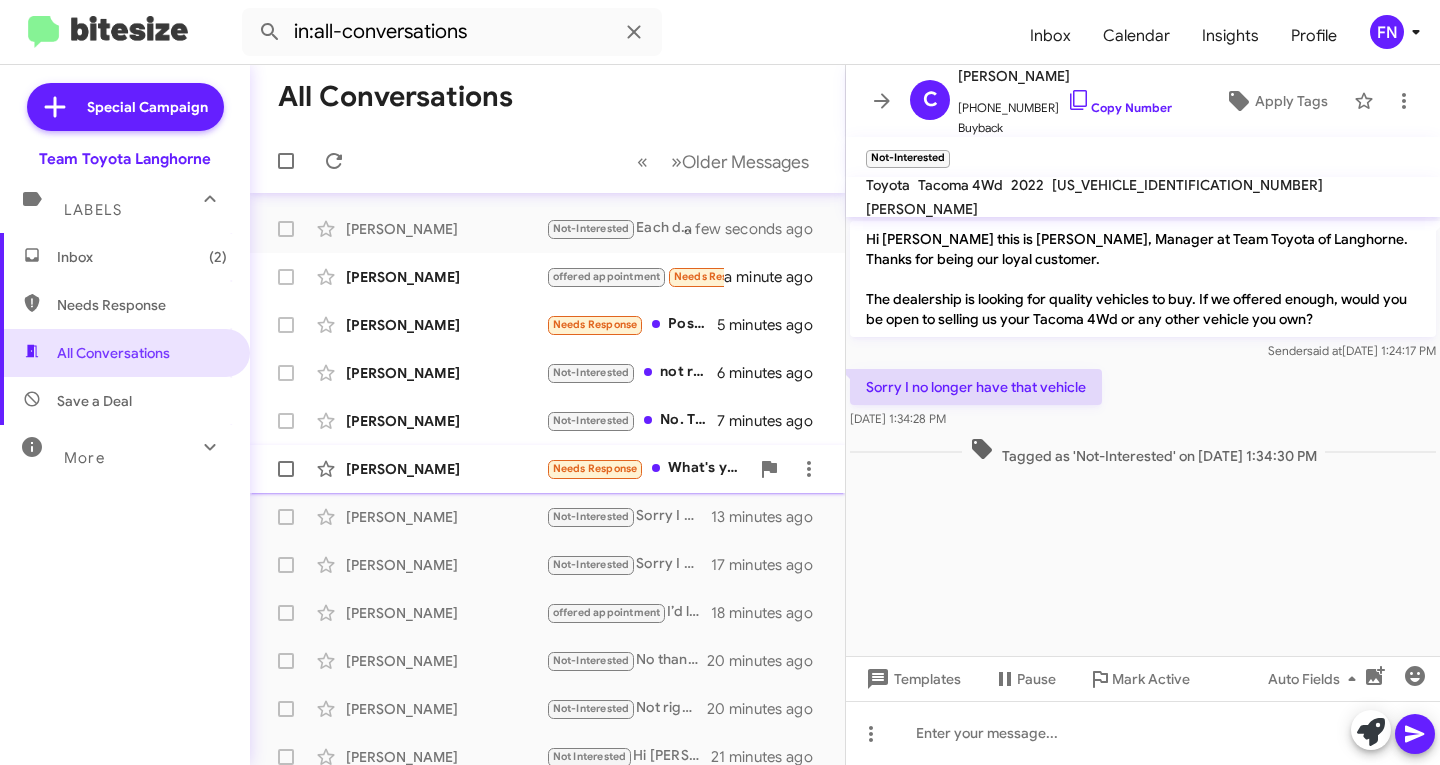 click on "Kyle Karaman  Needs Response   What's your offer   11 minutes ago" 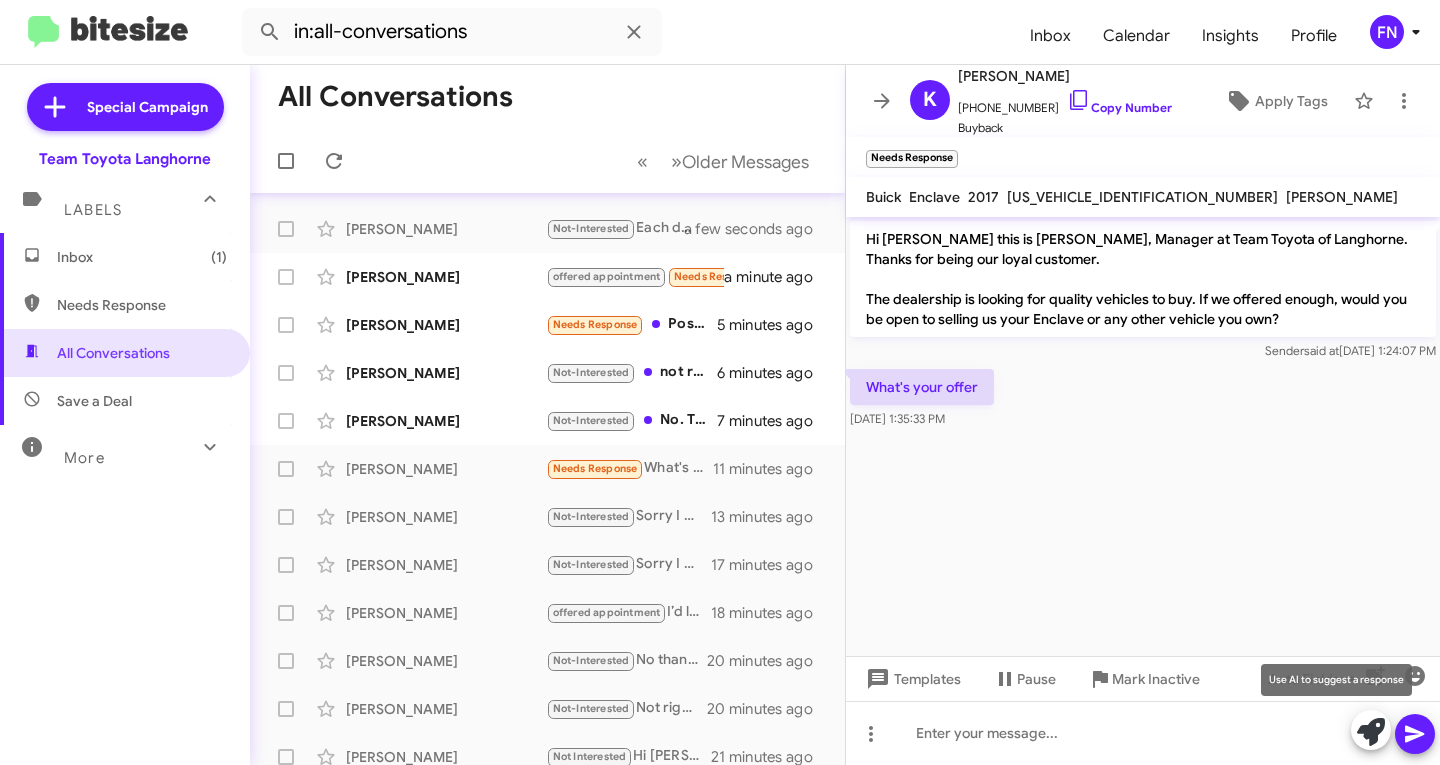 click 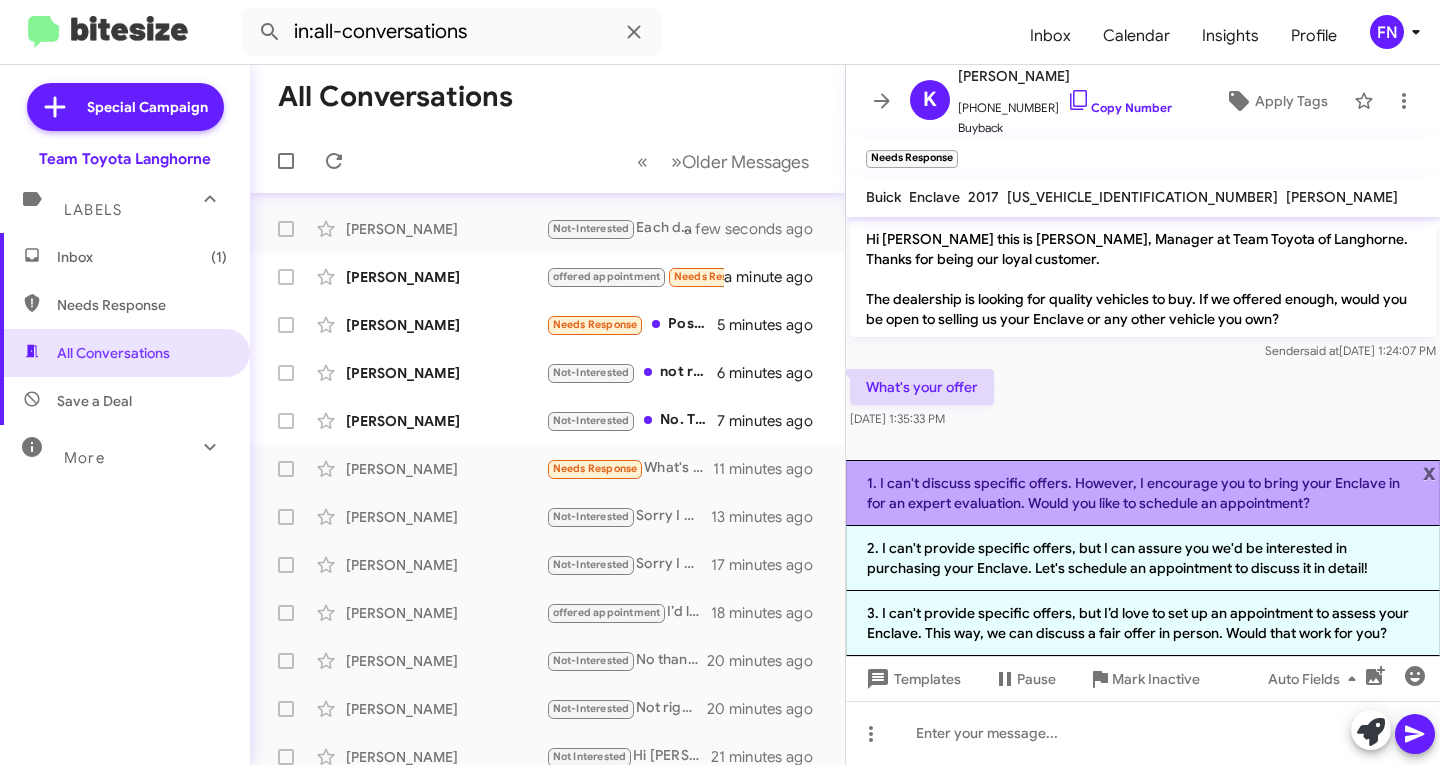 click on "1. I can't discuss specific offers. However, I encourage you to bring your Enclave in for an expert evaluation. Would you like to schedule an appointment?" 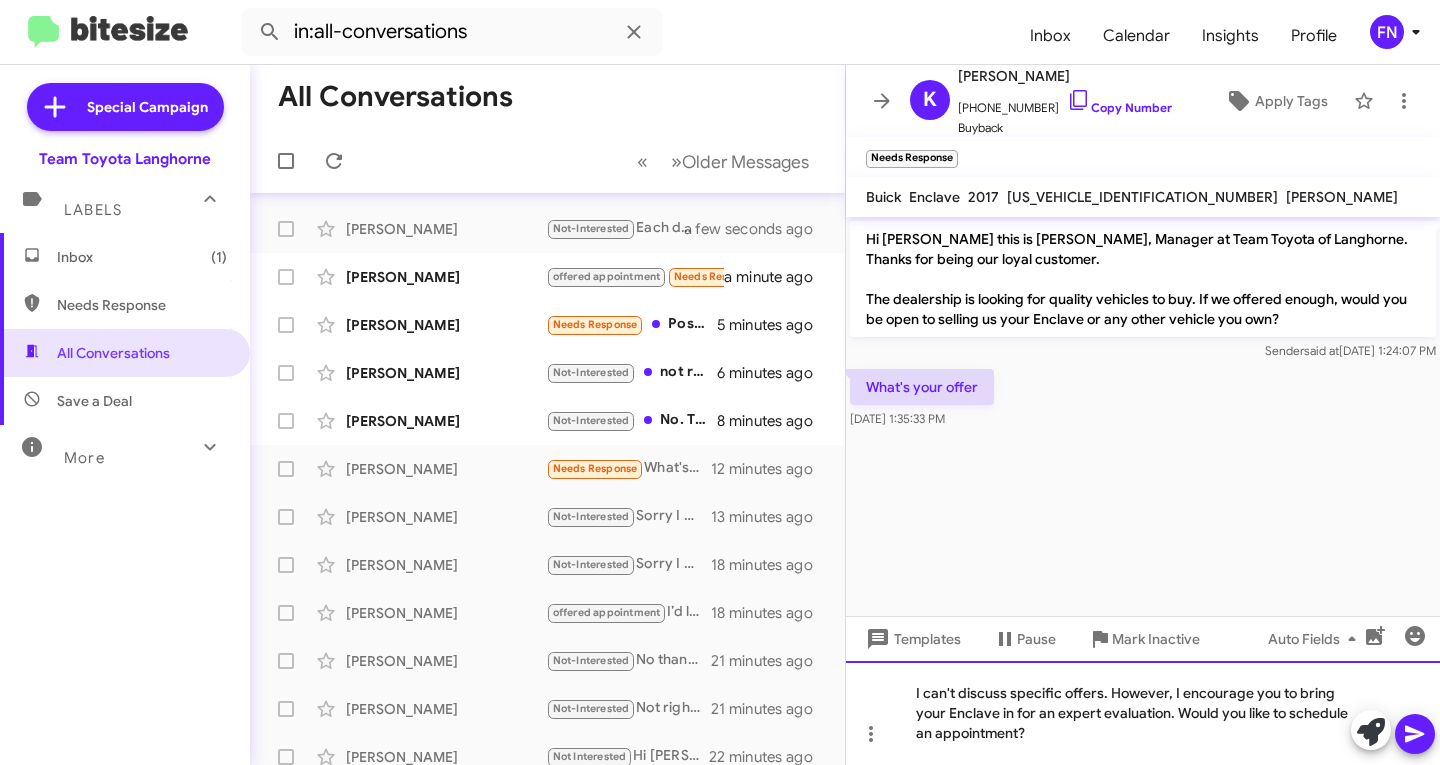 drag, startPoint x: 1172, startPoint y: 689, endPoint x: 1150, endPoint y: 710, distance: 30.413813 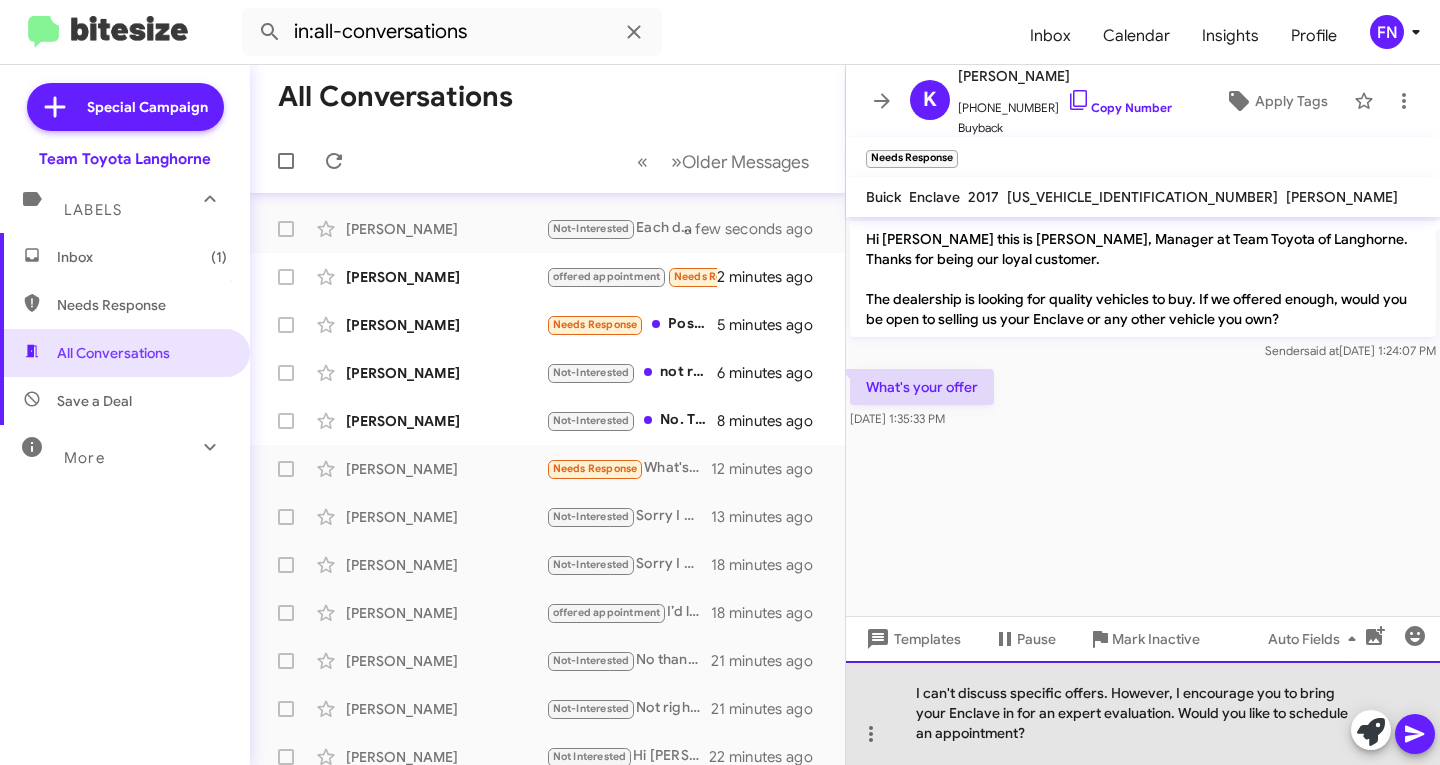 drag, startPoint x: 1173, startPoint y: 689, endPoint x: 846, endPoint y: 696, distance: 327.07492 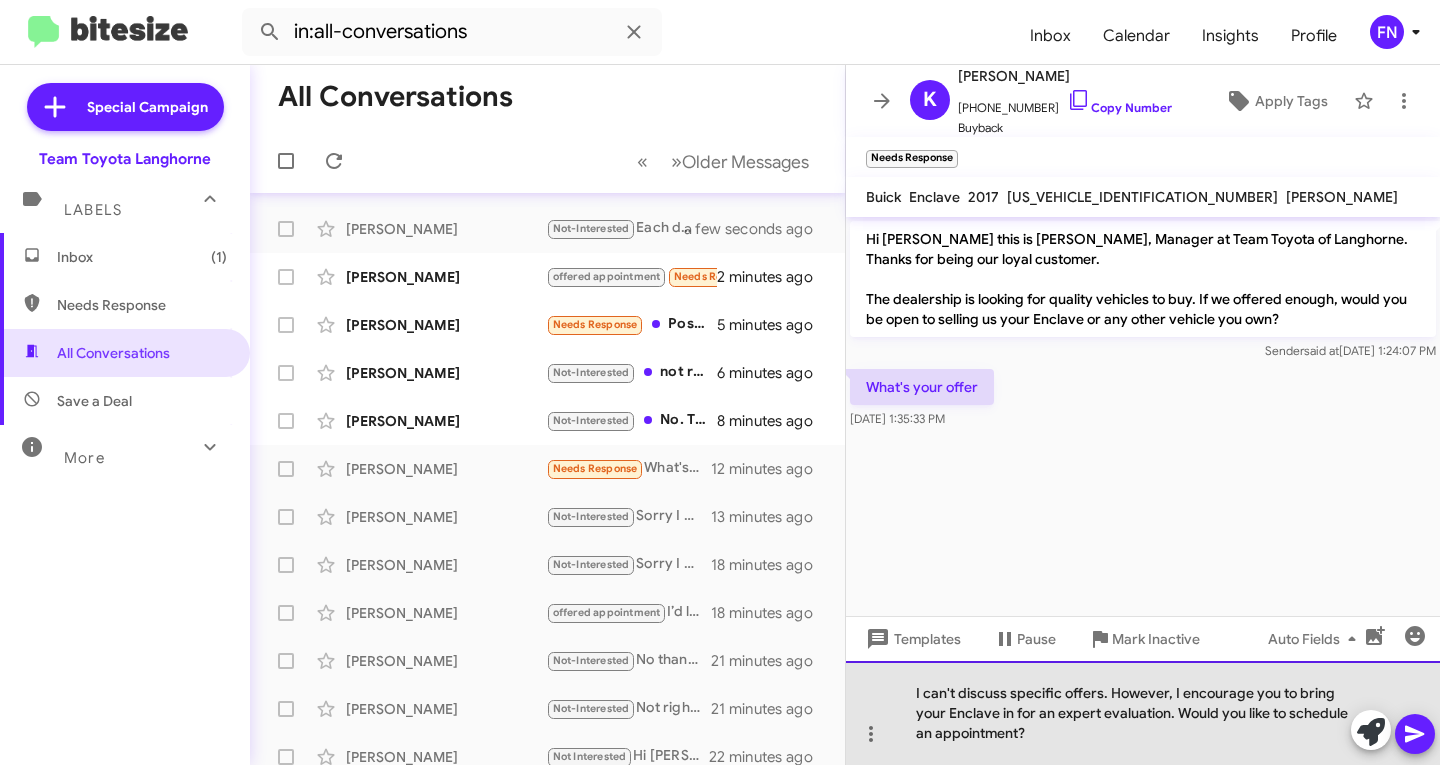 click on "I can't discuss specific offers. However, I encourage you to bring your Enclave in for an expert evaluation. Would you like to schedule an appointment?" 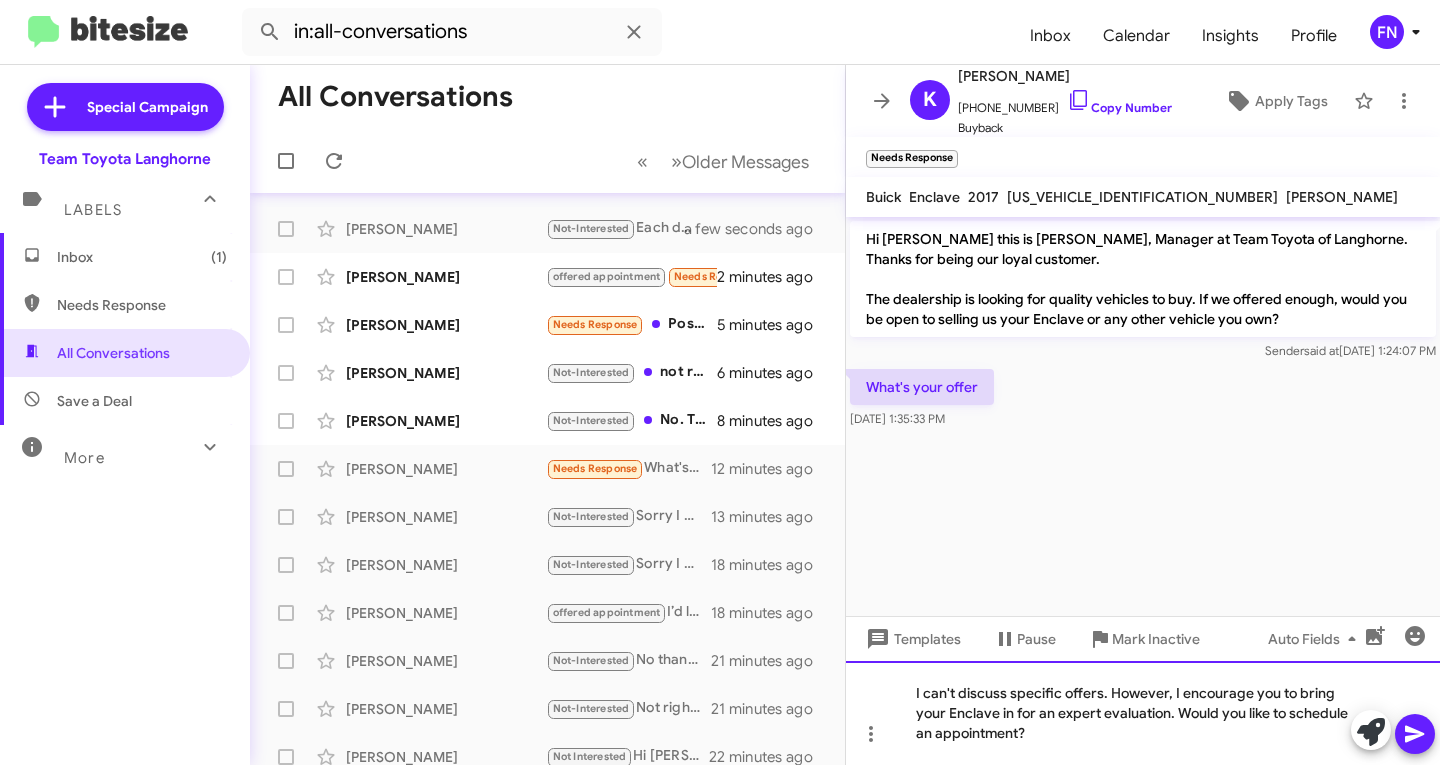 type 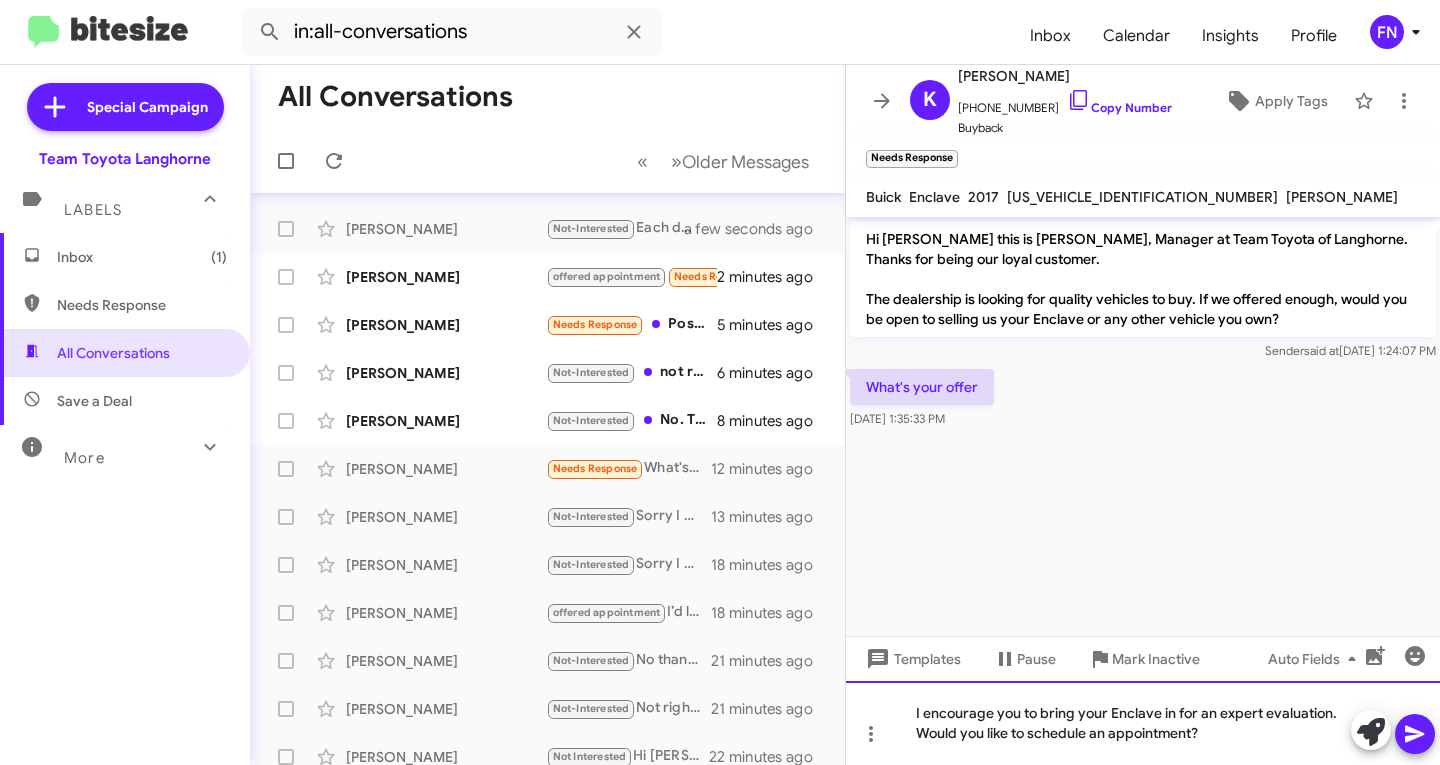 click on "I encourage you to bring your Enclave in for an expert evaluation. Would you like to schedule an appointment?" 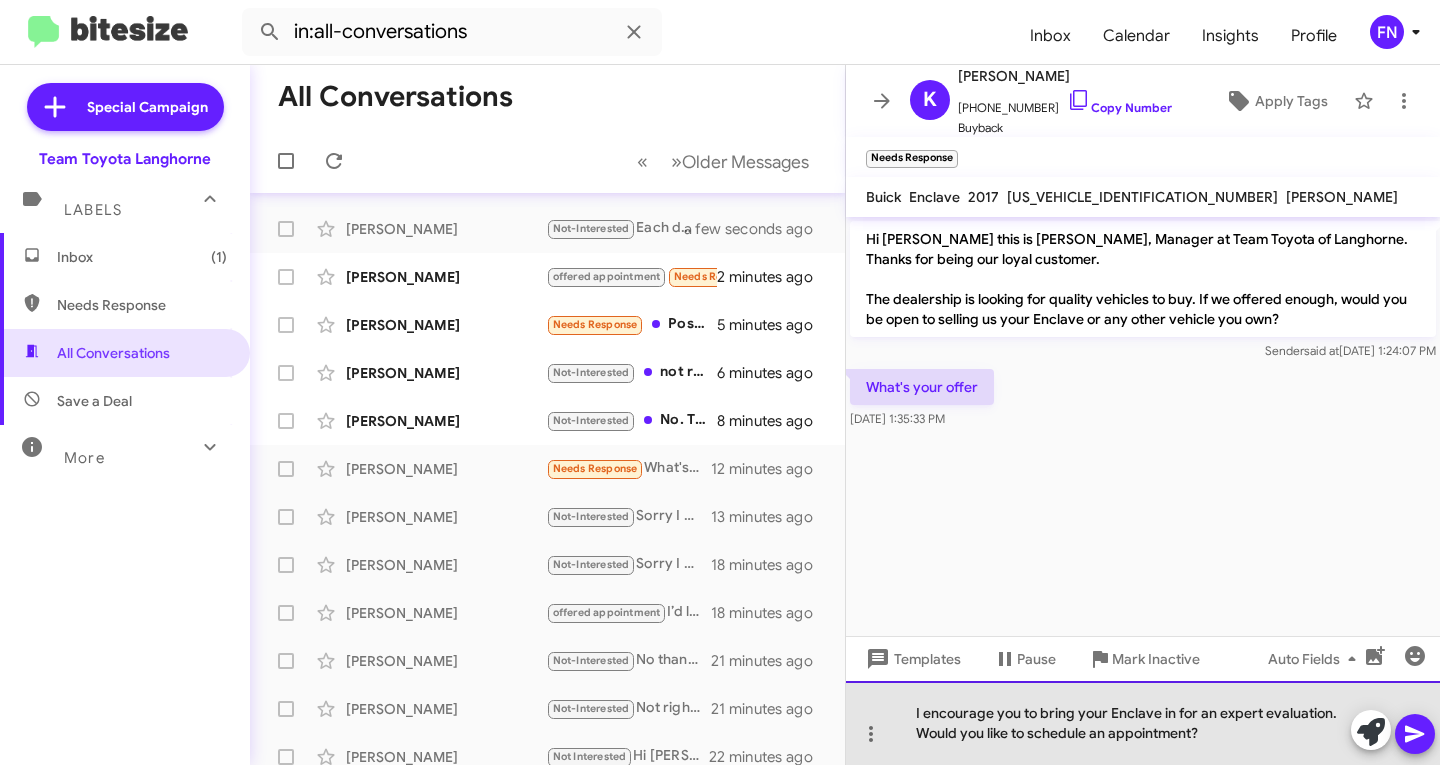 click on "I encourage you to bring your Enclave in for an expert evaluation. Would you like to schedule an appointment?" 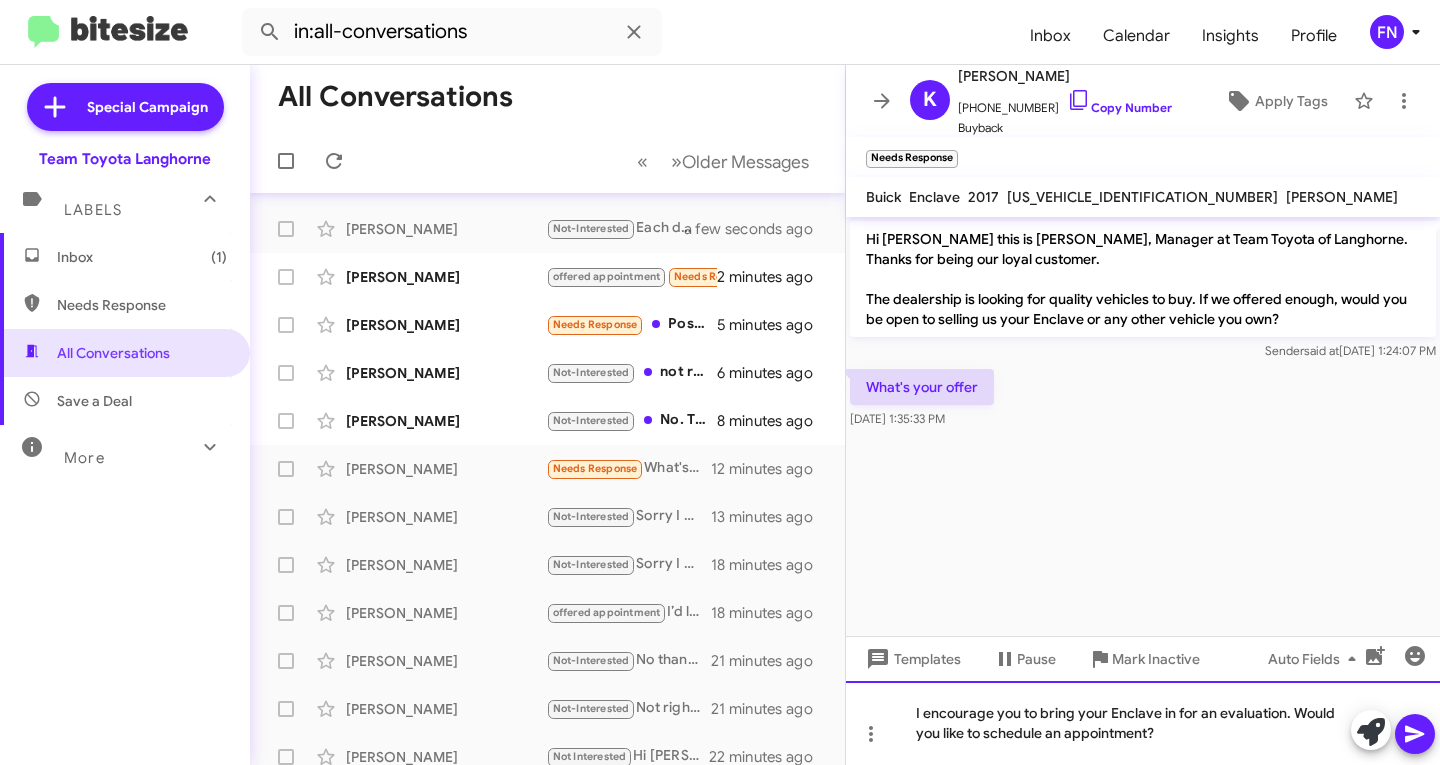click on "I encourage you to bring your Enclave in for an evaluation. Would you like to schedule an appointment?" 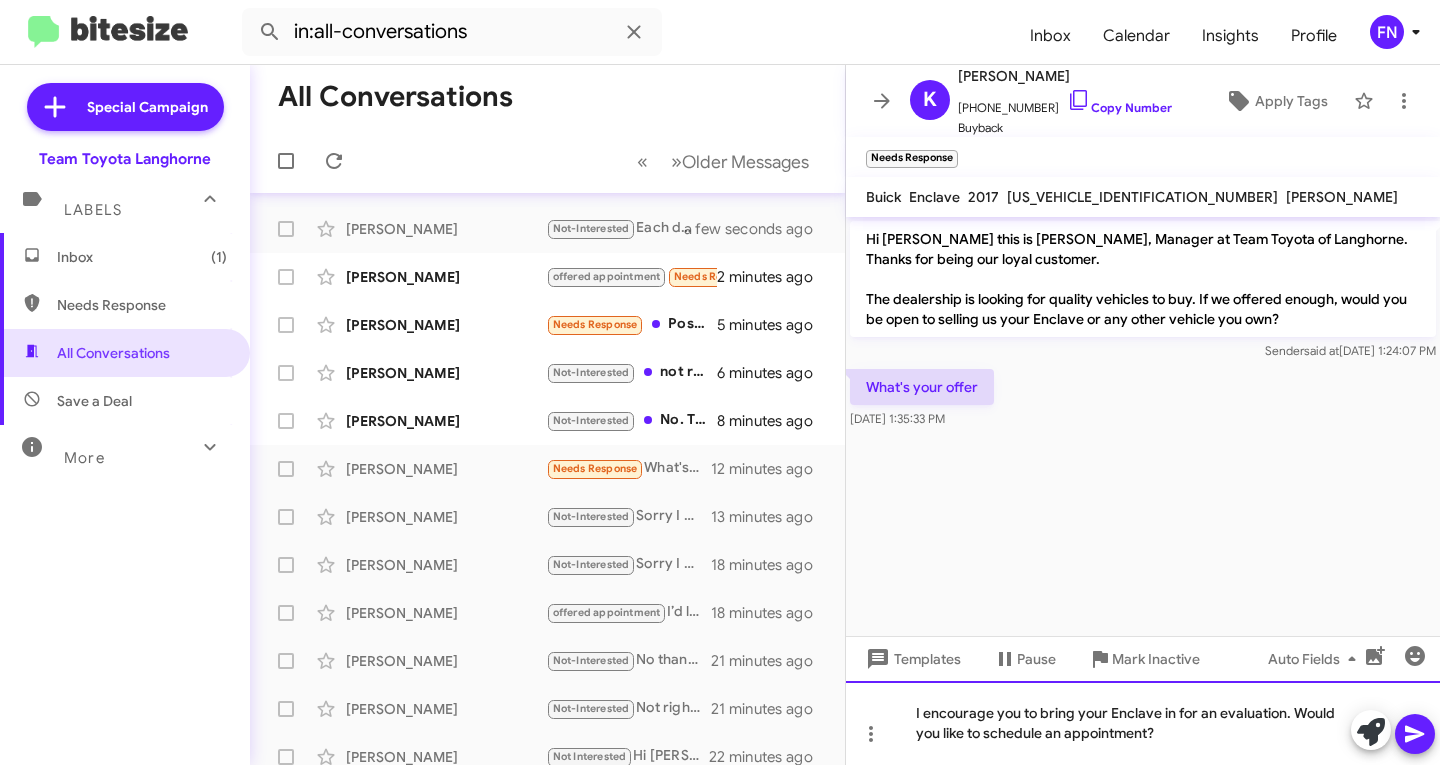 click on "I encourage you to bring your Enclave in for an evaluation. Would you like to schedule an appointment?" 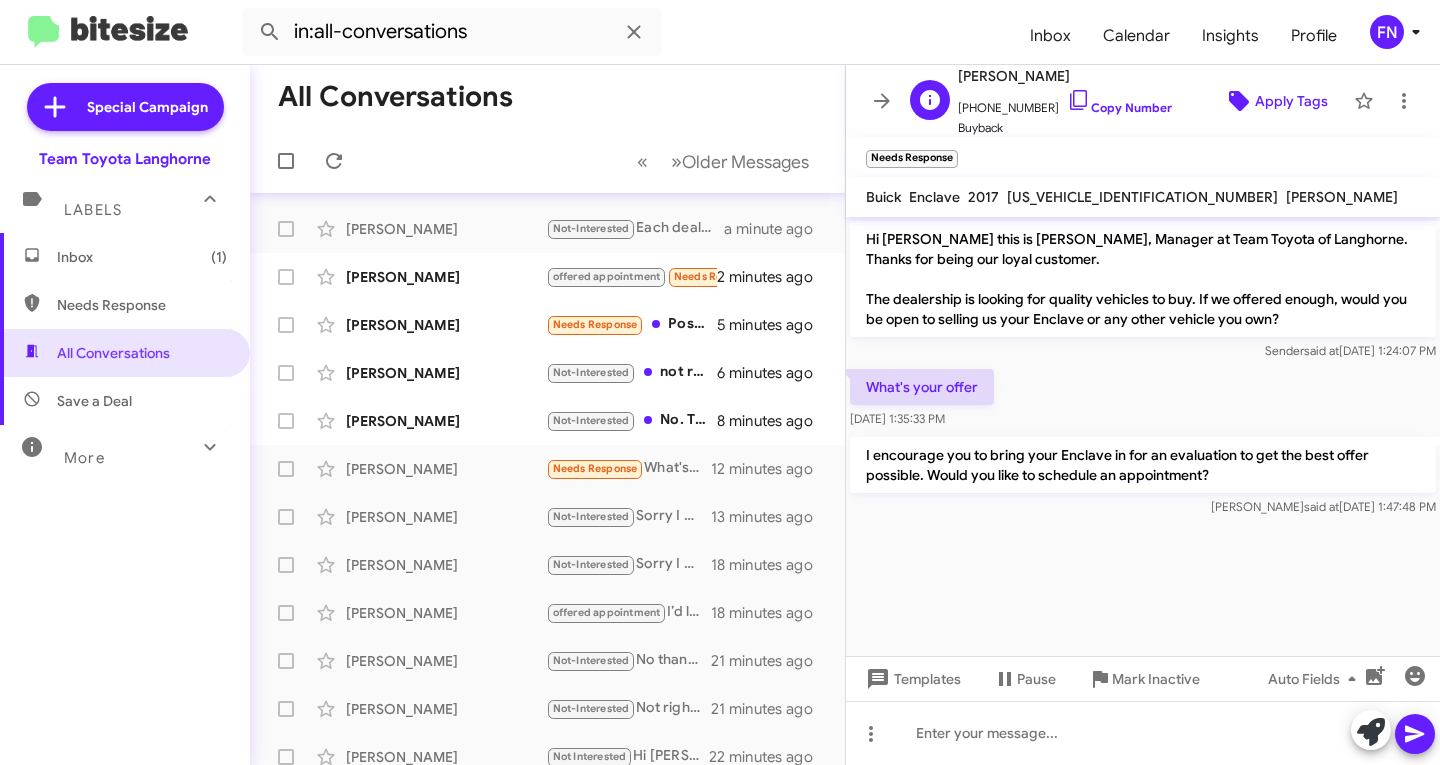 click on "Apply Tags" 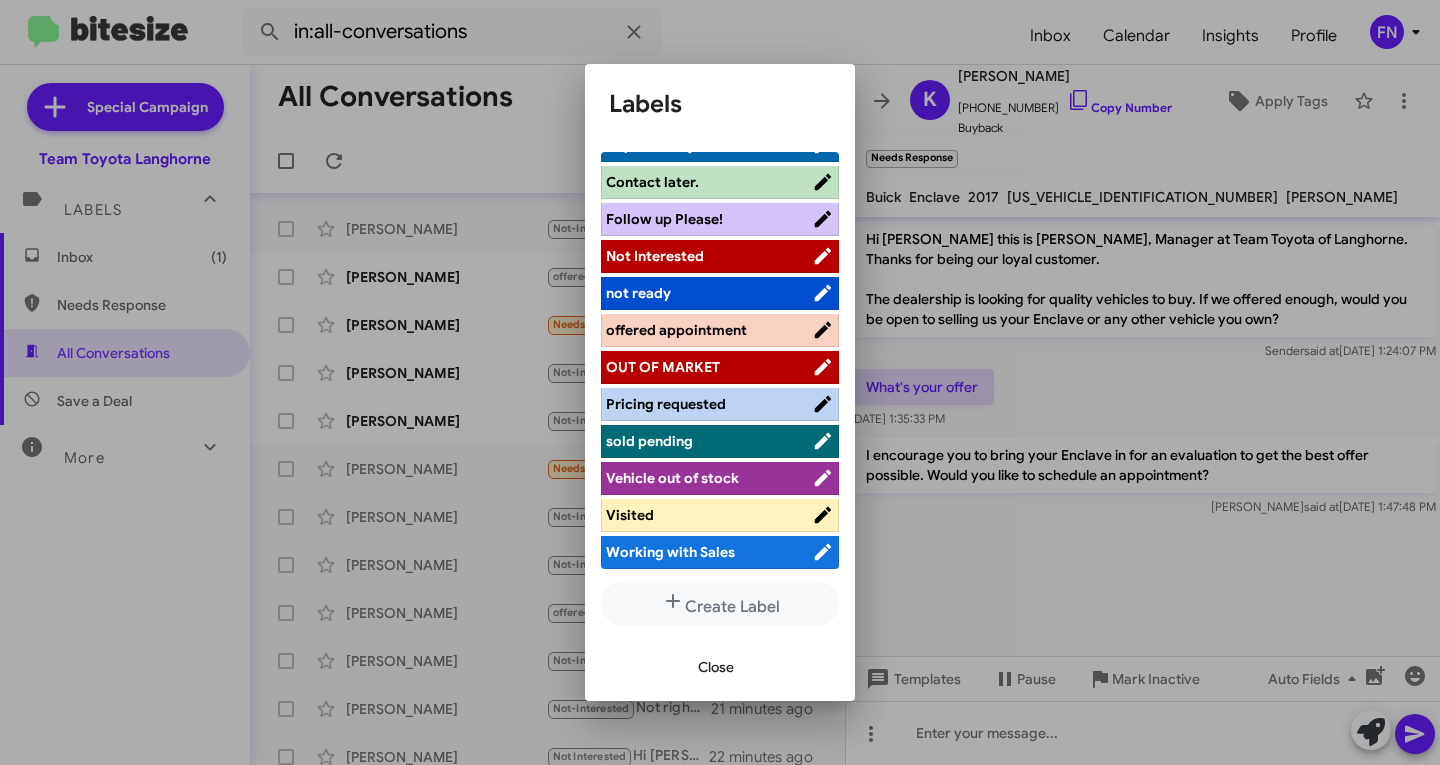 click on "offered appointment" at bounding box center [676, 330] 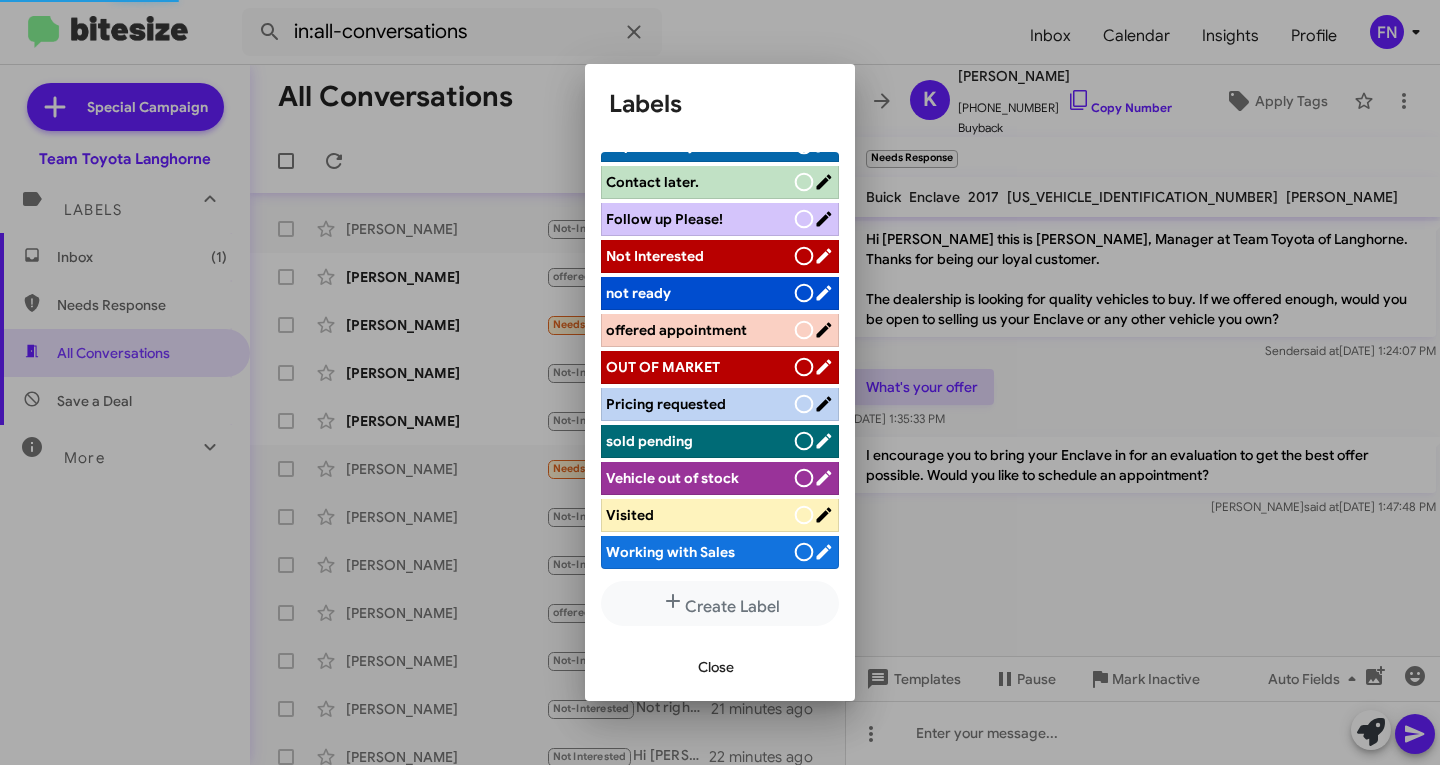 scroll, scrollTop: 283, scrollLeft: 0, axis: vertical 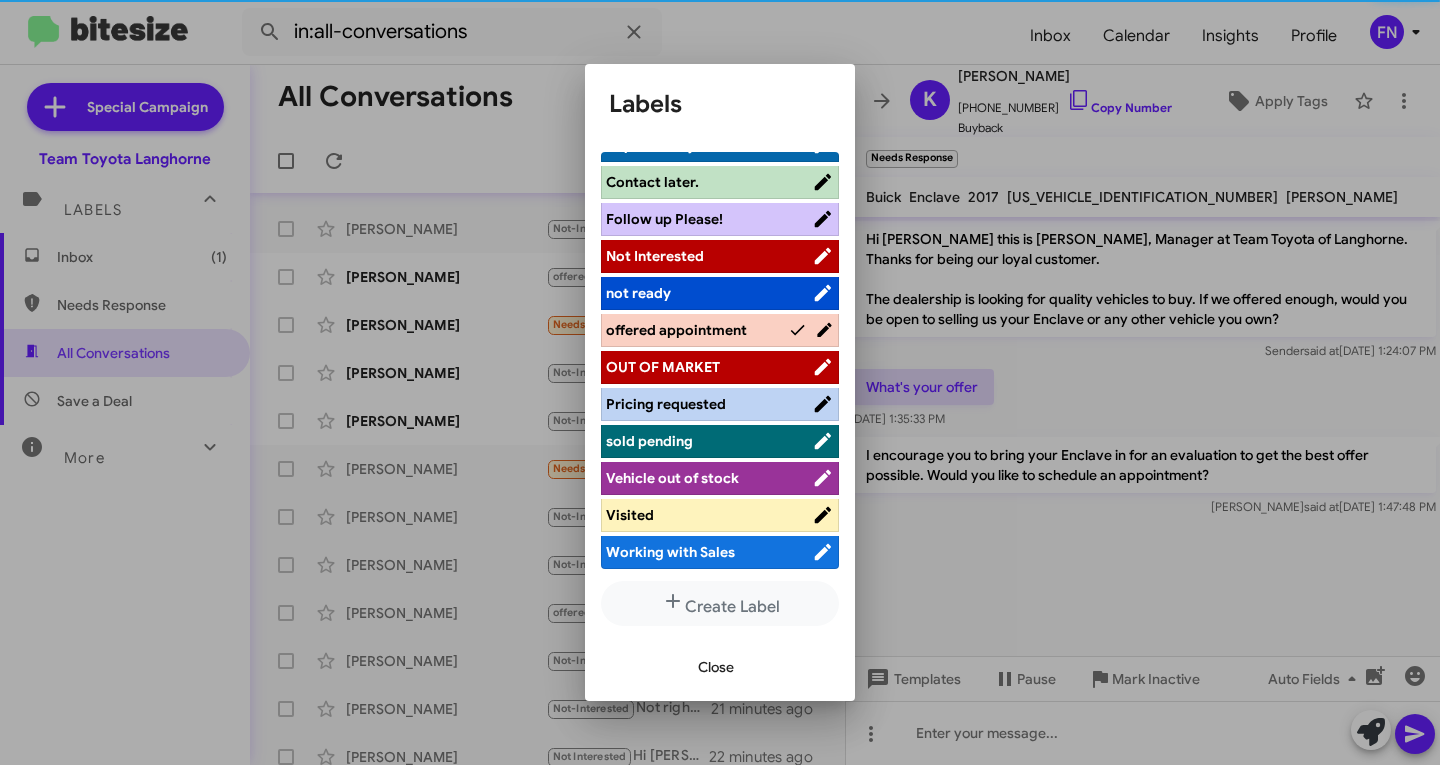 click on "Close" at bounding box center (716, 667) 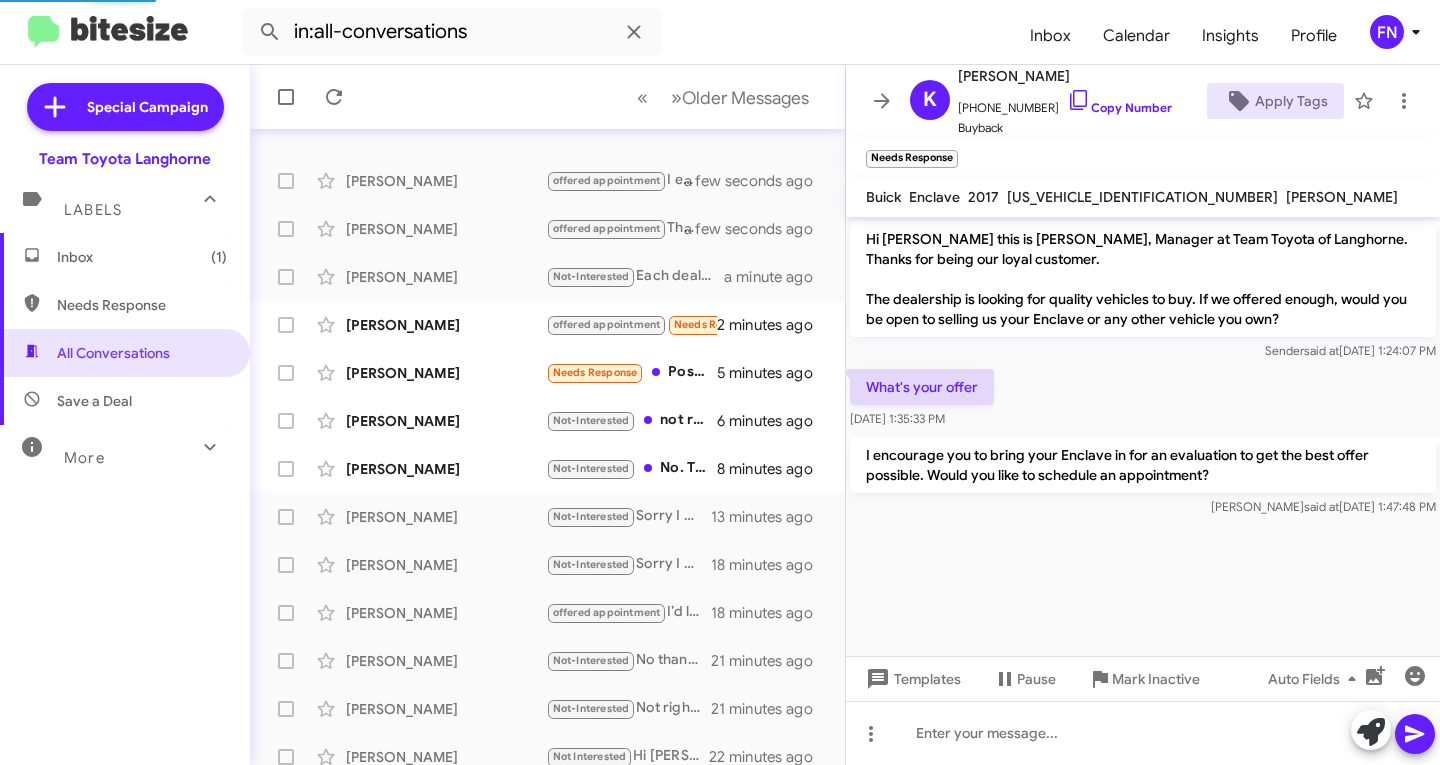scroll, scrollTop: 92, scrollLeft: 0, axis: vertical 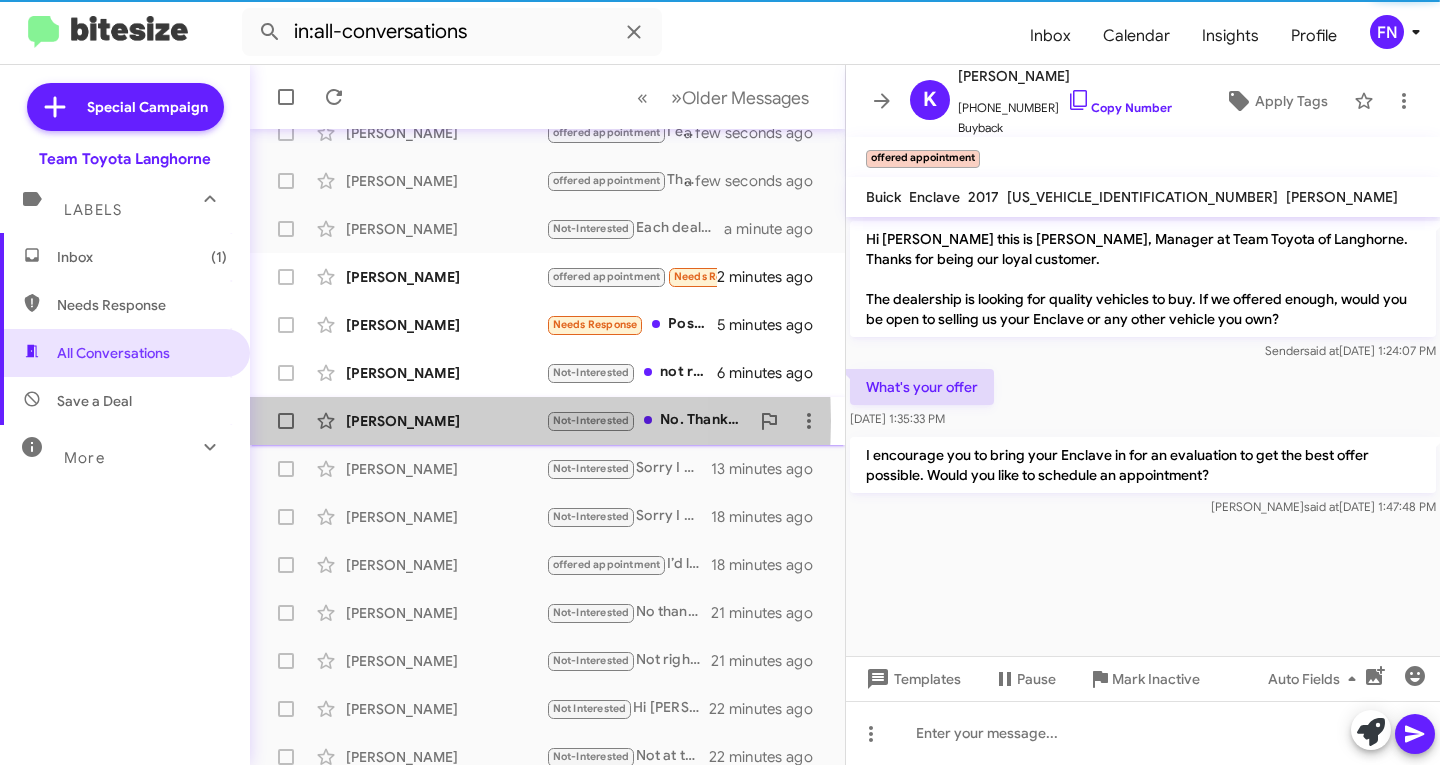 click on "[PERSON_NAME]" 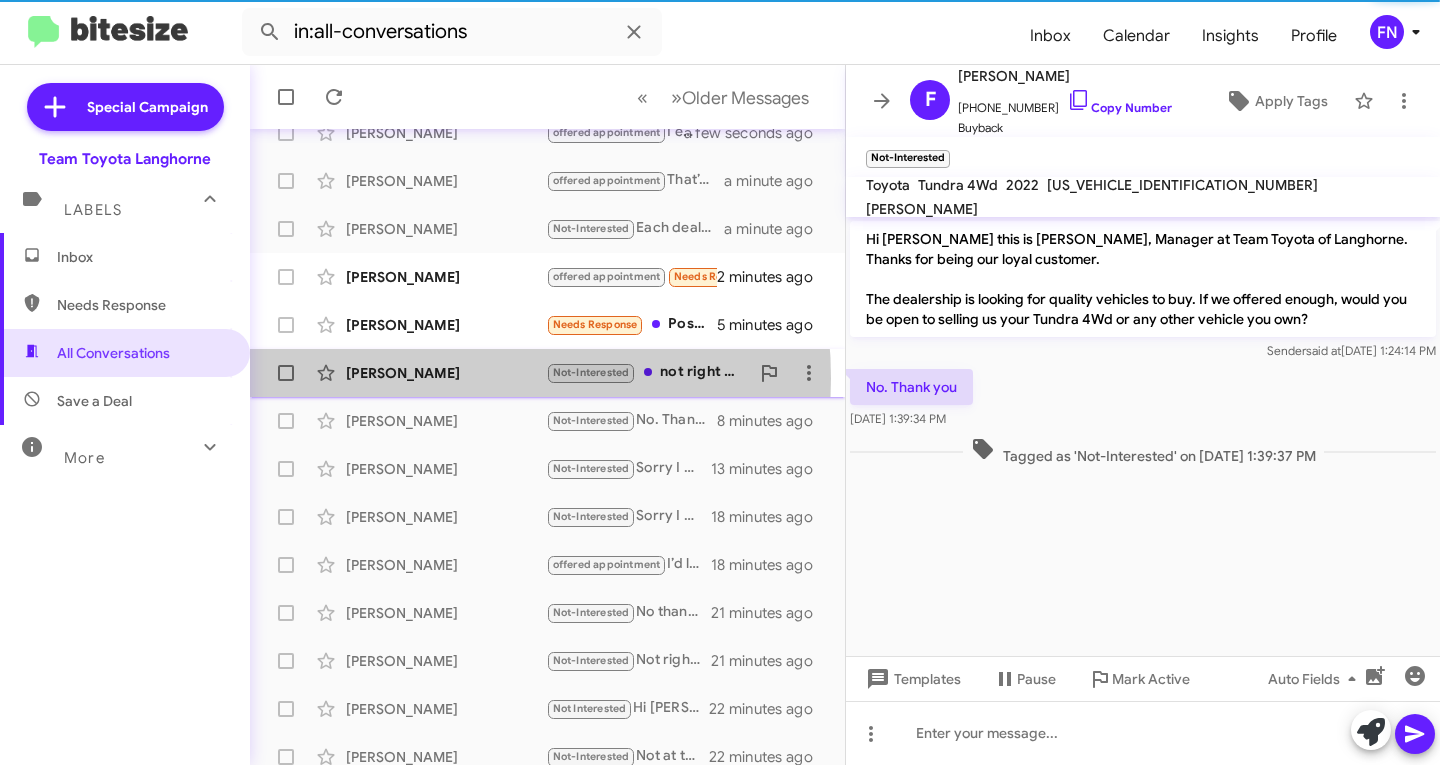 click on "[PERSON_NAME]" 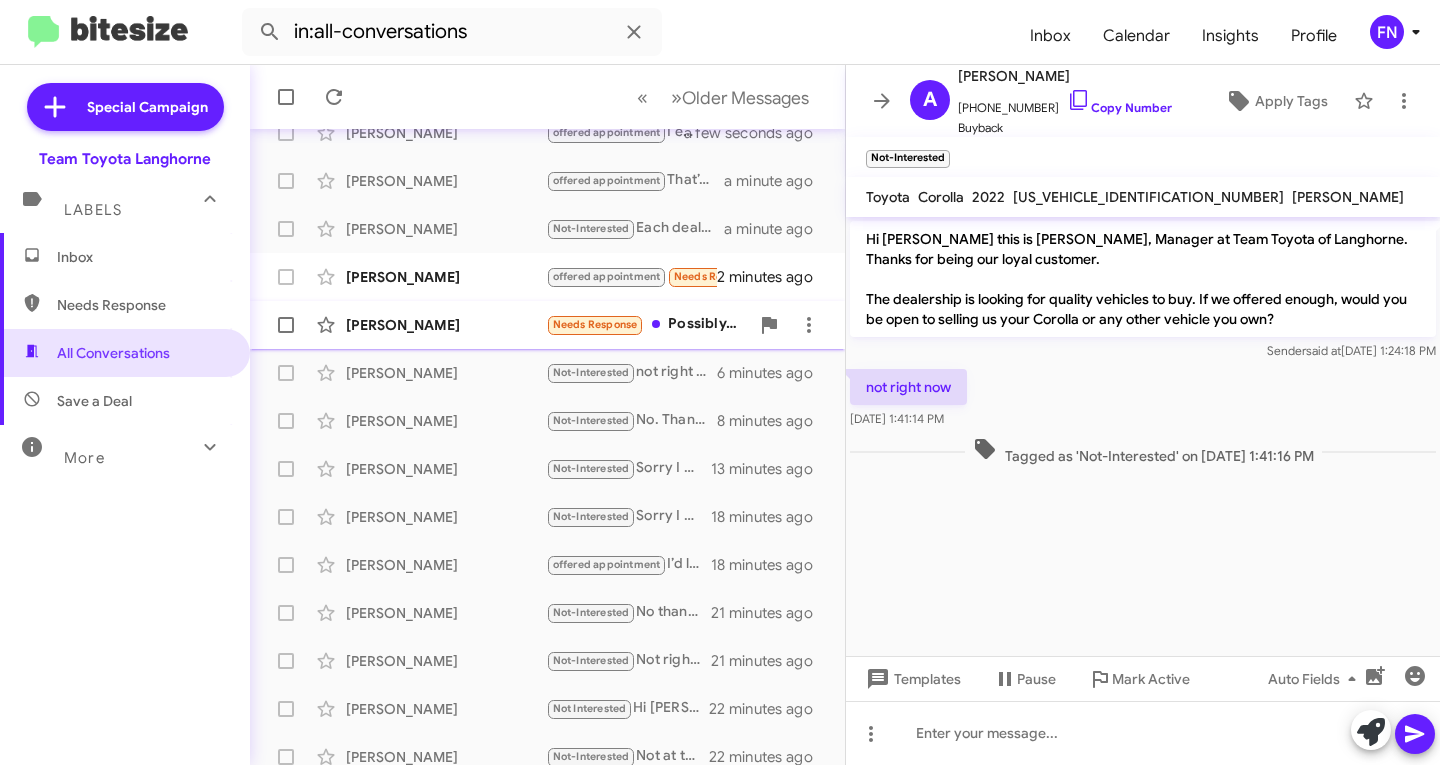 click on "Shaun Kean  Needs Response   Possibly. It only has 50,000 miles on it   5 minutes ago" 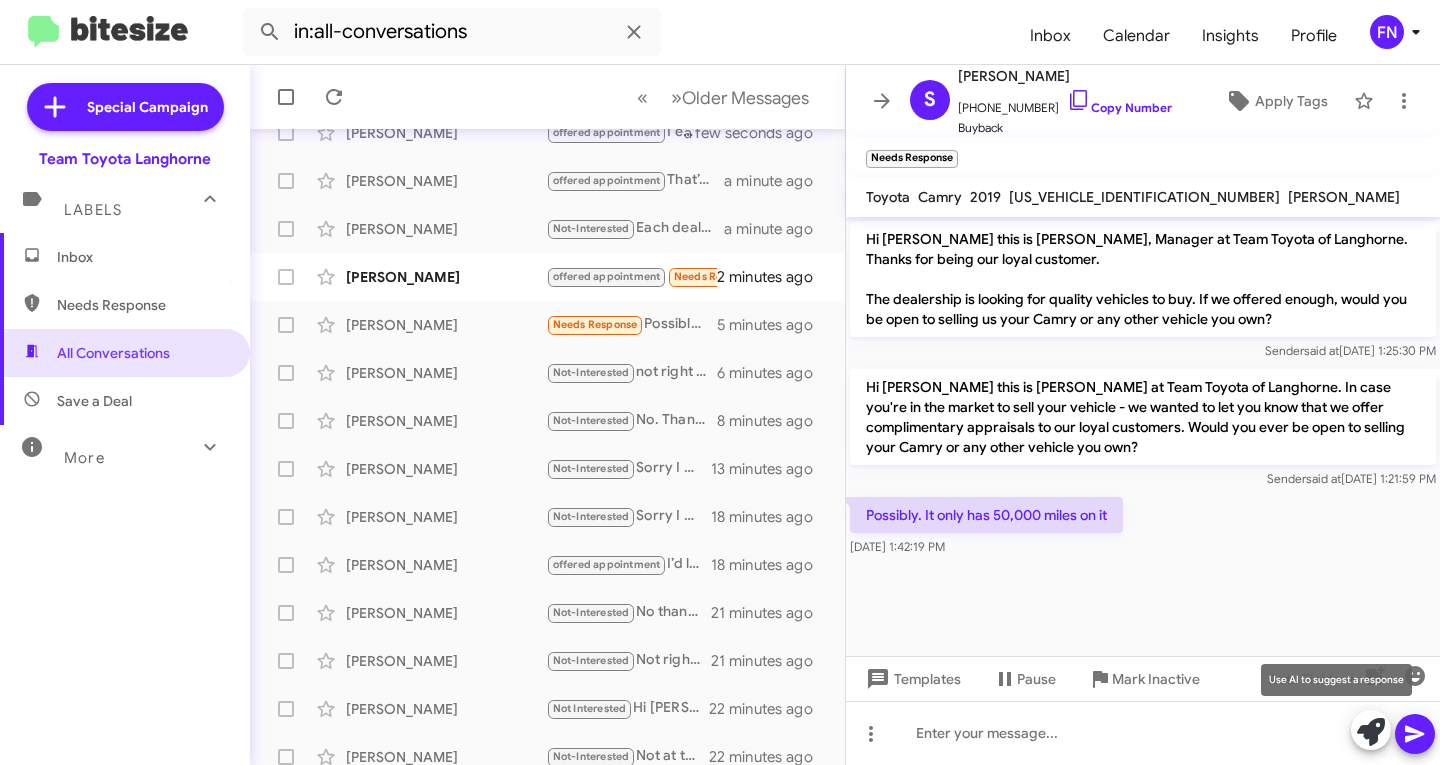 click 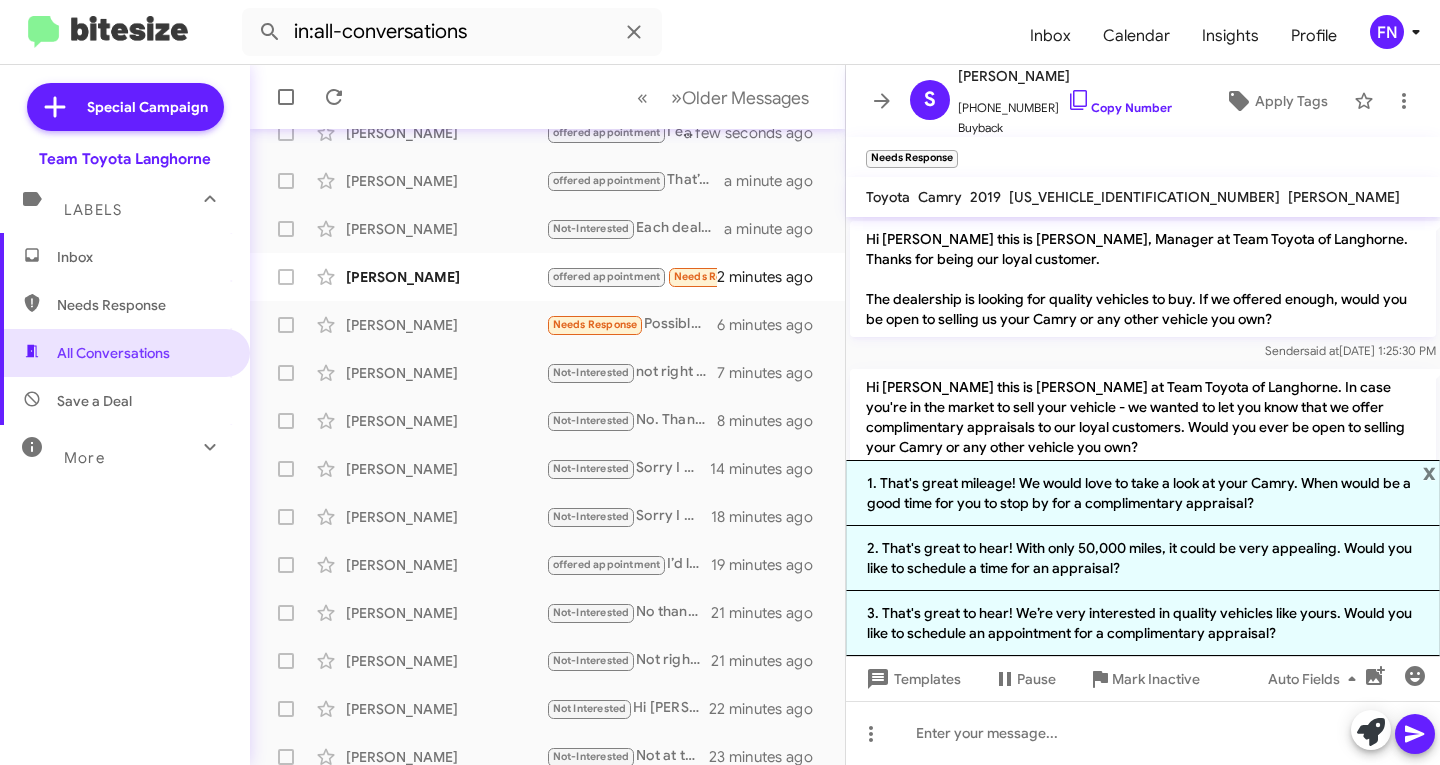 click on "1. That's great mileage! We would love to take a look at your Camry. When would be a good time for you to stop by for a complimentary appraisal?" 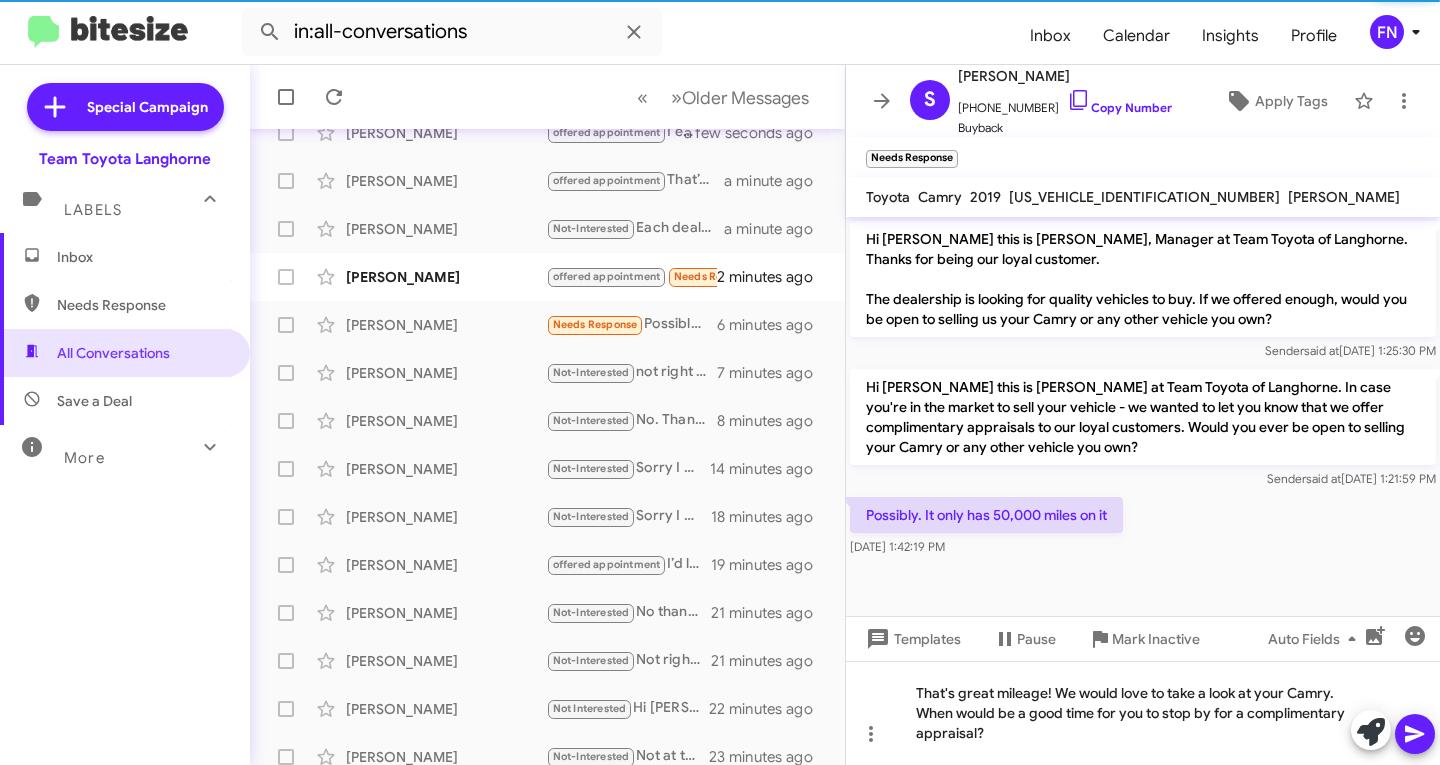 click 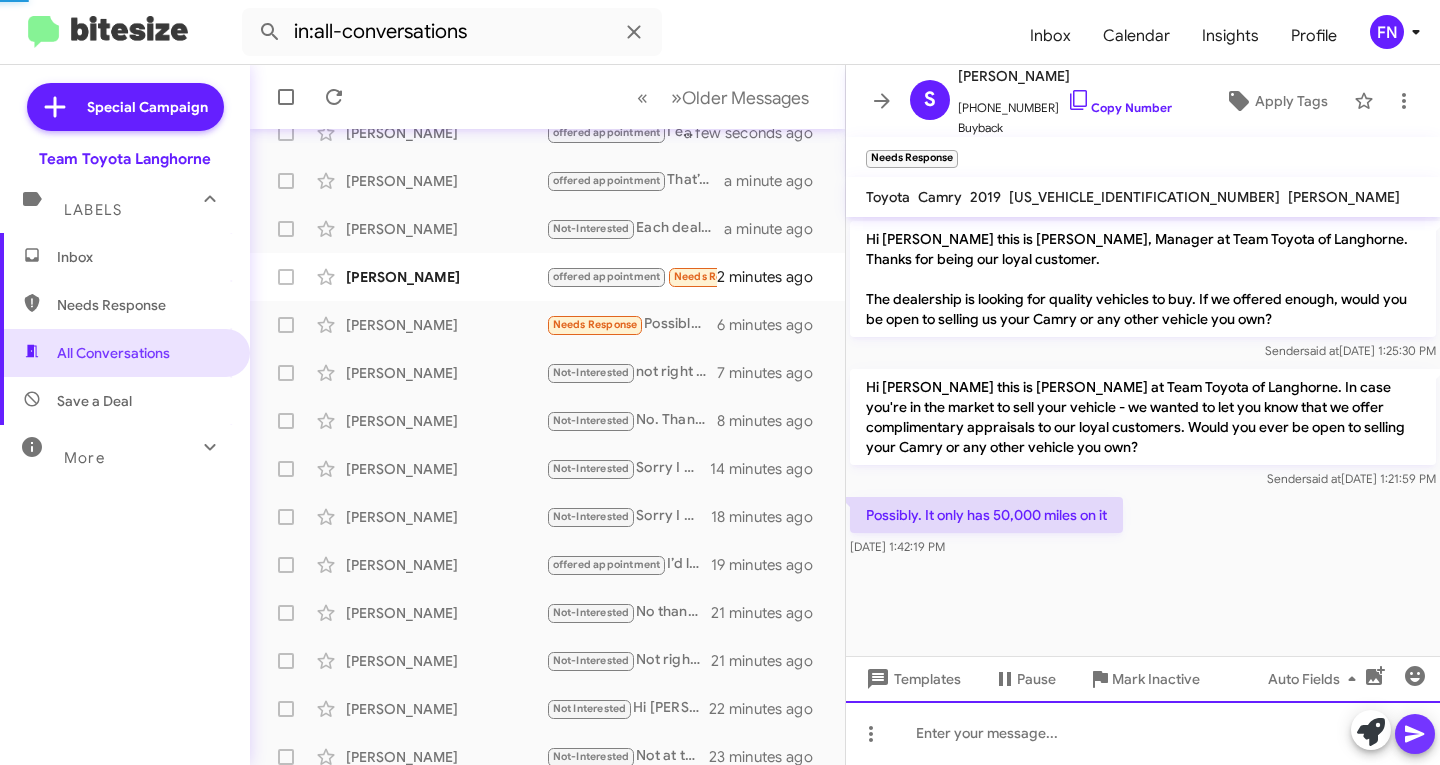 scroll, scrollTop: 13, scrollLeft: 0, axis: vertical 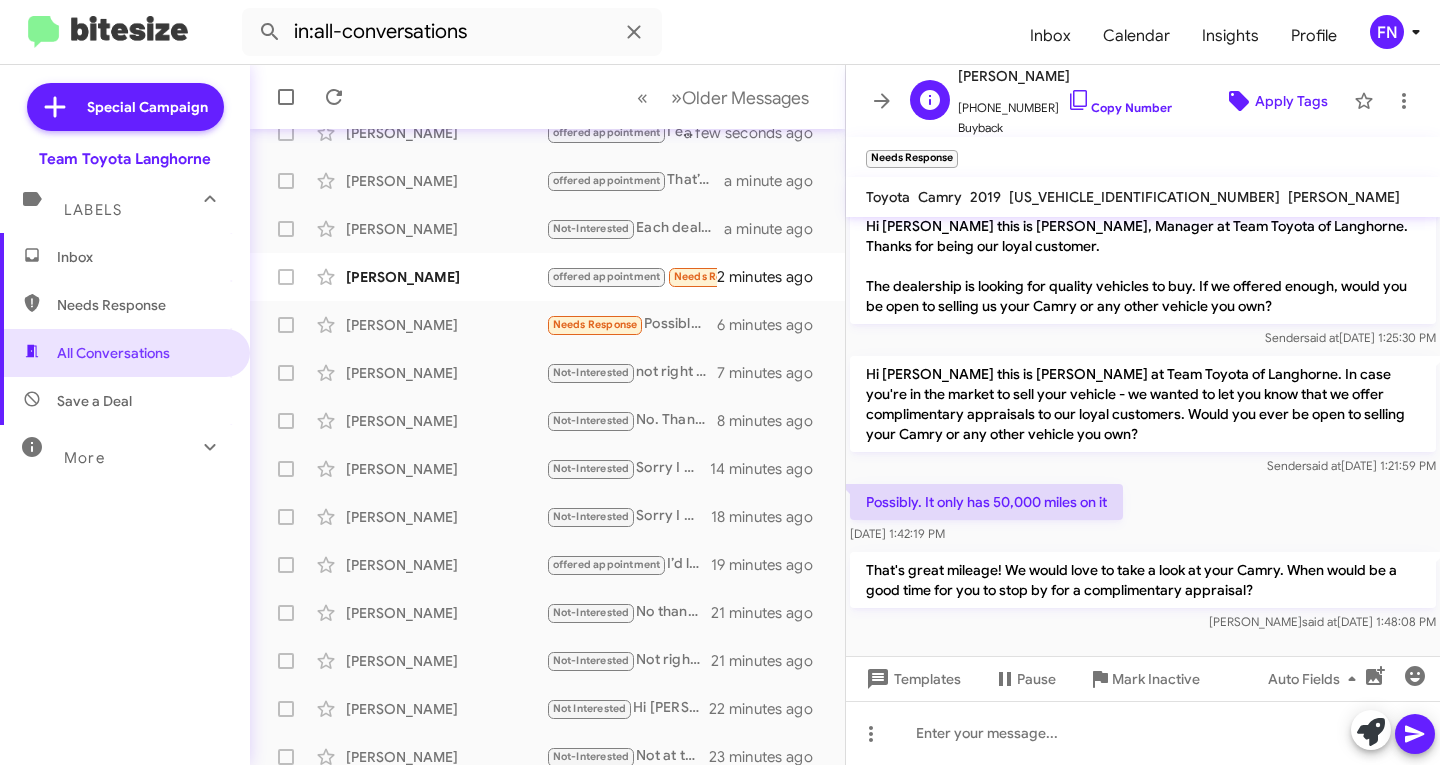 click on "Apply Tags" 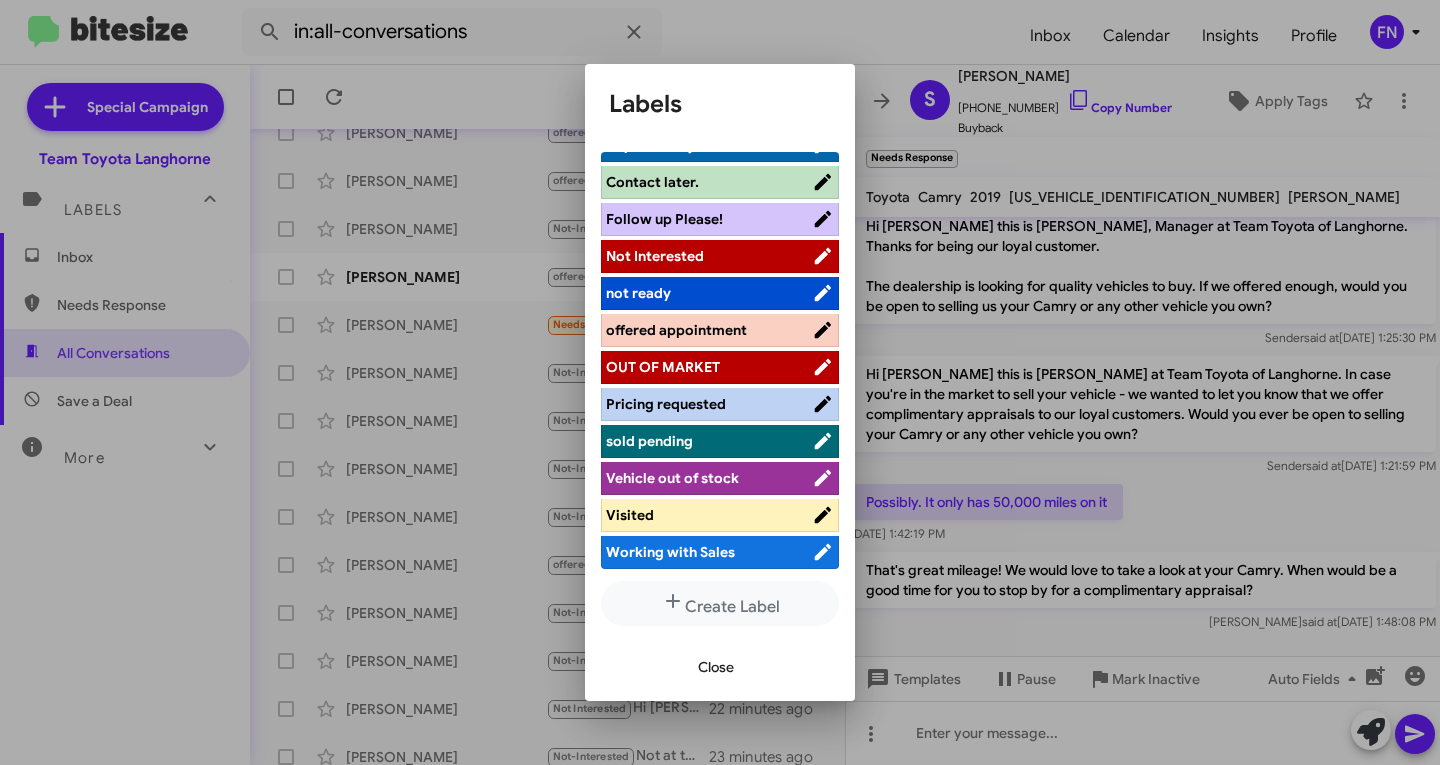 click on "offered appointment" at bounding box center (676, 330) 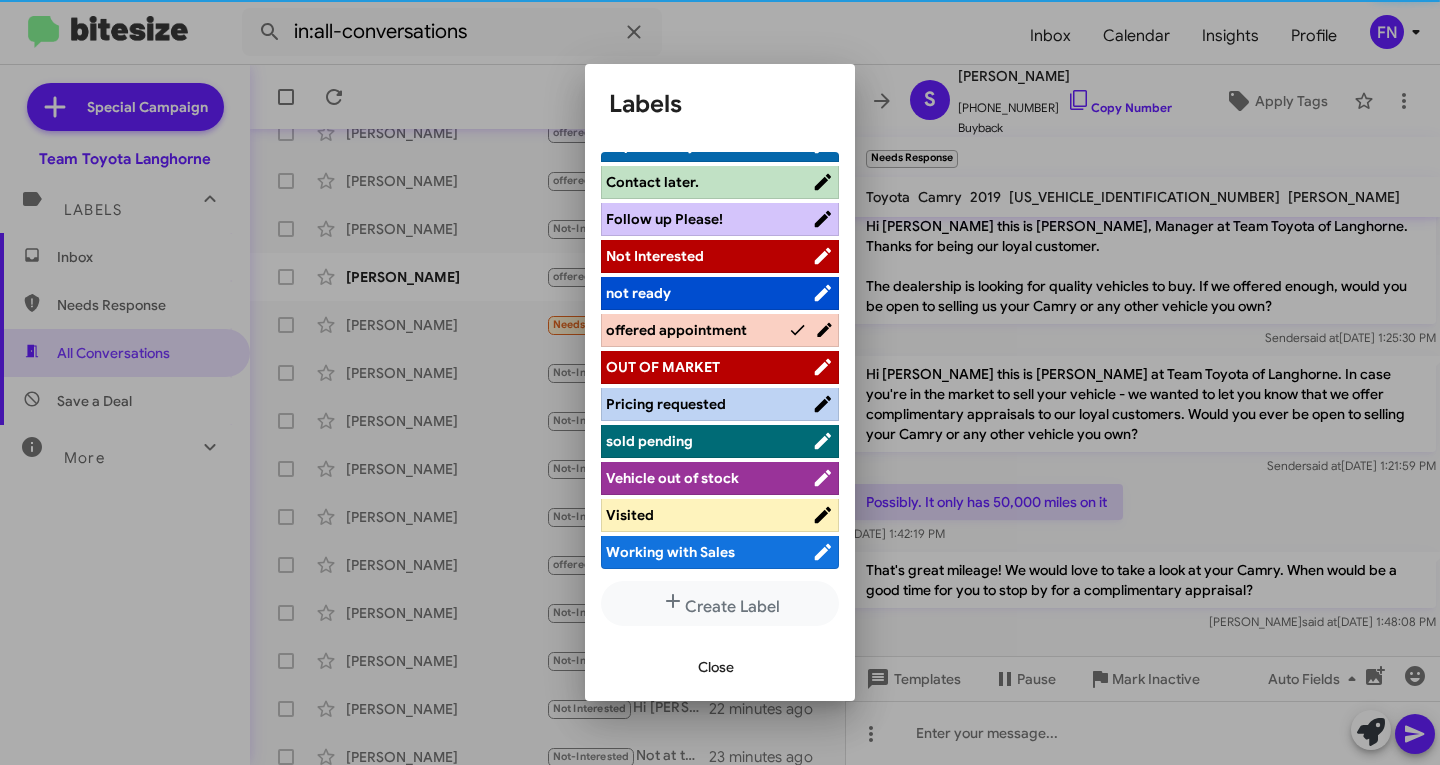 scroll, scrollTop: 283, scrollLeft: 0, axis: vertical 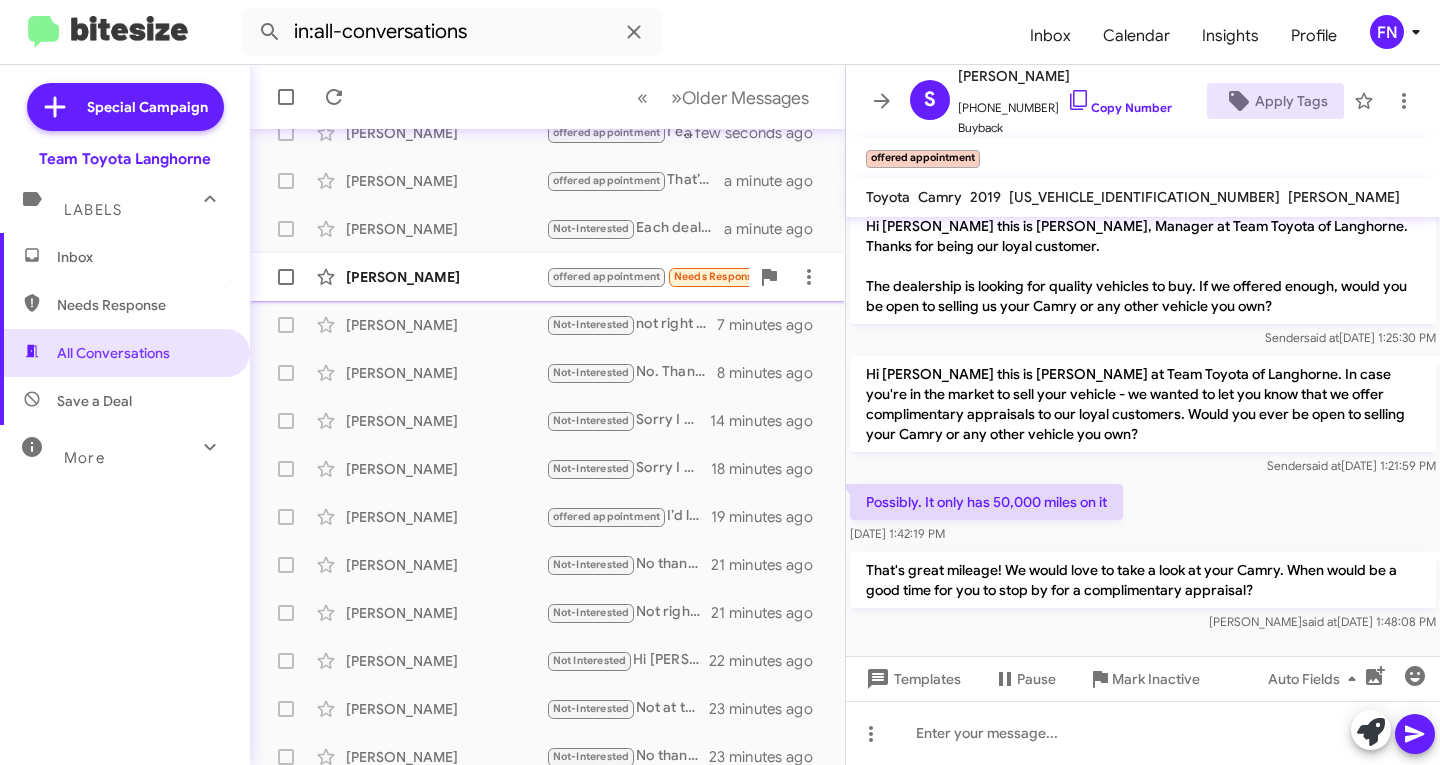 click on "Franklin Williams  offered appointment   Needs Response   Yes   2 minutes ago" 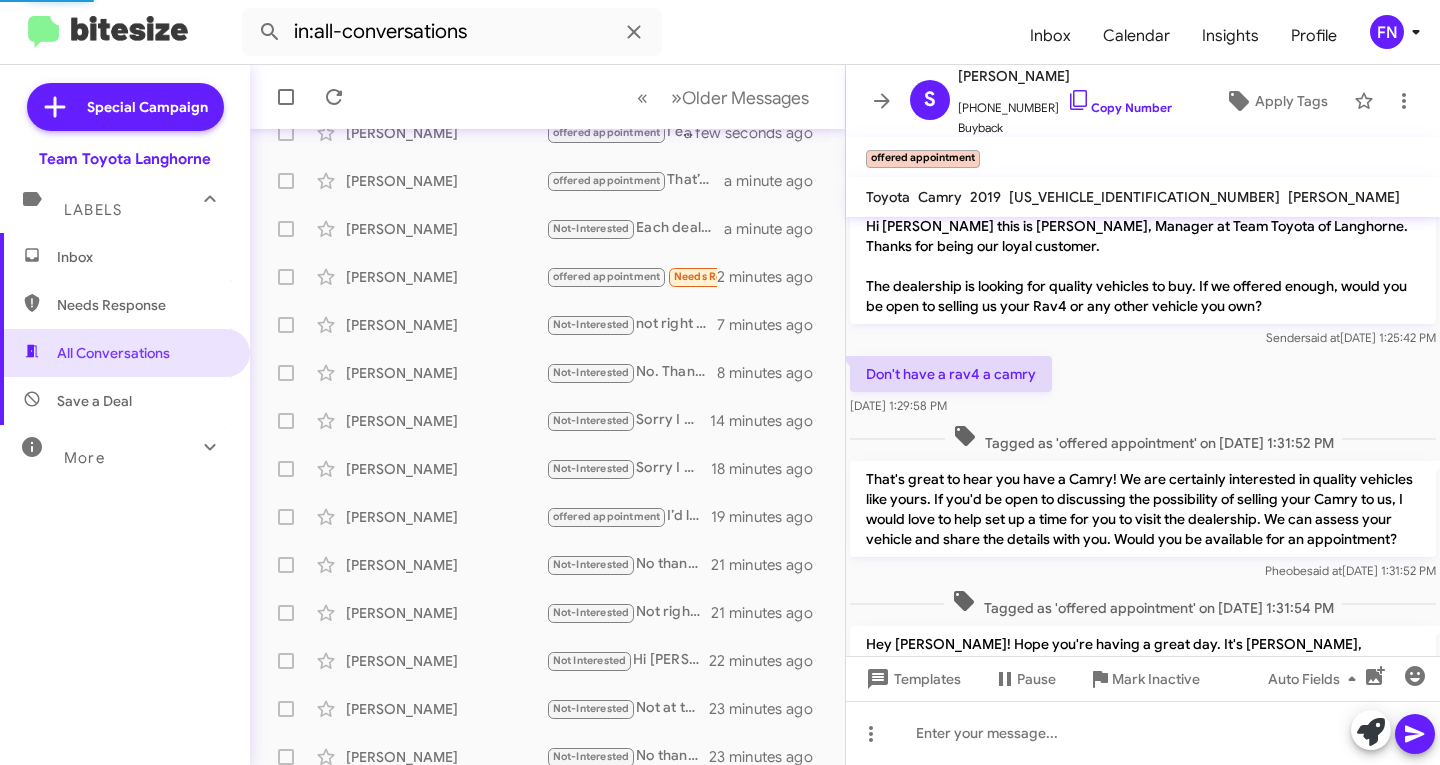 scroll, scrollTop: 230, scrollLeft: 0, axis: vertical 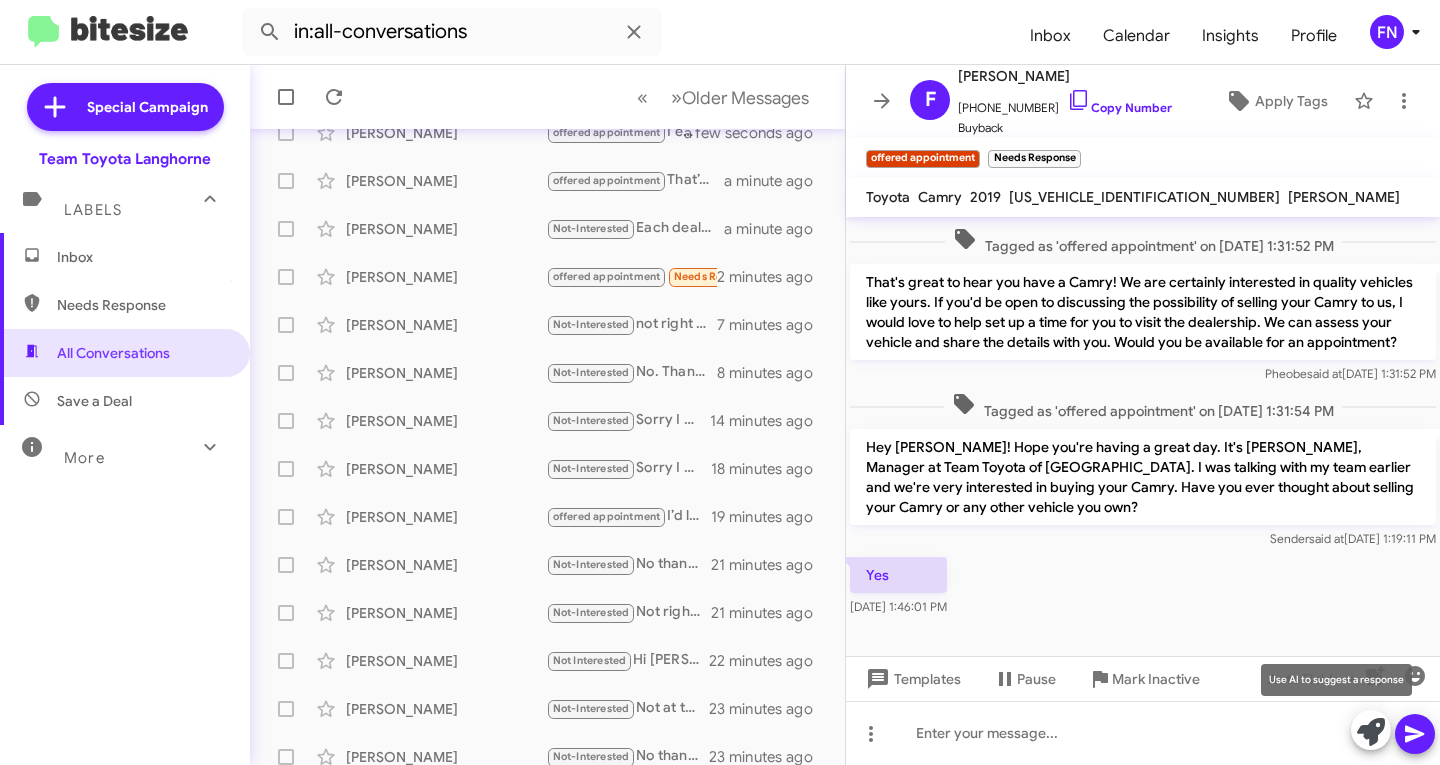 click 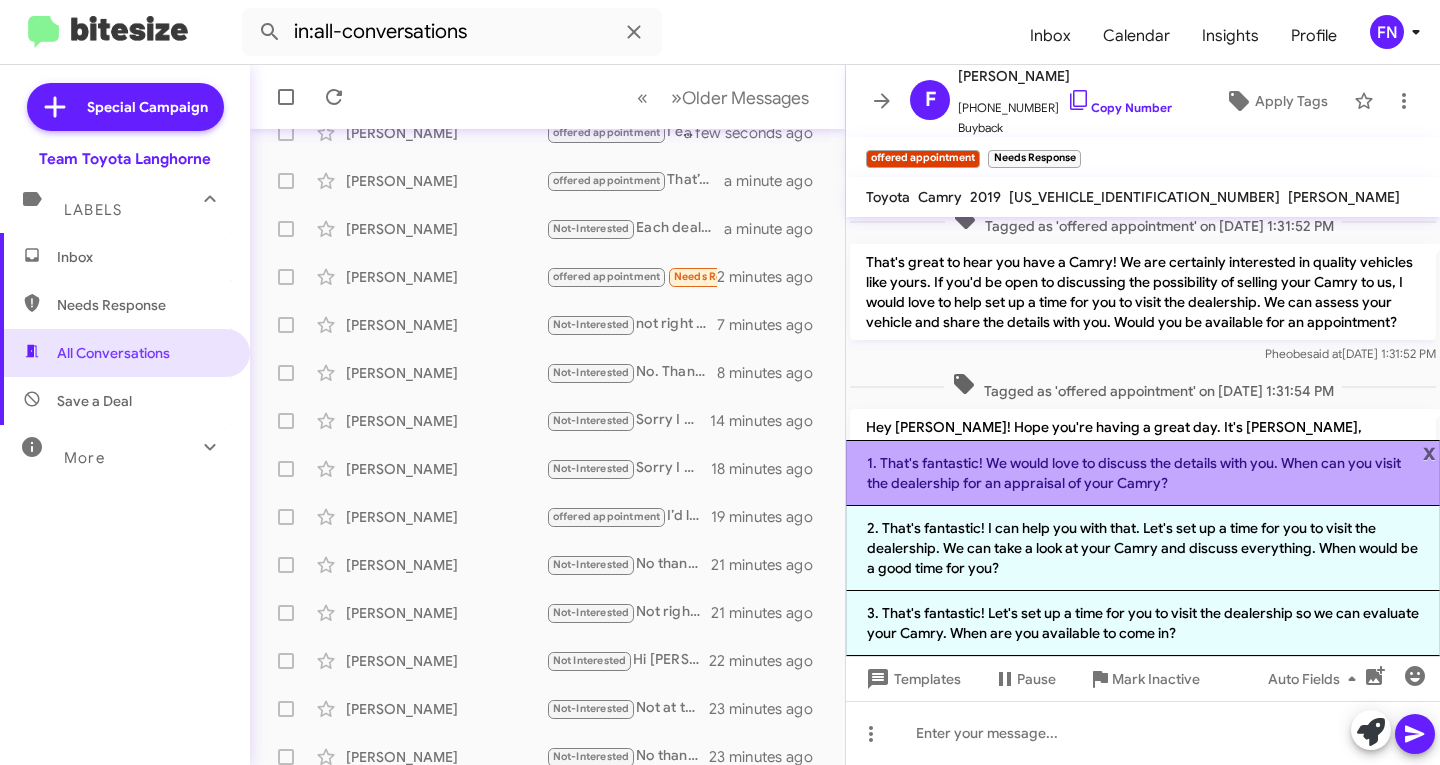 click on "1. That's fantastic! We would love to discuss the details with you. When can you visit the dealership for an appraisal of your Camry?" 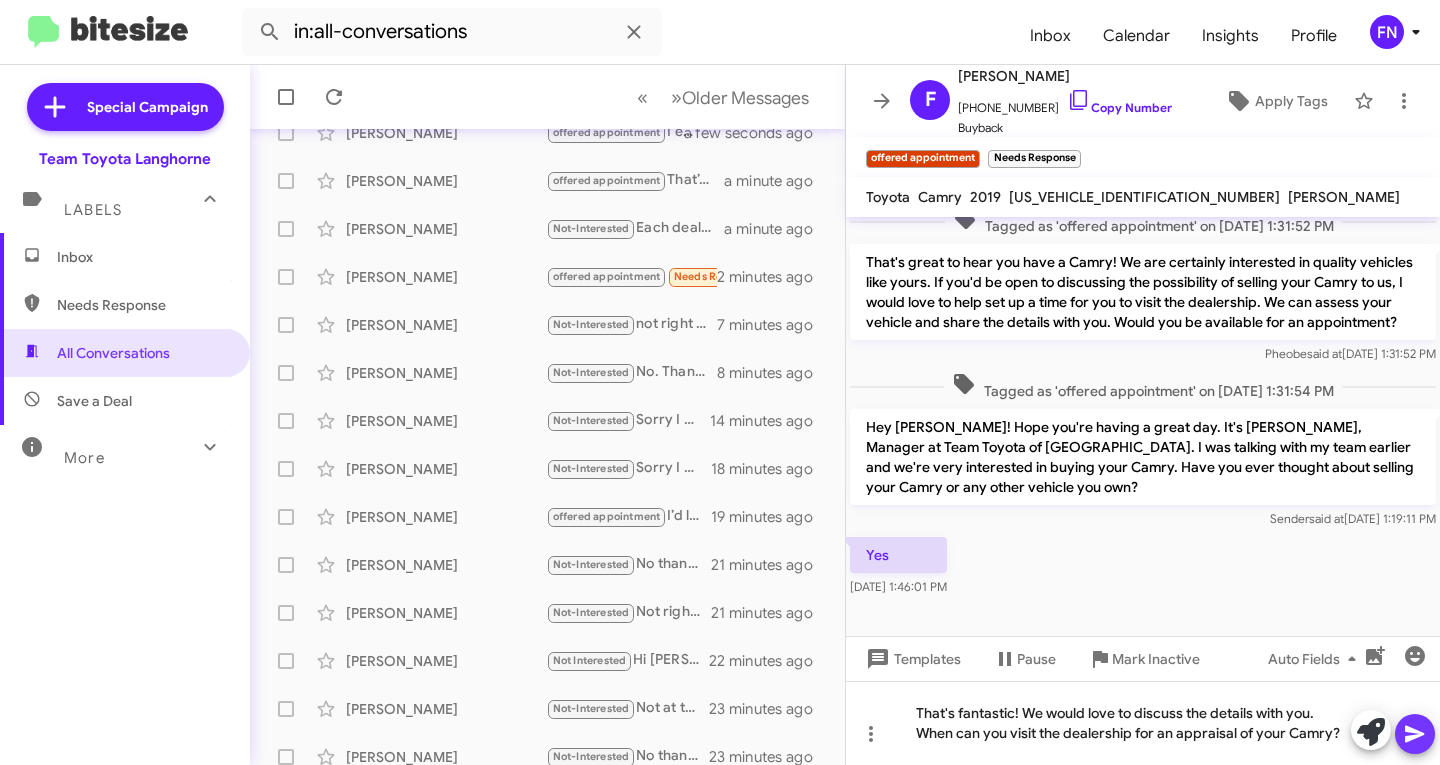 click 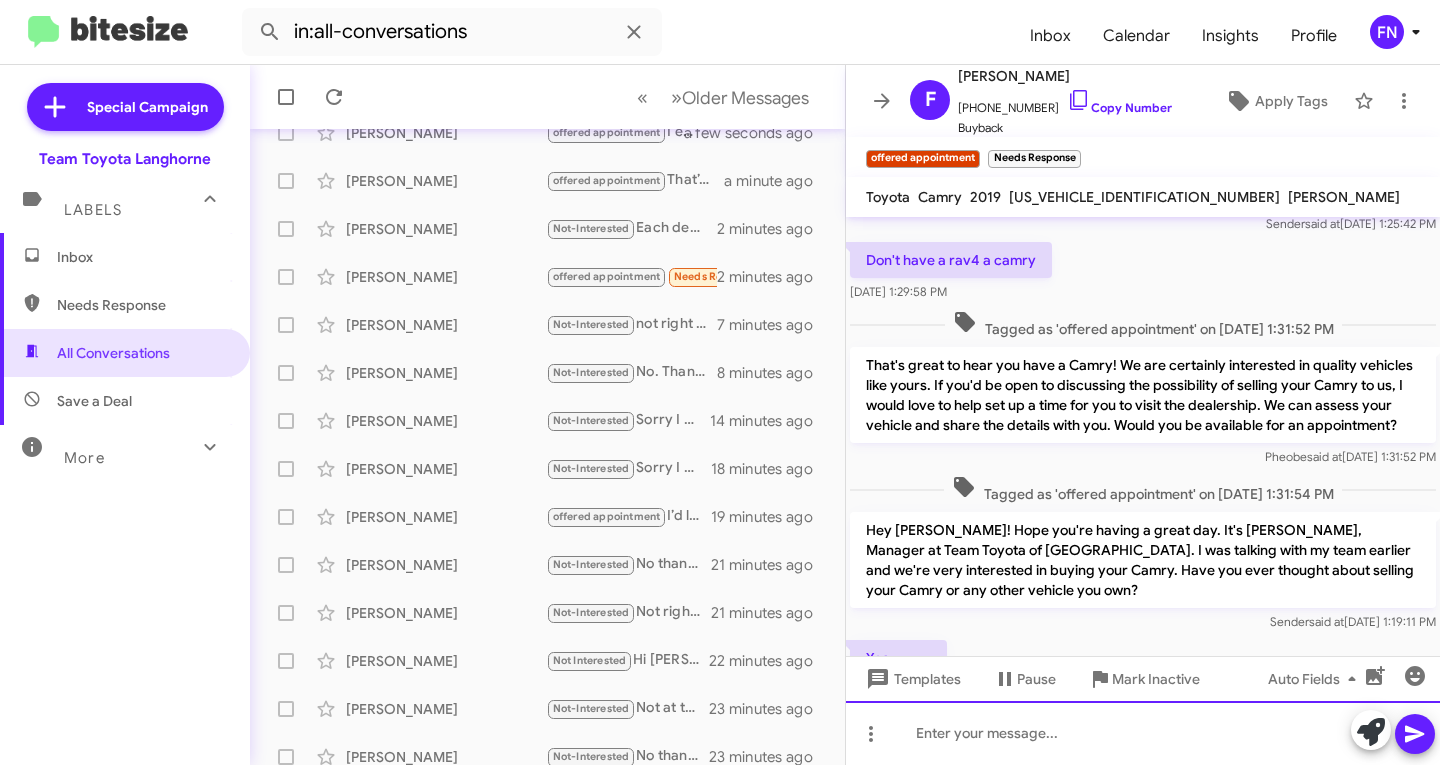 scroll, scrollTop: 0, scrollLeft: 0, axis: both 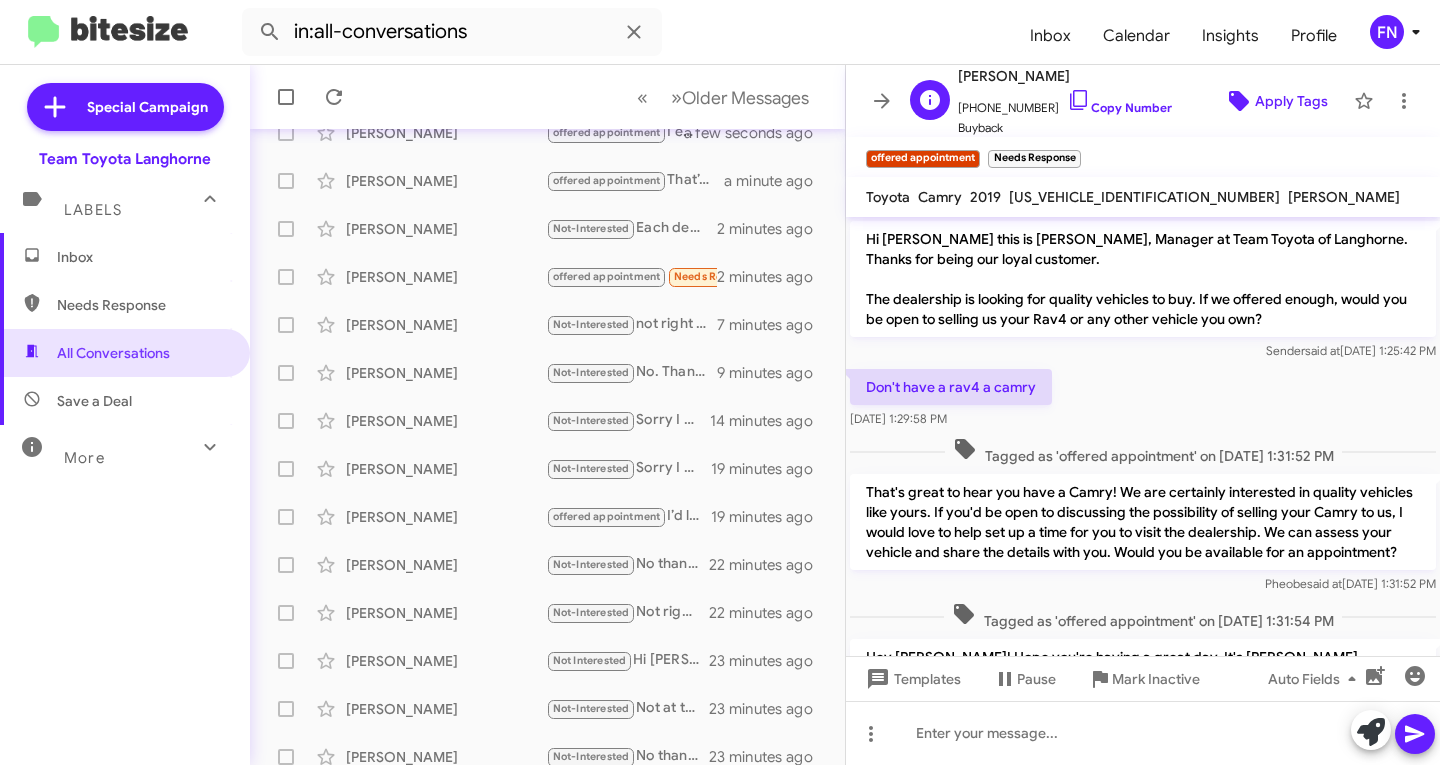 click on "Apply Tags" 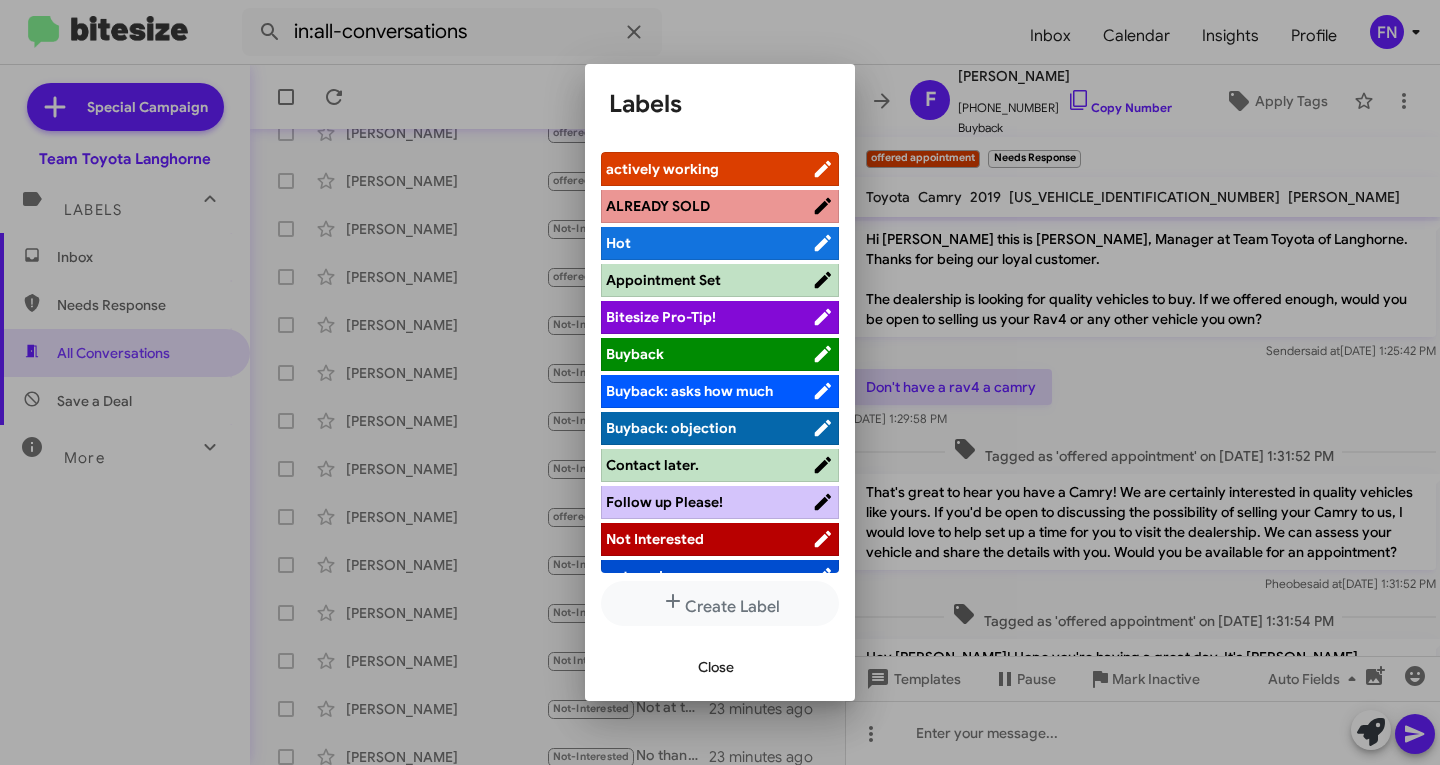 click at bounding box center (720, 382) 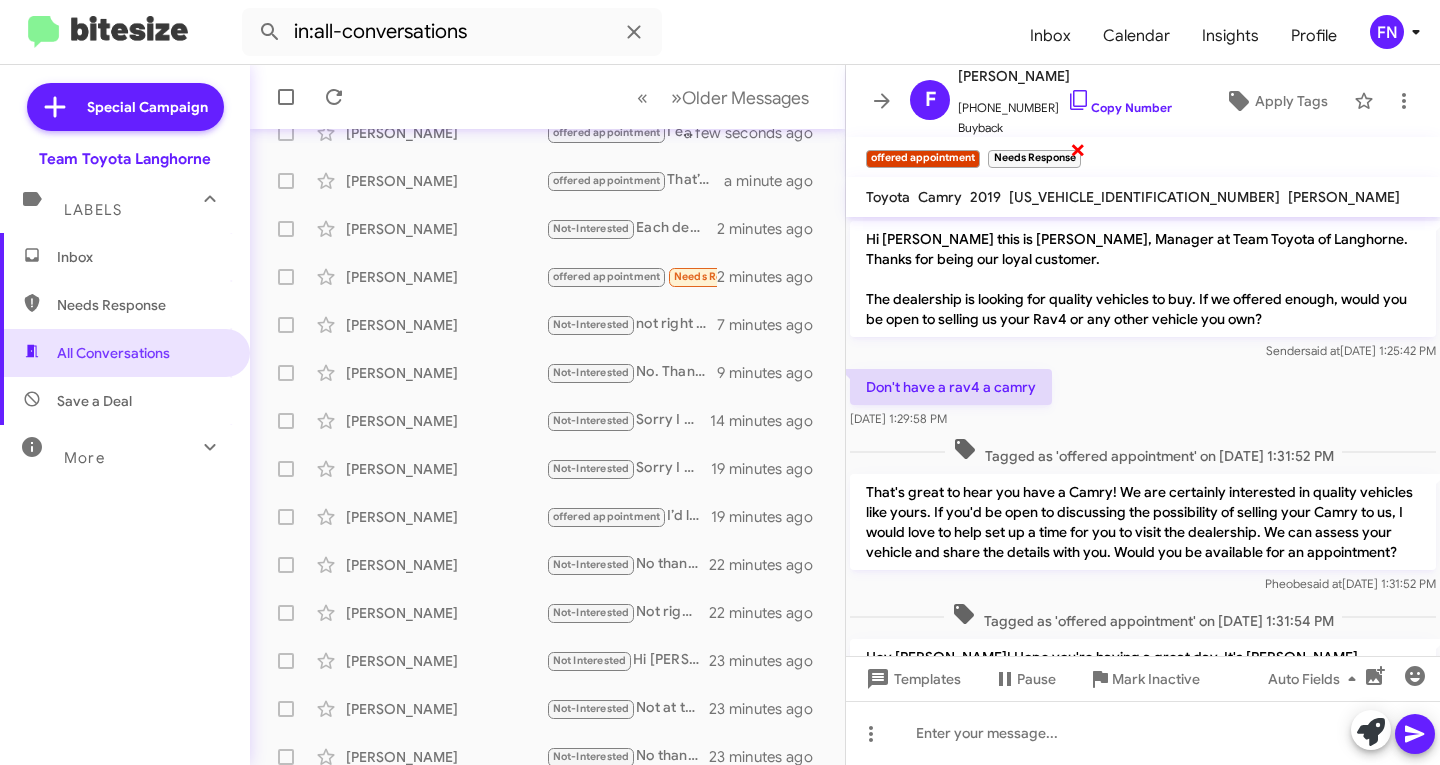 click on "×" 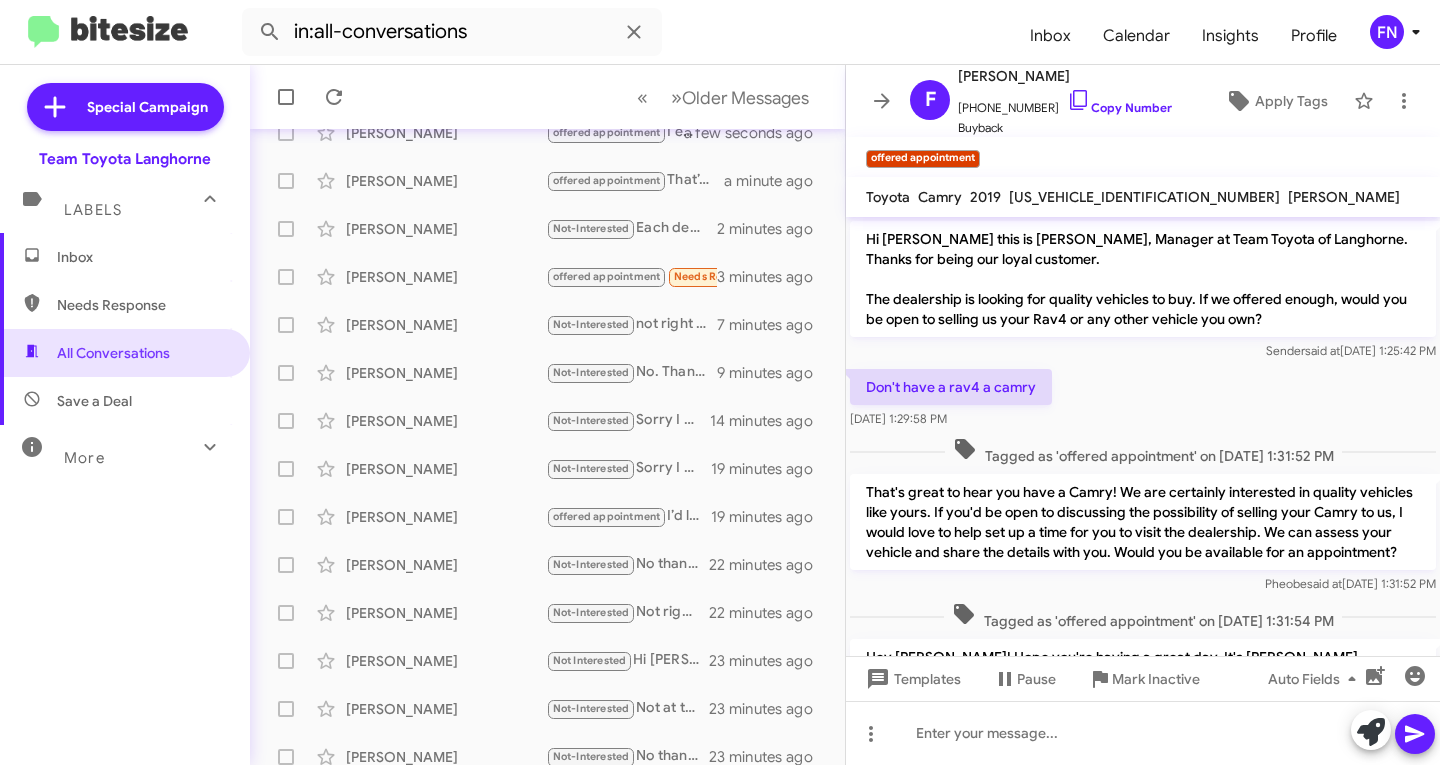 click on "Inbox" at bounding box center (142, 257) 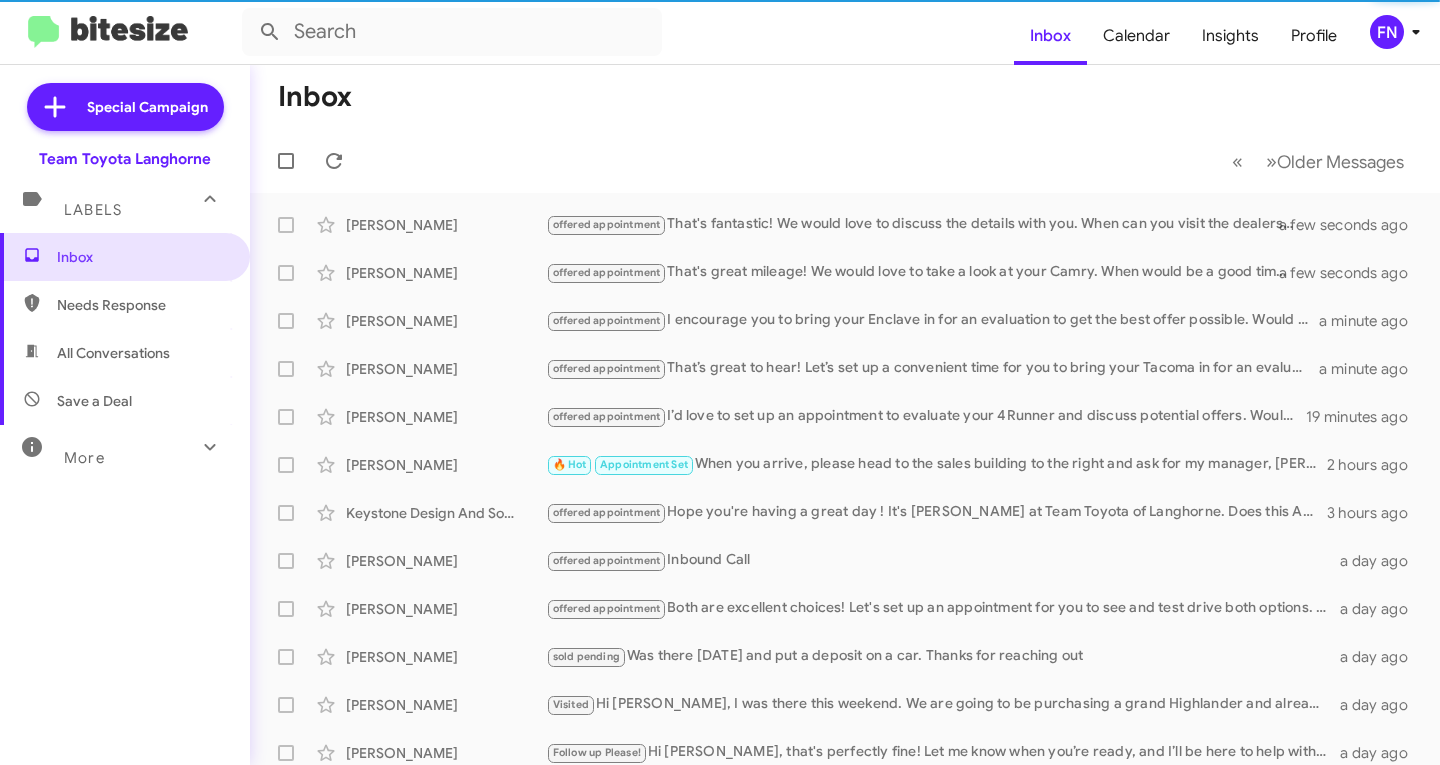 click on "All Conversations" at bounding box center [113, 353] 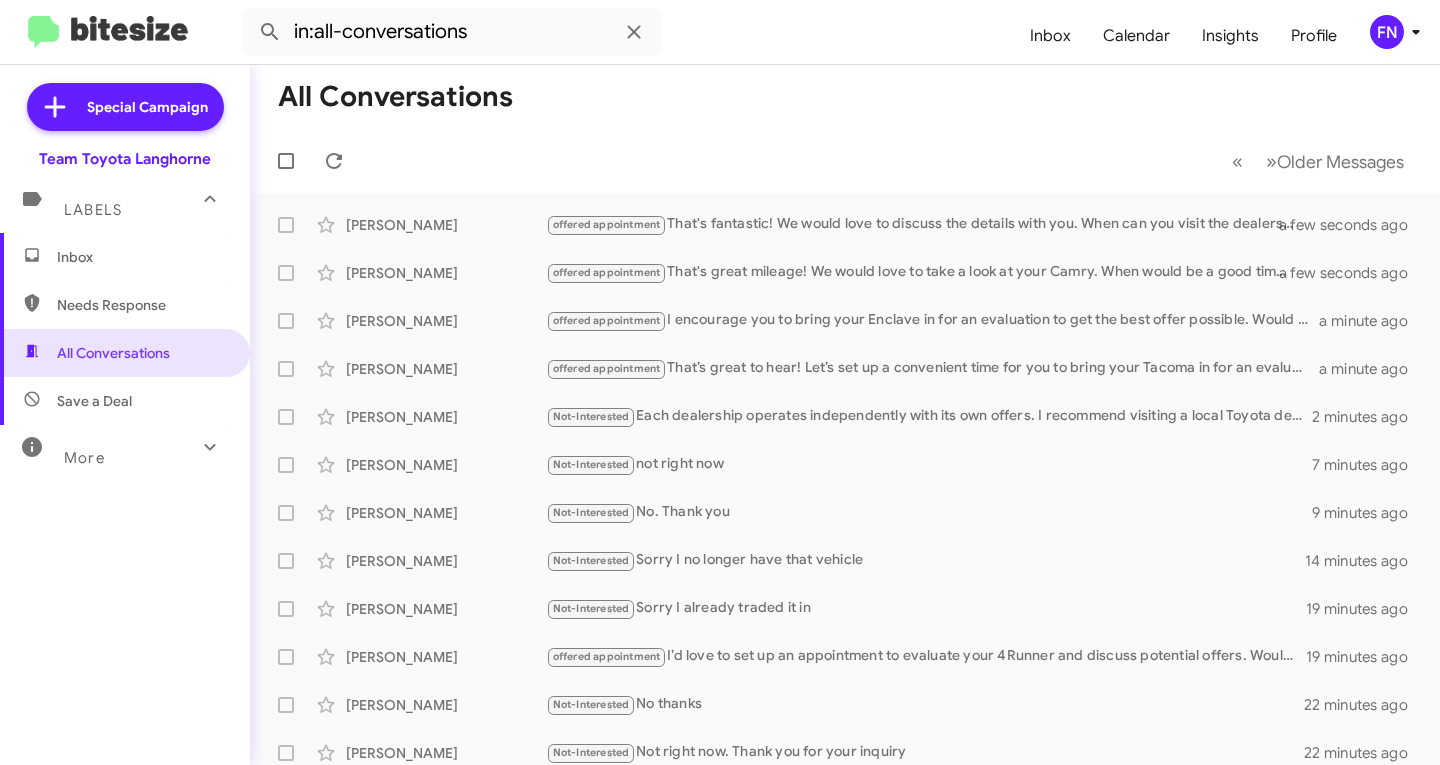 click 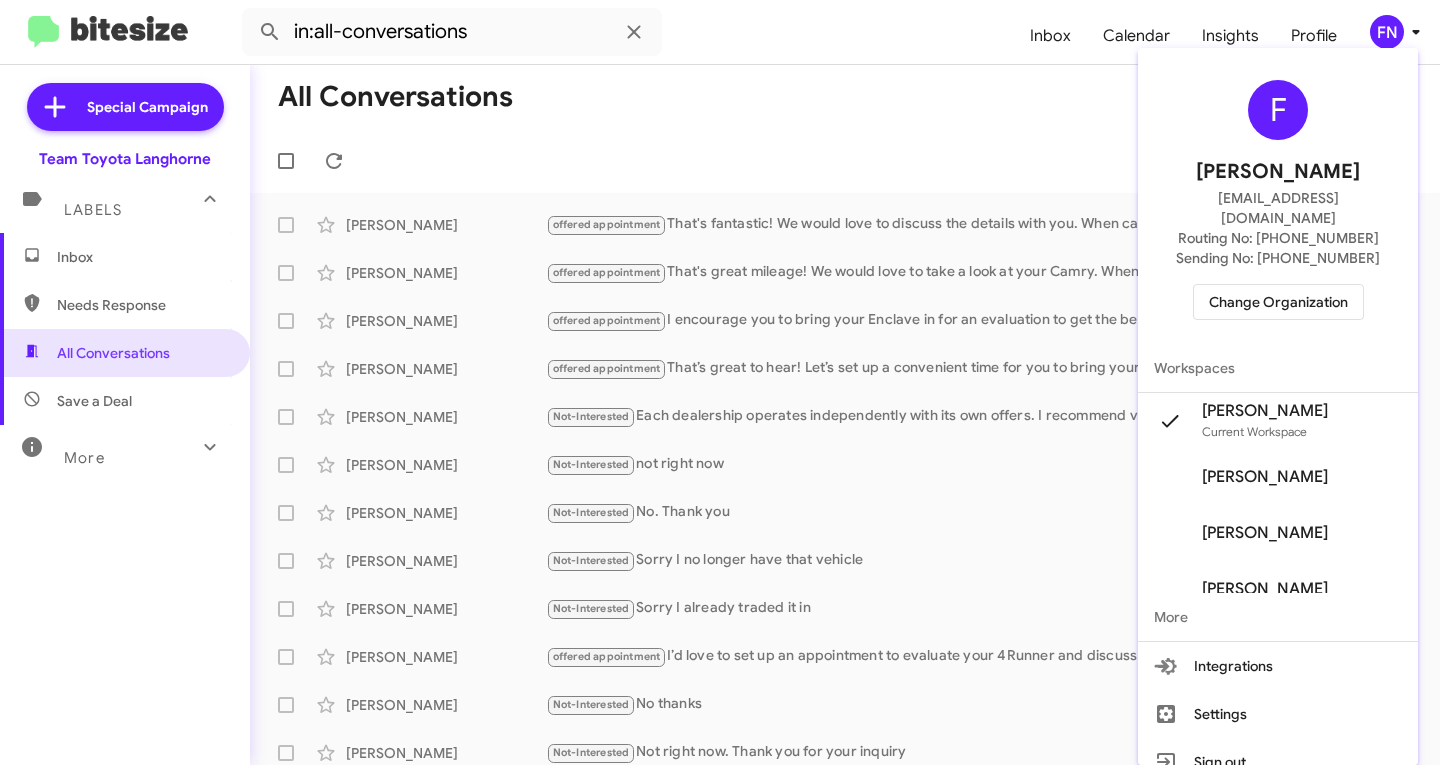 click on "F Felicia Nazario Fnazario@teamtoyota.net Routing No: +1 (215) 398-6213 Sending No: +1 (267) 481-7803  Change Organization" at bounding box center (1278, 200) 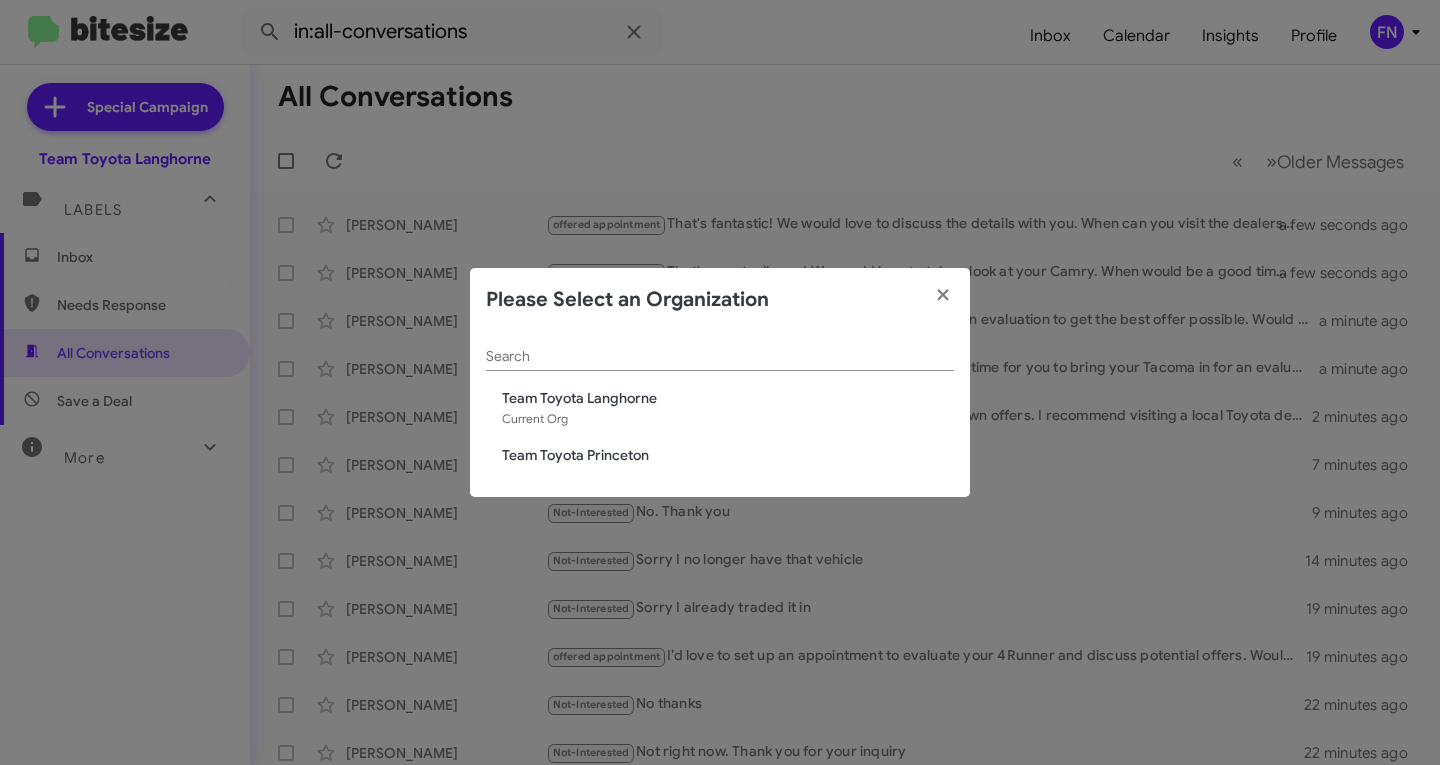 click on "Team Toyota Princeton" 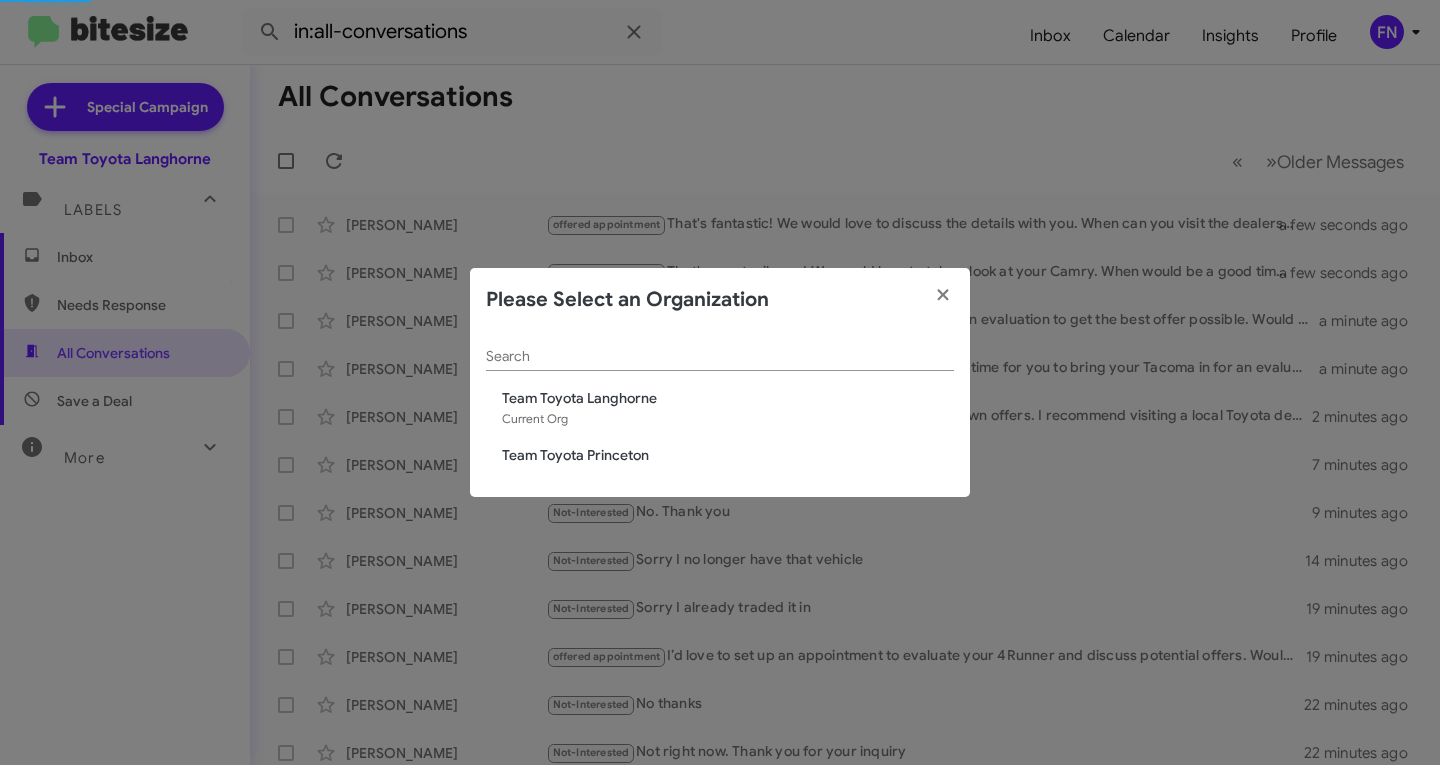 type 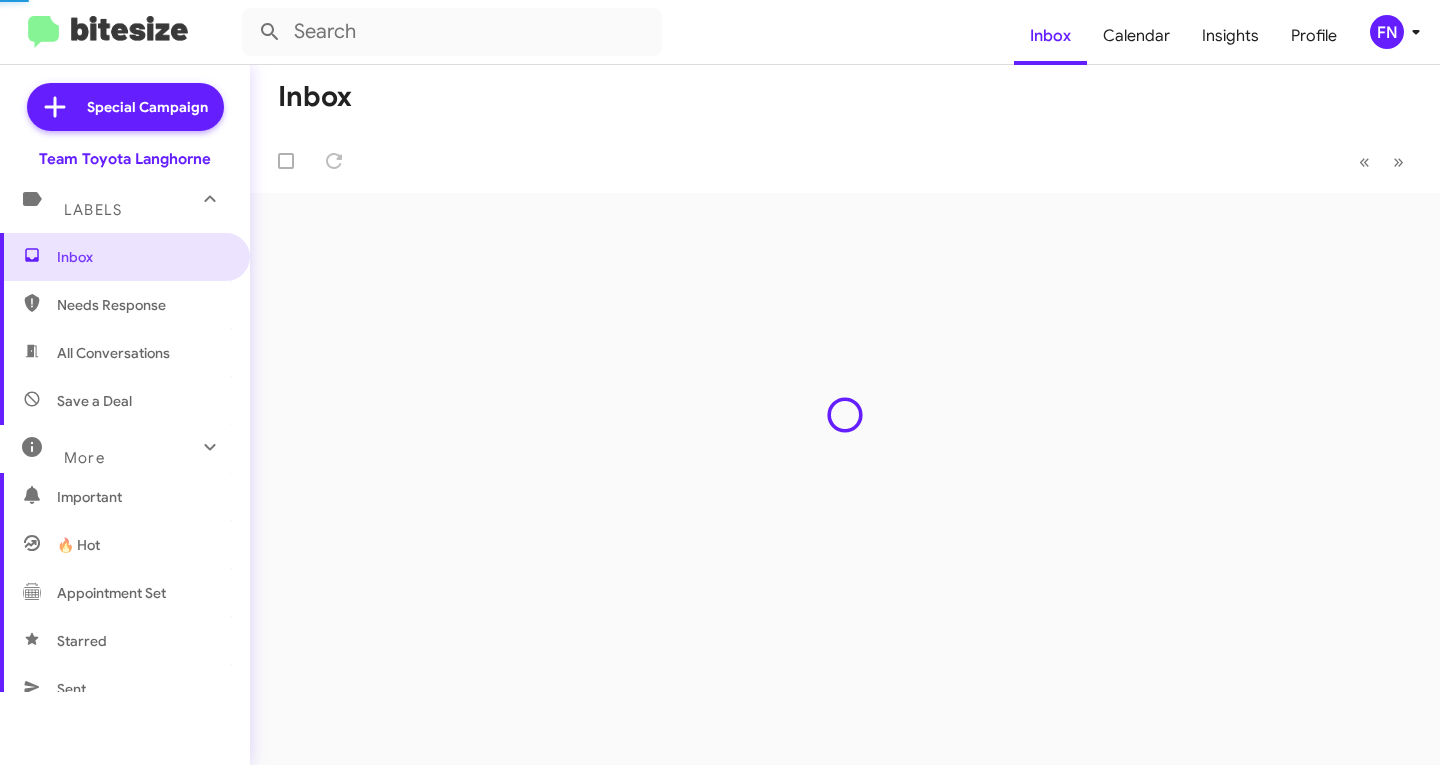 scroll, scrollTop: 0, scrollLeft: 0, axis: both 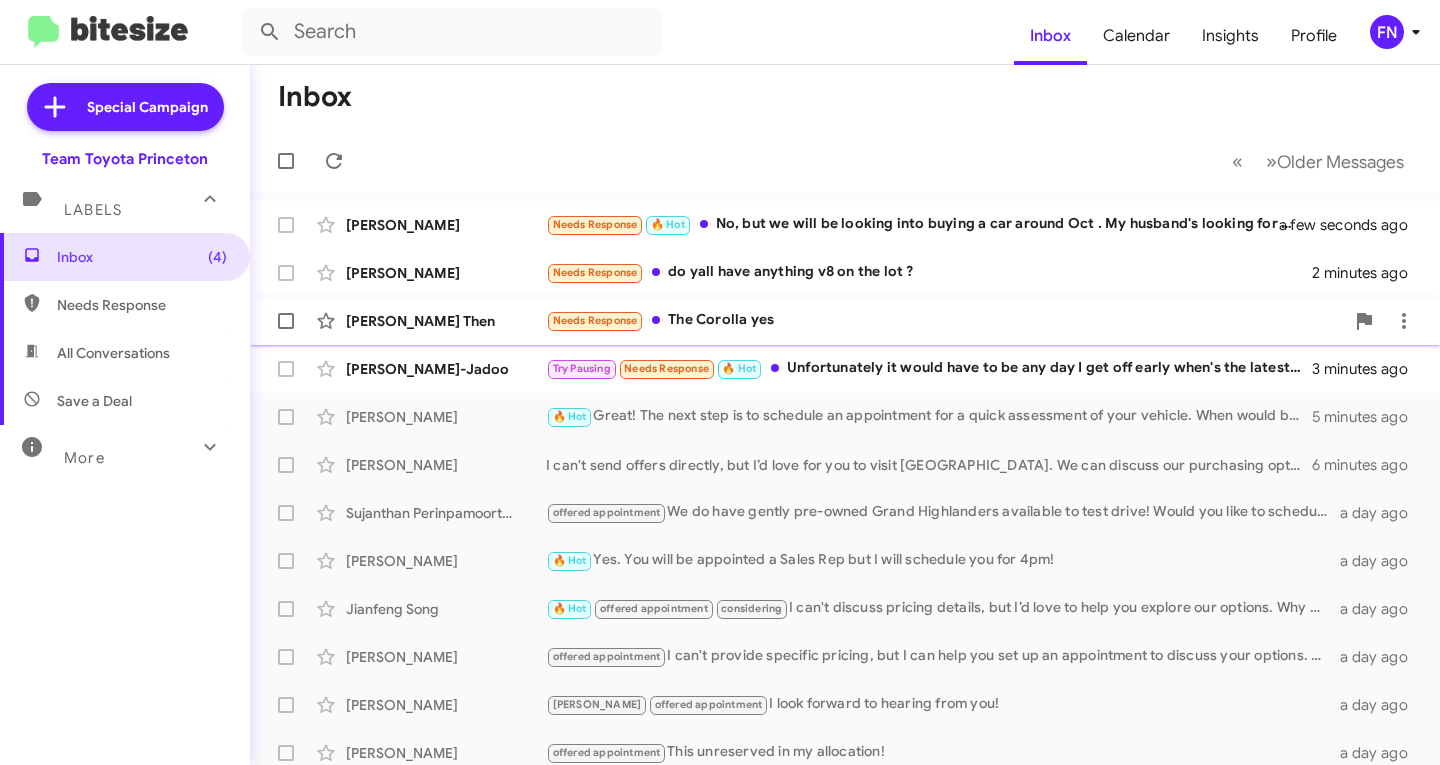 click on "Luis Then" 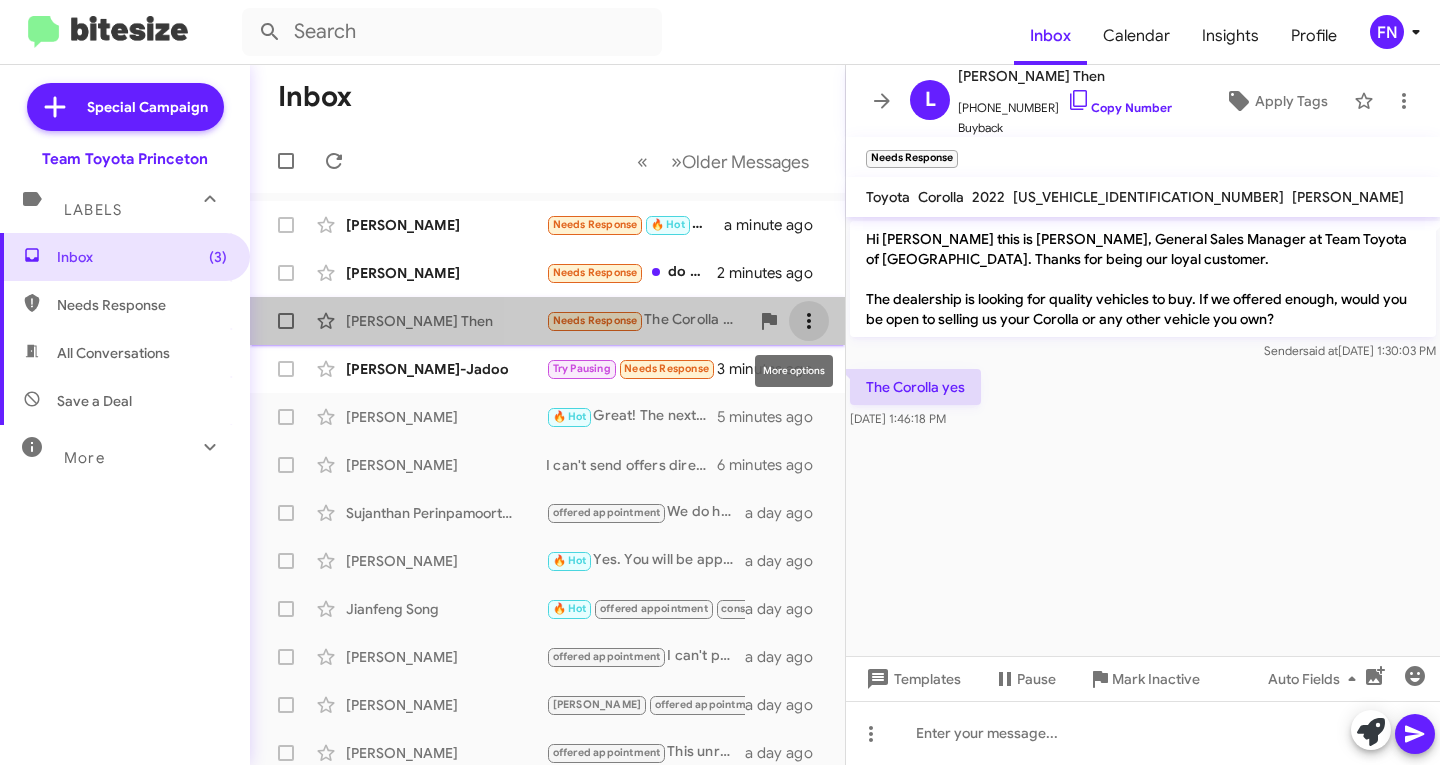 click 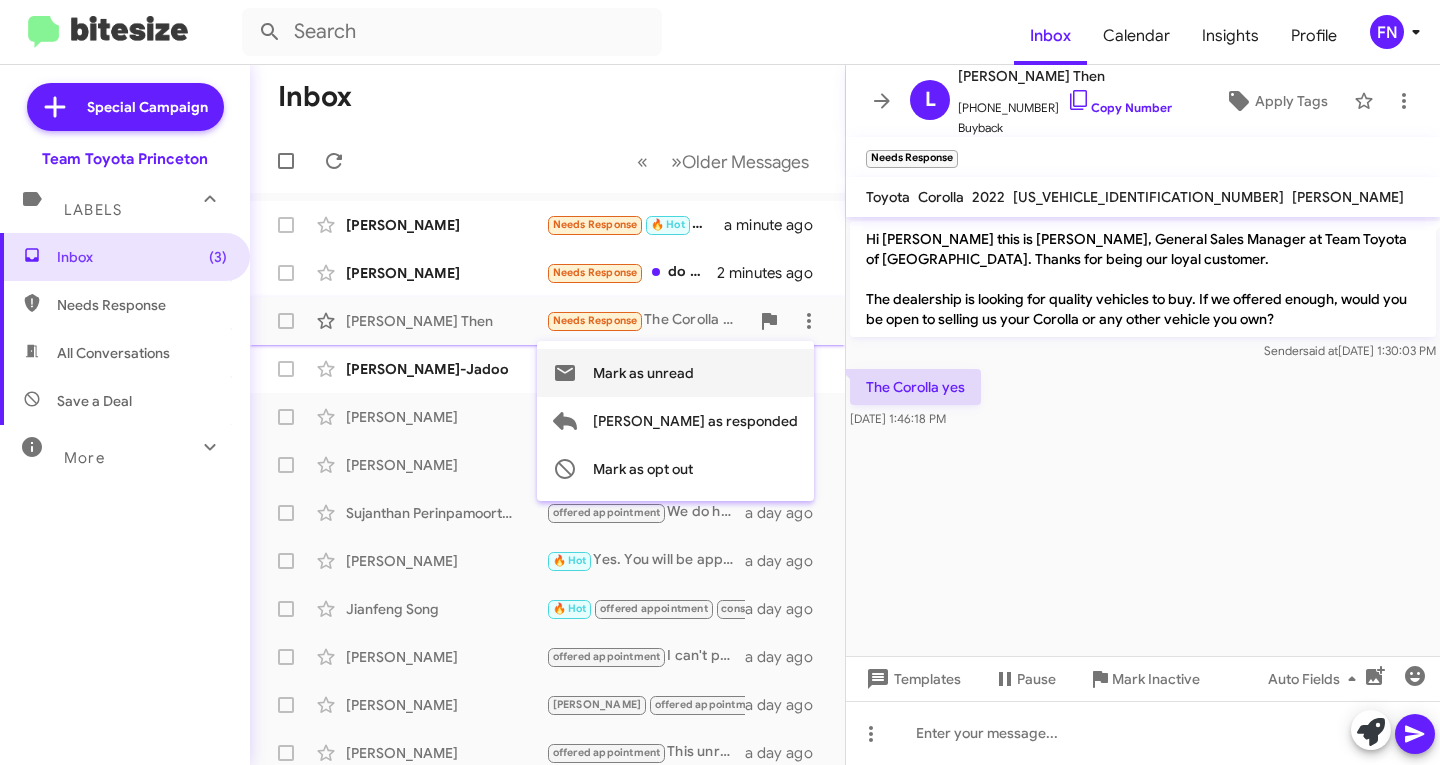 click on "Mark as unread" at bounding box center [643, 373] 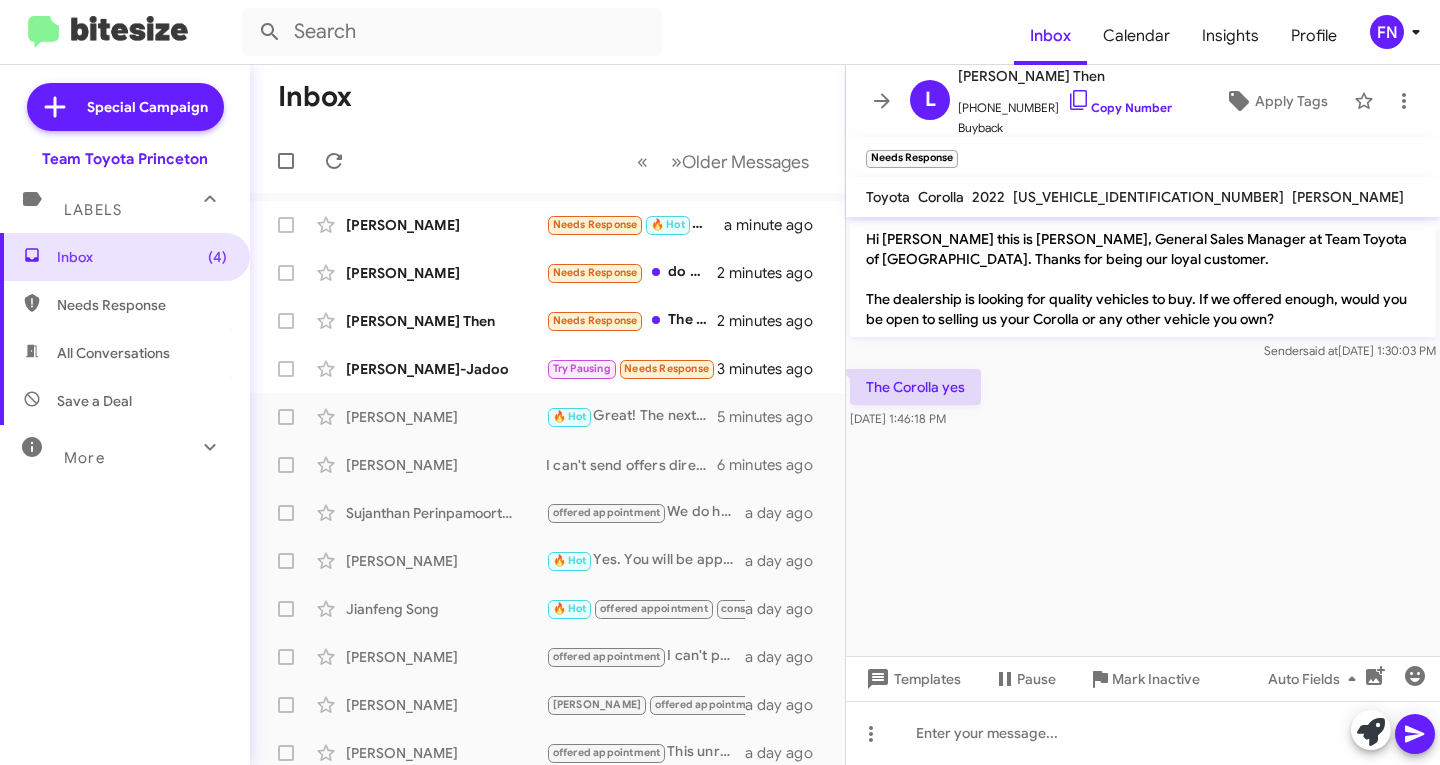 click 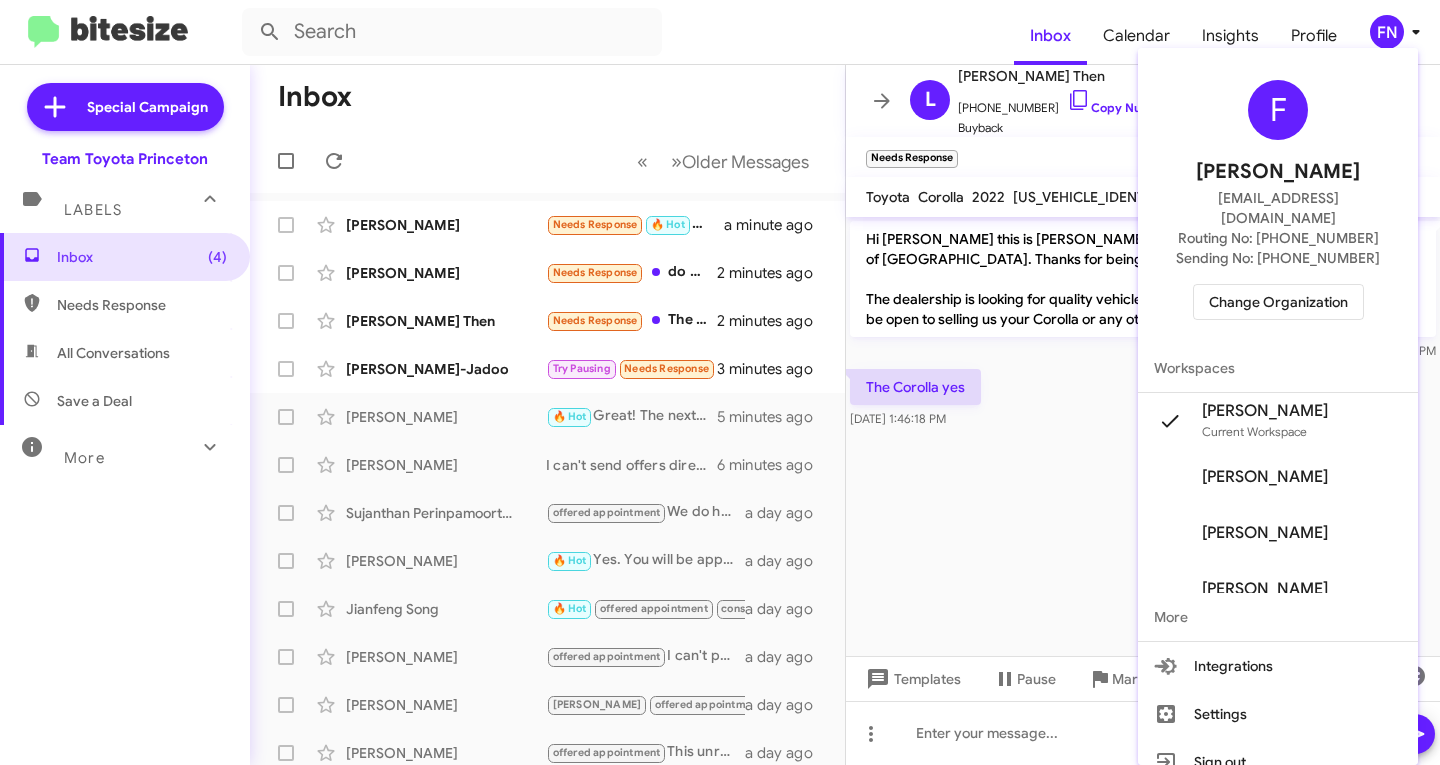 click on "Change Organization" at bounding box center [1278, 302] 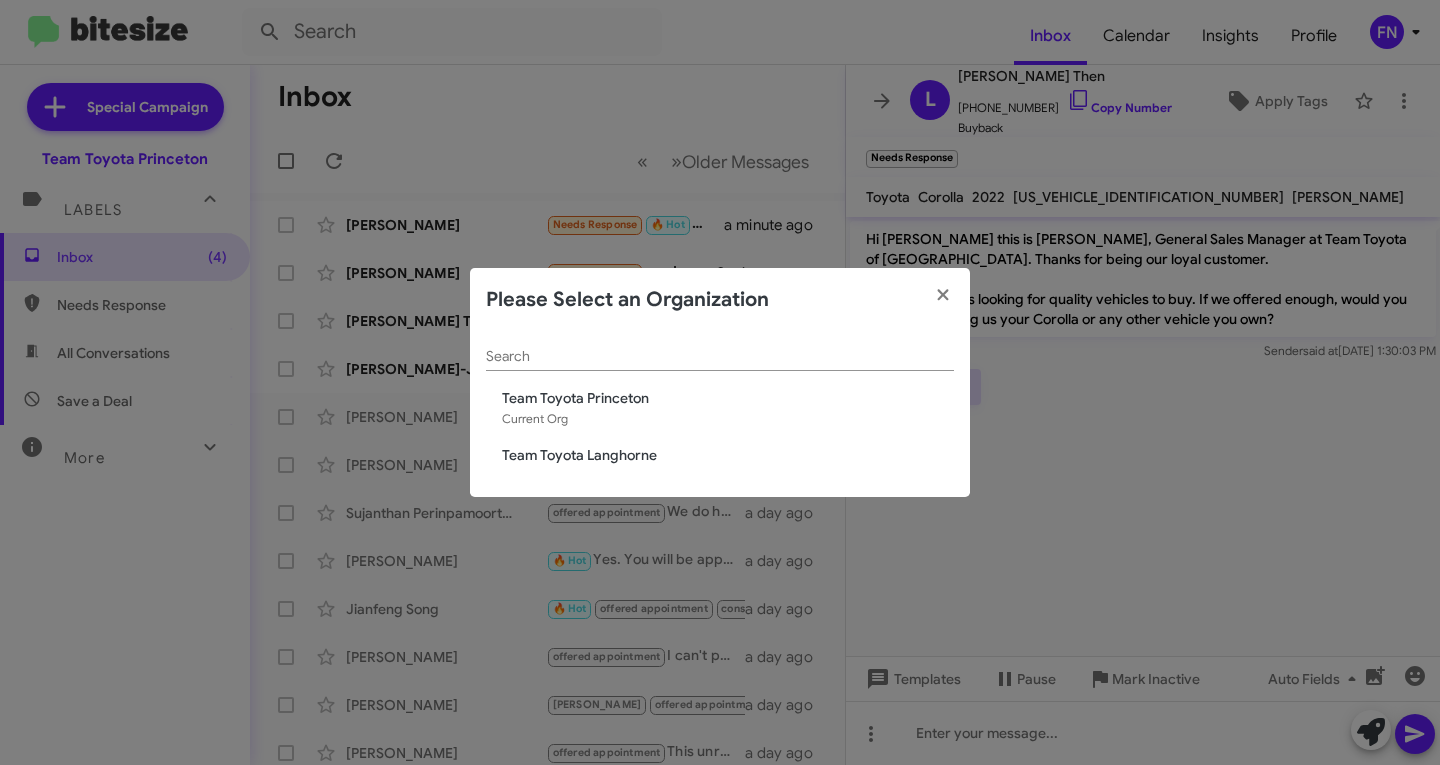 click on "Team Toyota Langhorne" 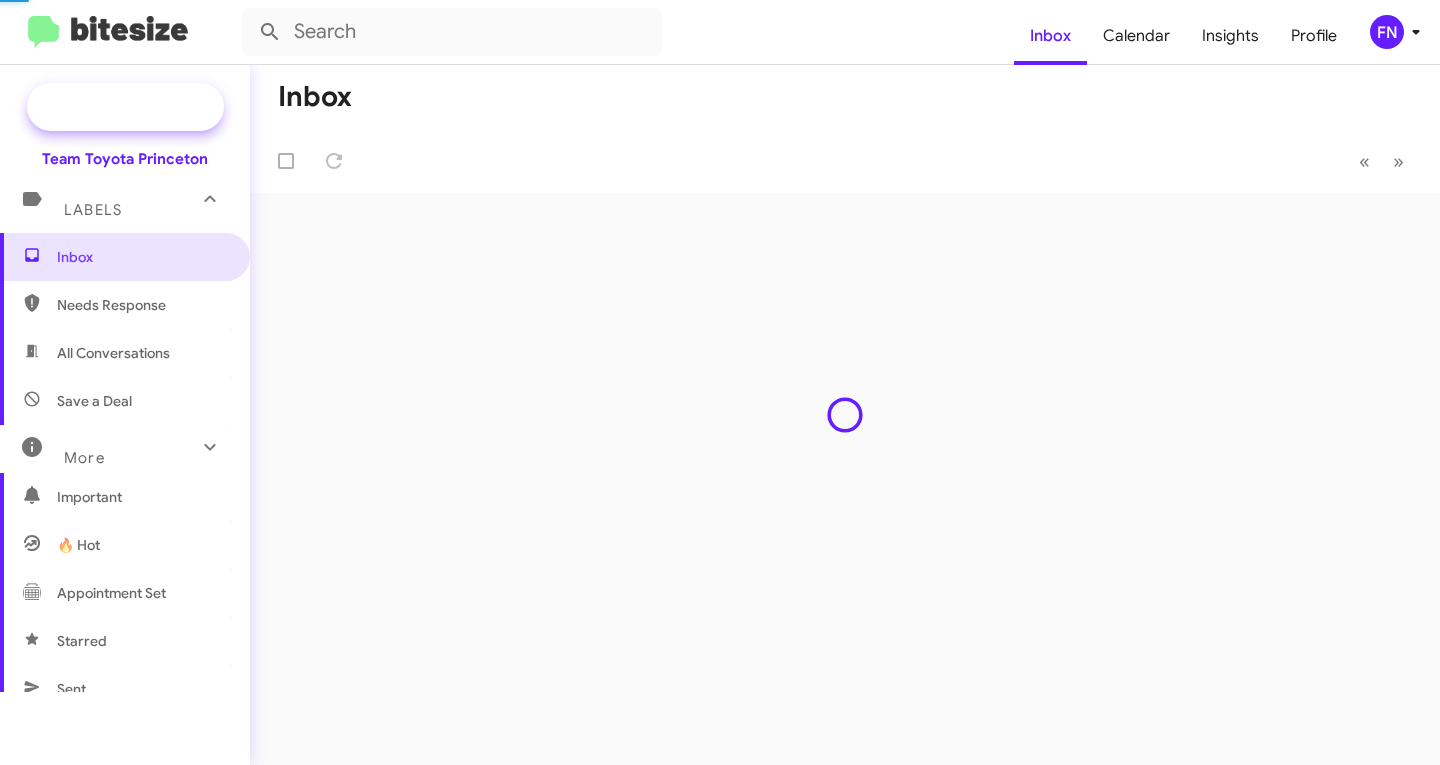 scroll, scrollTop: 0, scrollLeft: 0, axis: both 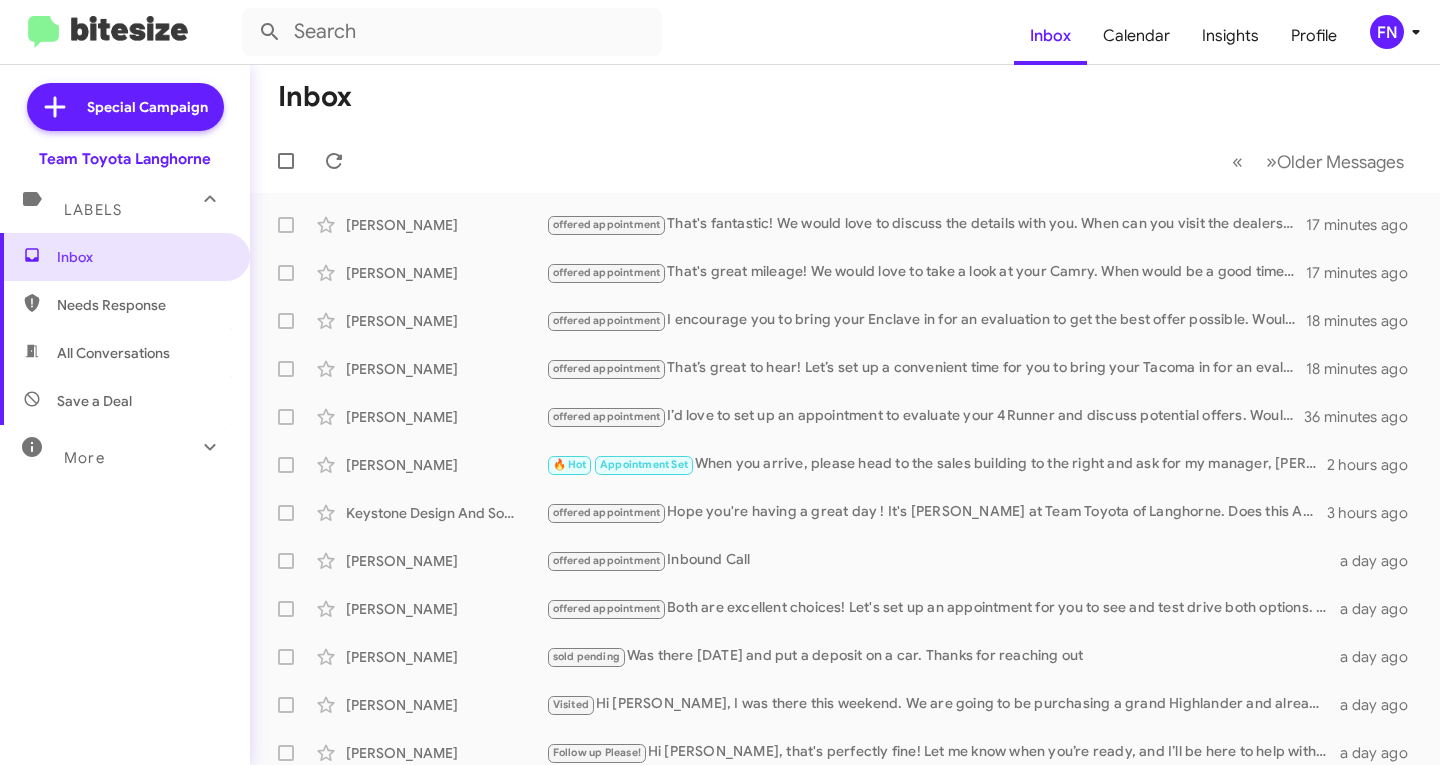 click on "All Conversations" at bounding box center (125, 353) 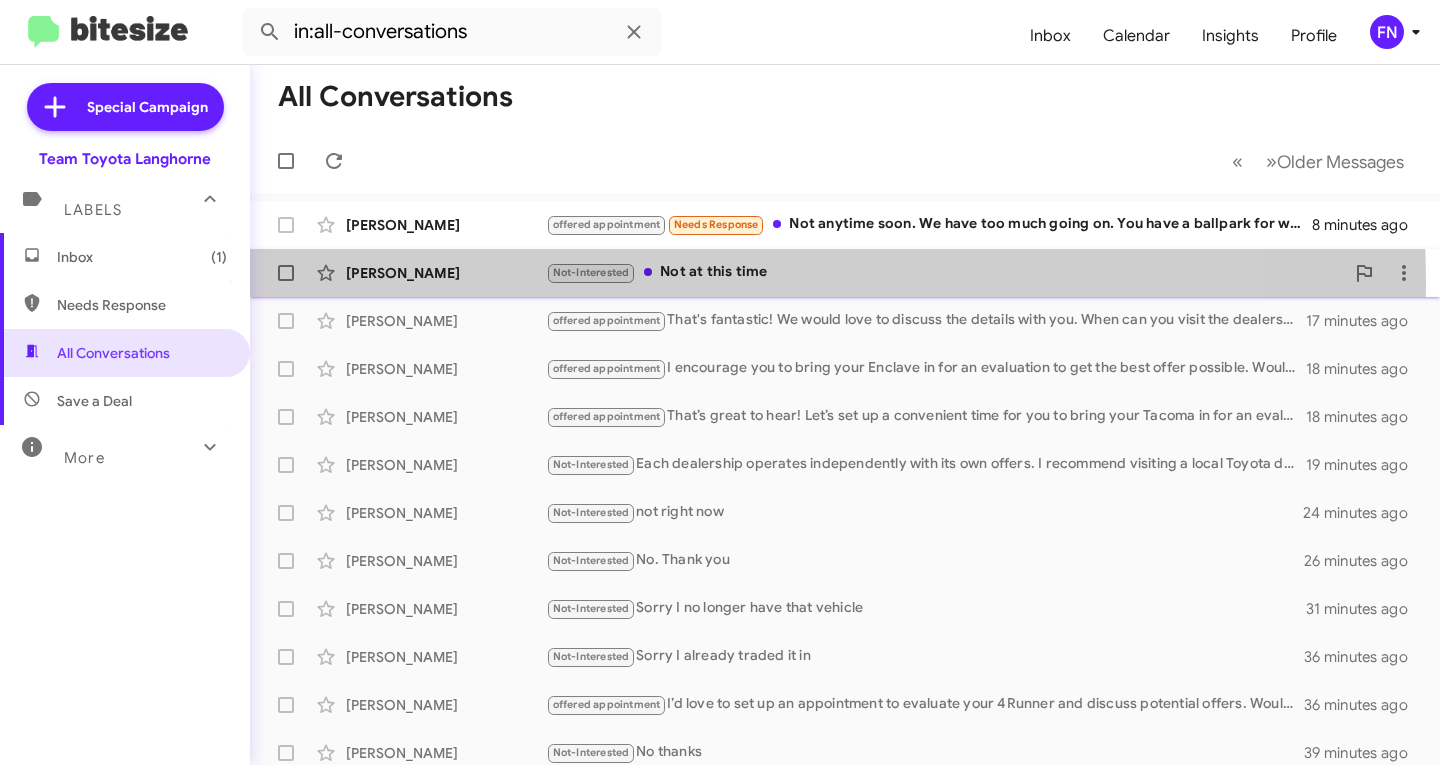 click on "[PERSON_NAME]  Not-Interested   Not at this time   16 minutes ago" 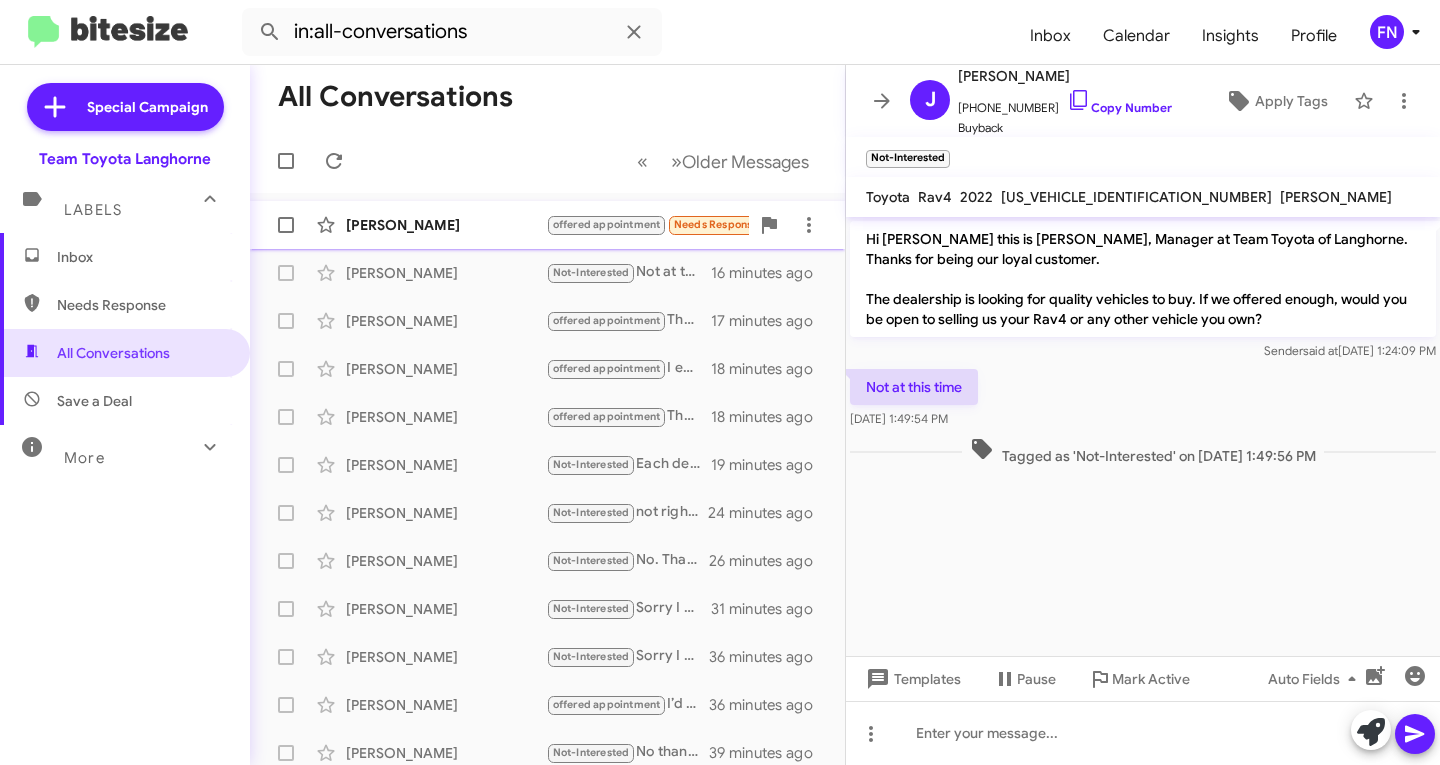click on "[PERSON_NAME]  offered appointment   Needs Response   Not anytime soon. We have too much going on. You have a ballpark for what it's worth?   8 minutes ago" 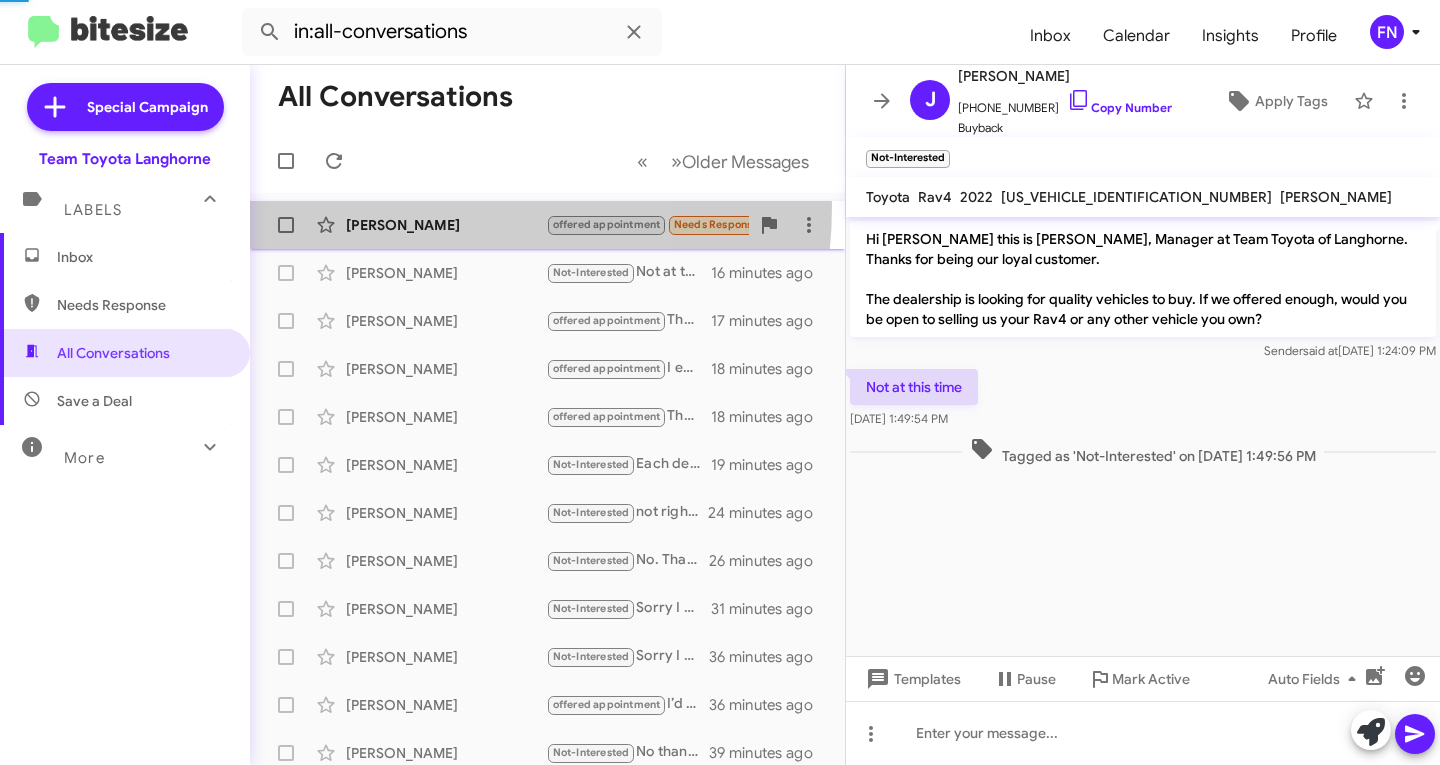 scroll, scrollTop: 148, scrollLeft: 0, axis: vertical 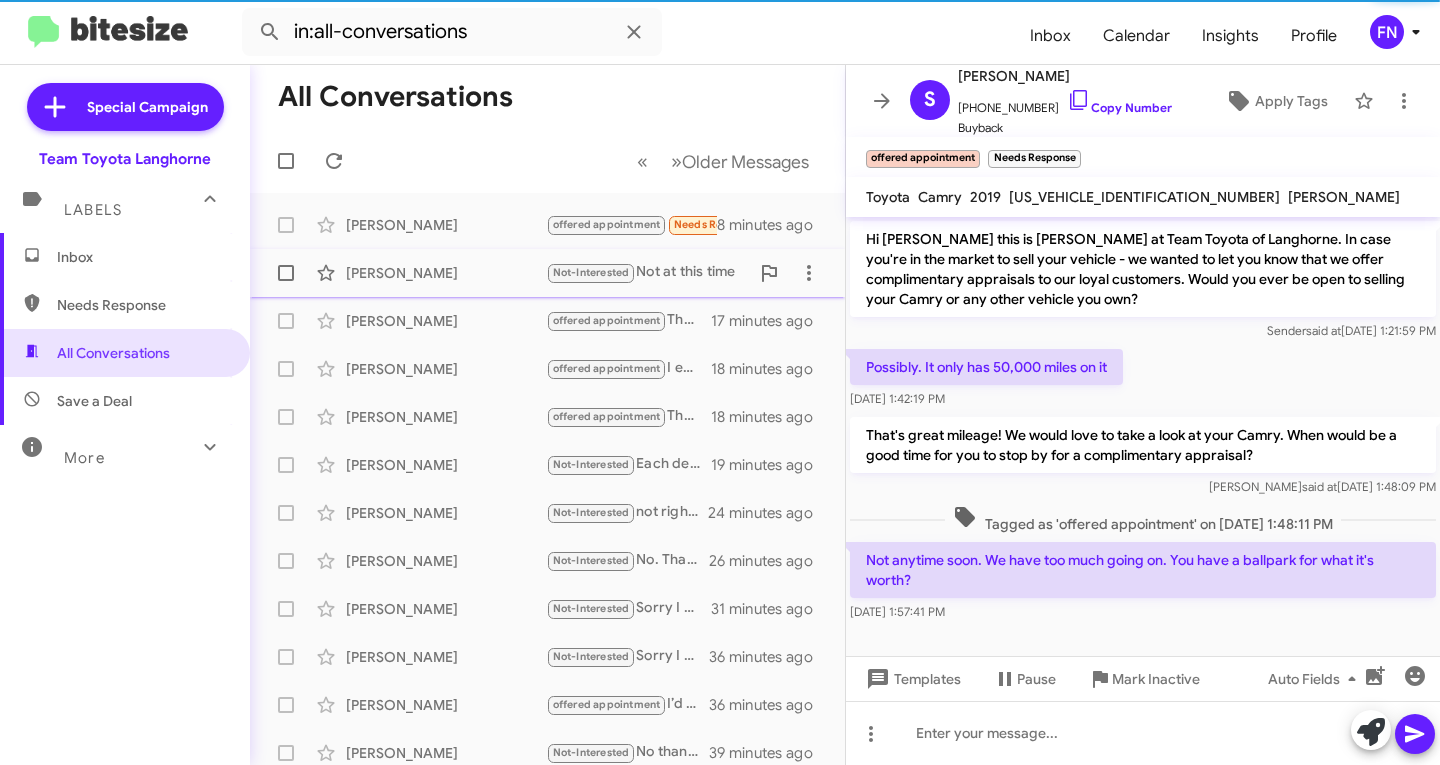 click on "[PERSON_NAME]" 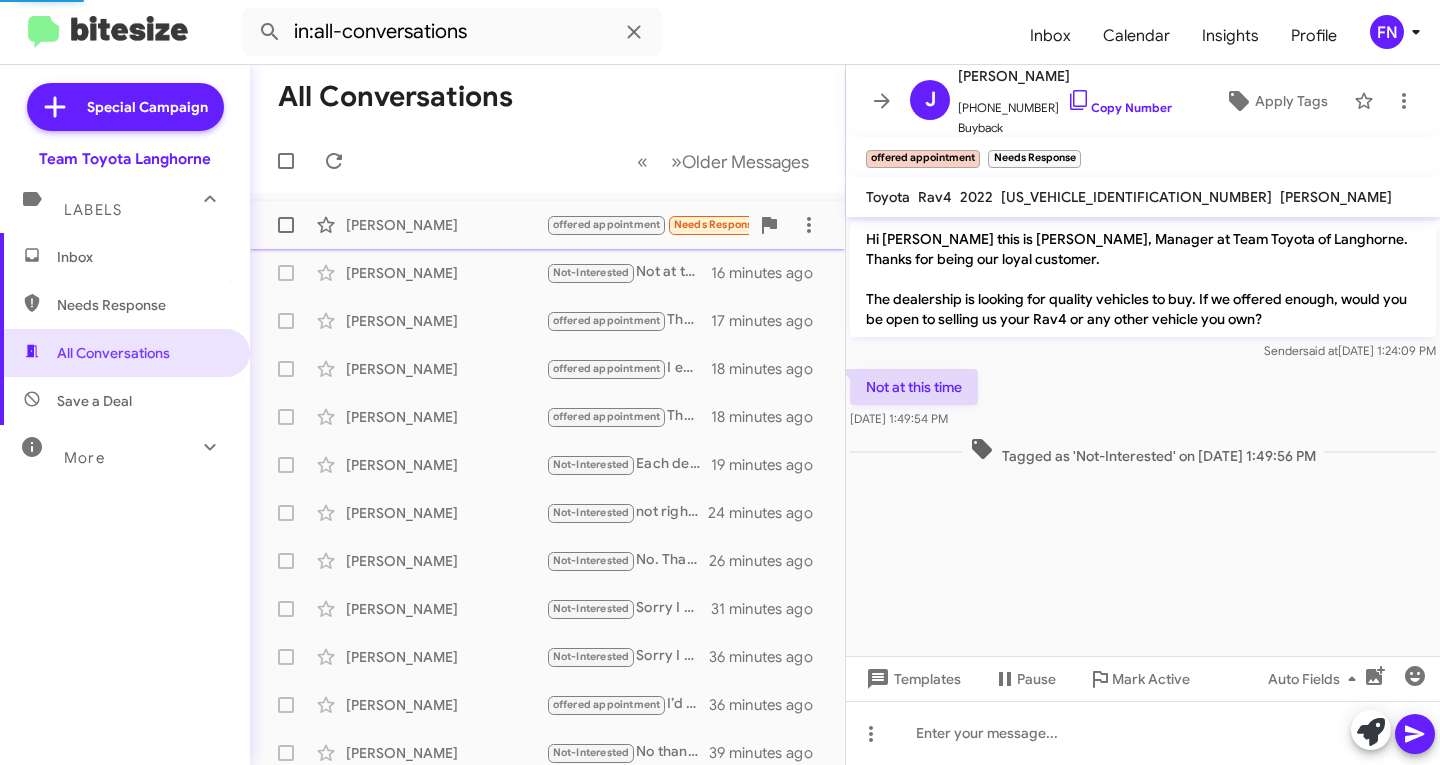 scroll, scrollTop: 0, scrollLeft: 0, axis: both 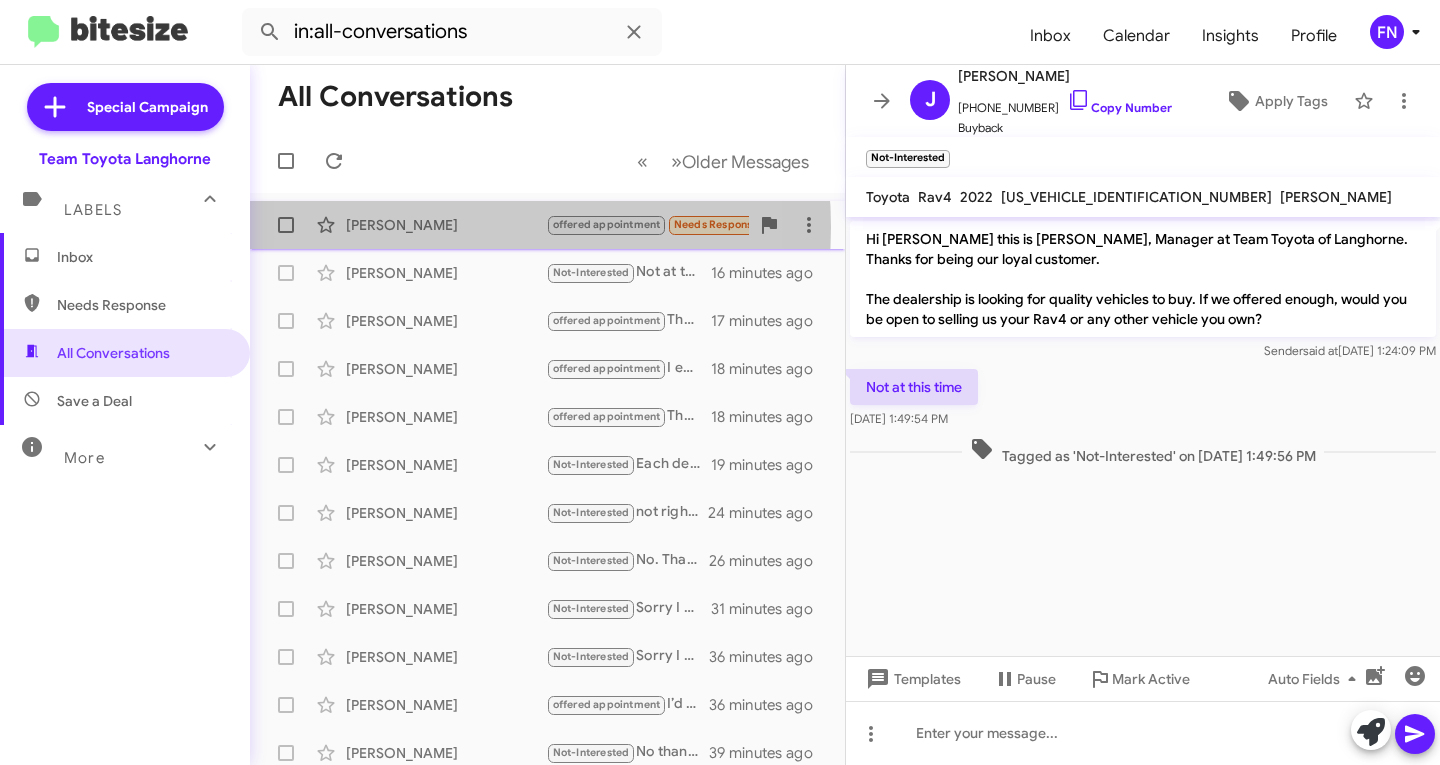 click on "[PERSON_NAME]" 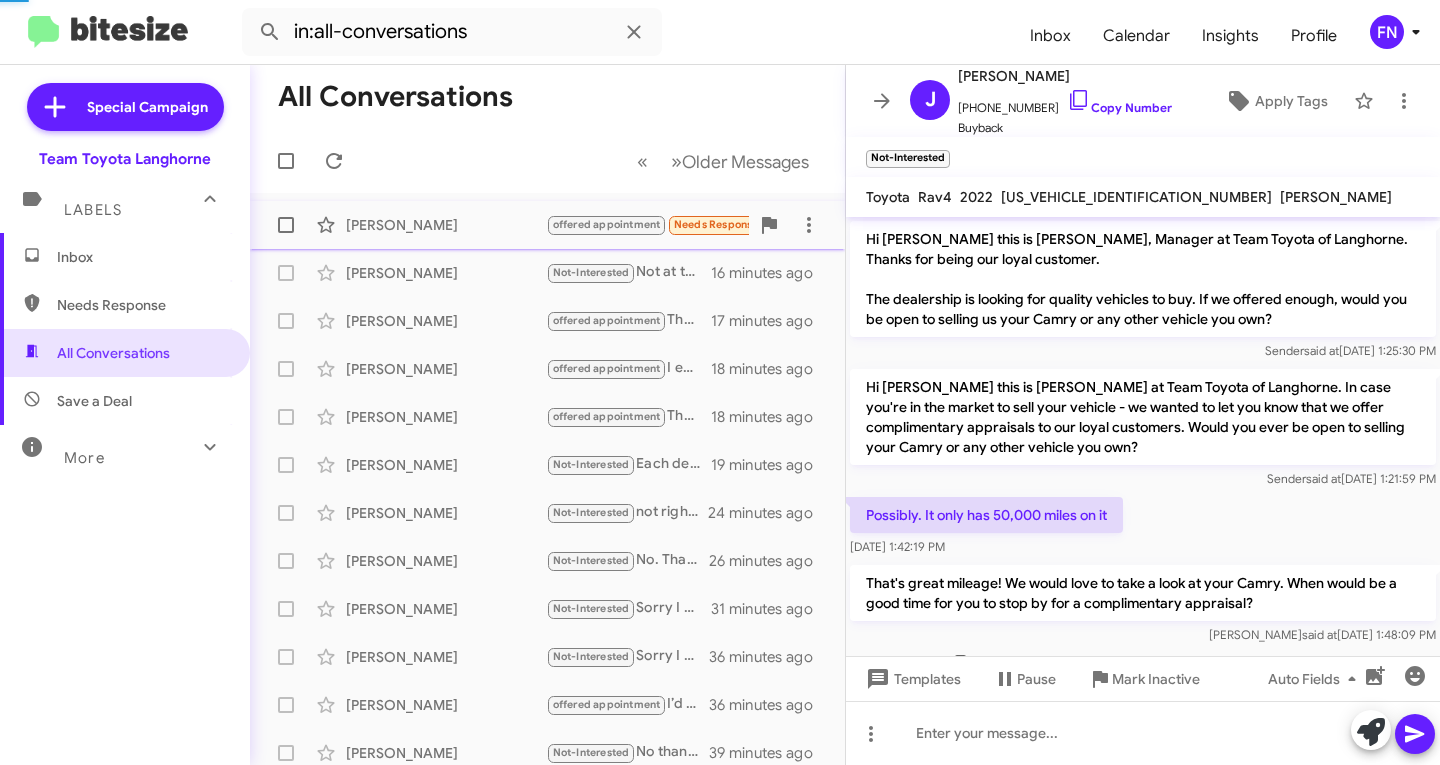 scroll, scrollTop: 148, scrollLeft: 0, axis: vertical 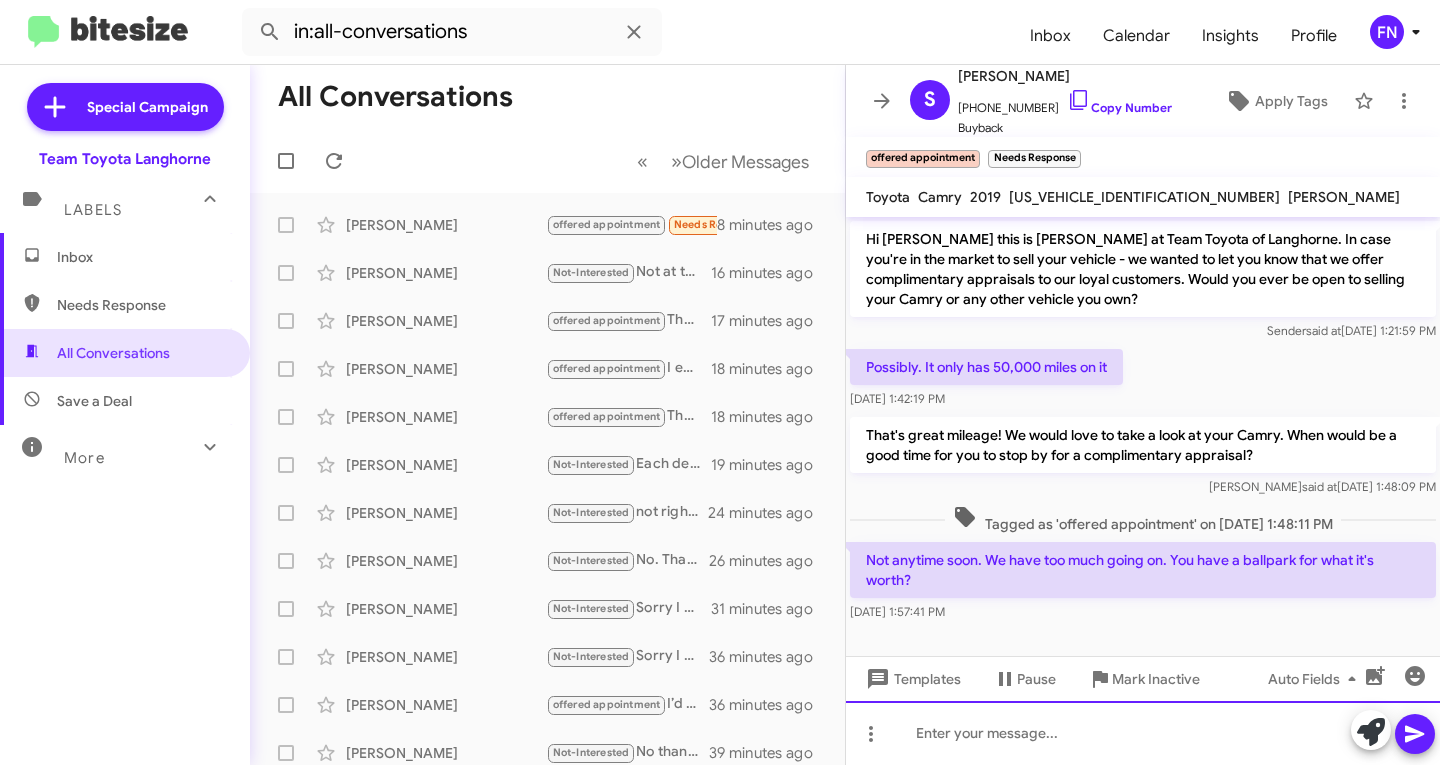 click 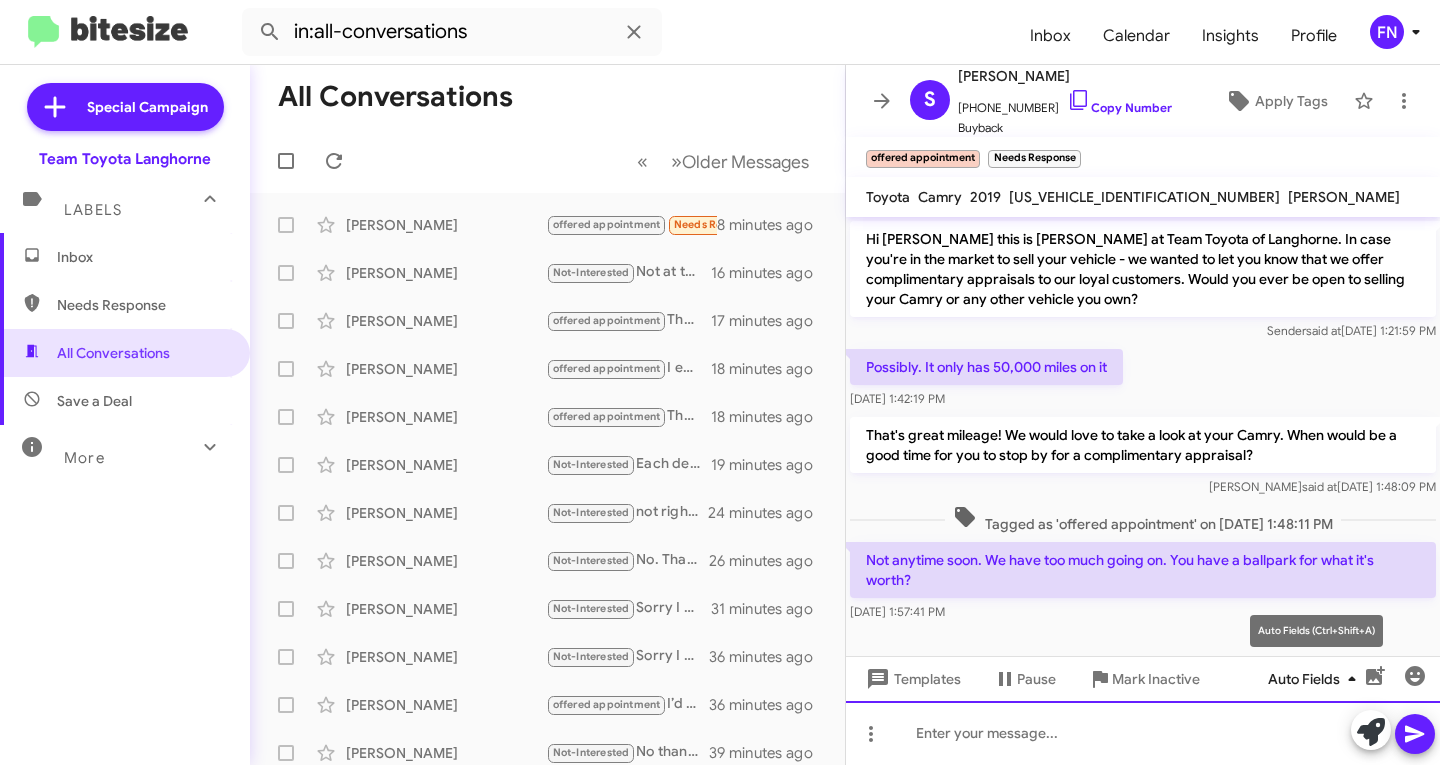 type 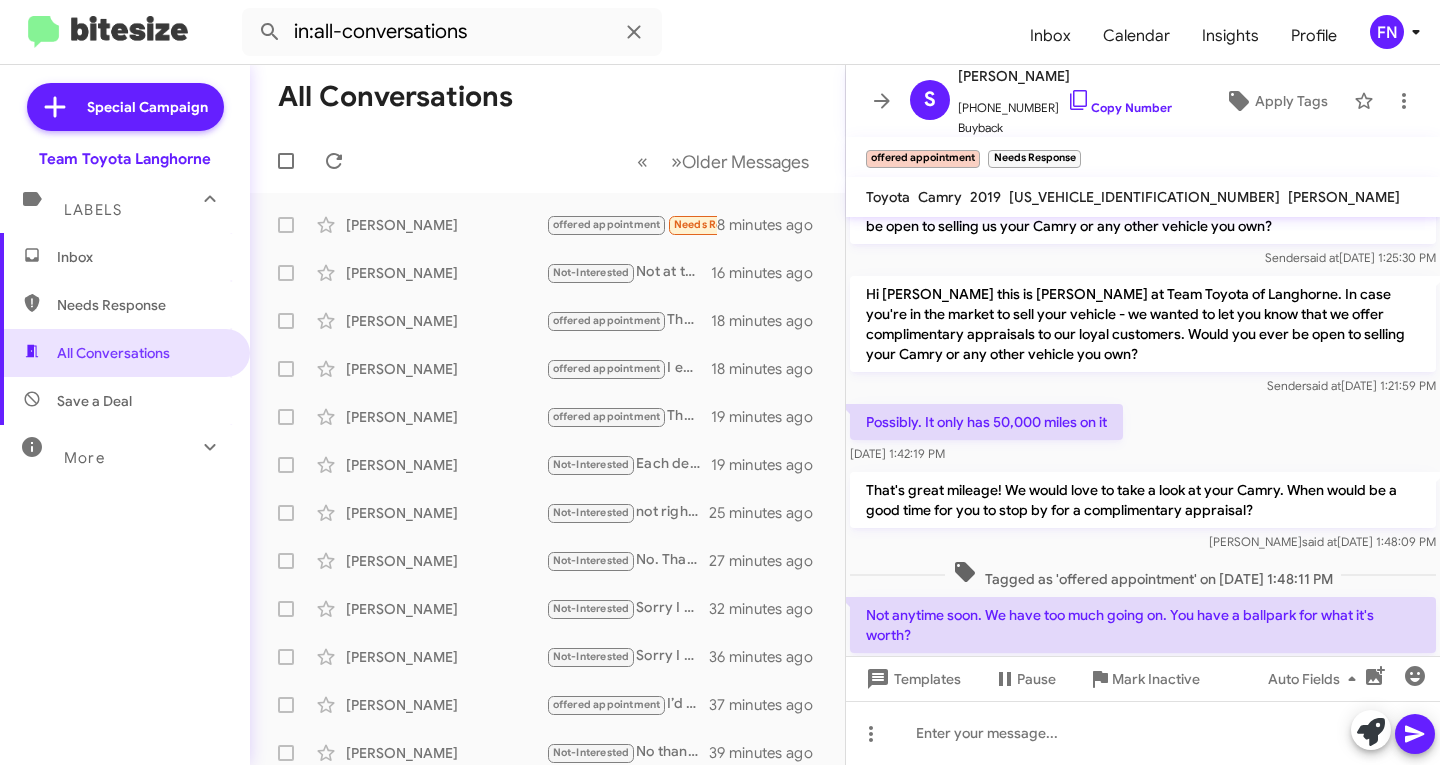 scroll, scrollTop: 221, scrollLeft: 0, axis: vertical 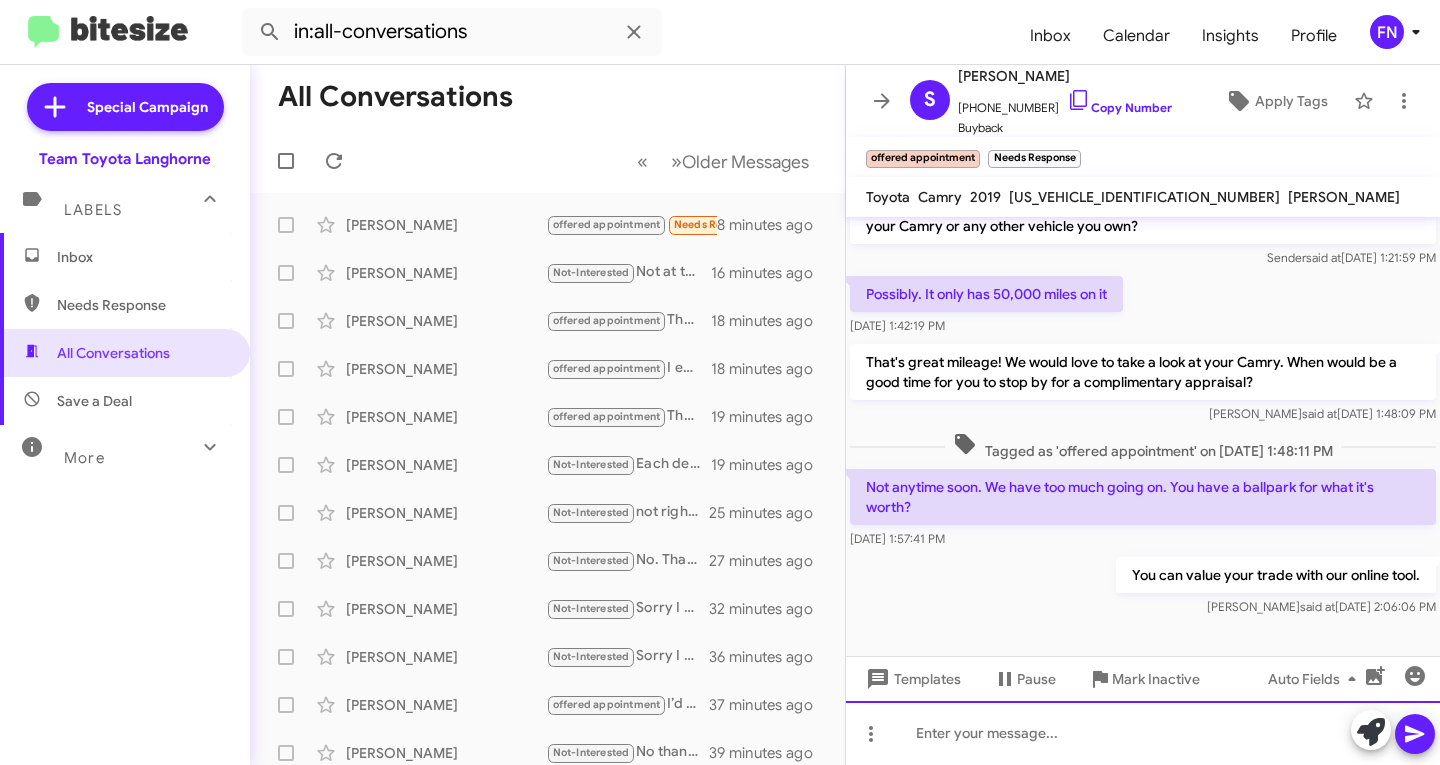 click 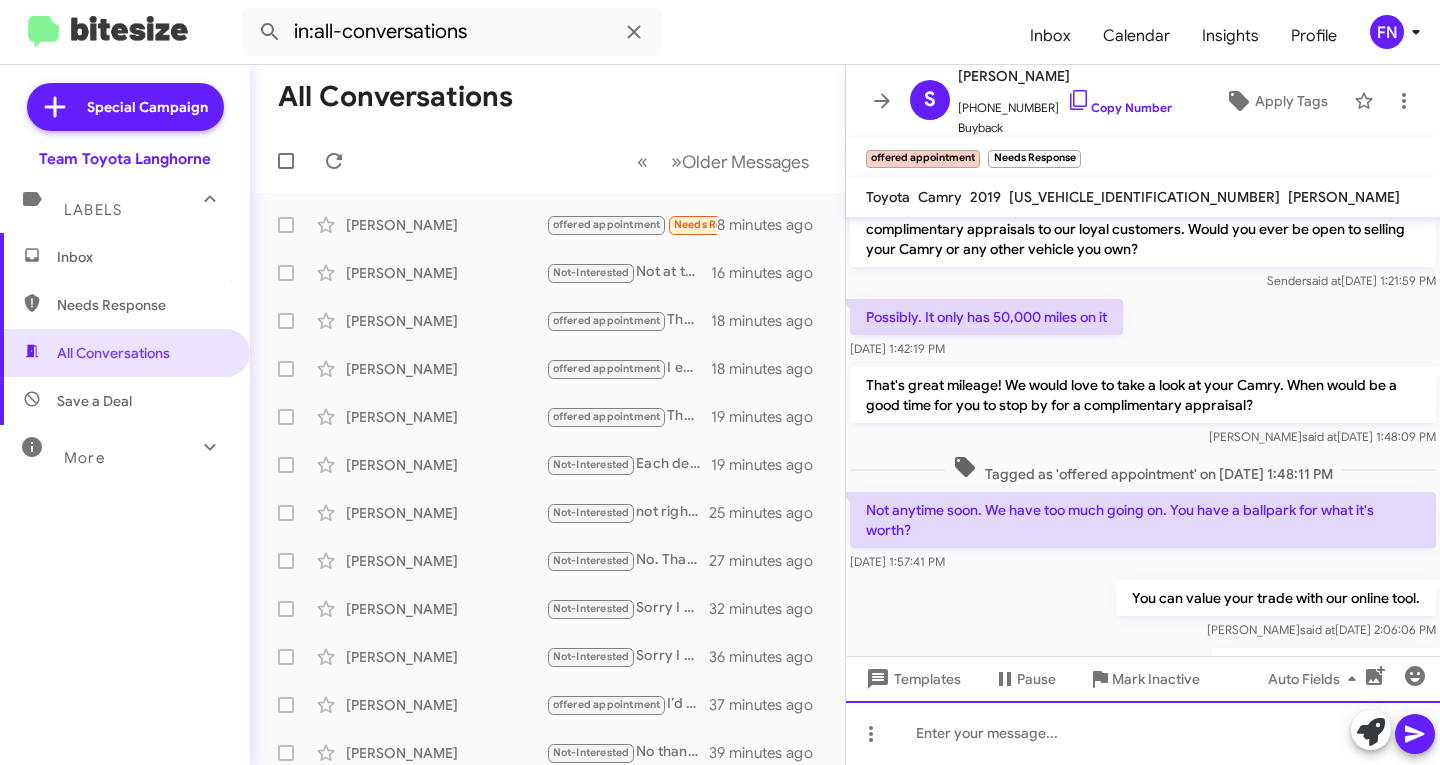 scroll, scrollTop: 294, scrollLeft: 0, axis: vertical 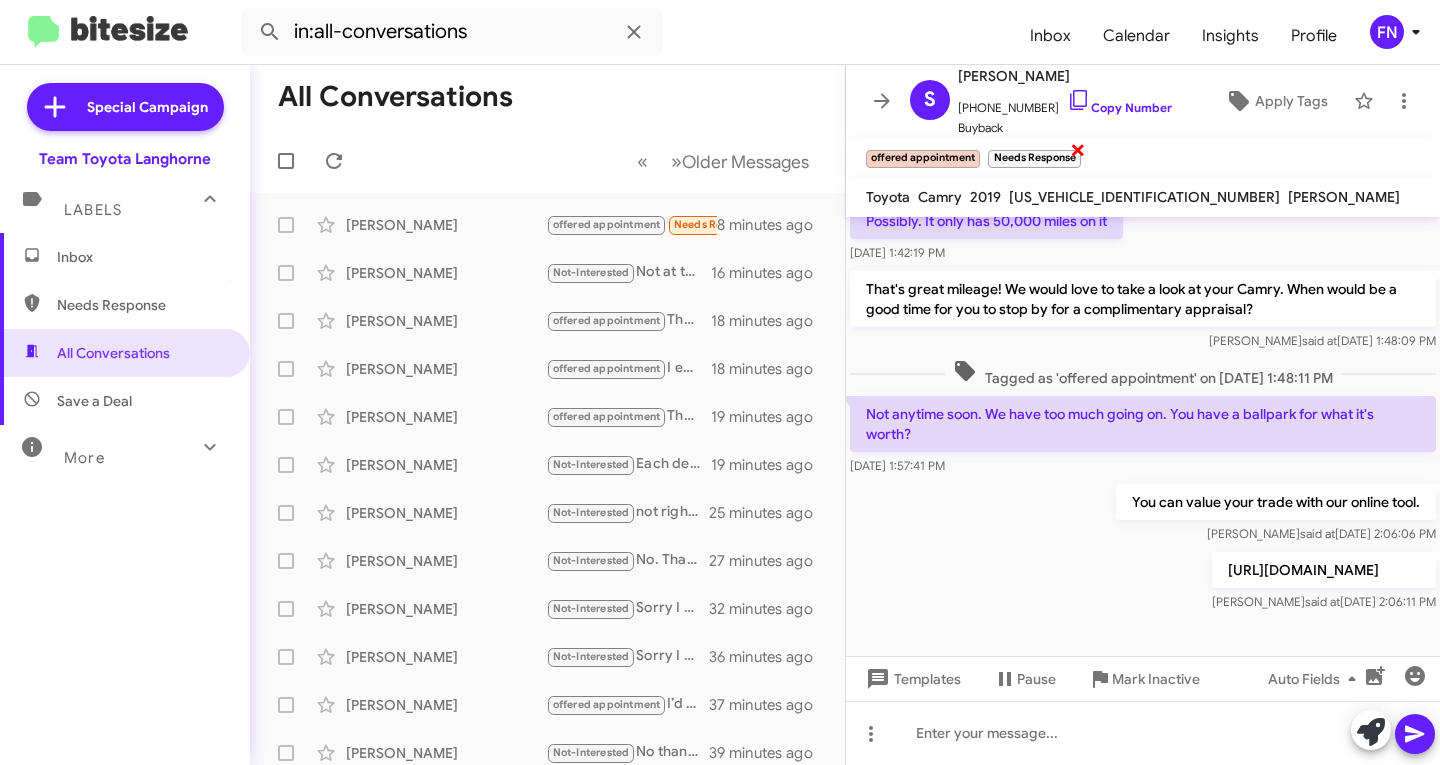 click on "×" 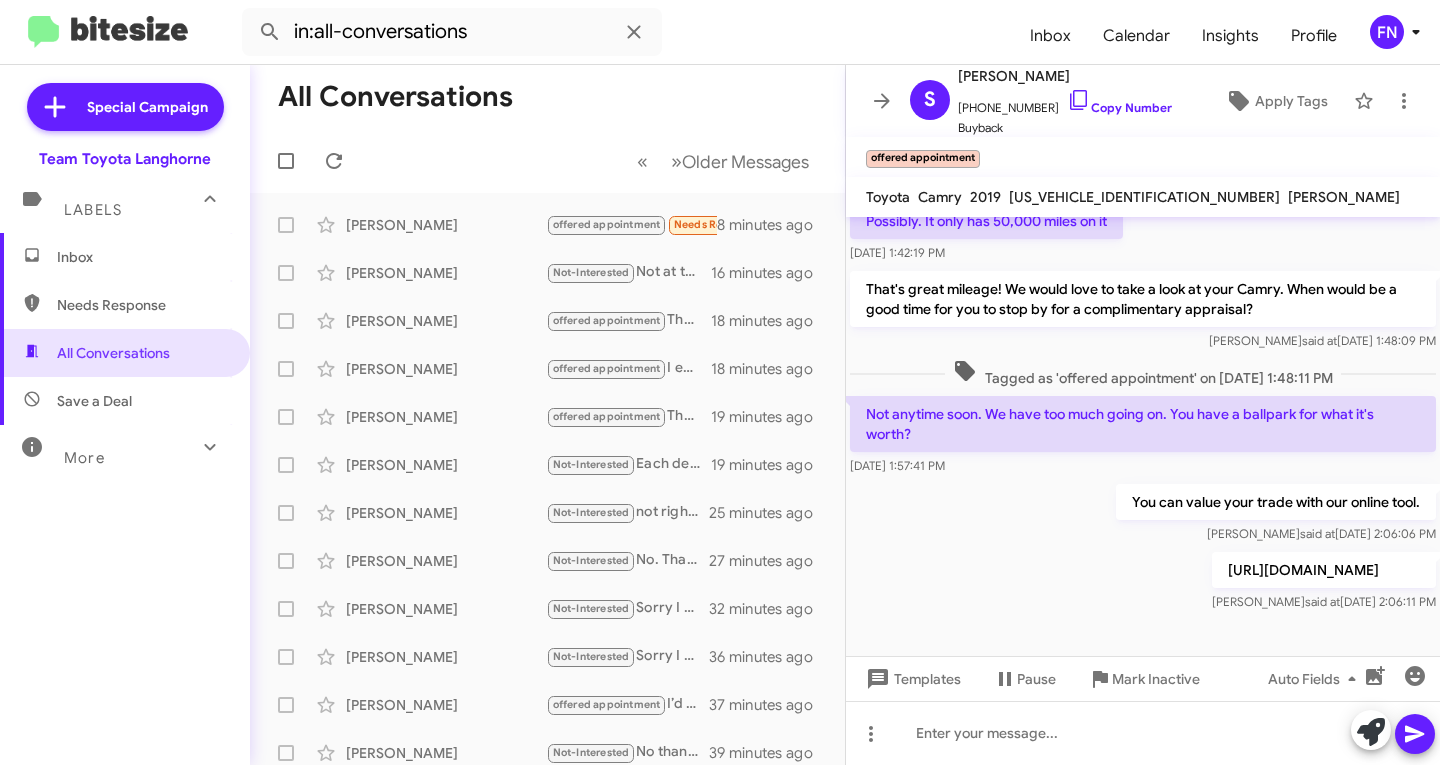 click on "Needs Response" at bounding box center [125, 305] 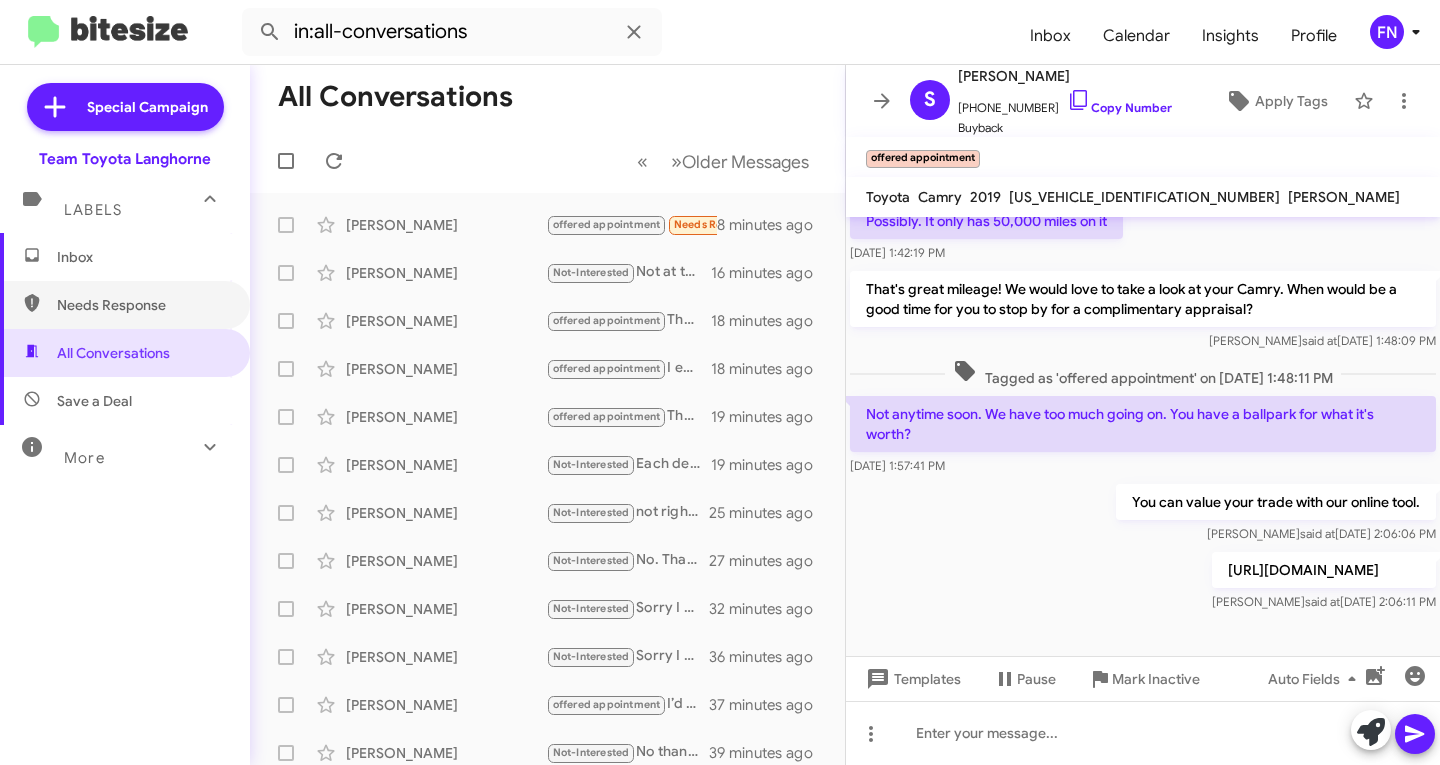 type on "in:needs-response" 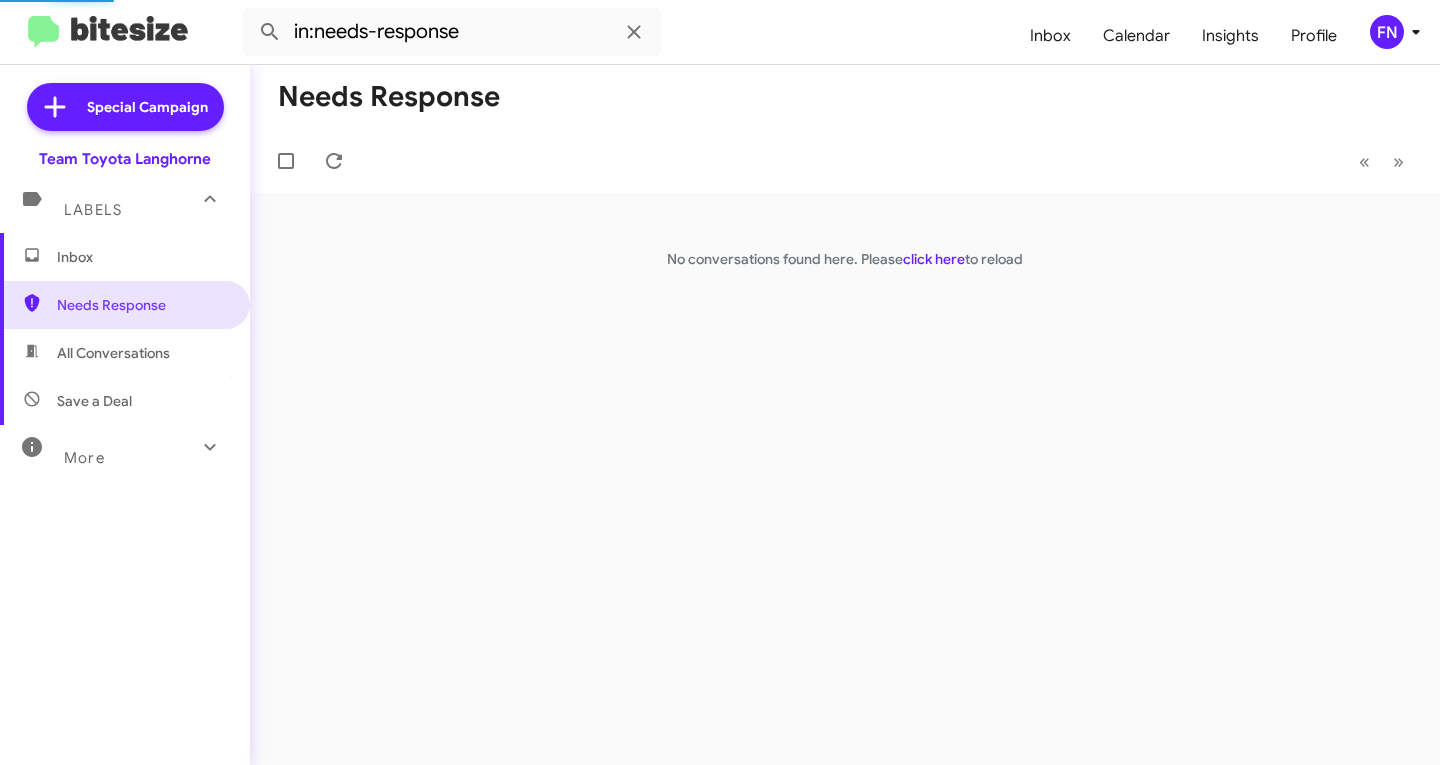 click on "Inbox" at bounding box center (125, 257) 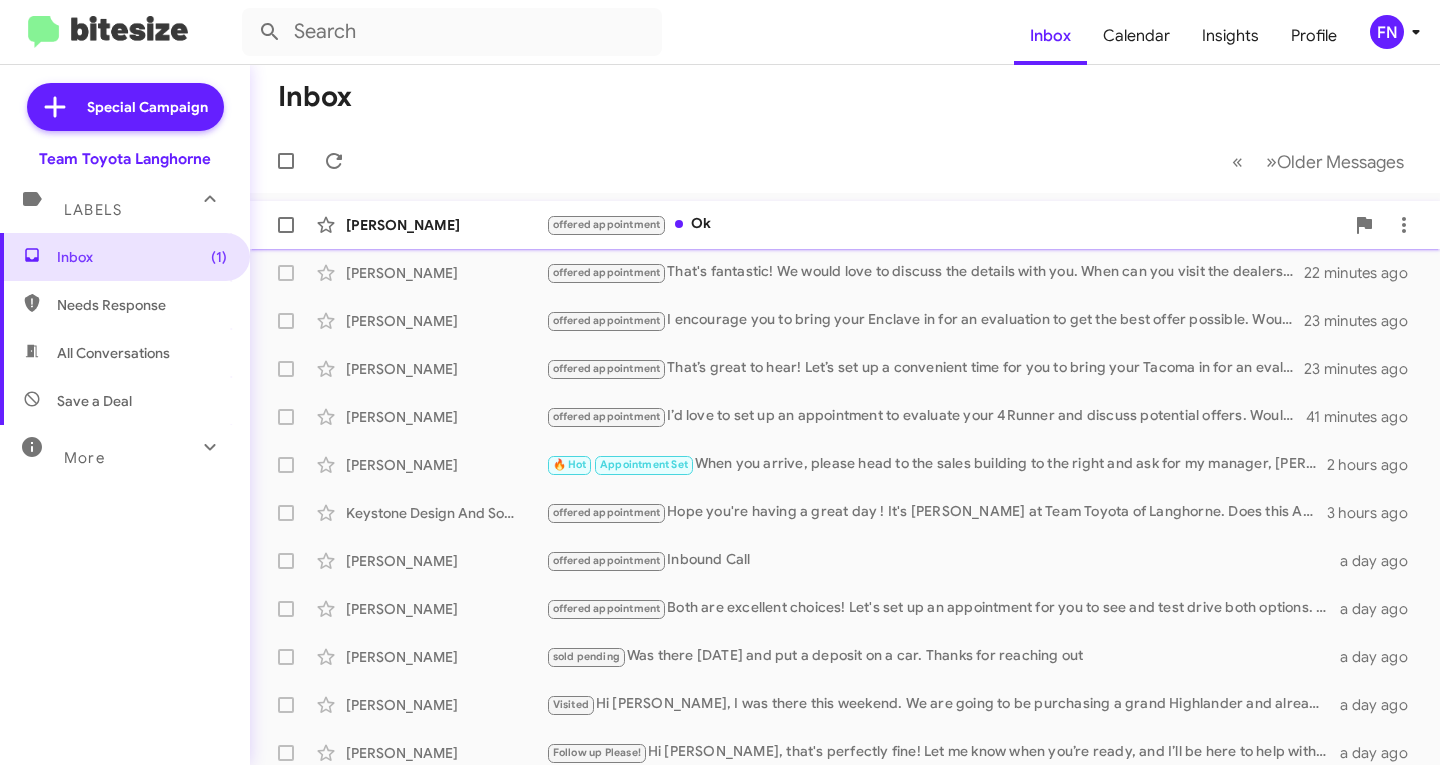 click on "[PERSON_NAME]" 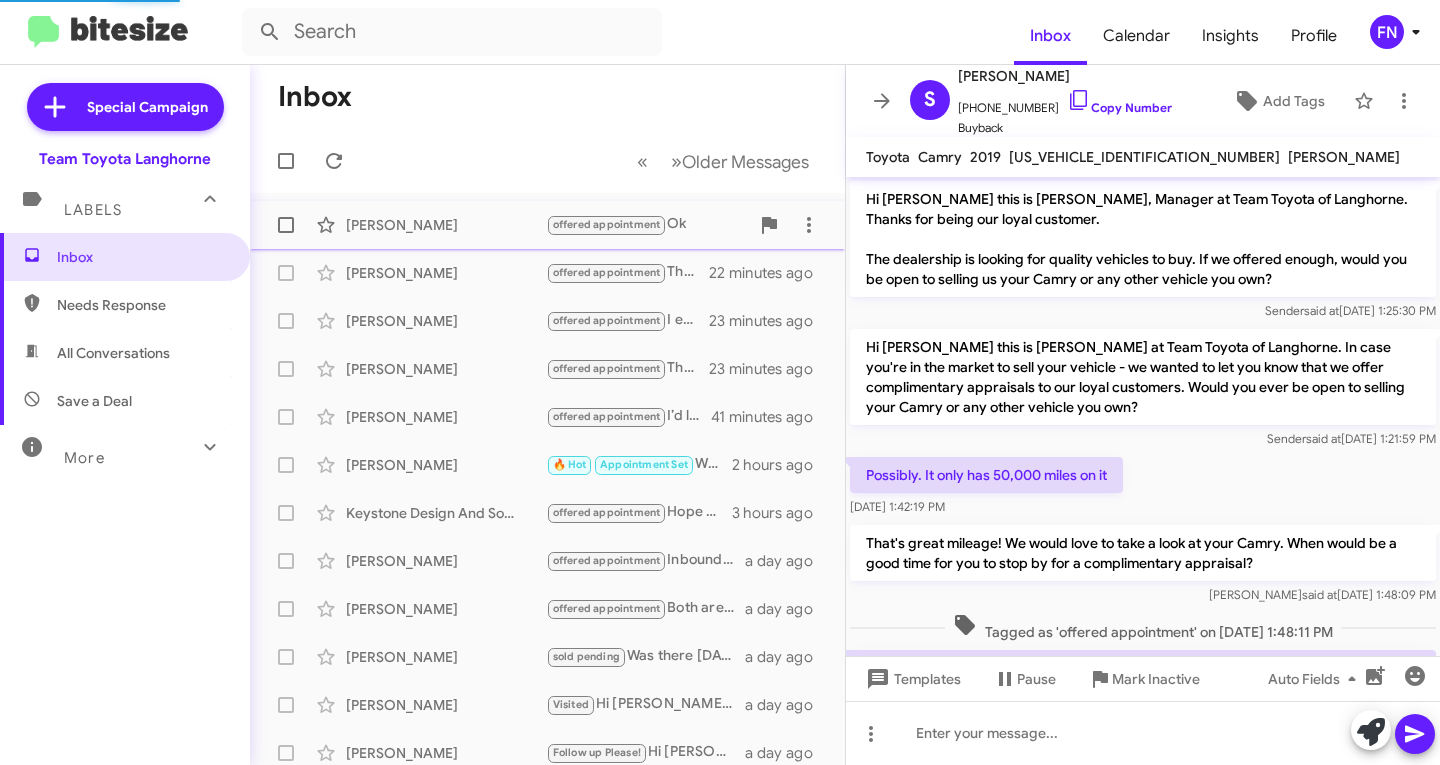 scroll, scrollTop: 287, scrollLeft: 0, axis: vertical 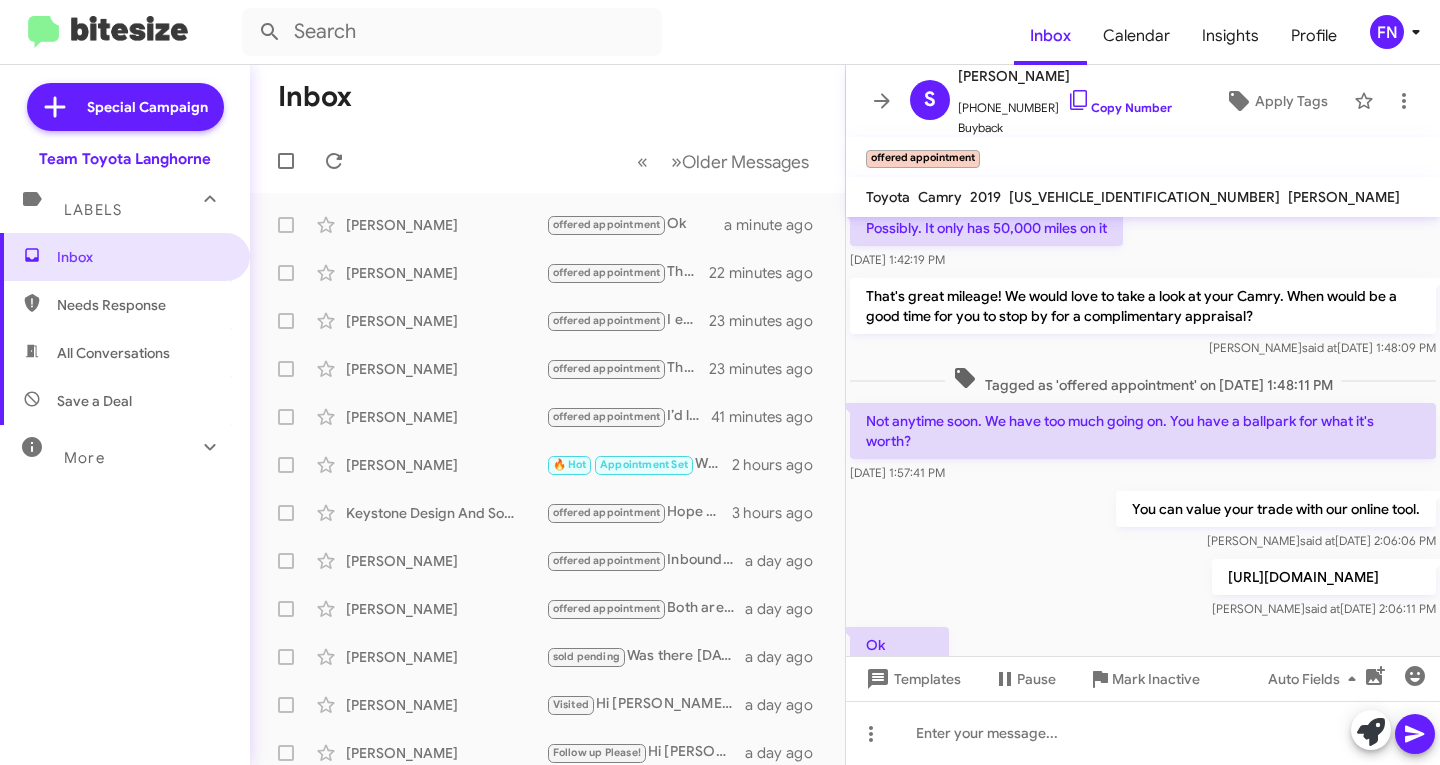 drag, startPoint x: 147, startPoint y: 366, endPoint x: 142, endPoint y: 353, distance: 13.928389 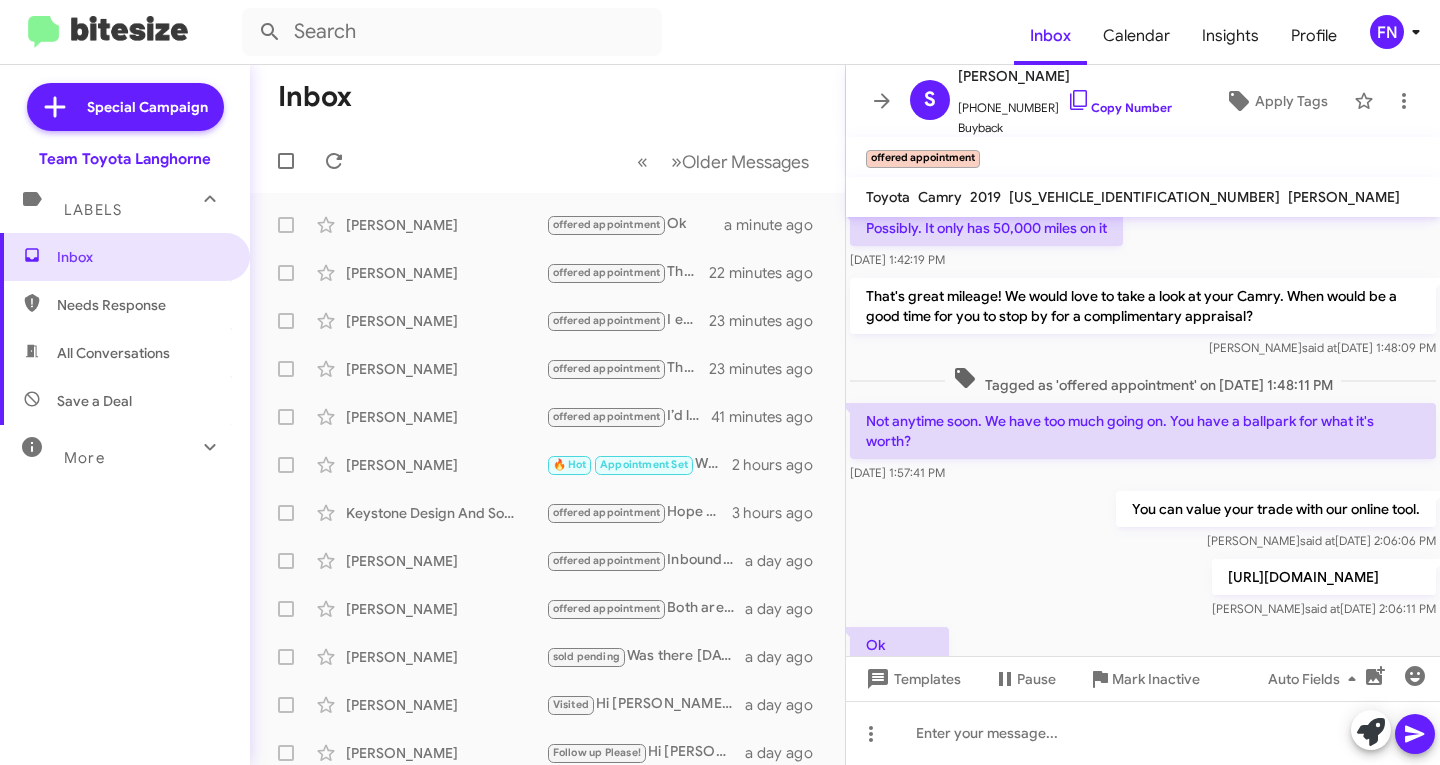 type on "in:all-conversations" 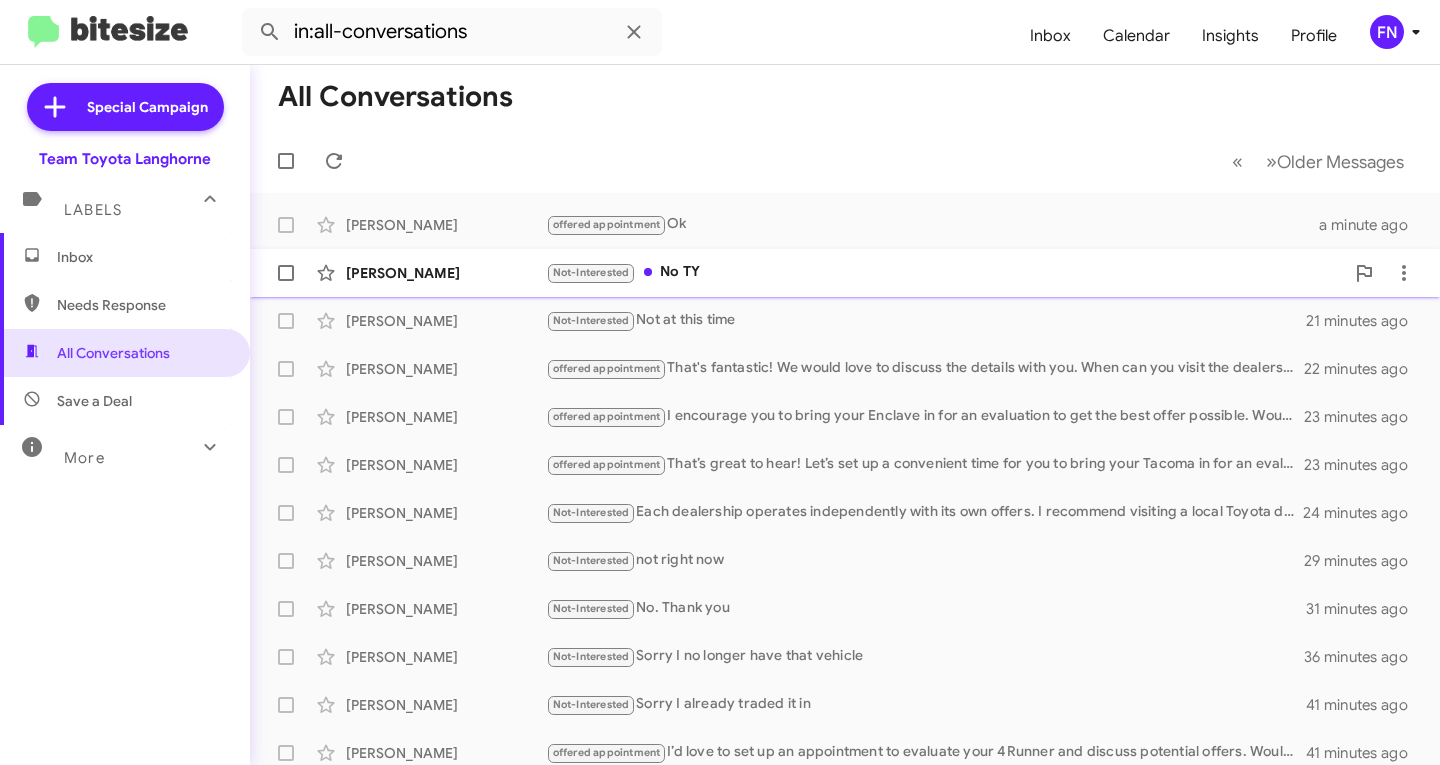 click on "[PERSON_NAME]" 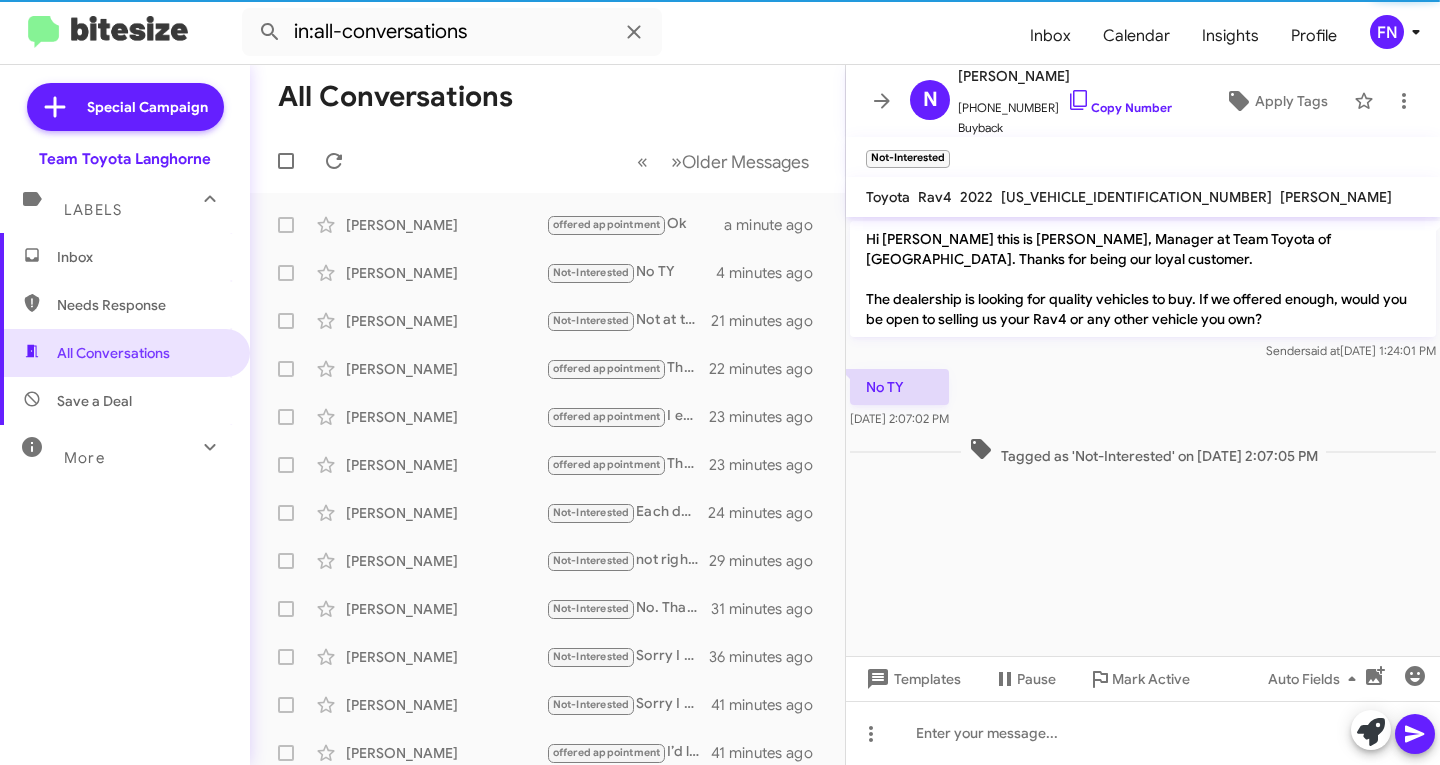click on "Inbox" at bounding box center (125, 257) 